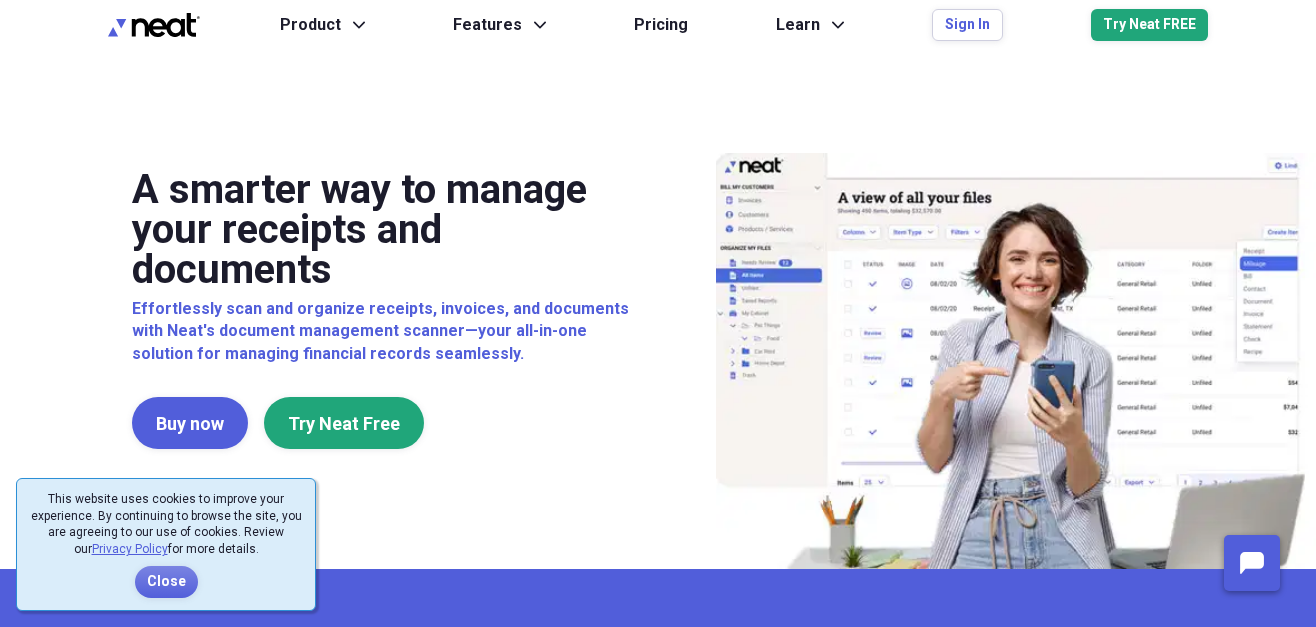 scroll, scrollTop: 0, scrollLeft: 0, axis: both 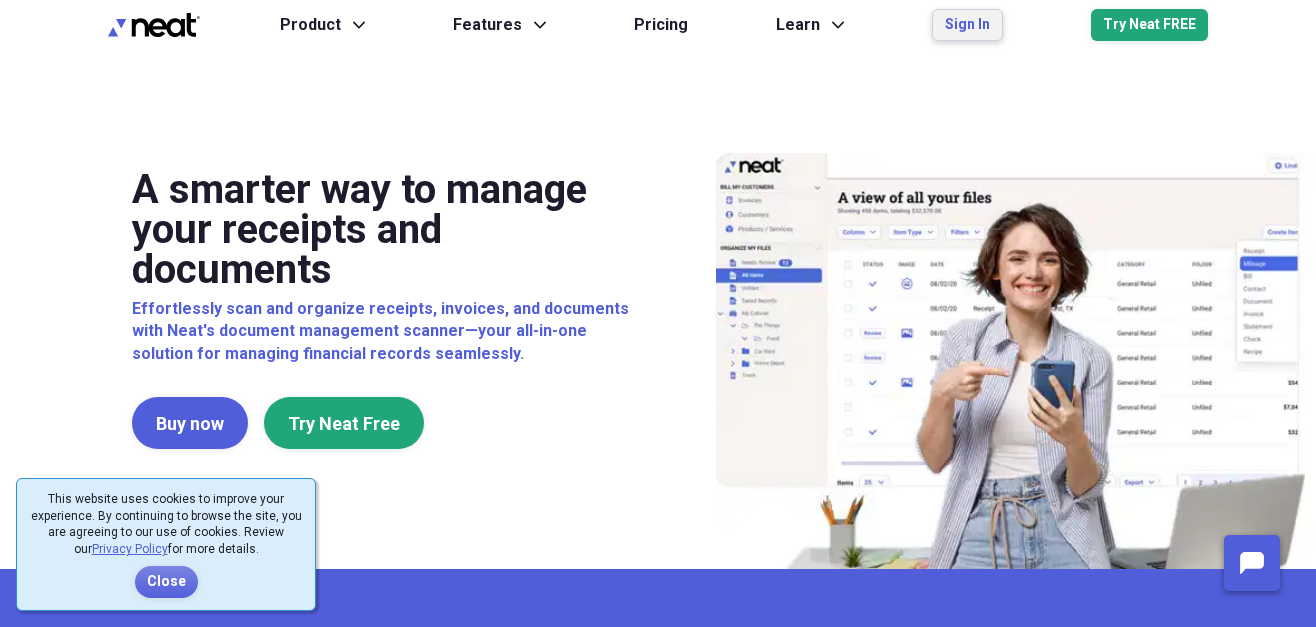 click on "Sign In" at bounding box center (967, 25) 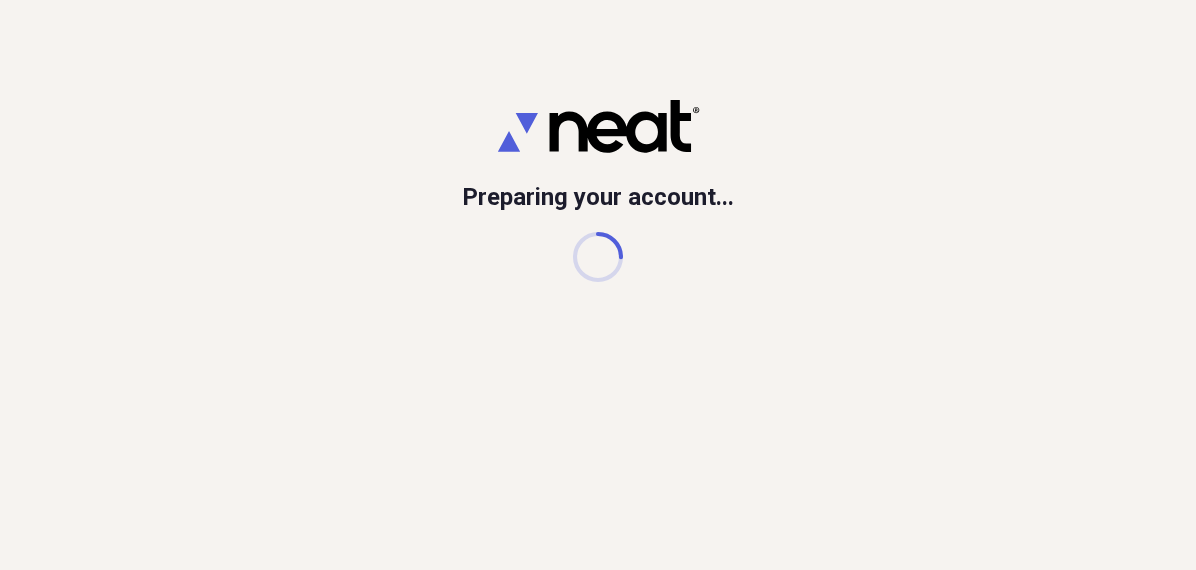 scroll, scrollTop: 0, scrollLeft: 0, axis: both 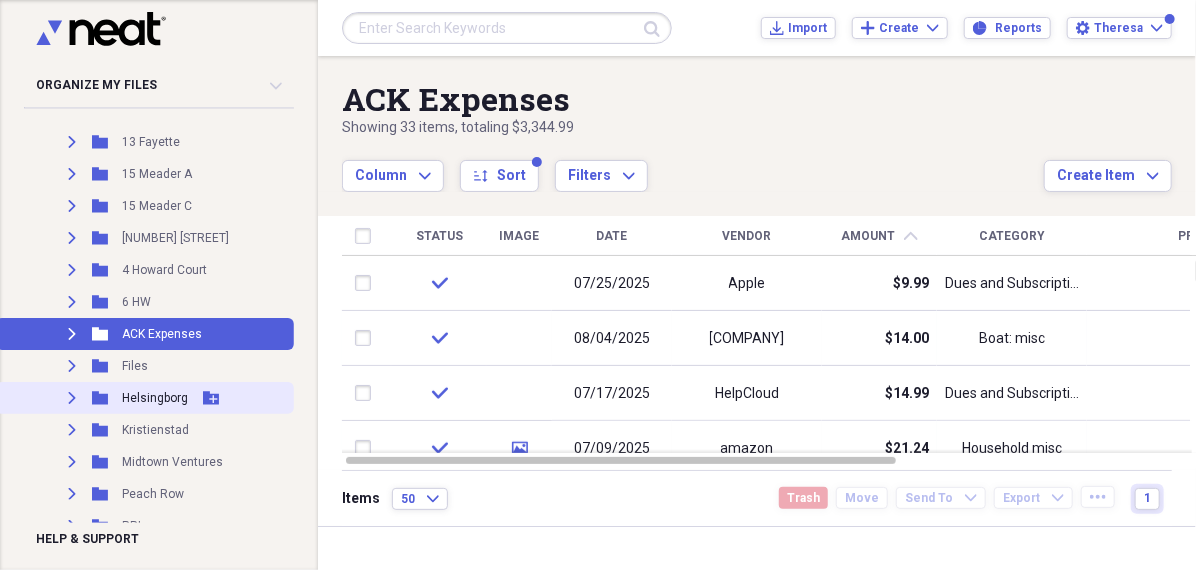 click on "Helsingborg" at bounding box center (155, 398) 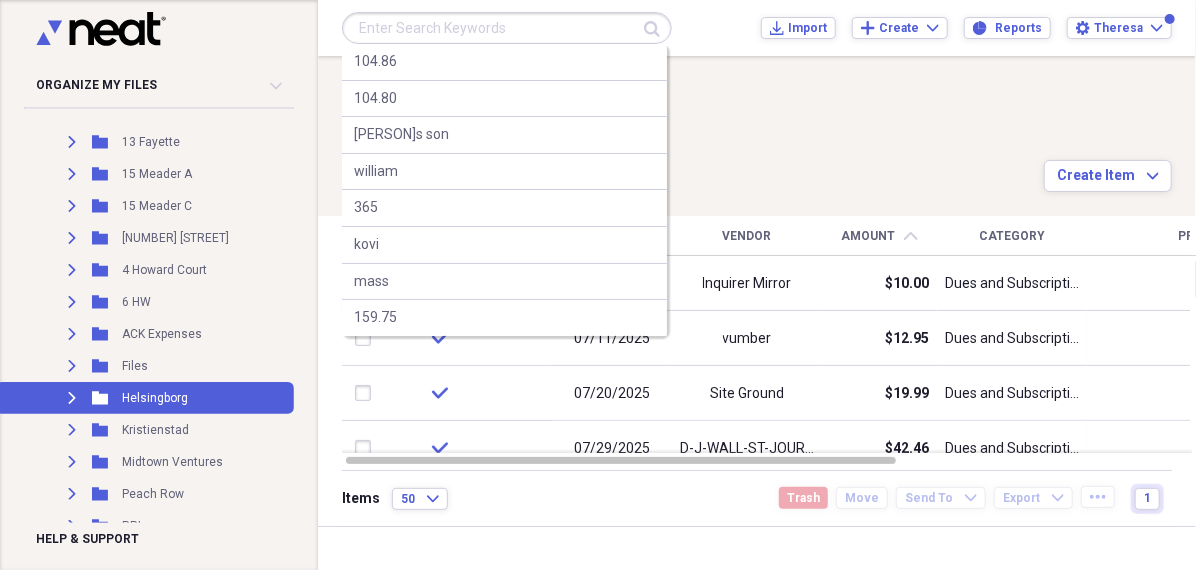 click at bounding box center [507, 28] 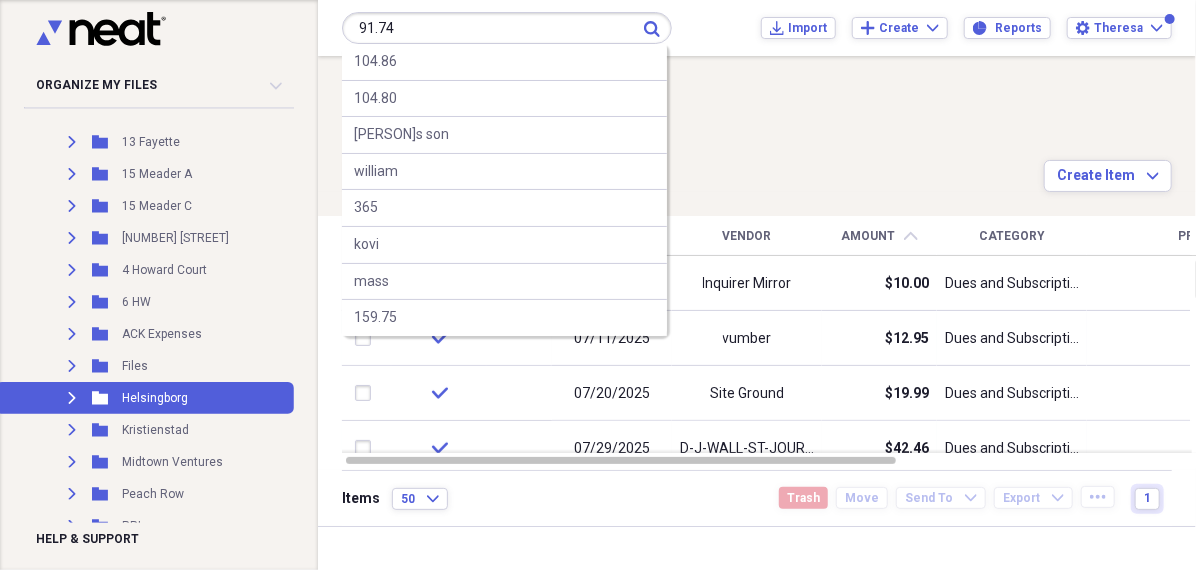 type on "91.74" 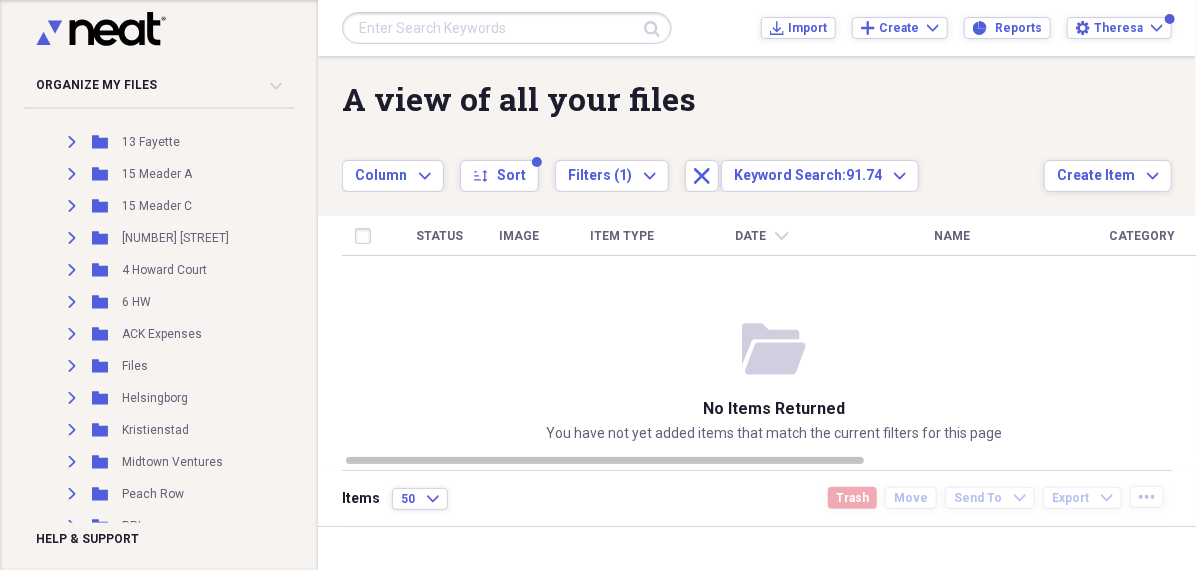 click at bounding box center [507, 28] 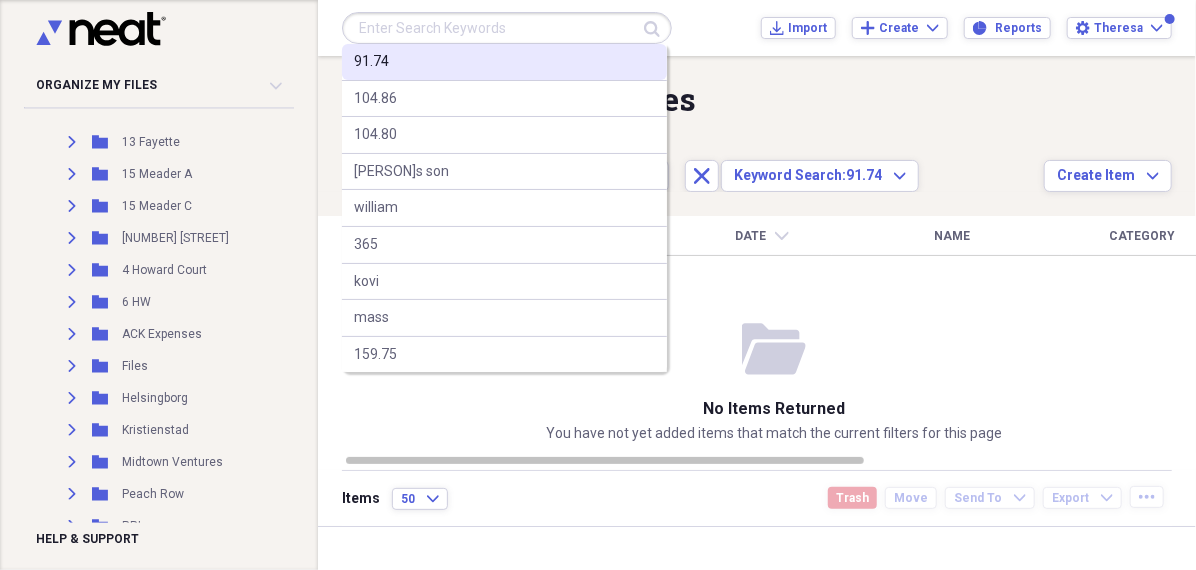 click on "91.74" at bounding box center [504, 62] 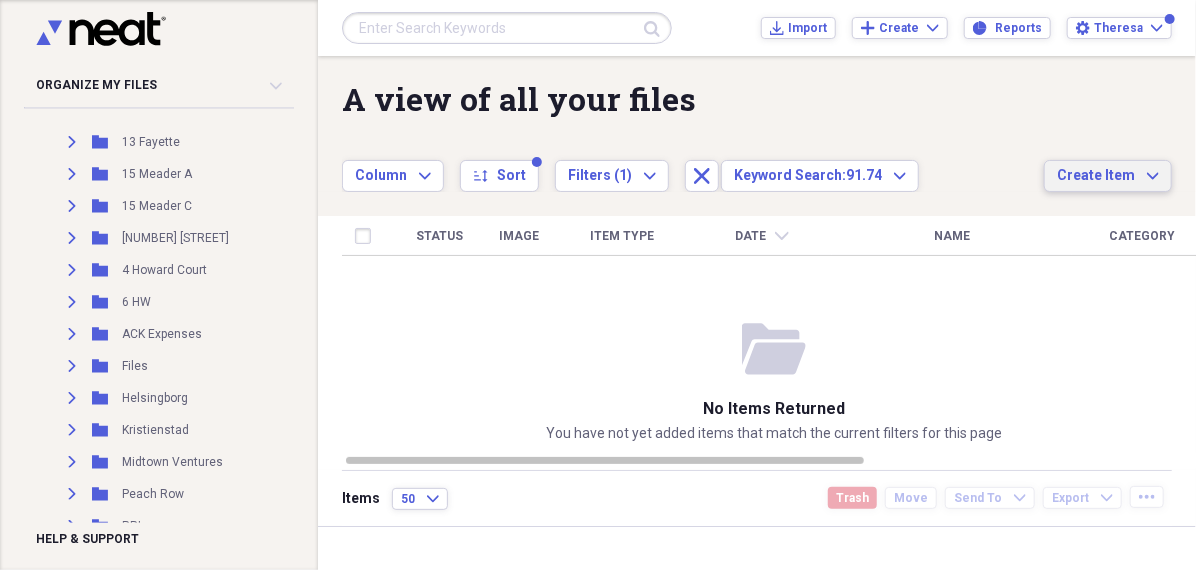 click on "Create Item" at bounding box center [1096, 176] 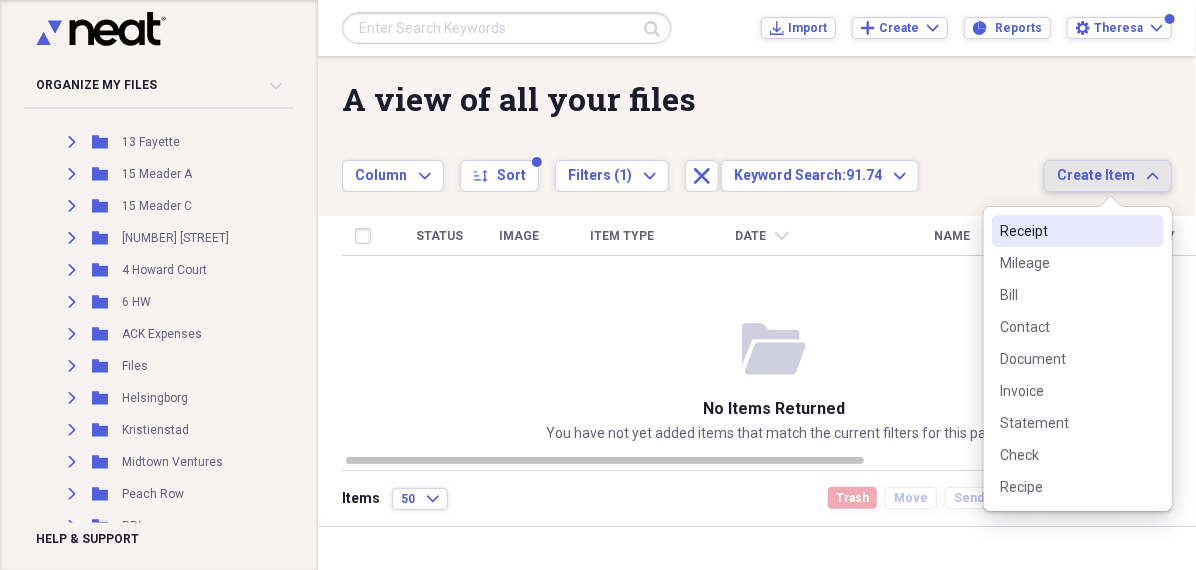 click on "Receipt" at bounding box center (1066, 231) 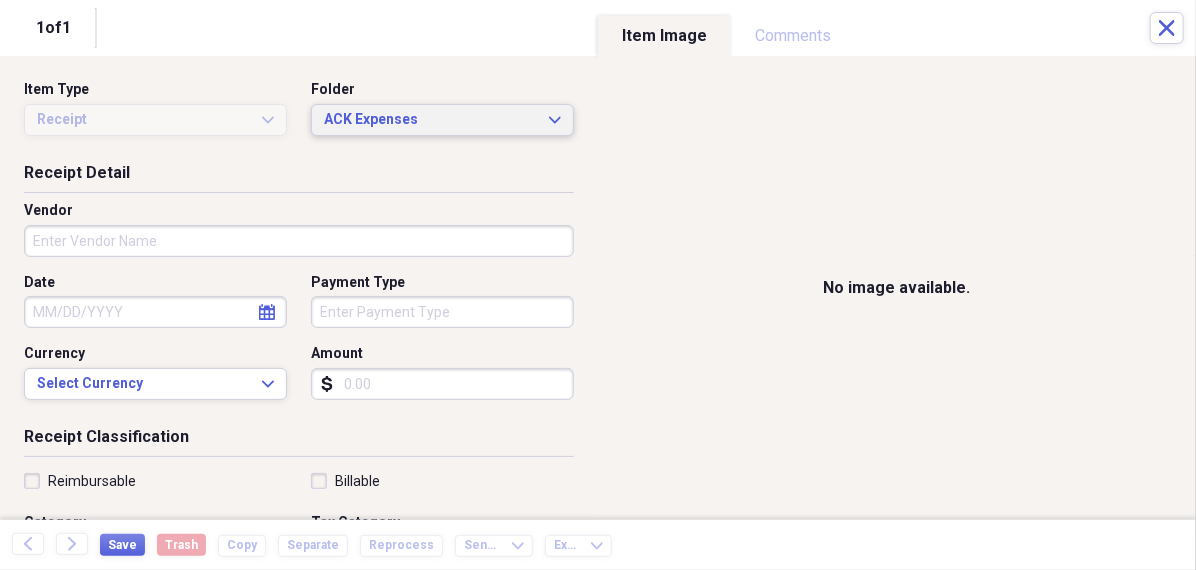 click on "ACK Expenses" at bounding box center [430, 120] 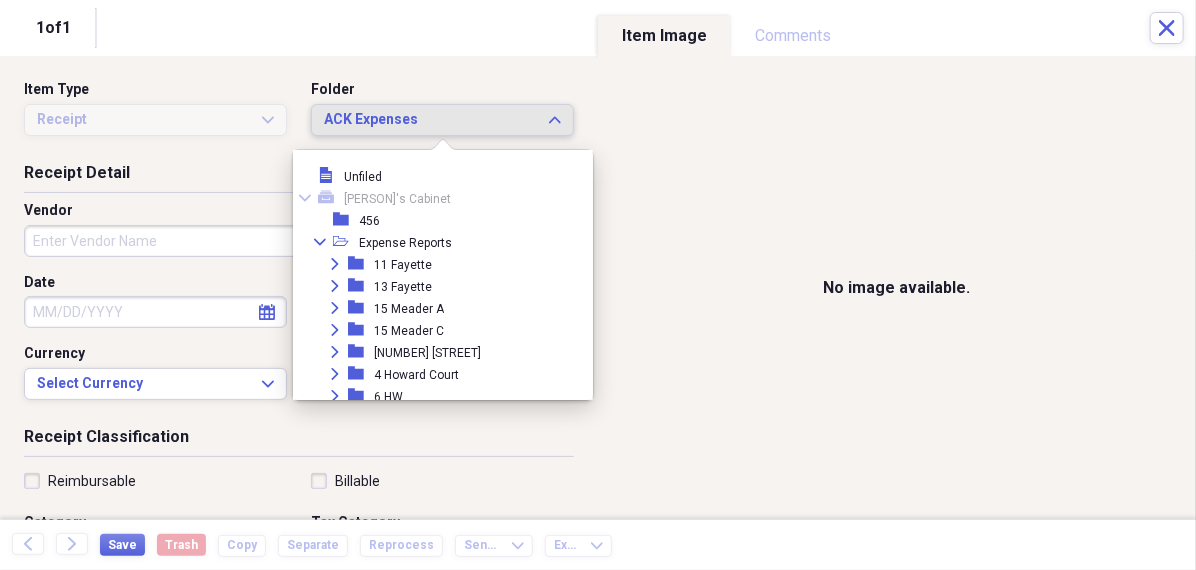 scroll, scrollTop: 142, scrollLeft: 0, axis: vertical 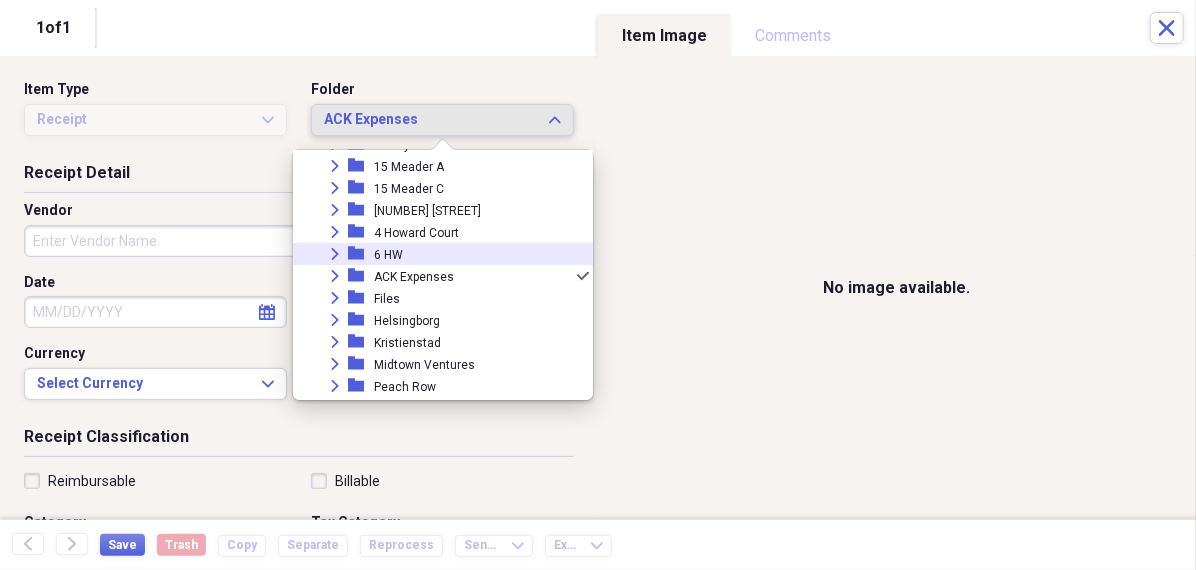 click on "Expand folder 6 HW" at bounding box center (435, 254) 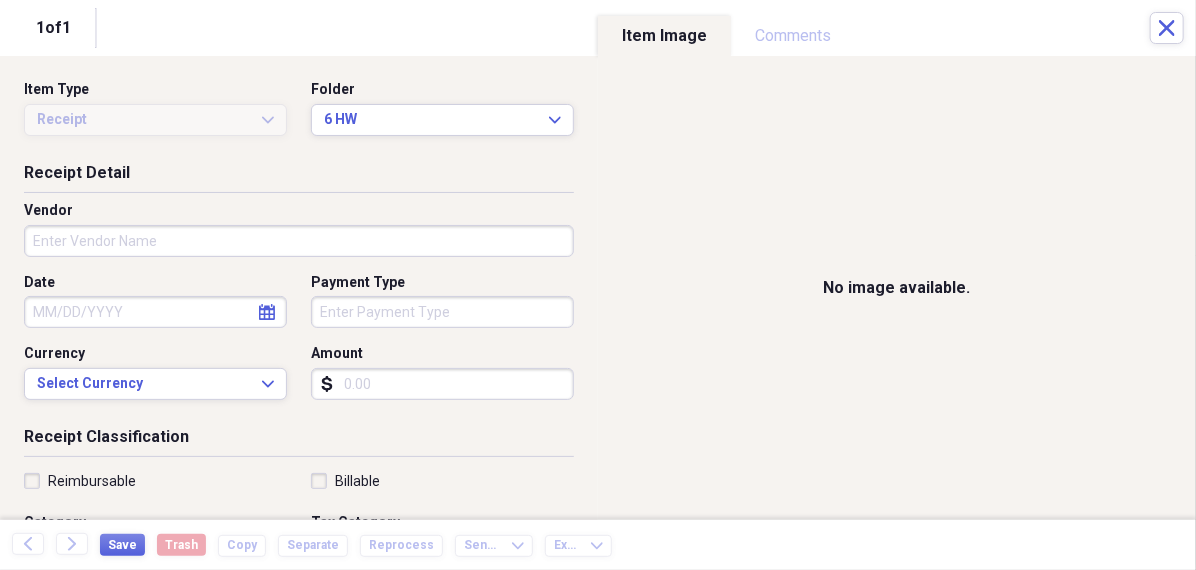 click on "Vendor" at bounding box center (299, 241) 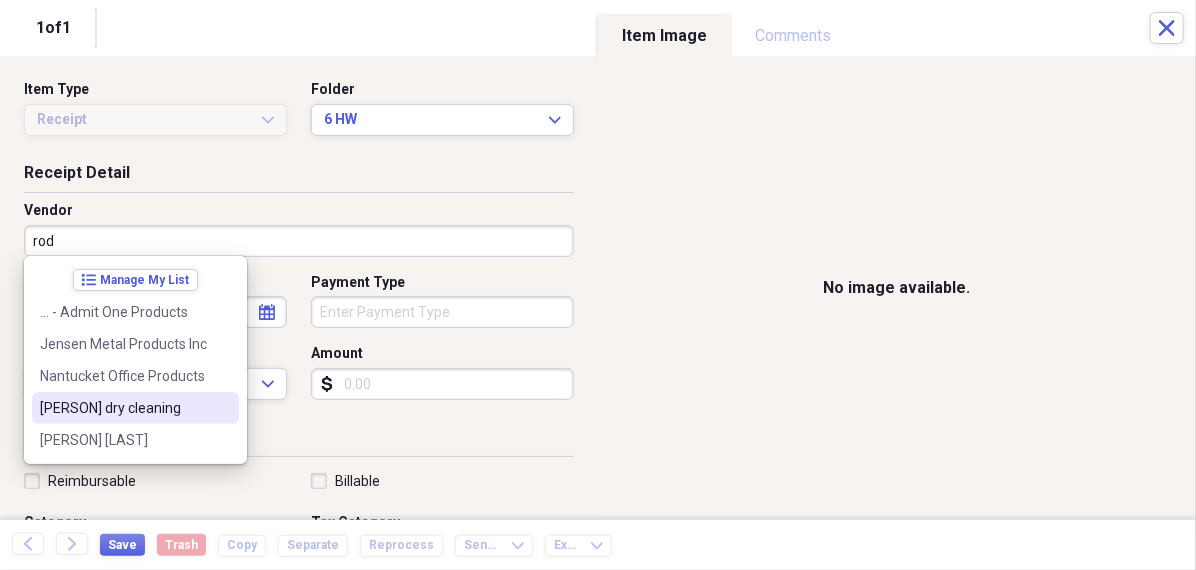 click on "[PERSON] dry cleaning" at bounding box center [123, 408] 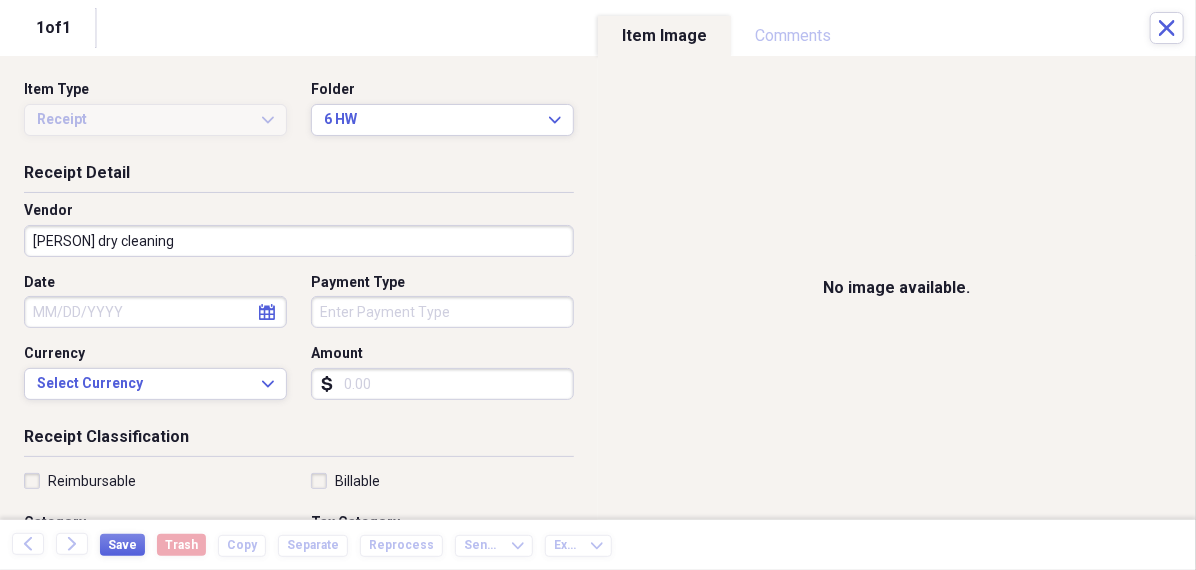 select on "7" 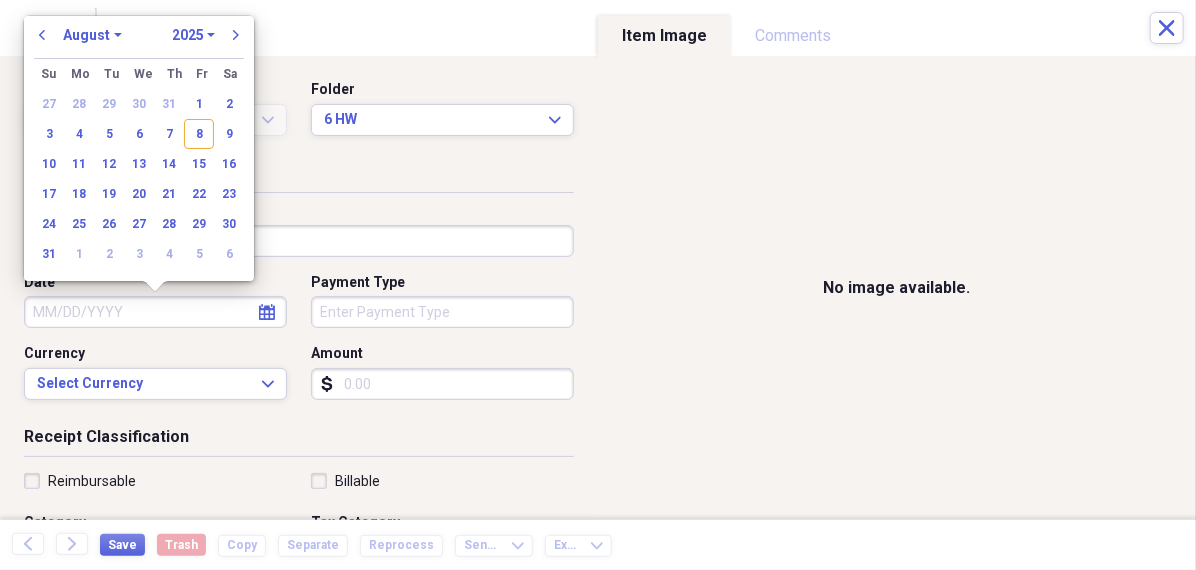 click on "Date" at bounding box center (155, 312) 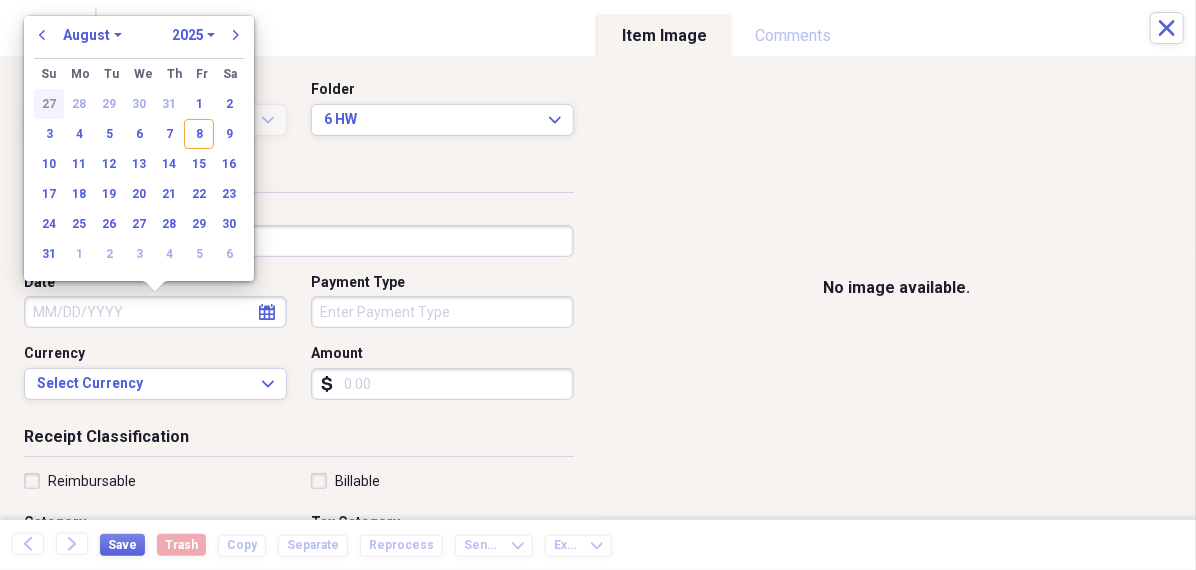 click on "27" at bounding box center (49, 104) 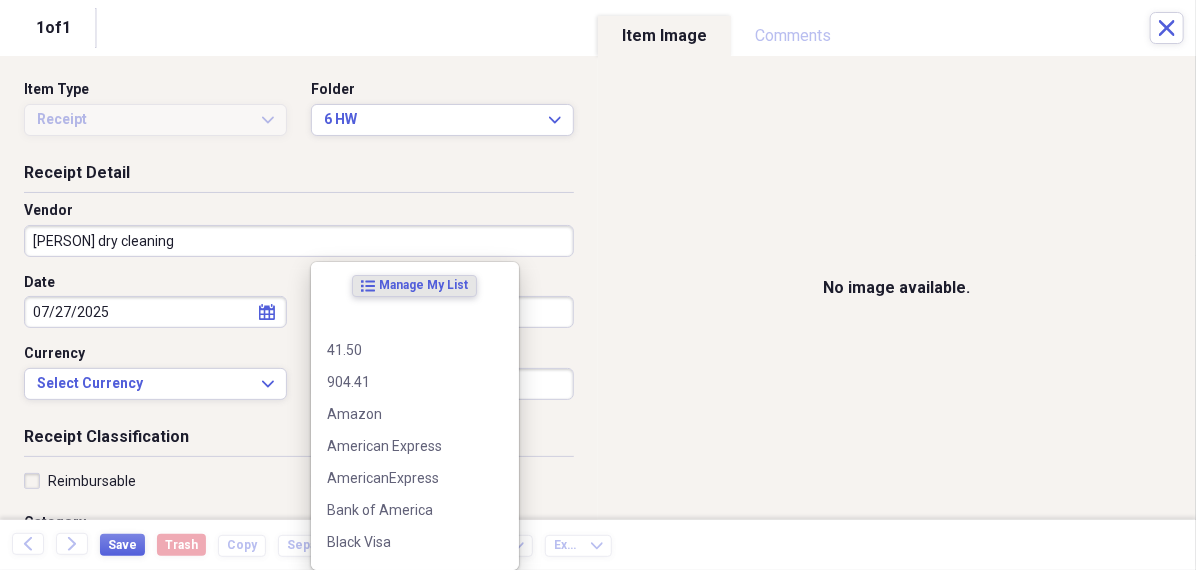 click on "Organize My Files 99+ Collapse Unfiled Needs Review 99+ Unfiled All Files Unfiled Unfiled Unfiled Saved Reports Collapse My Cabinet [PERSON]s Cabinet Add Folder Folder 456 Add Folder Collapse Open Folder Expense Reports Add Folder Expand Folder 11 Fayette Add Folder Expand Folder 13 Fayette Add Folder Expand Folder 15 Meader A Add Folder Expand Folder 15 Meader C Add Folder Expand Folder 15 Meader D Add Folder Expand Folder 4 Howard Court Add Folder Expand Folder 6 HW Add Folder Expand Folder ACK Expenses Add Folder Expand Folder Files Add Folder Expand Folder Helsingborg Add Folder Expand Folder Kristienstad Add Folder Expand Folder Midtown Ventures Add Folder Expand Folder Peach Row Add Folder Expand Folder RRL Add Folder Expand Folder Vasteros - Boat Add Folder Expand Folder ZEN Add Folder Collapse Trash Trash Folder 21.7.16 Folder [PERSON] Folder Kristienstad Help & Support Submit Import Import Add Create Expand Reports Reports Settings [PERSON] Expand A view of all your files Showing 0 items Column Expand" at bounding box center [598, 285] 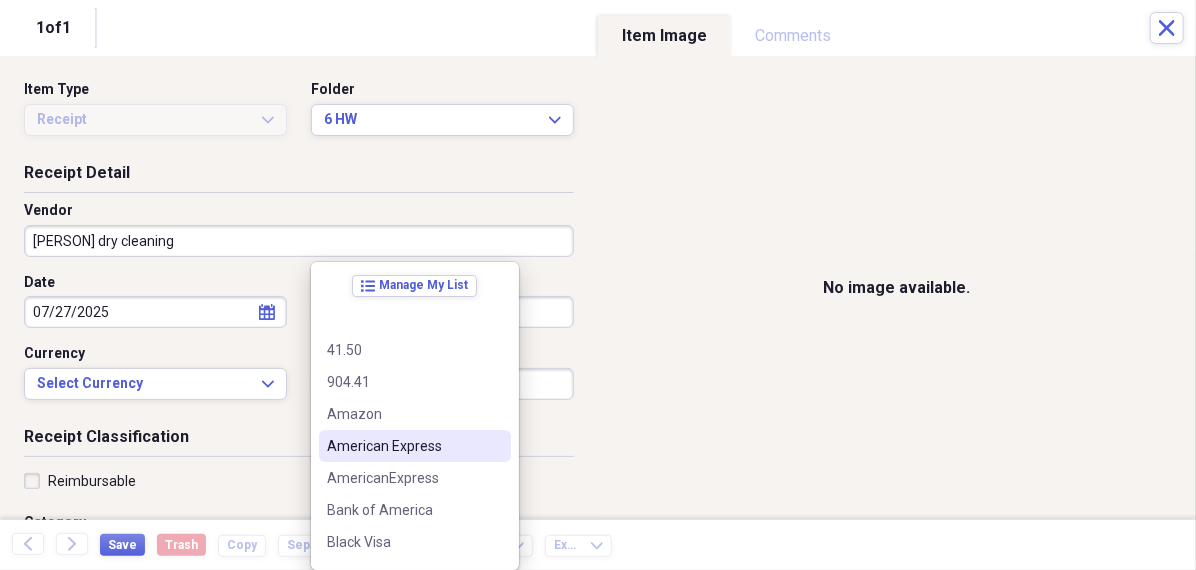 click on "American Express" at bounding box center [403, 446] 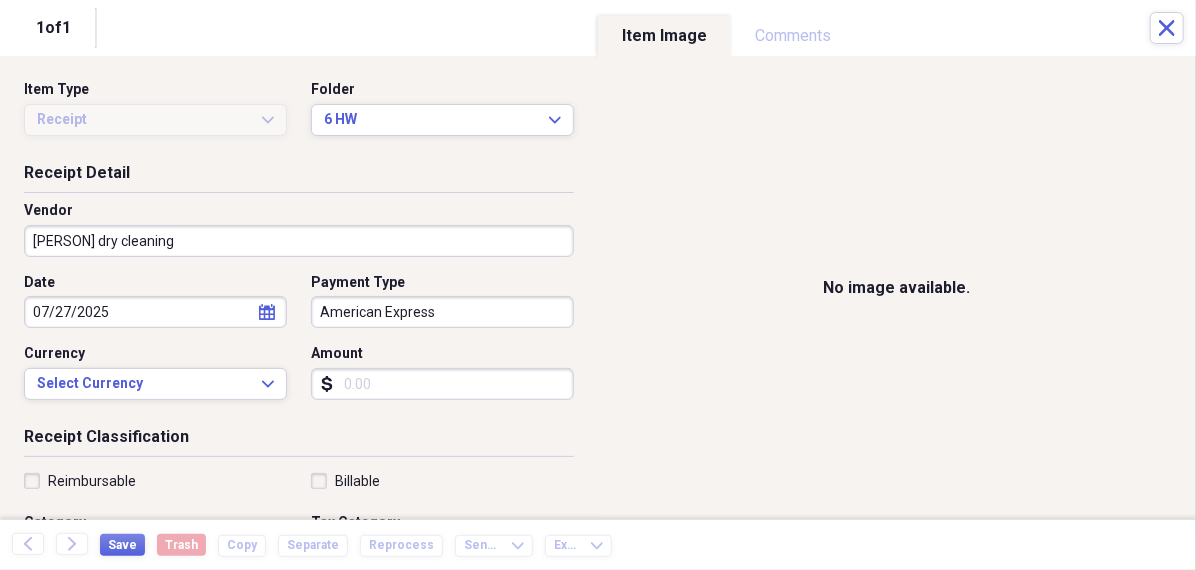 click on "Amount" at bounding box center [442, 384] 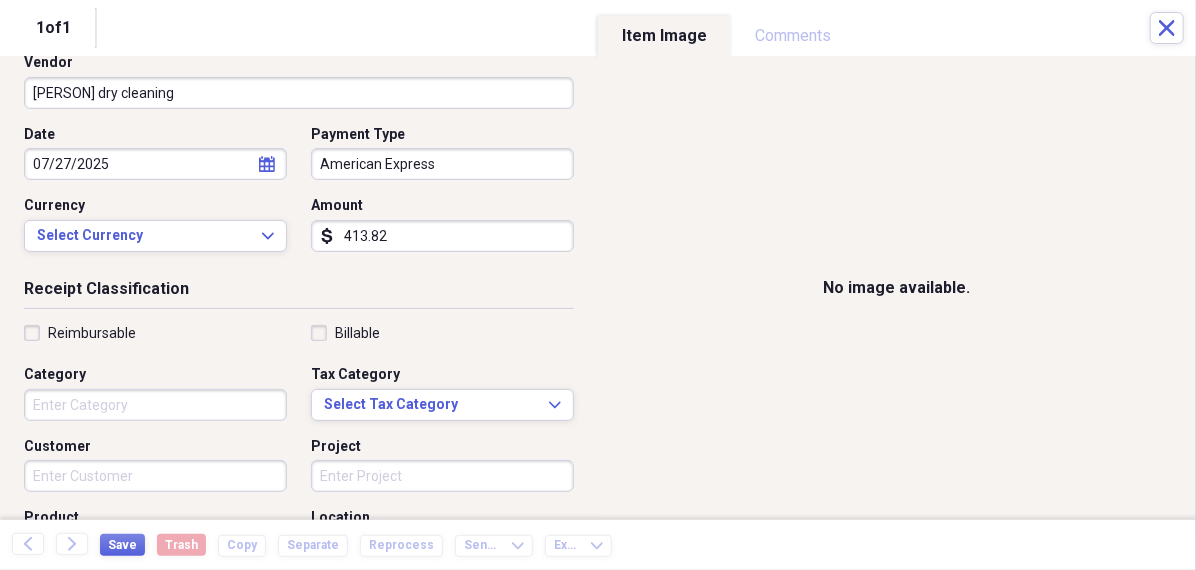 scroll, scrollTop: 173, scrollLeft: 0, axis: vertical 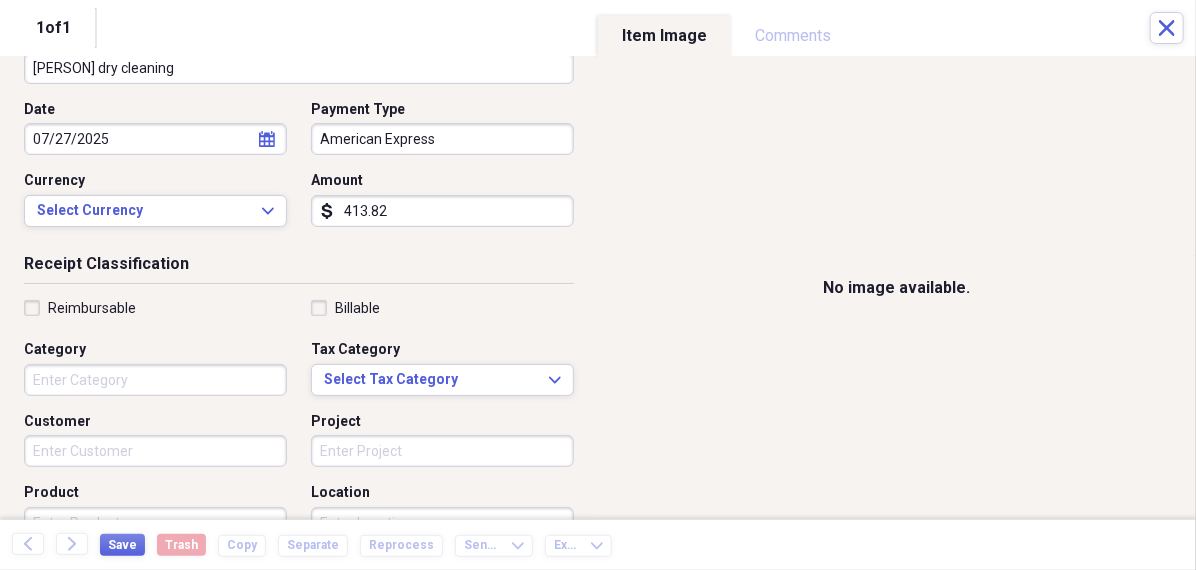 type on "413.82" 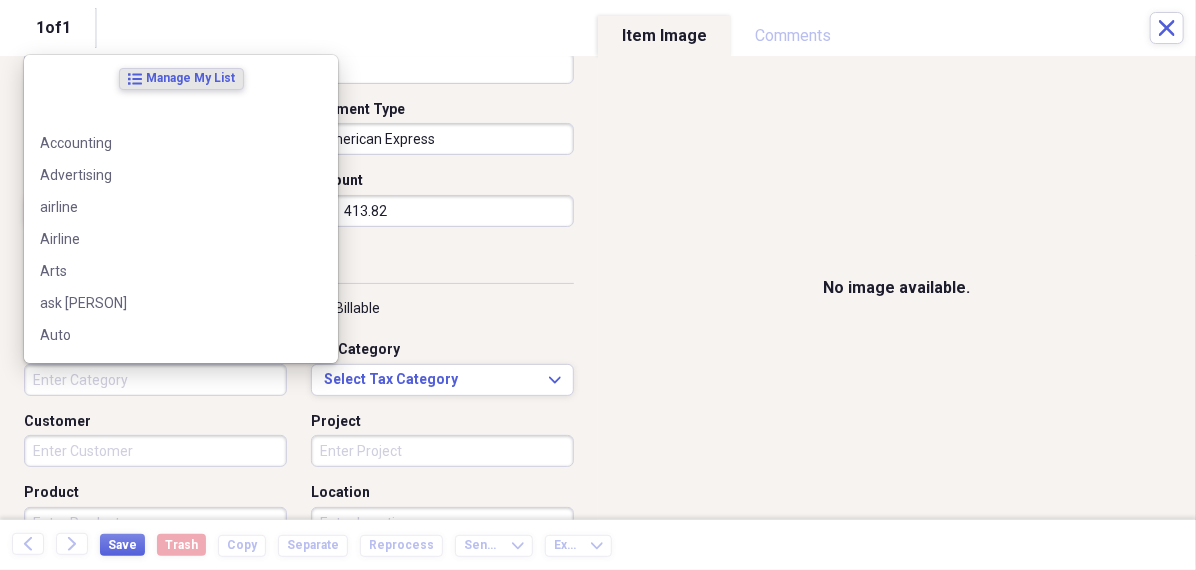 click on "Category" at bounding box center [155, 380] 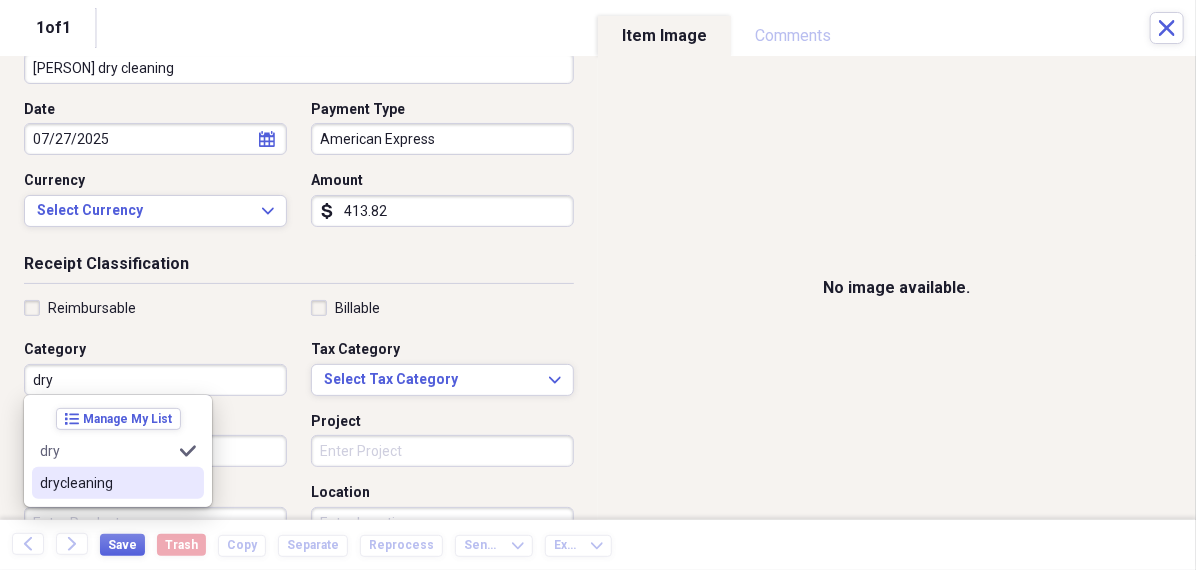 click on "drycleaning" at bounding box center (106, 483) 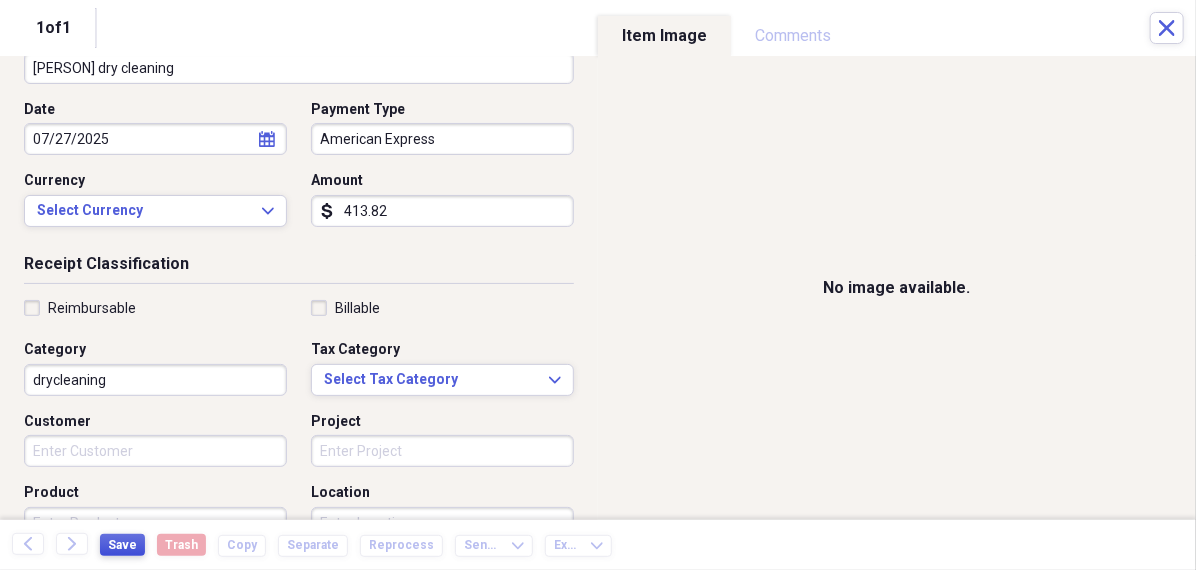click on "Save" at bounding box center [122, 545] 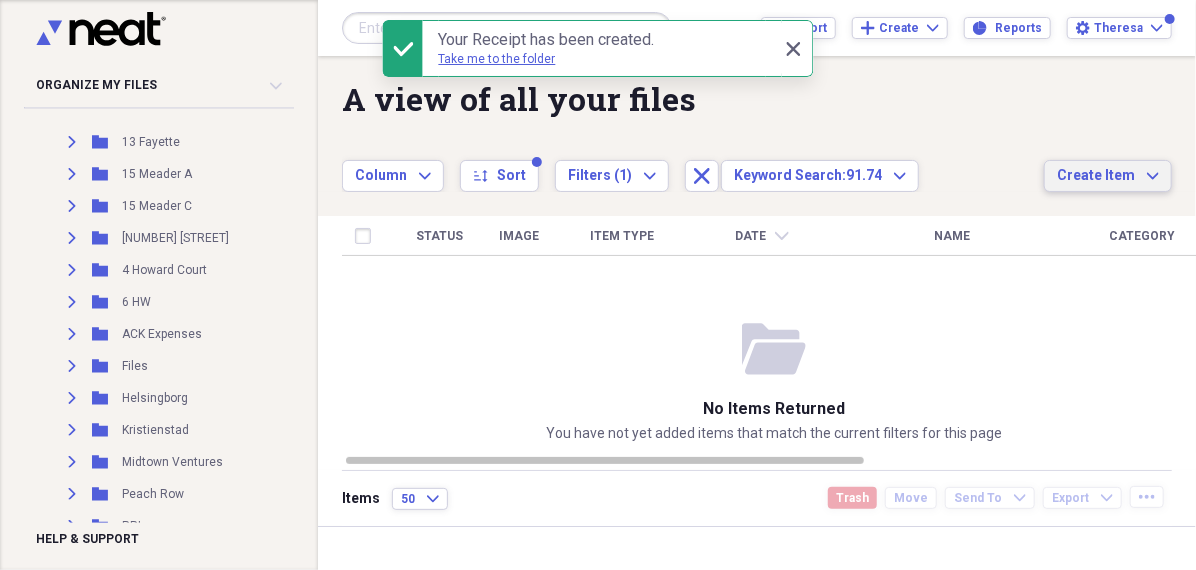 click on "Create Item Expand" at bounding box center (1108, 176) 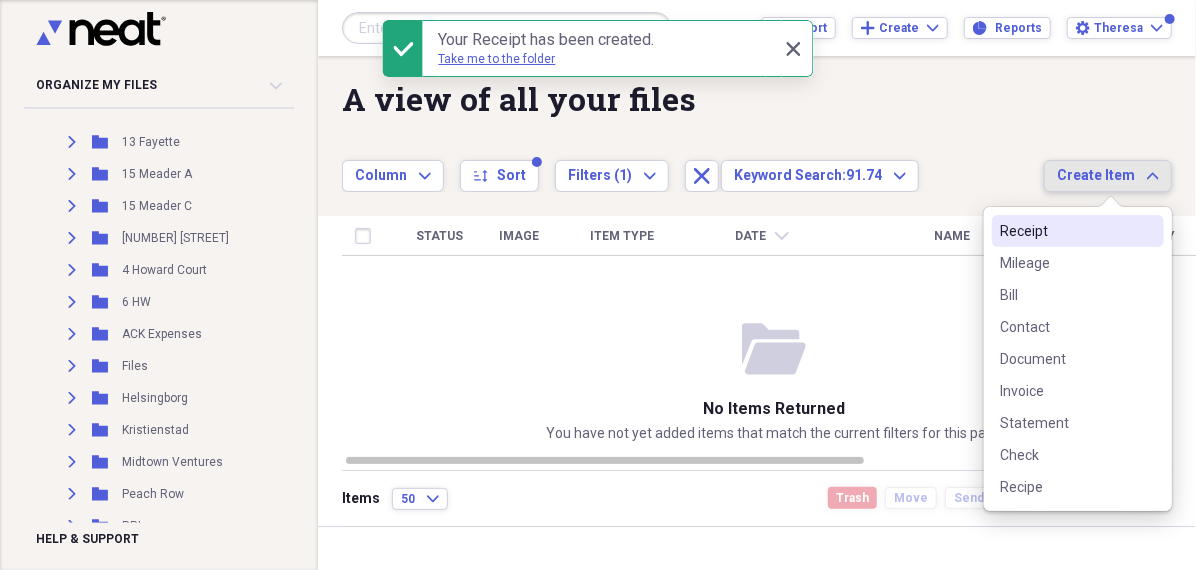 click on "Receipt" at bounding box center (1066, 231) 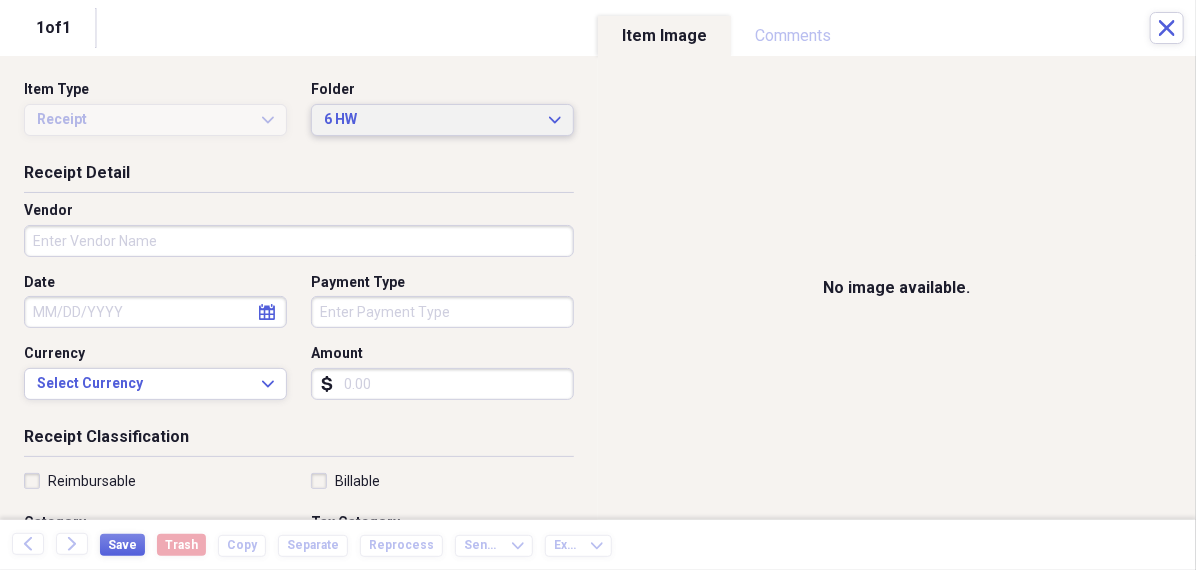 click on "6 HW" at bounding box center [430, 120] 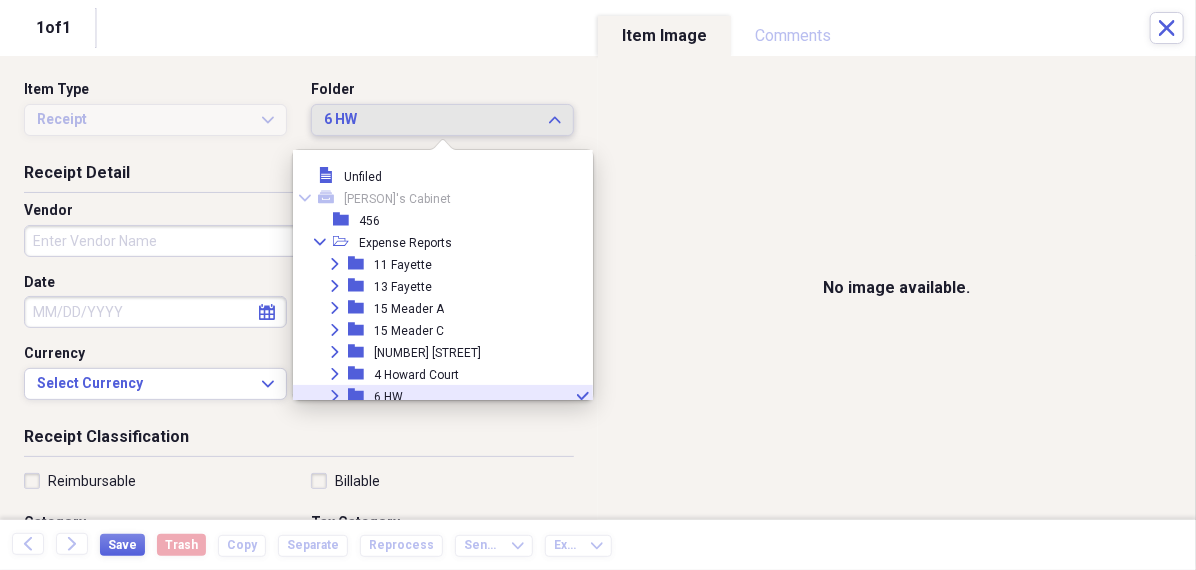scroll, scrollTop: 120, scrollLeft: 0, axis: vertical 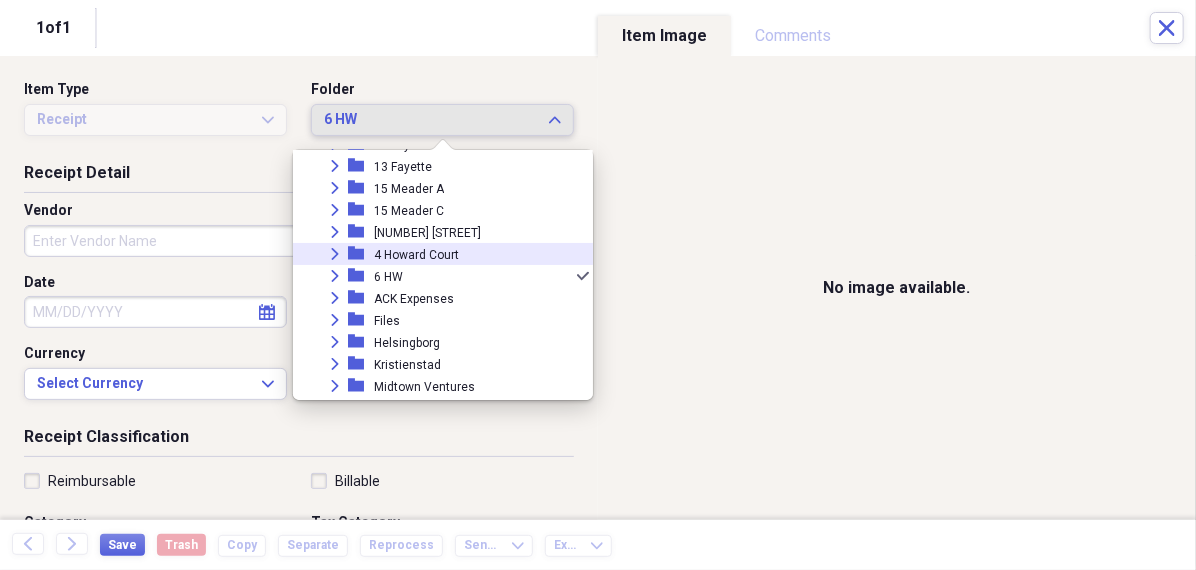 click on "4 Howard Court" at bounding box center (416, 255) 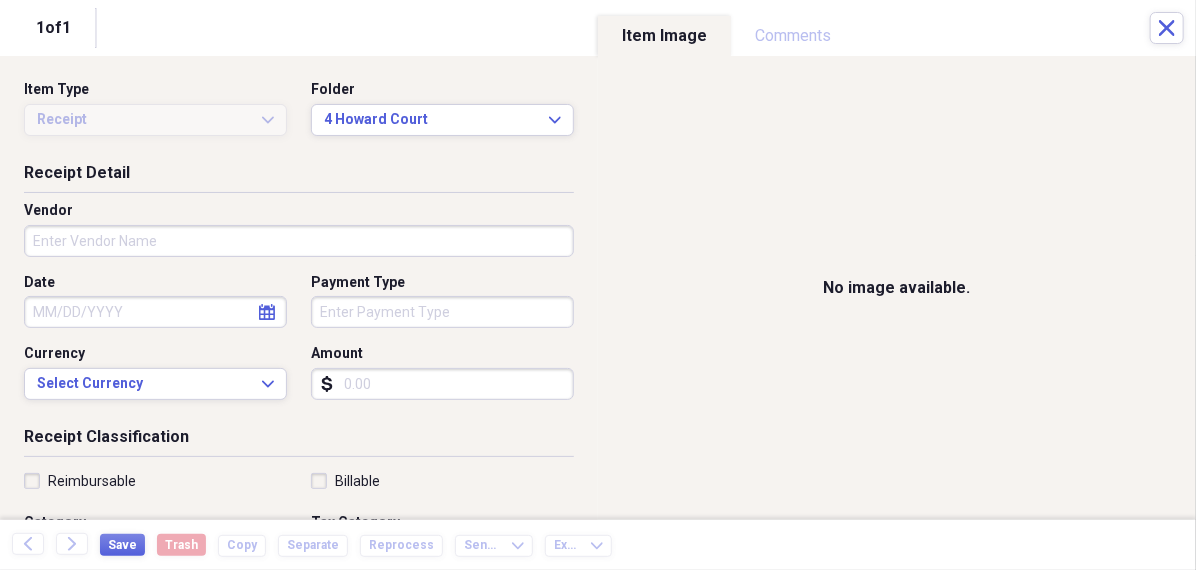 click on "Vendor" at bounding box center (299, 241) 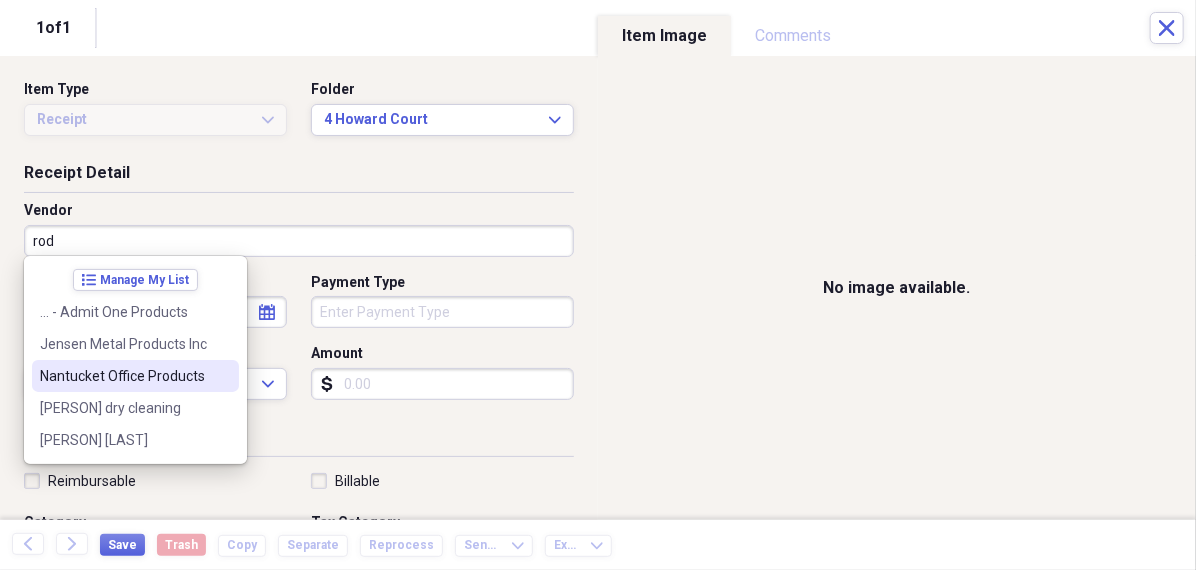 click on "Nantucket Office Products" at bounding box center [135, 376] 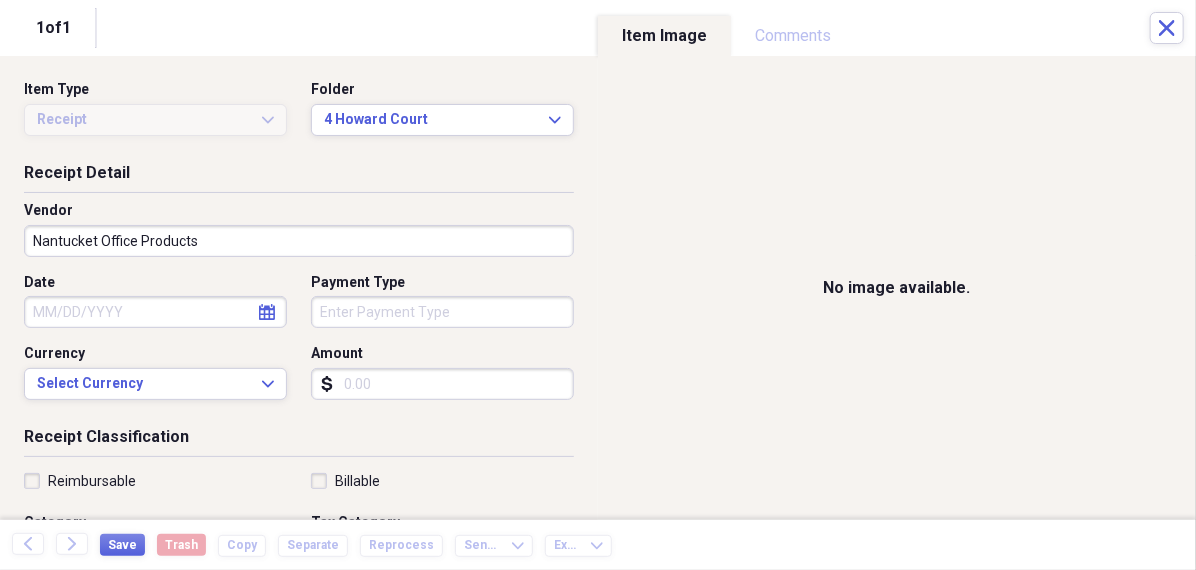 drag, startPoint x: 218, startPoint y: 243, endPoint x: -3, endPoint y: 242, distance: 221.00226 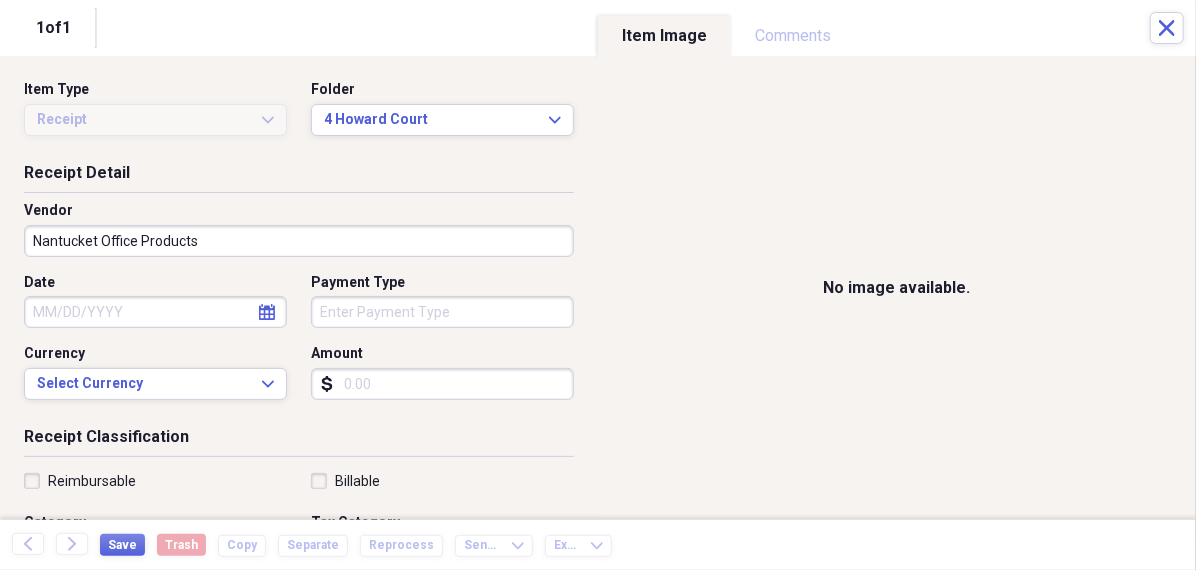 click on "Organize My Files 99+ Collapse Unfiled Needs Review 99+ Unfiled All Files Unfiled Unfiled Unfiled Saved Reports Collapse My Cabinet [PERSON]s Cabinet Add Folder Folder 456 Add Folder Collapse Open Folder Expense Reports Add Folder Expand Folder 11 Fayette Add Folder Expand Folder 13 Fayette Add Folder Expand Folder 15 Meader A Add Folder Expand Folder 15 Meader C Add Folder Expand Folder 15 Meader D Add Folder Expand Folder 4 Howard Court Add Folder Expand Folder 6 HW Add Folder Expand Folder ACK Expenses Add Folder Expand Folder Files Add Folder Expand Folder Helsingborg Add Folder Expand Folder Kristienstad Add Folder Expand Folder Midtown Ventures Add Folder Expand Folder Peach Row Add Folder Expand Folder RRL Add Folder Expand Folder Vasteros - Boat Add Folder Expand Folder ZEN Add Folder Collapse Trash Trash Folder 21.7.16 Folder [PERSON] Folder Kristienstad Help & Support Submit Import Import Add Create Expand Reports Reports Settings [PERSON] Expand A view of all your files Showing 0 items Column Expand" at bounding box center [598, 285] 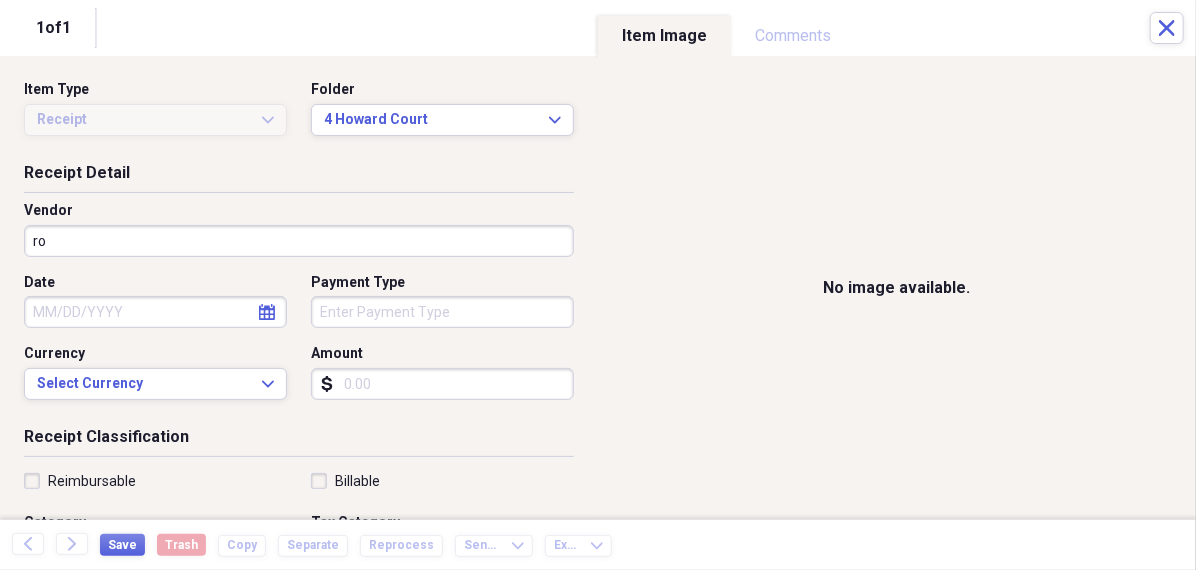 type on "r" 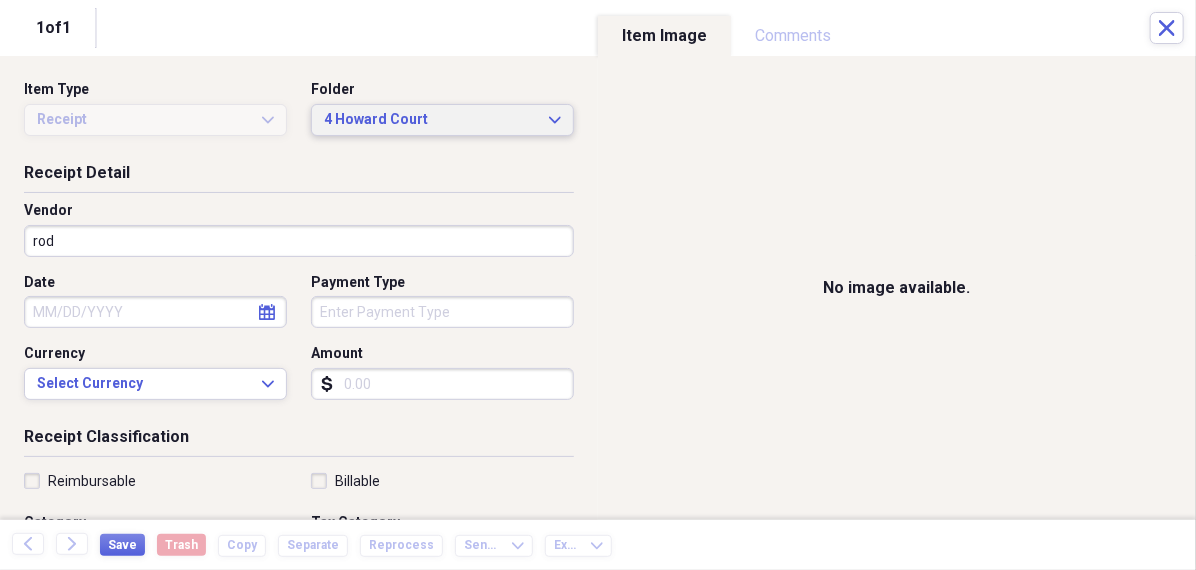 click on "4 Howard Court" at bounding box center (430, 120) 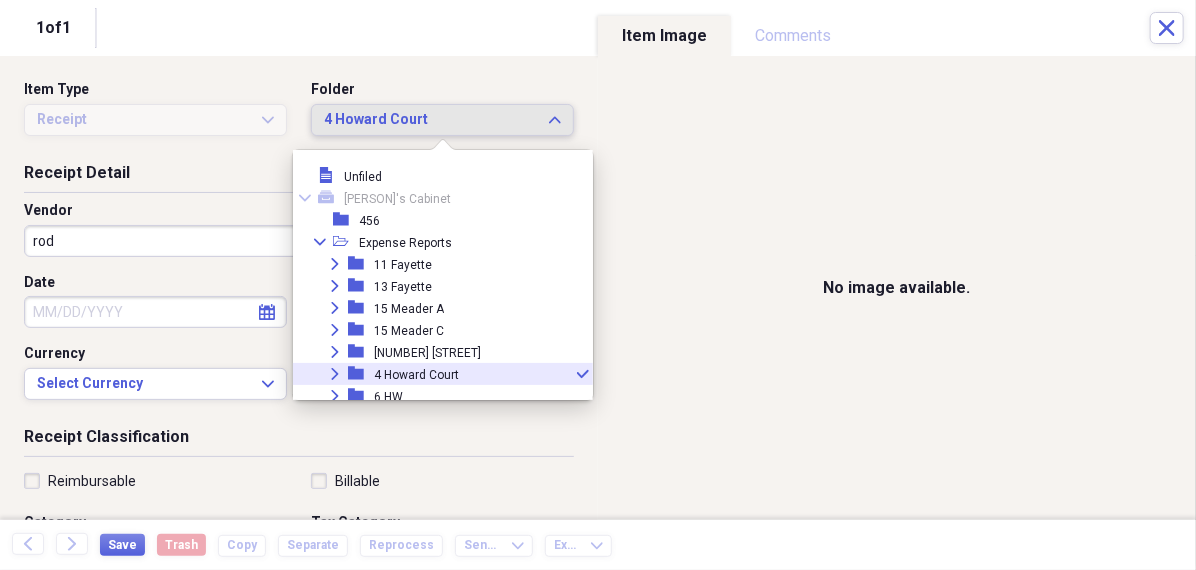 scroll, scrollTop: 99, scrollLeft: 0, axis: vertical 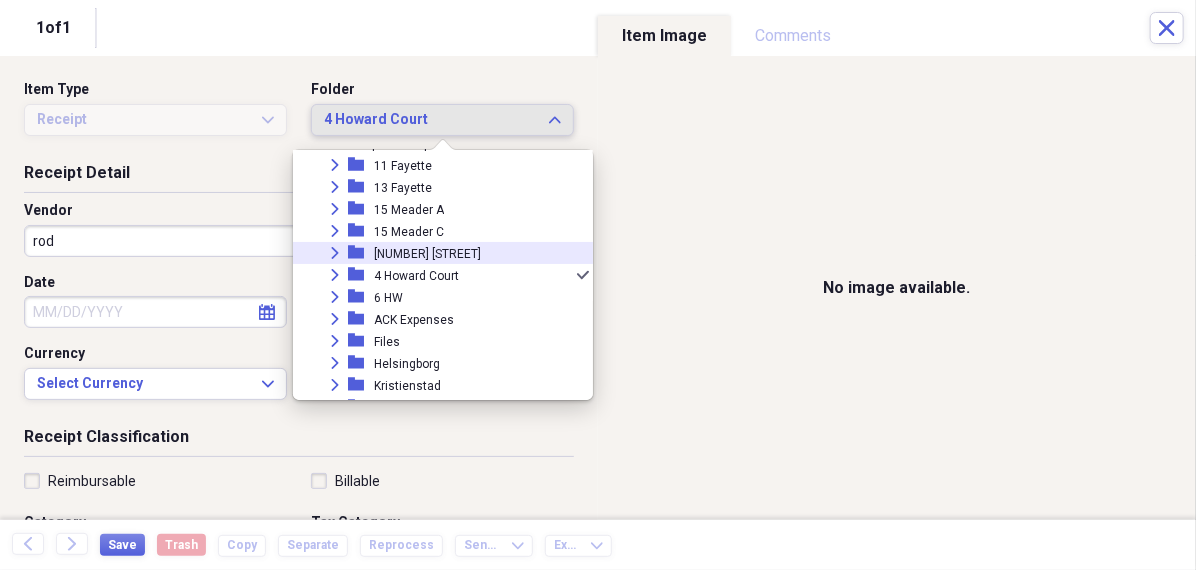 click on "Expand folder 15 Meader D" at bounding box center [435, 253] 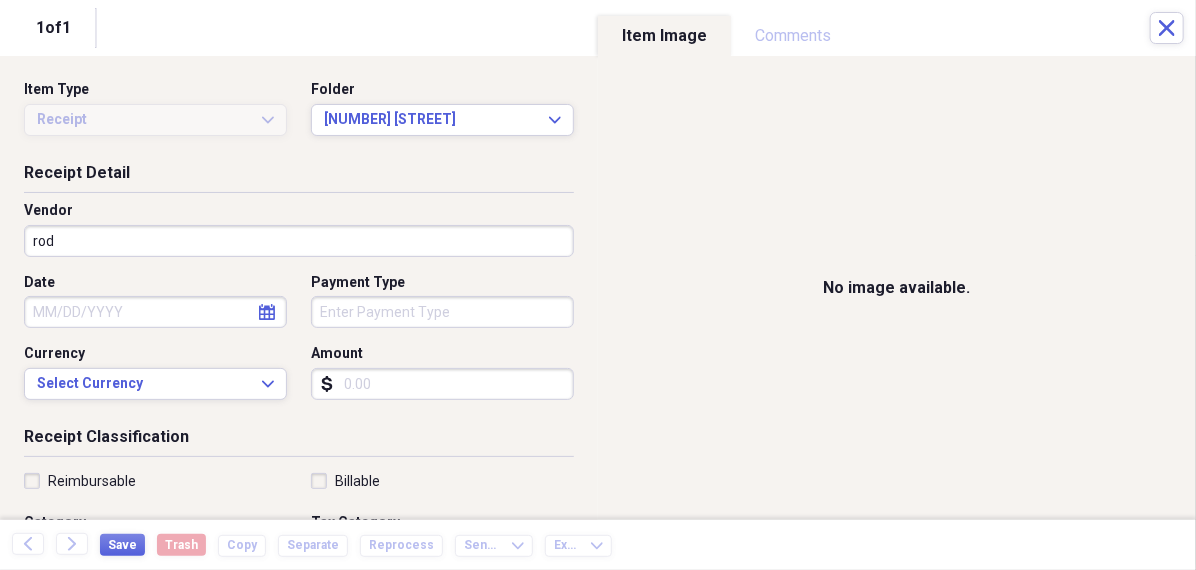 click on "rod" at bounding box center [299, 241] 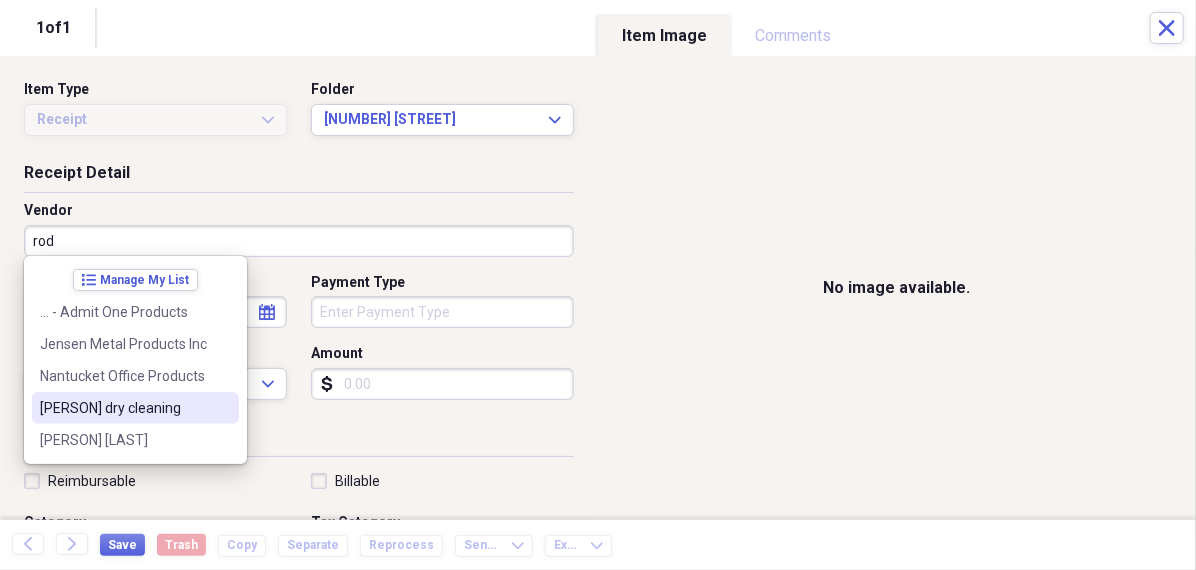click on "[PERSON] dry cleaning" at bounding box center (135, 408) 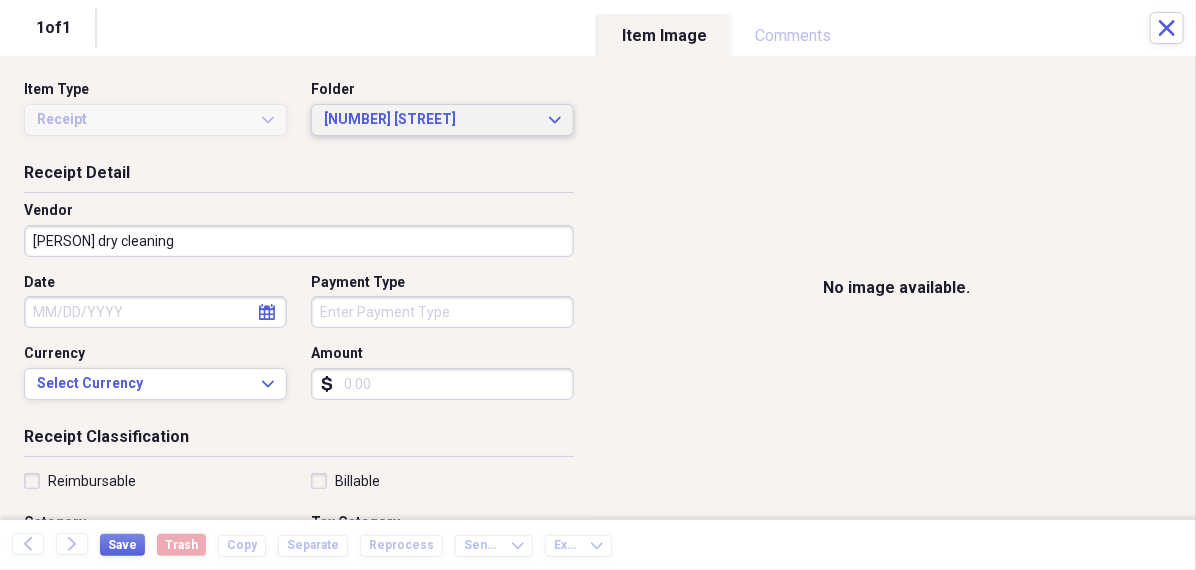 click on "[NUMBER] [STREET]" at bounding box center [430, 120] 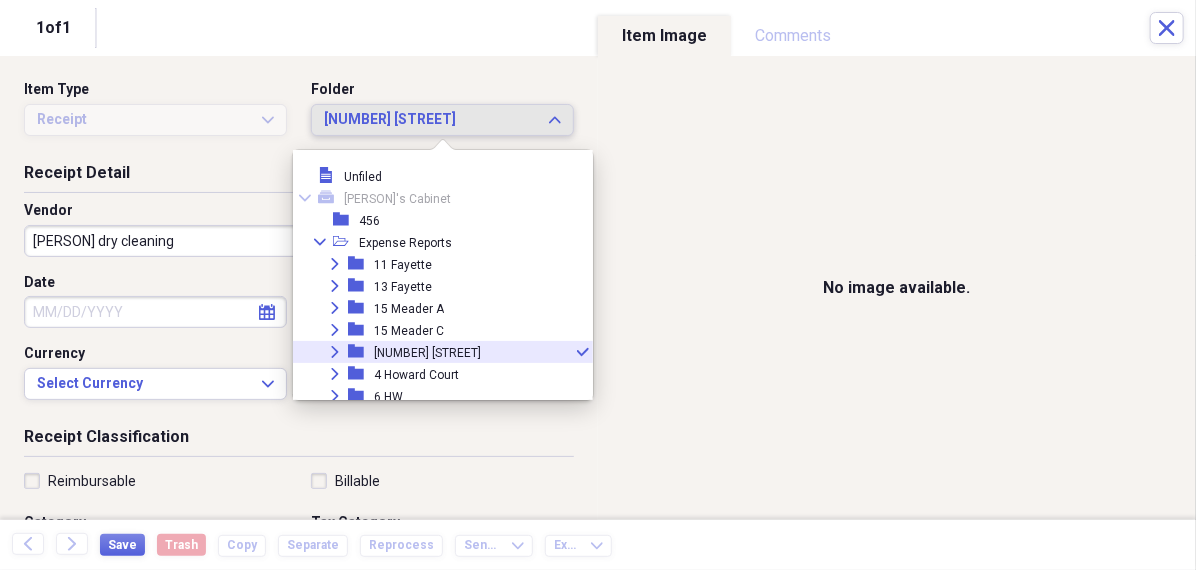 scroll, scrollTop: 76, scrollLeft: 0, axis: vertical 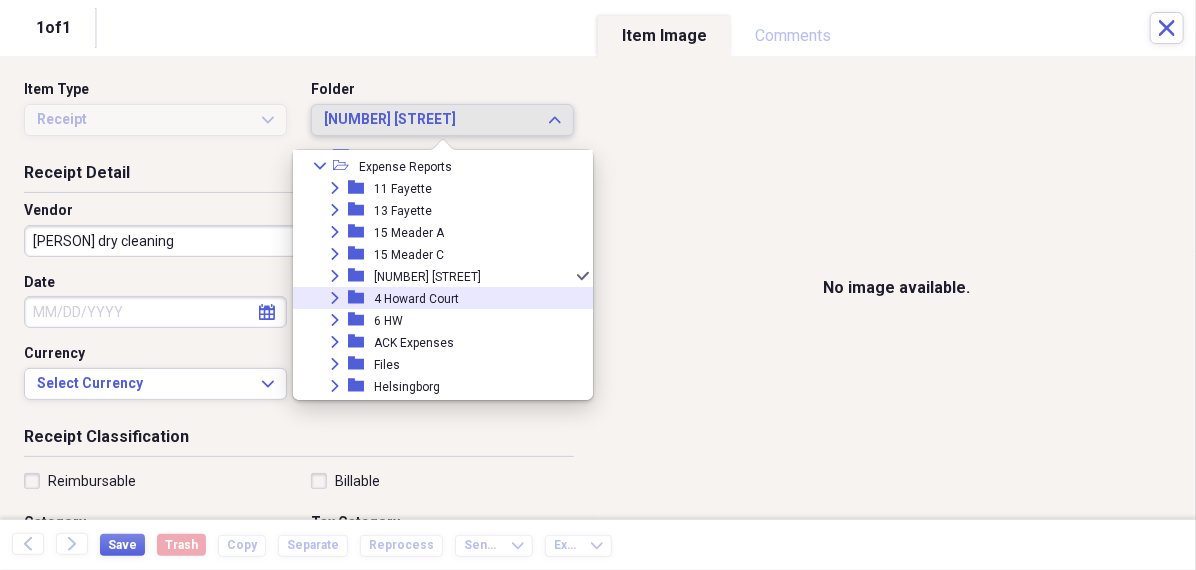 click on "4 Howard Court" at bounding box center [416, 299] 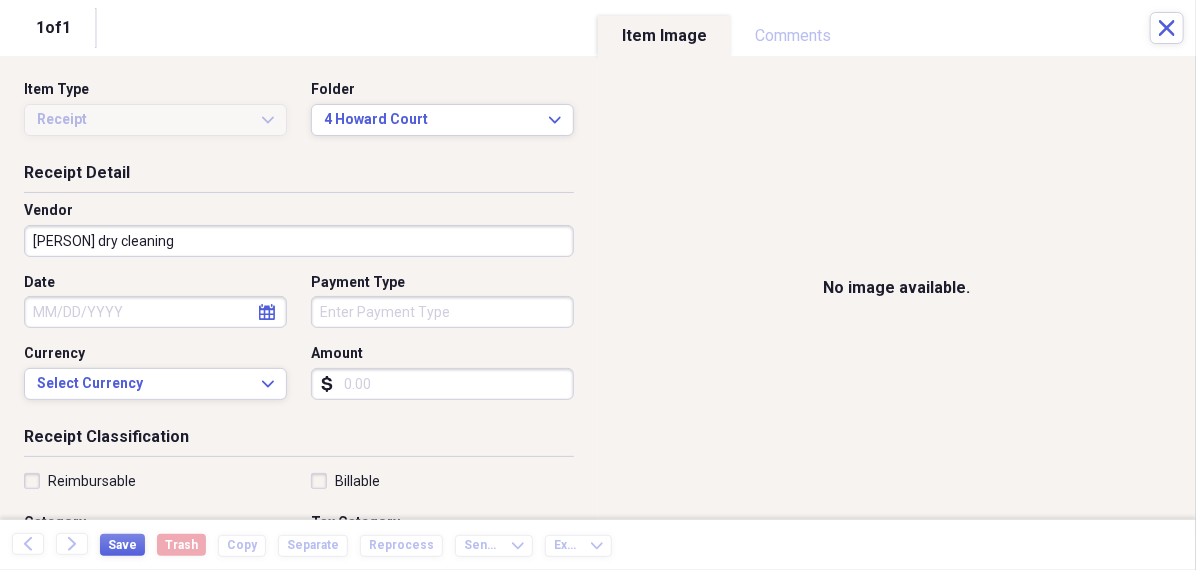 click 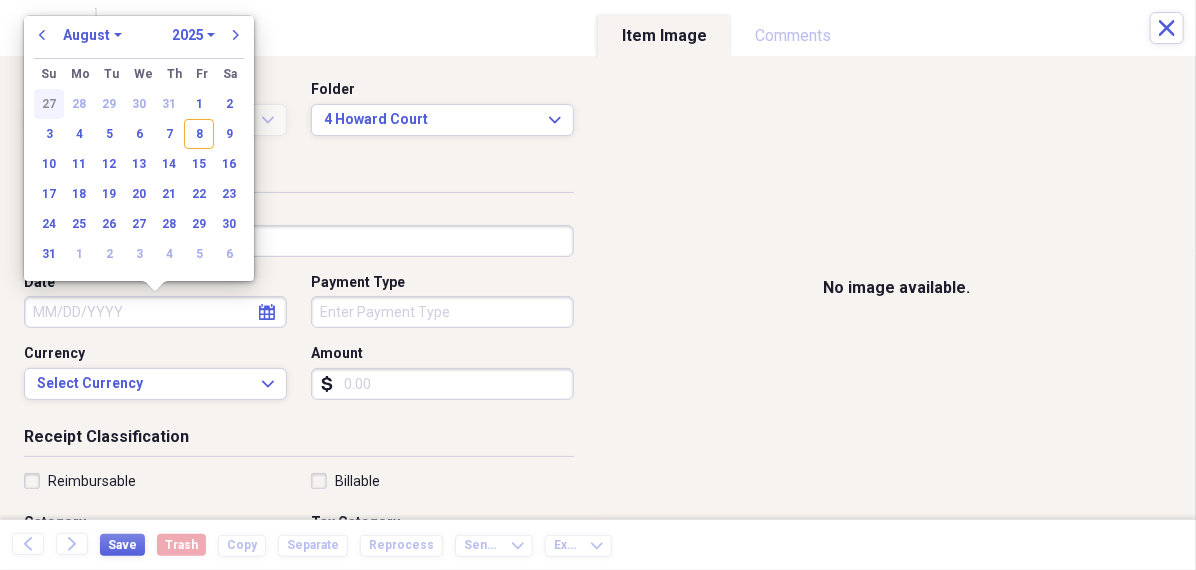 click on "27" at bounding box center (49, 104) 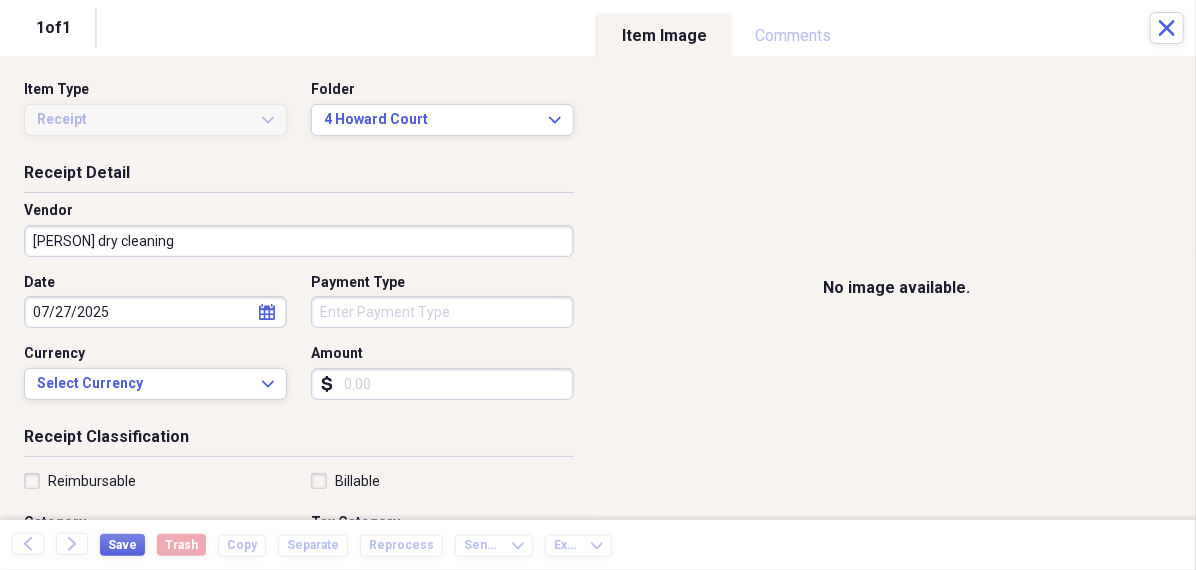 click on "Organize My Files 99+ Collapse Unfiled Needs Review 99+ Unfiled All Files Unfiled Unfiled Unfiled Saved Reports Collapse My Cabinet [PERSON]s Cabinet Add Folder Folder 456 Add Folder Collapse Open Folder Expense Reports Add Folder Expand Folder 11 Fayette Add Folder Expand Folder 13 Fayette Add Folder Expand Folder 15 Meader A Add Folder Expand Folder 15 Meader C Add Folder Expand Folder 15 Meader D Add Folder Expand Folder 4 Howard Court Add Folder Expand Folder 6 HW Add Folder Expand Folder ACK Expenses Add Folder Expand Folder Files Add Folder Expand Folder Helsingborg Add Folder Expand Folder Kristienstad Add Folder Expand Folder Midtown Ventures Add Folder Expand Folder Peach Row Add Folder Expand Folder RRL Add Folder Expand Folder Vasteros - Boat Add Folder Expand Folder ZEN Add Folder Collapse Trash Trash Folder 21.7.16 Folder [PERSON] Folder Kristienstad Help & Support Submit Import Import Add Create Expand Reports Reports Settings [PERSON] Expand A view of all your files Showing 0 items Column Expand" at bounding box center [598, 285] 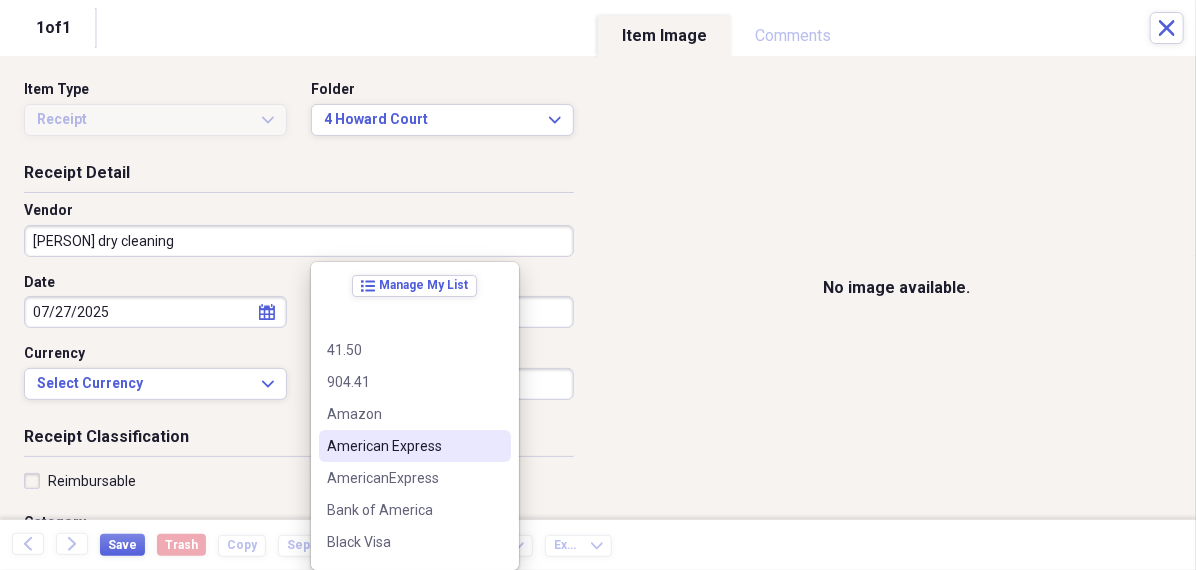 click on "American Express" at bounding box center (403, 446) 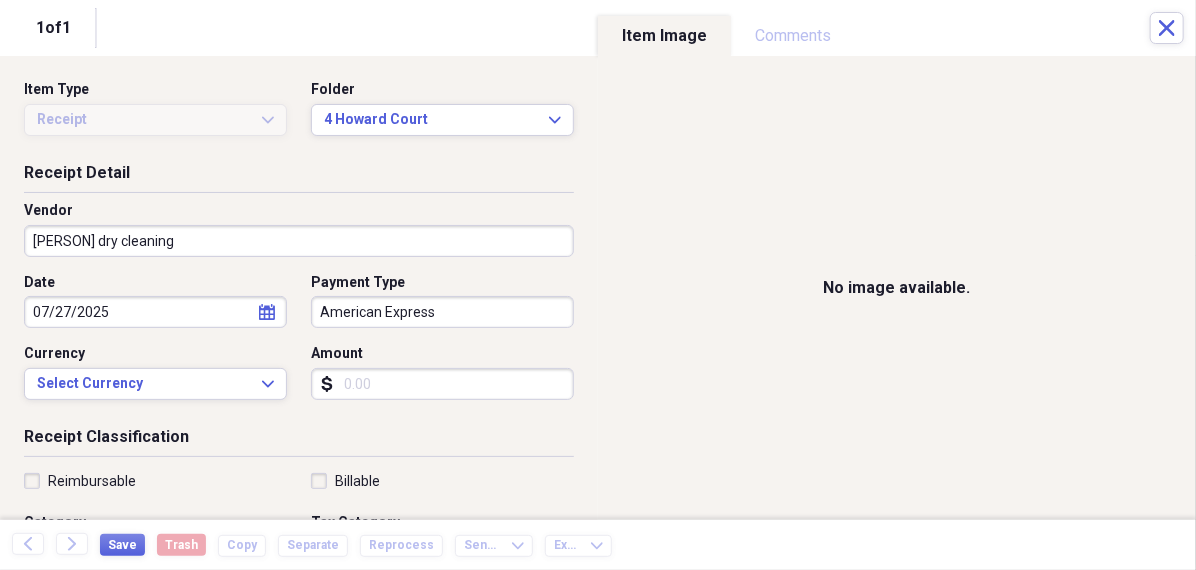 click on "Amount" at bounding box center [442, 384] 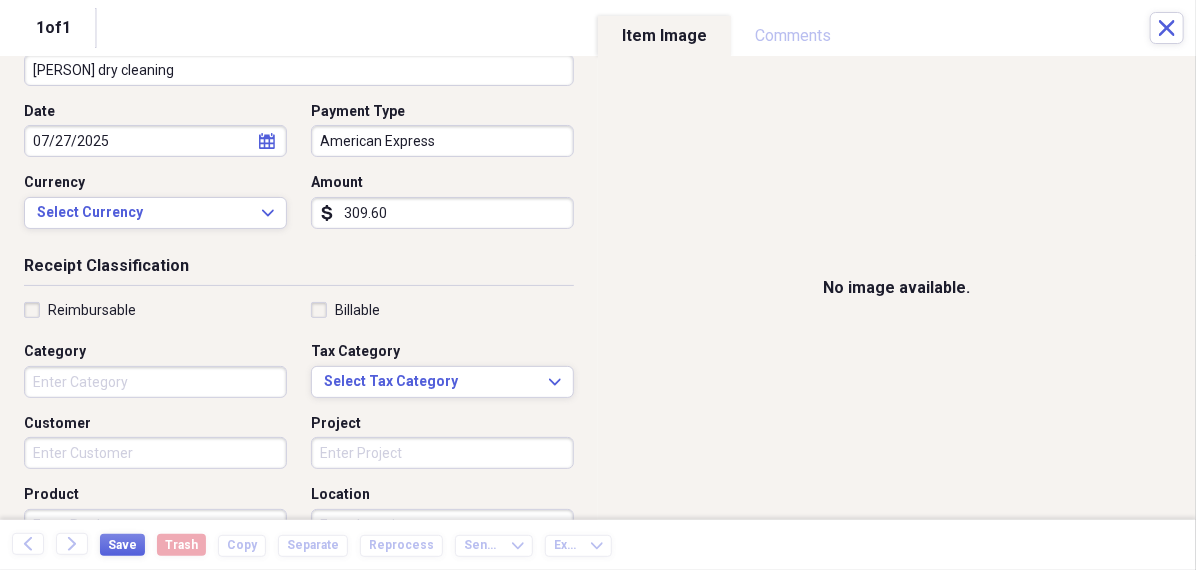 scroll, scrollTop: 177, scrollLeft: 0, axis: vertical 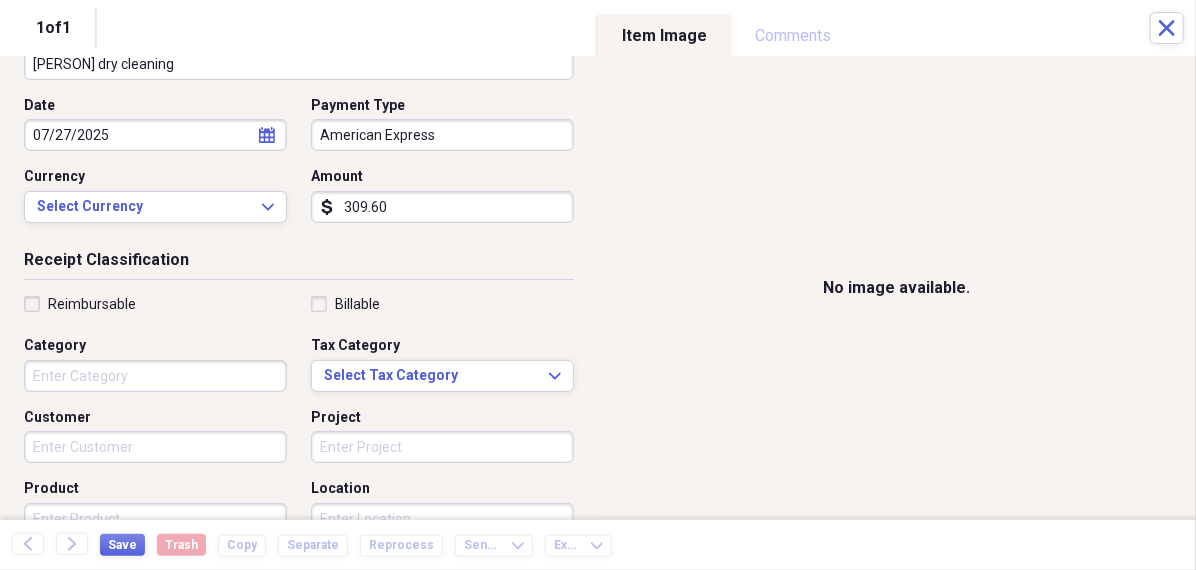 type on "309.60" 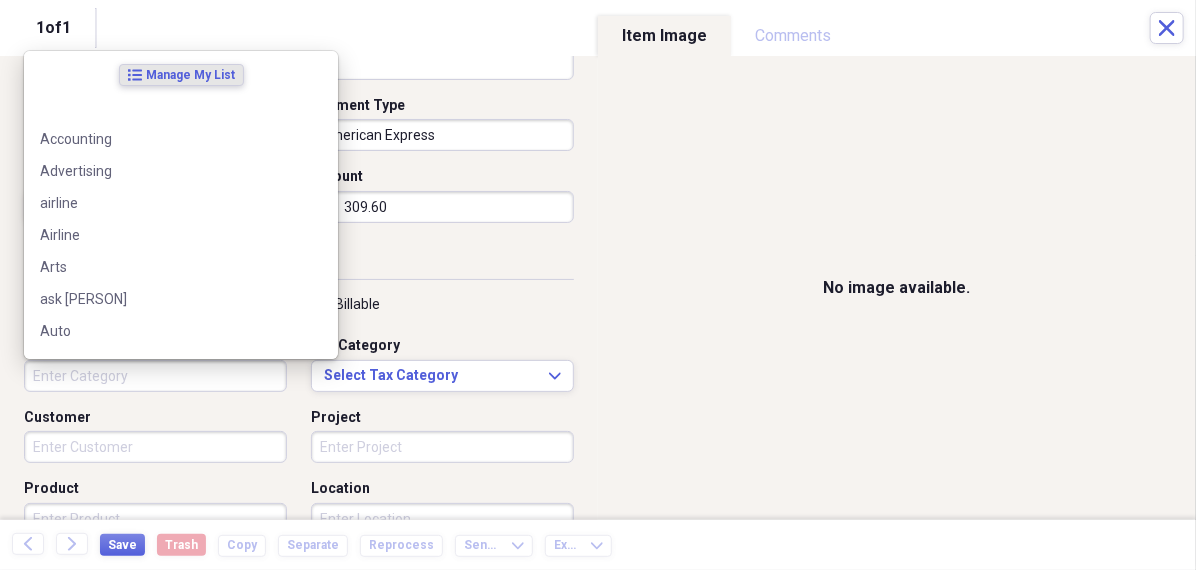 click on "Category" at bounding box center [155, 376] 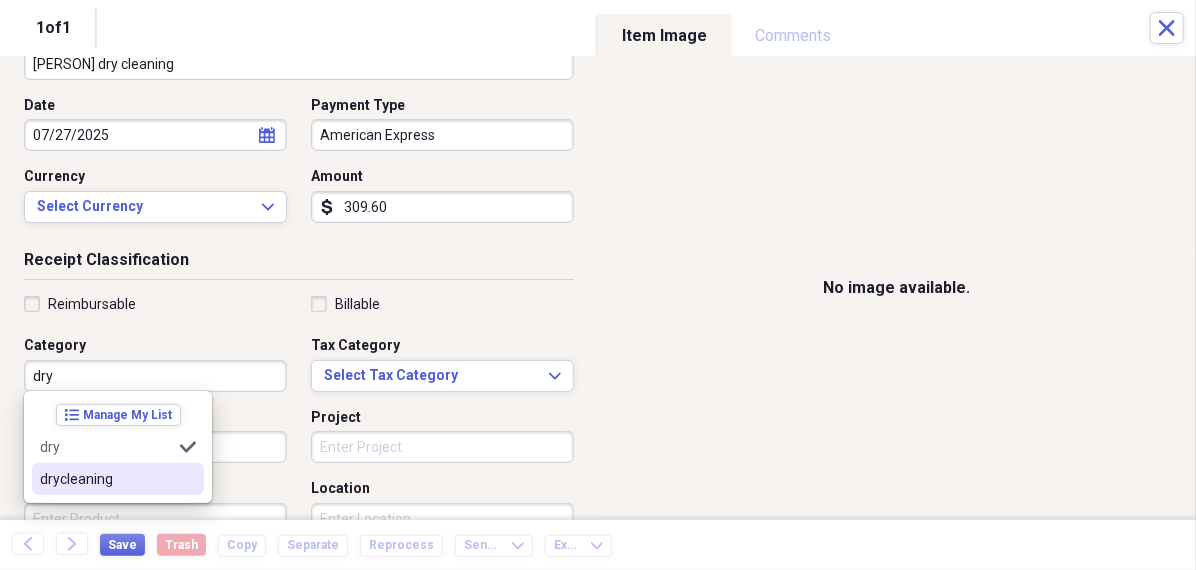 click on "drycleaning" at bounding box center (106, 479) 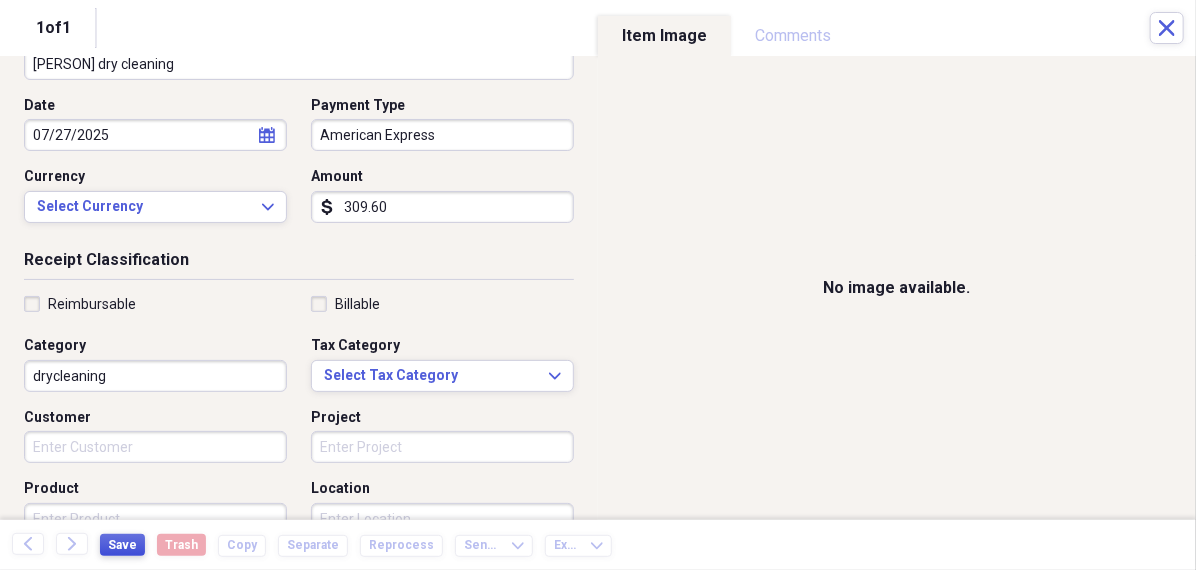 click on "Save" at bounding box center [122, 545] 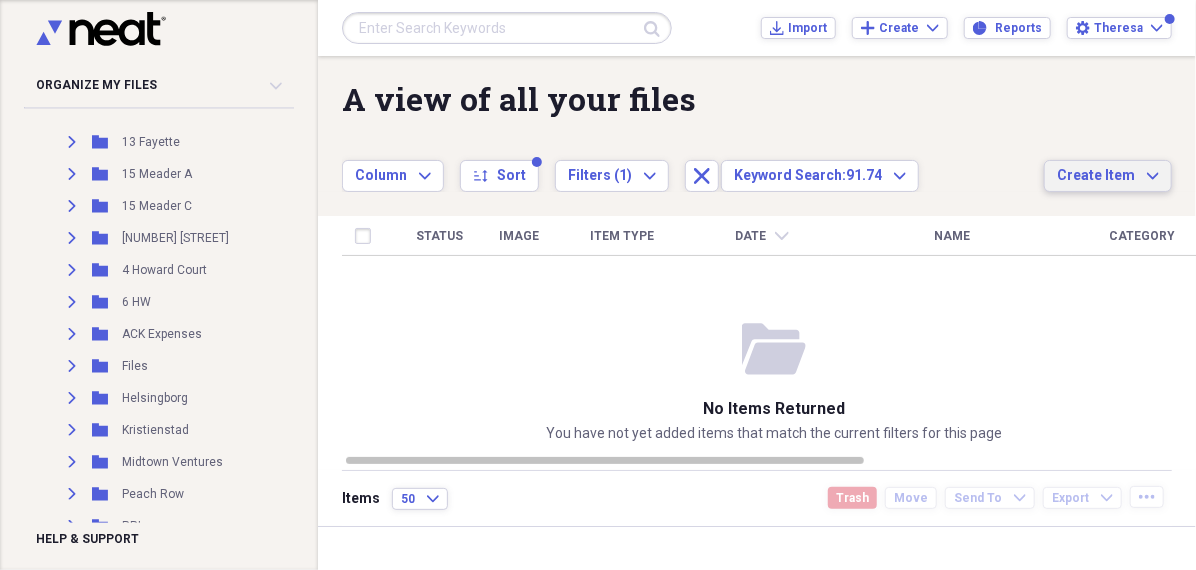 click on "Create Item" at bounding box center (1096, 176) 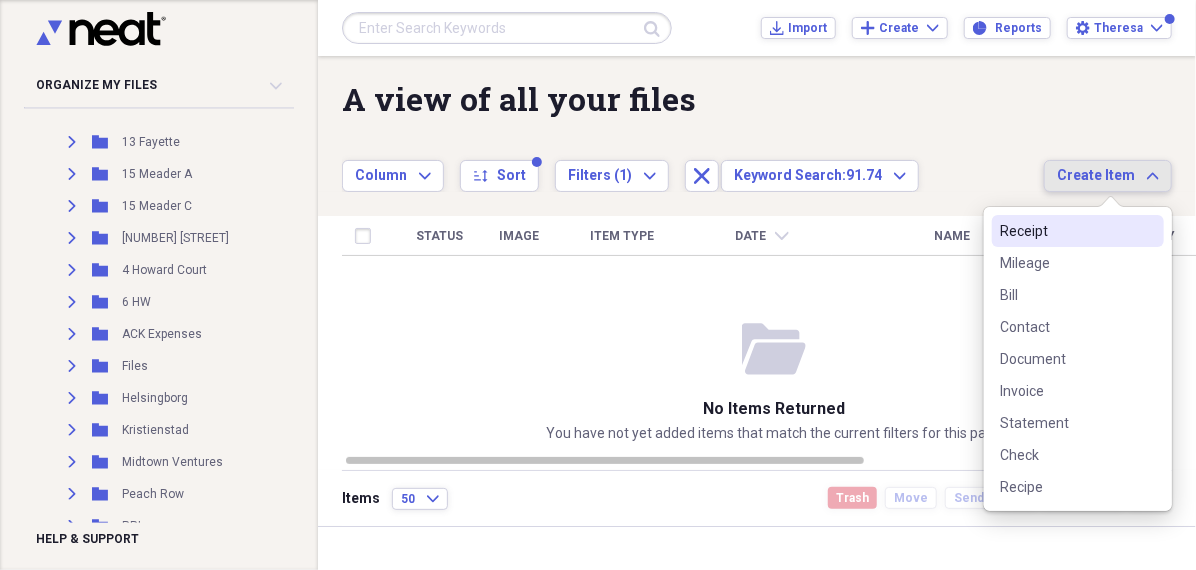 click on "Receipt" at bounding box center (1066, 231) 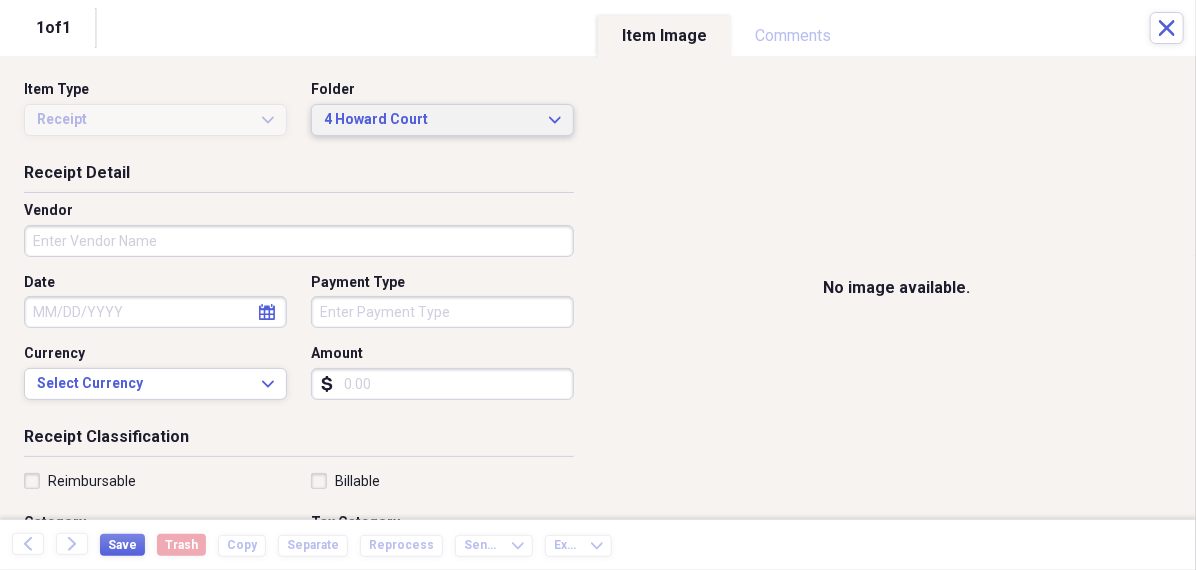 click on "4 Howard Court" at bounding box center [430, 120] 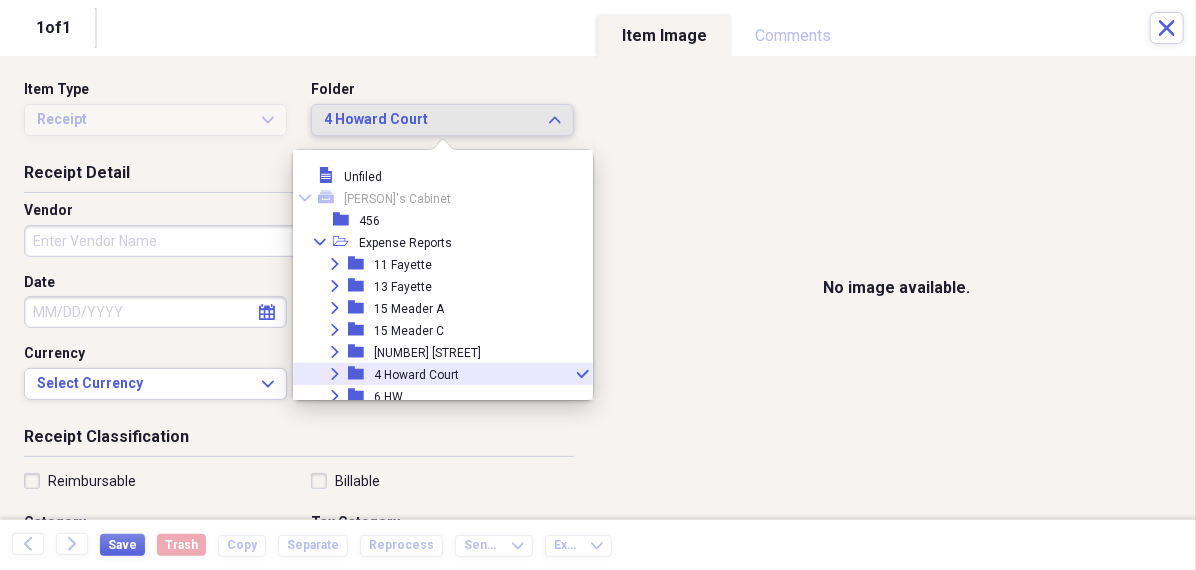 scroll, scrollTop: 99, scrollLeft: 0, axis: vertical 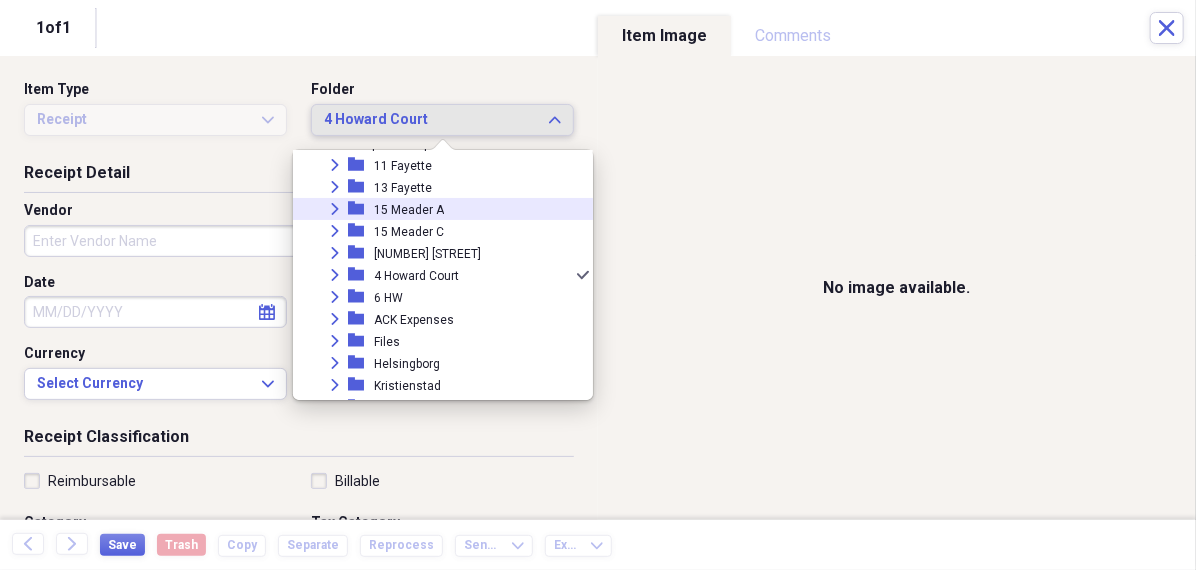 click on "15 Meader A" at bounding box center (409, 210) 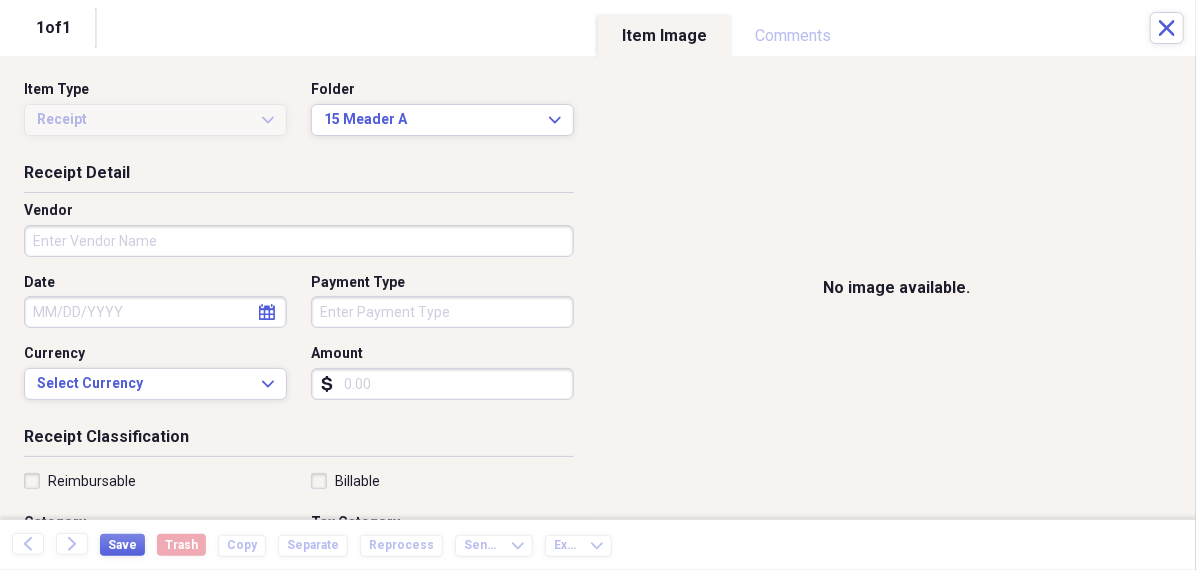 click on "Vendor" at bounding box center [299, 241] 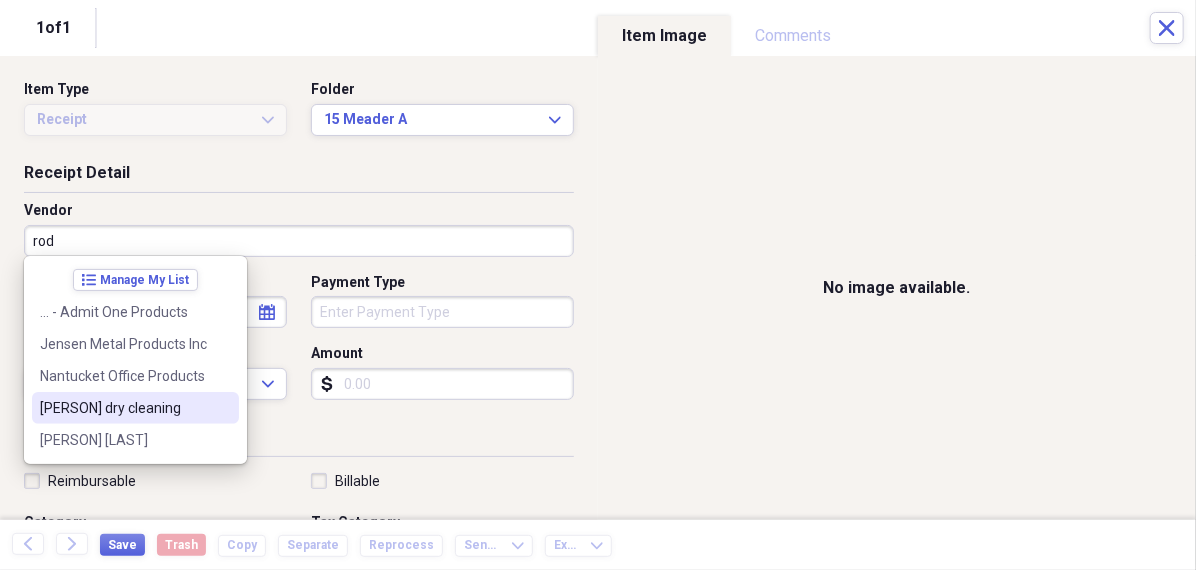 click on "[PERSON] dry cleaning" at bounding box center [123, 408] 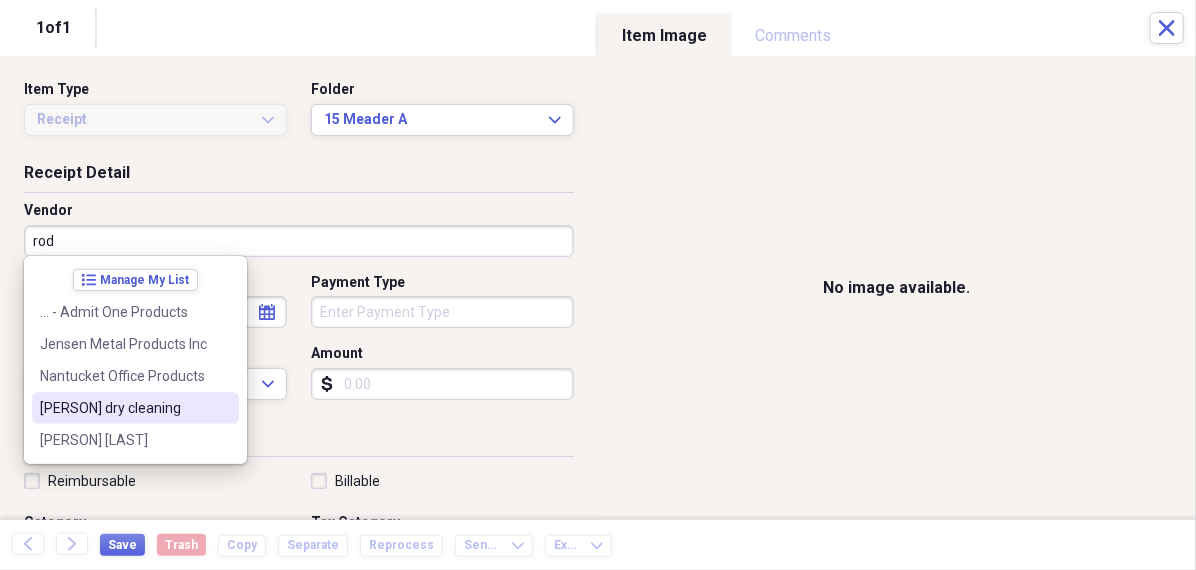 type on "[PERSON] dry cleaning" 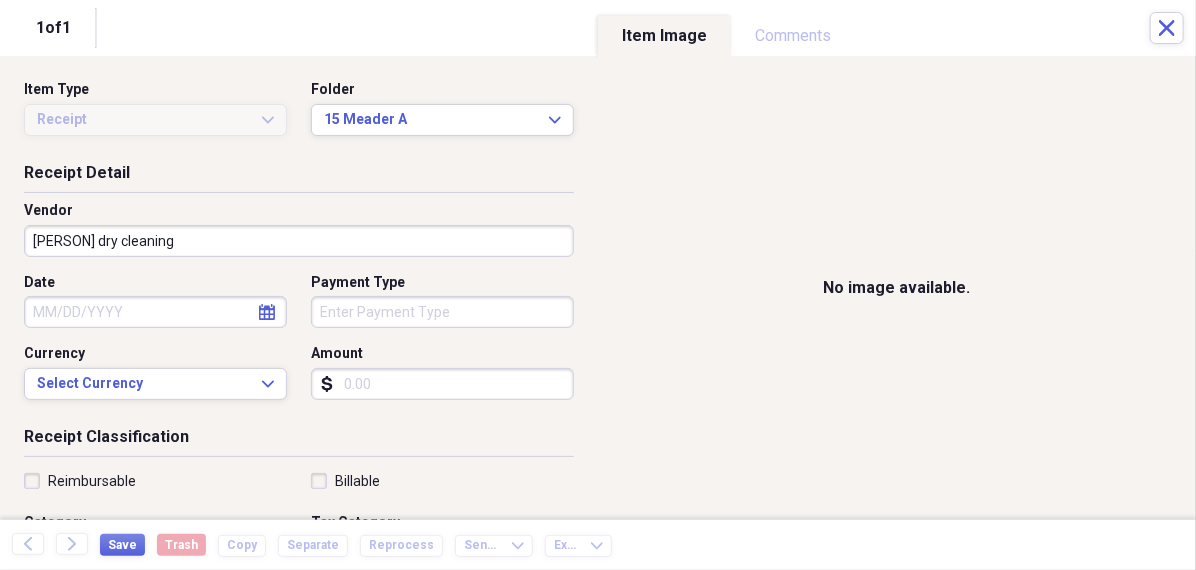click on "calendar Calendar" at bounding box center [267, 312] 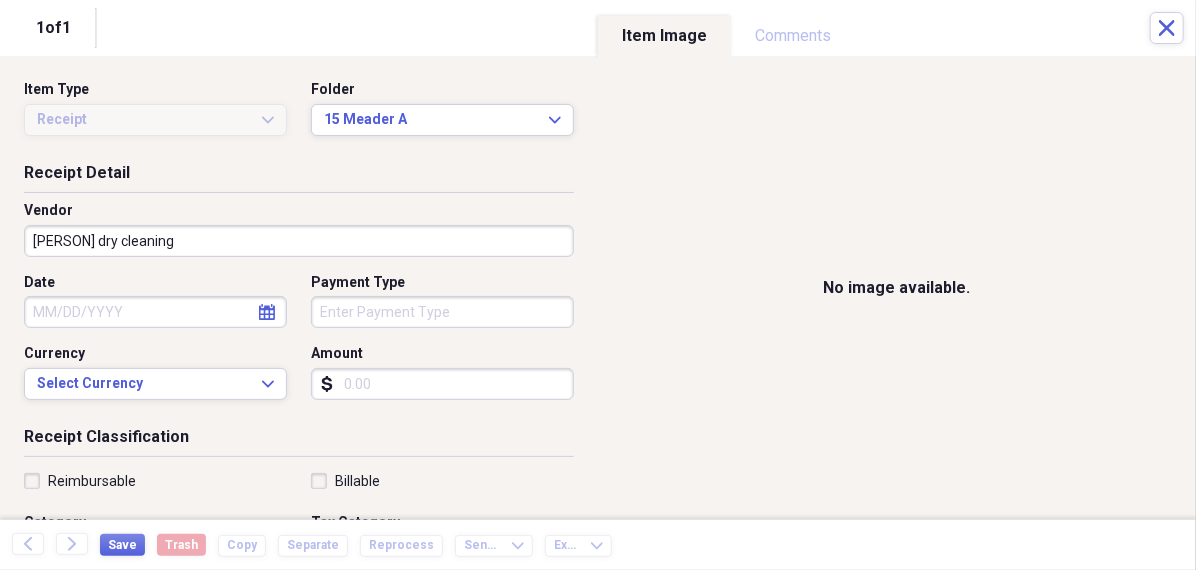 select on "7" 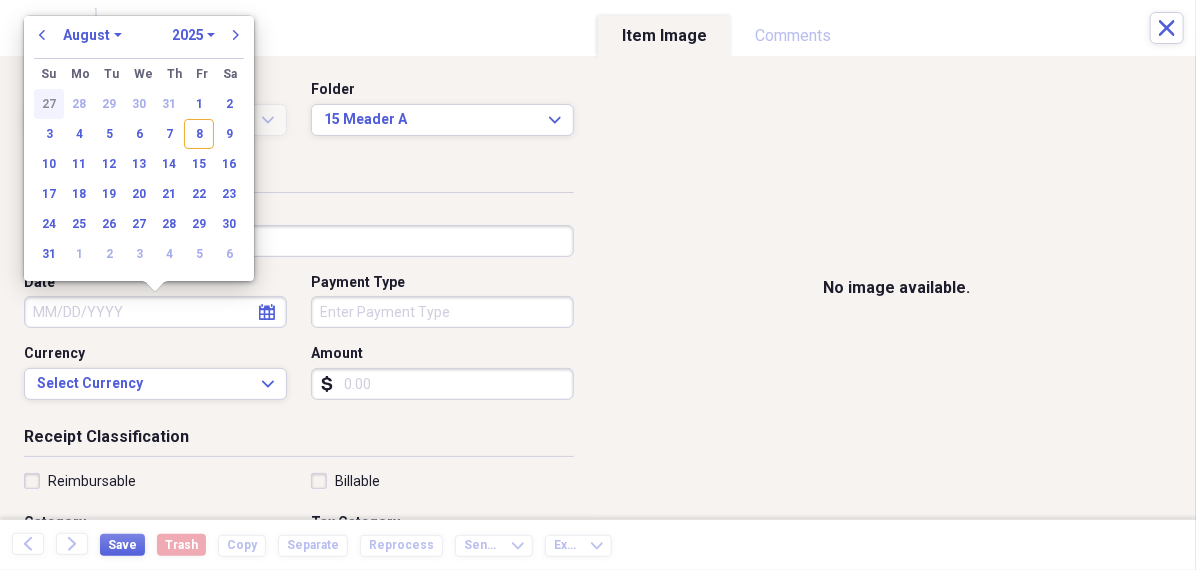 click on "27" at bounding box center [49, 104] 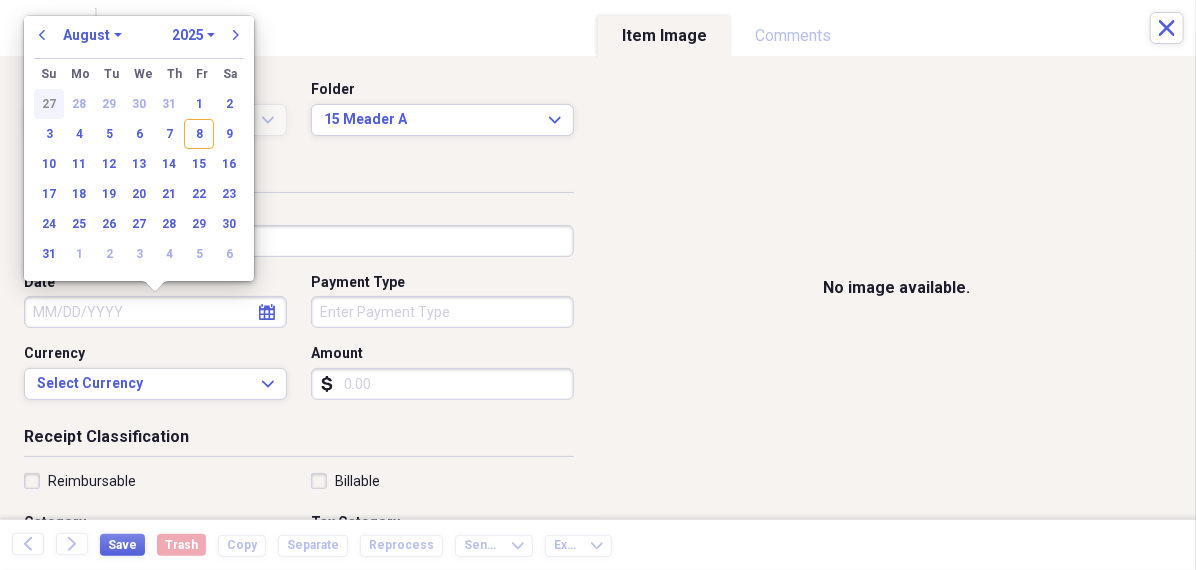 type on "07/27/2025" 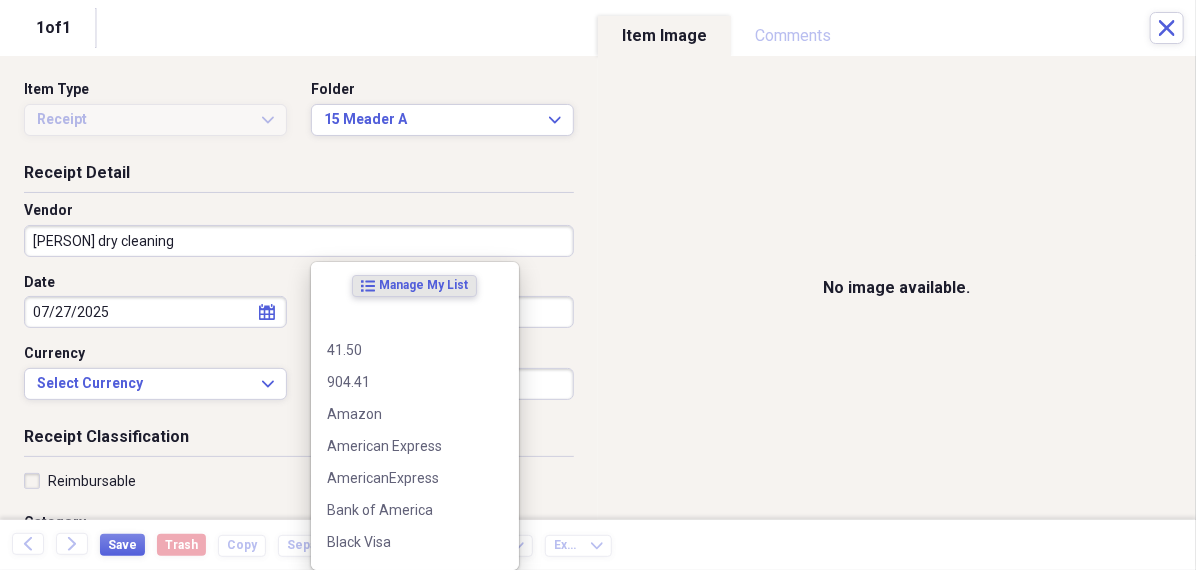 click on "Organize My Files 99+ Collapse Unfiled Needs Review 99+ Unfiled All Files Unfiled Unfiled Unfiled Saved Reports Collapse My Cabinet [PERSON]s Cabinet Add Folder Folder 456 Add Folder Collapse Open Folder Expense Reports Add Folder Expand Folder 11 Fayette Add Folder Expand Folder 13 Fayette Add Folder Expand Folder 15 Meader A Add Folder Expand Folder 15 Meader C Add Folder Expand Folder 15 Meader D Add Folder Expand Folder 4 Howard Court Add Folder Expand Folder 6 HW Add Folder Expand Folder ACK Expenses Add Folder Expand Folder Files Add Folder Expand Folder Helsingborg Add Folder Expand Folder Kristienstad Add Folder Expand Folder Midtown Ventures Add Folder Expand Folder Peach Row Add Folder Expand Folder RRL Add Folder Expand Folder Vasteros - Boat Add Folder Expand Folder ZEN Add Folder Collapse Trash Trash Folder 21.7.16 Folder [PERSON] Folder Kristienstad Help & Support Submit Import Import Add Create Expand Reports Reports Settings [PERSON] Expand A view of all your files Showing 0 items Column Expand" at bounding box center (598, 285) 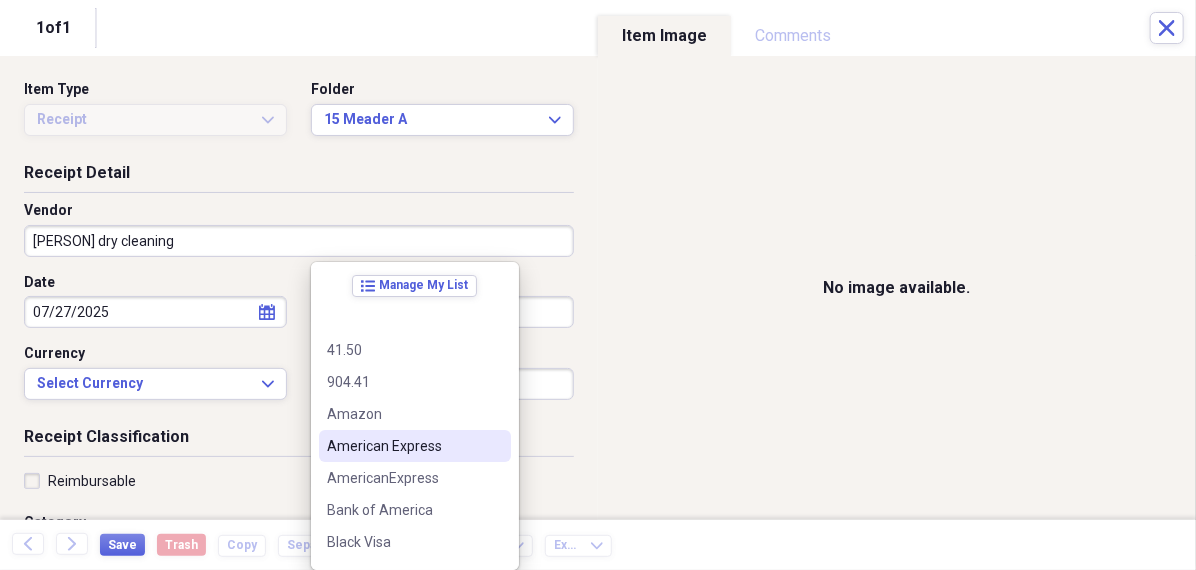 click on "American Express" at bounding box center (403, 446) 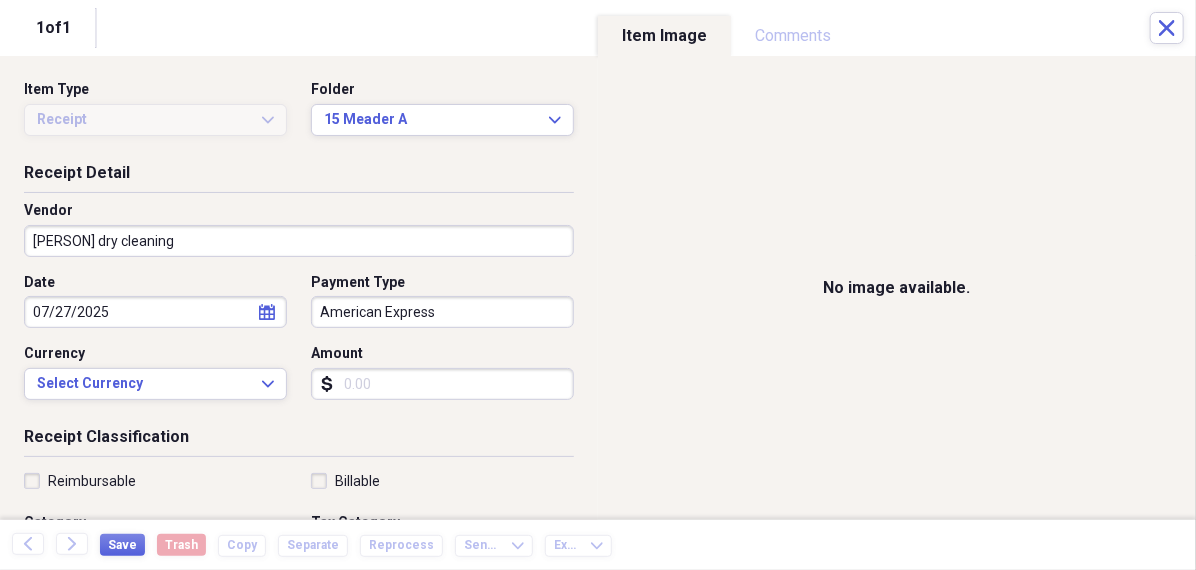 click on "Amount" at bounding box center (442, 384) 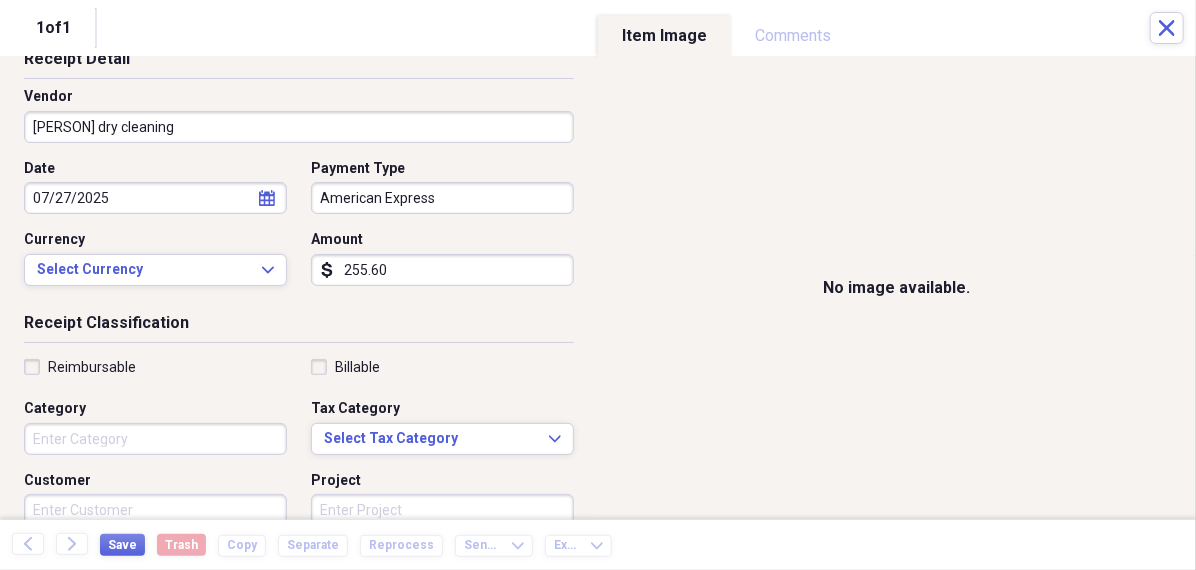 scroll, scrollTop: 141, scrollLeft: 0, axis: vertical 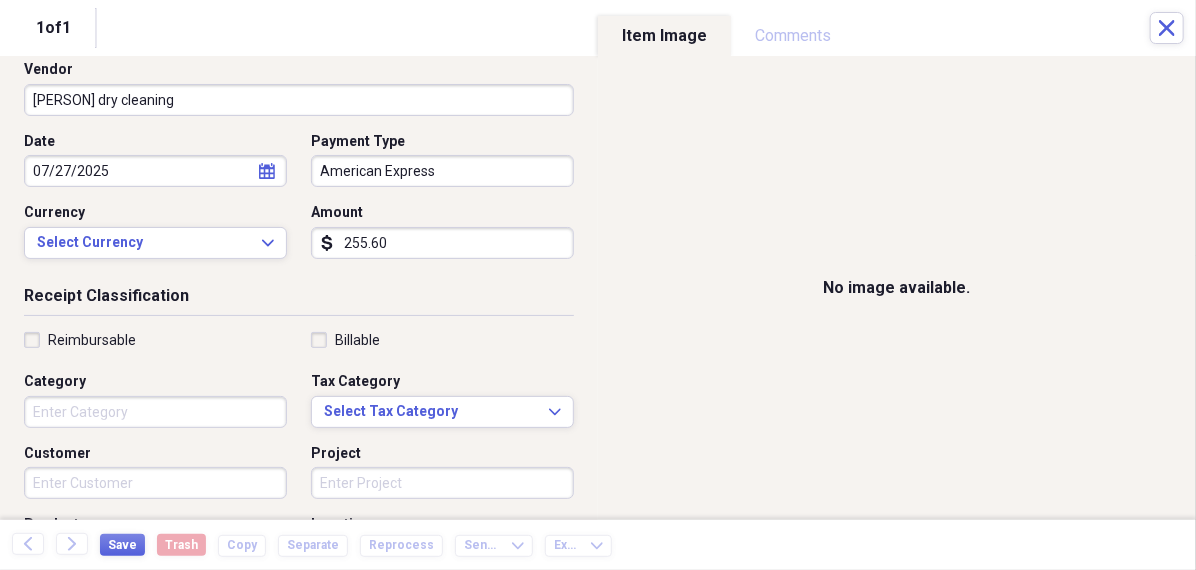 type on "255.60" 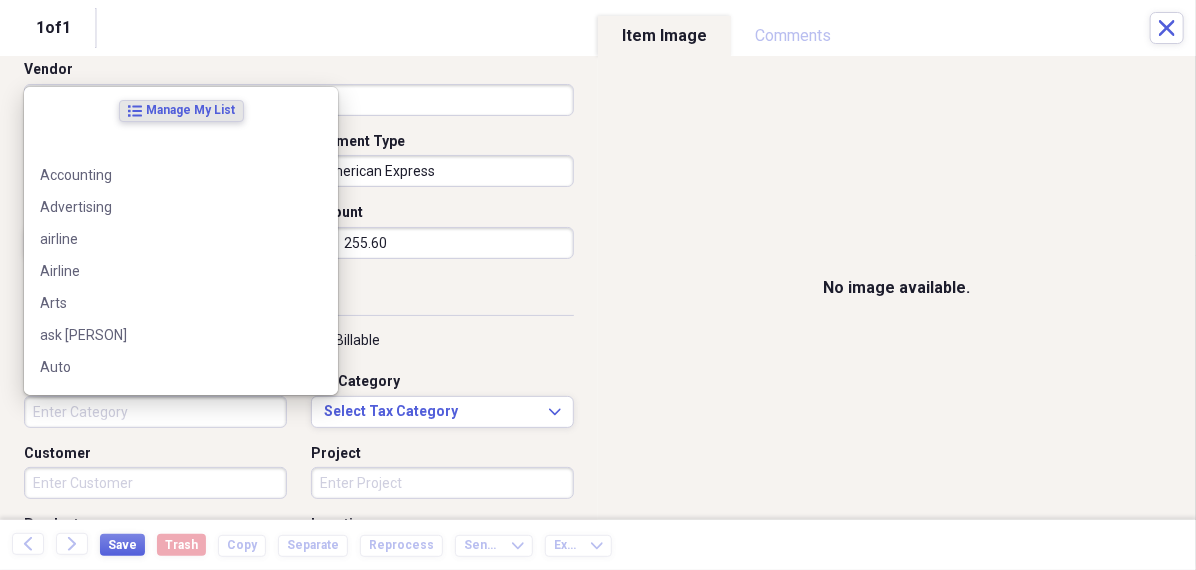 click on "Category" at bounding box center [155, 412] 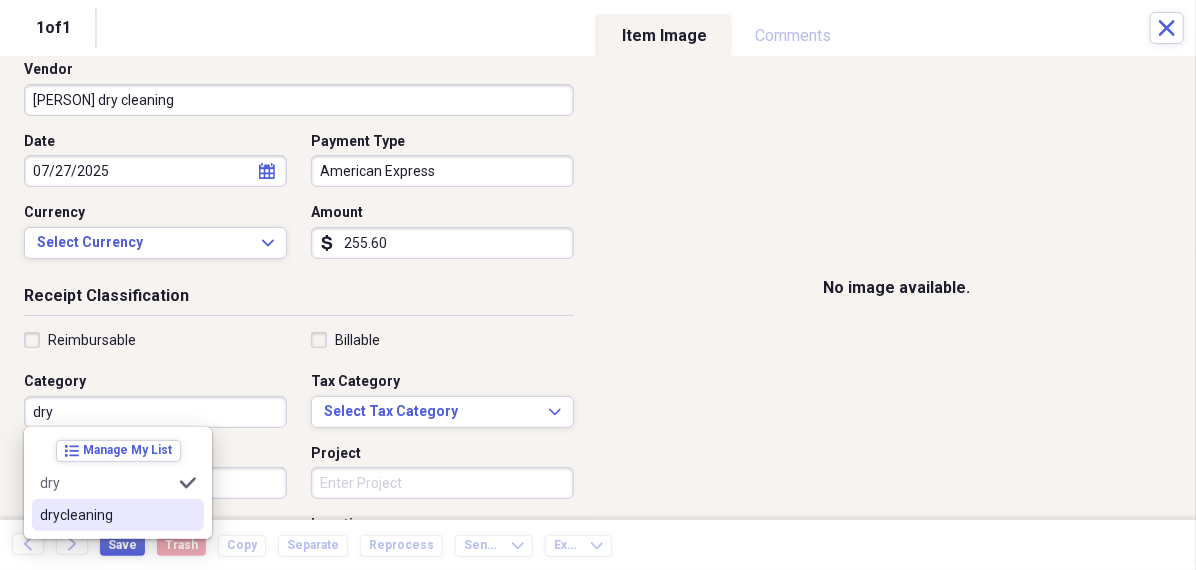 click on "drycleaning" at bounding box center [106, 515] 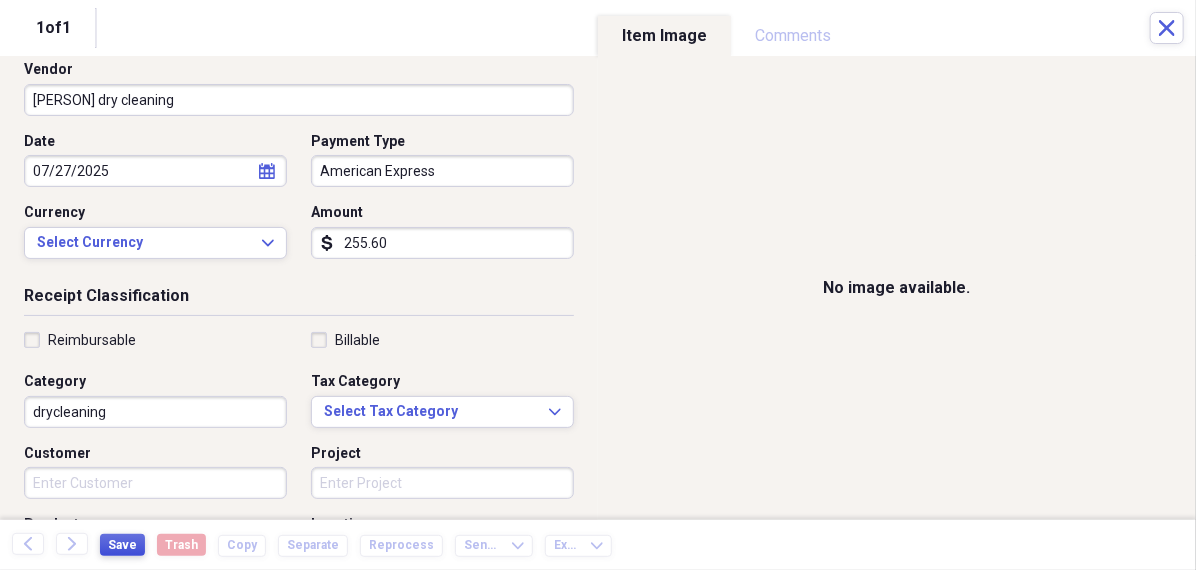 click on "Save" at bounding box center (122, 545) 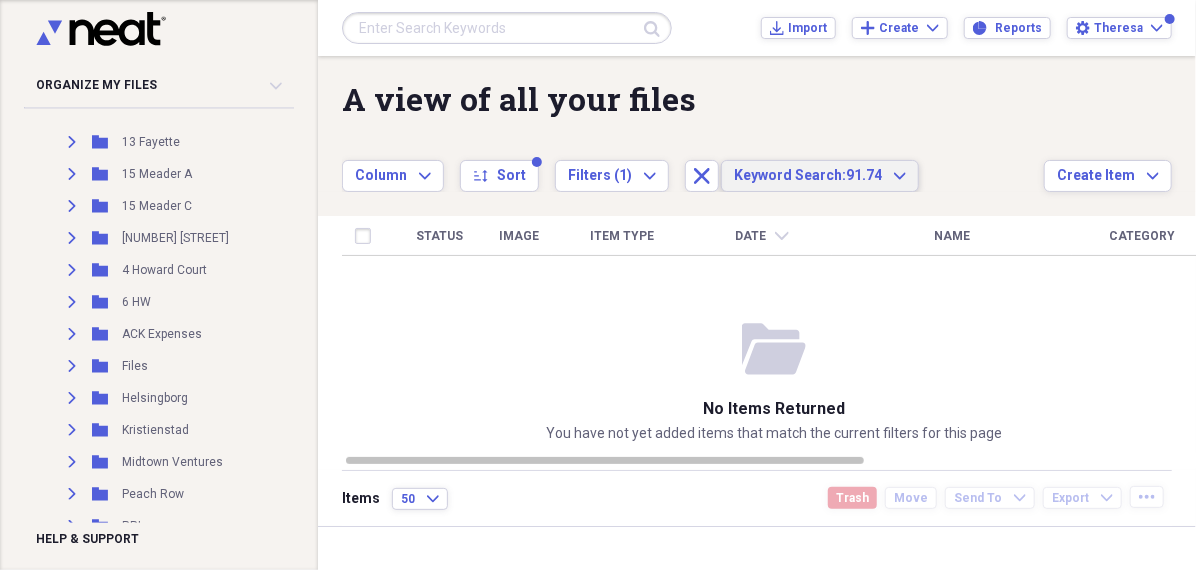 click on "Expand" 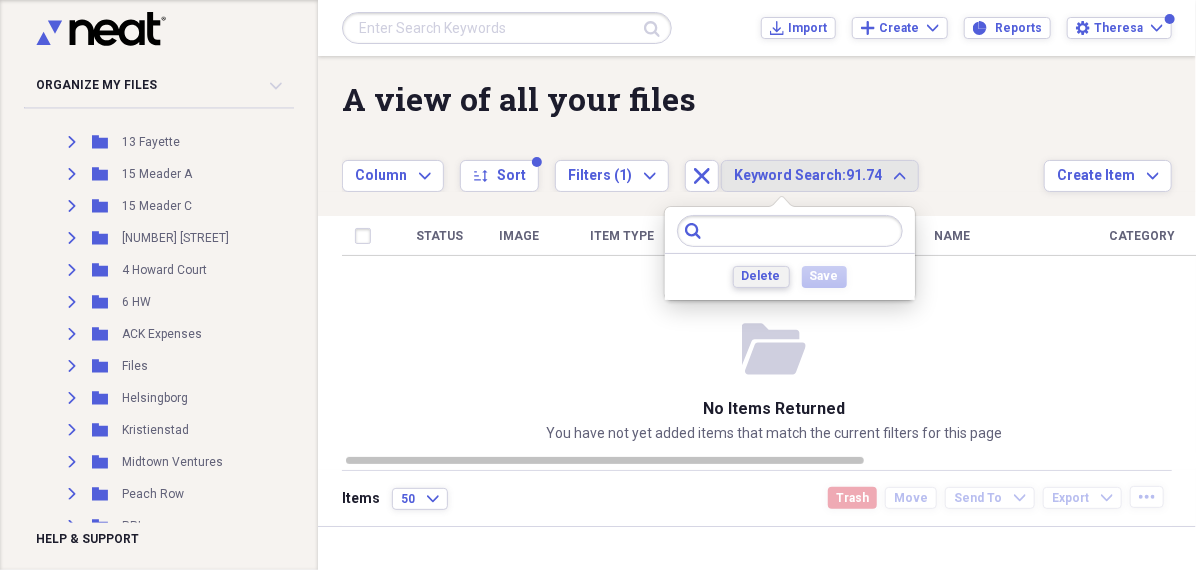 click on "Delete" at bounding box center [761, 276] 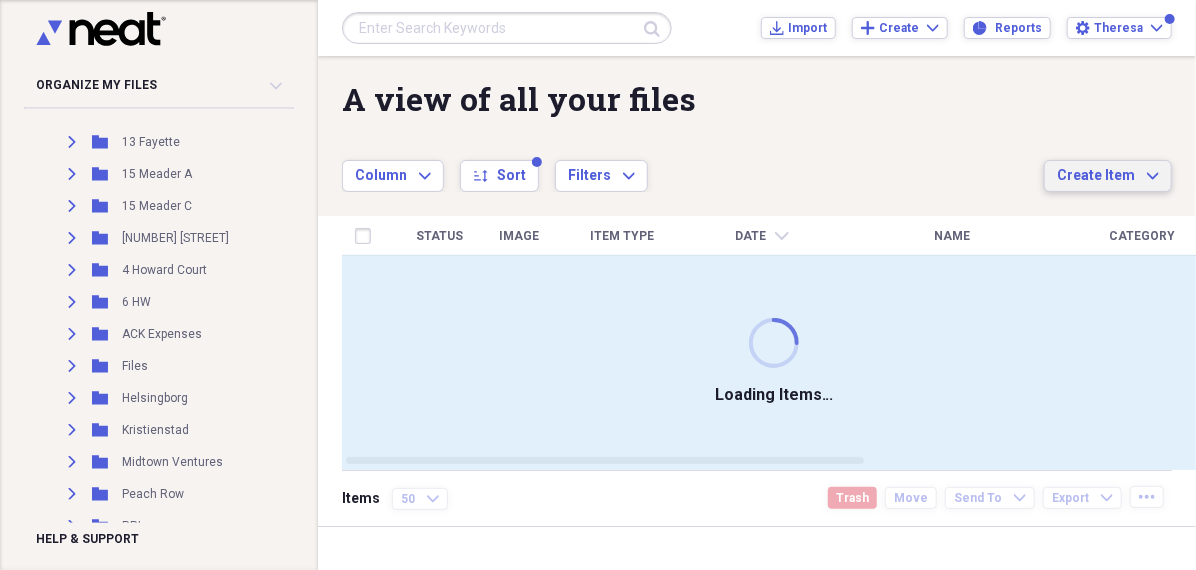 click on "Create Item" at bounding box center [1096, 176] 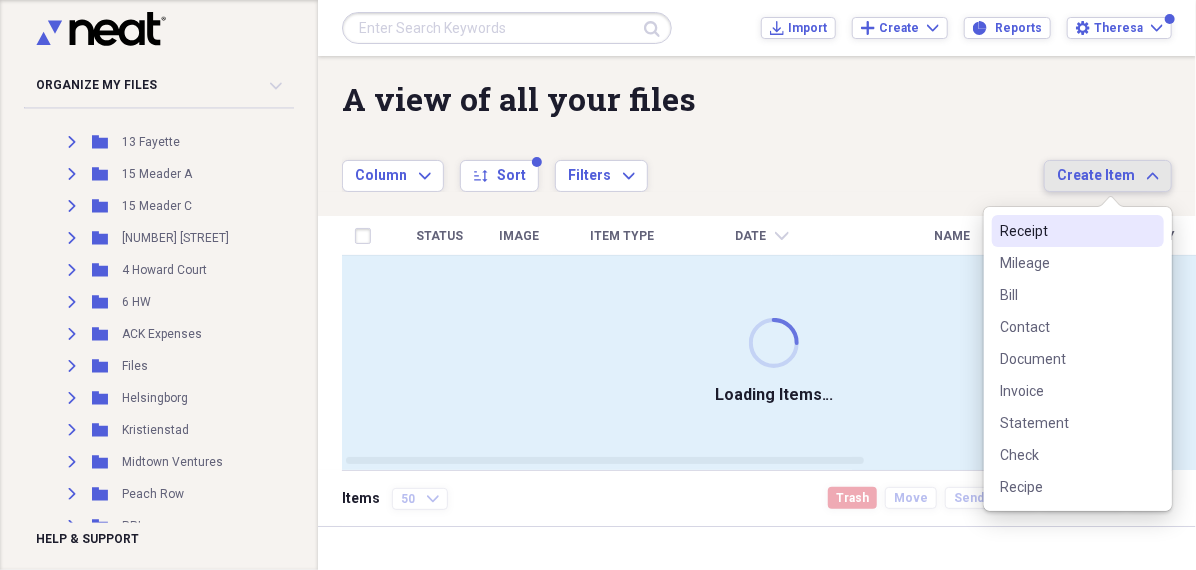 click on "Receipt" at bounding box center (1066, 231) 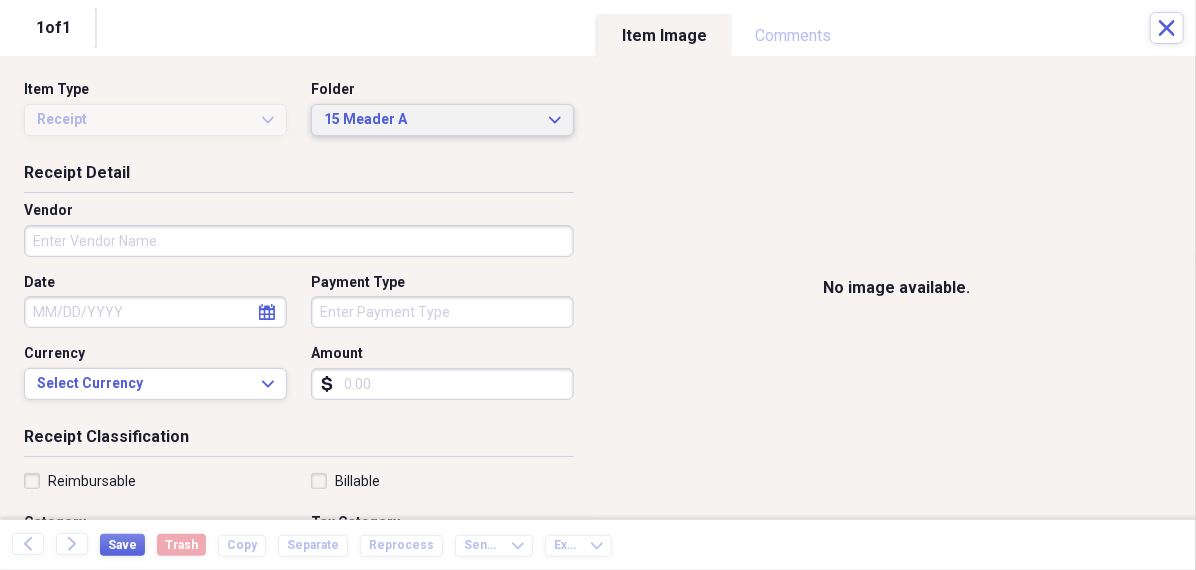 click on "15 Meader A" at bounding box center (430, 120) 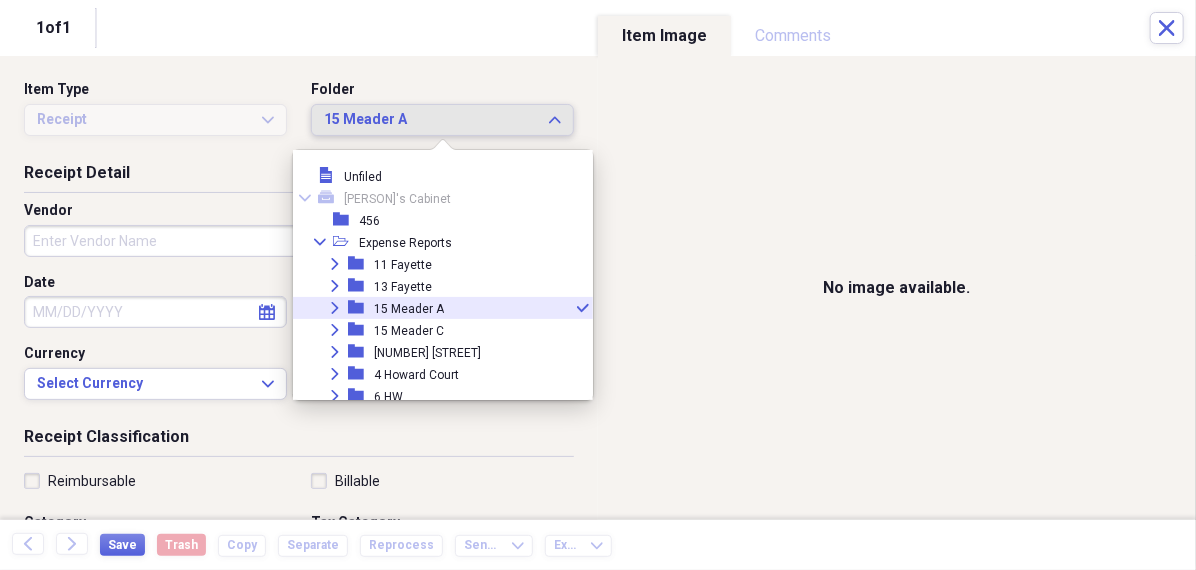 scroll, scrollTop: 33, scrollLeft: 0, axis: vertical 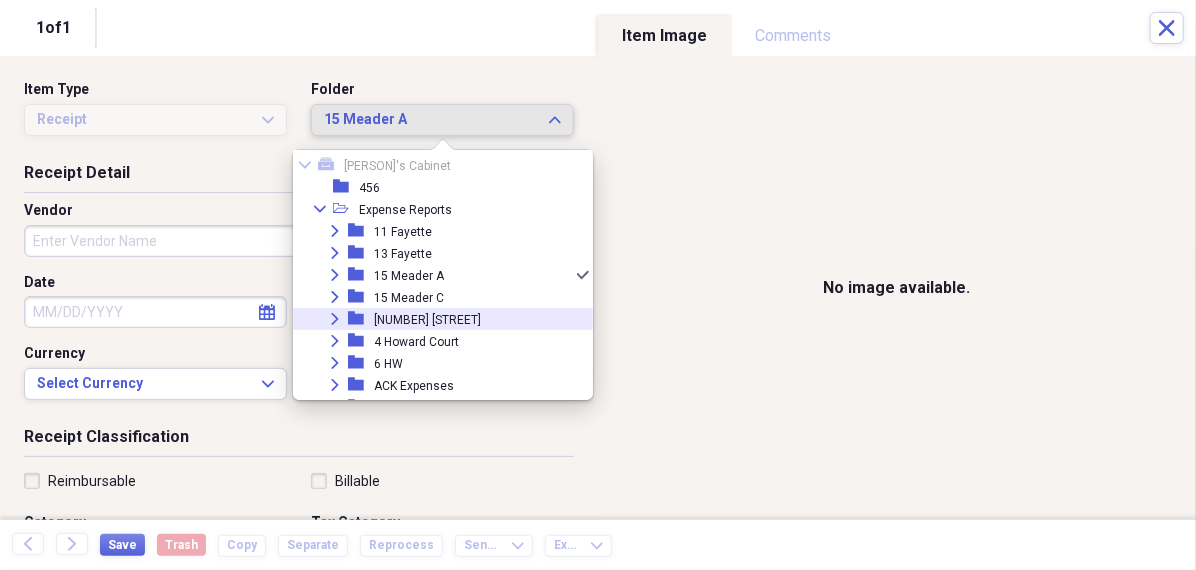 click on "[NUMBER] [STREET]" at bounding box center [427, 320] 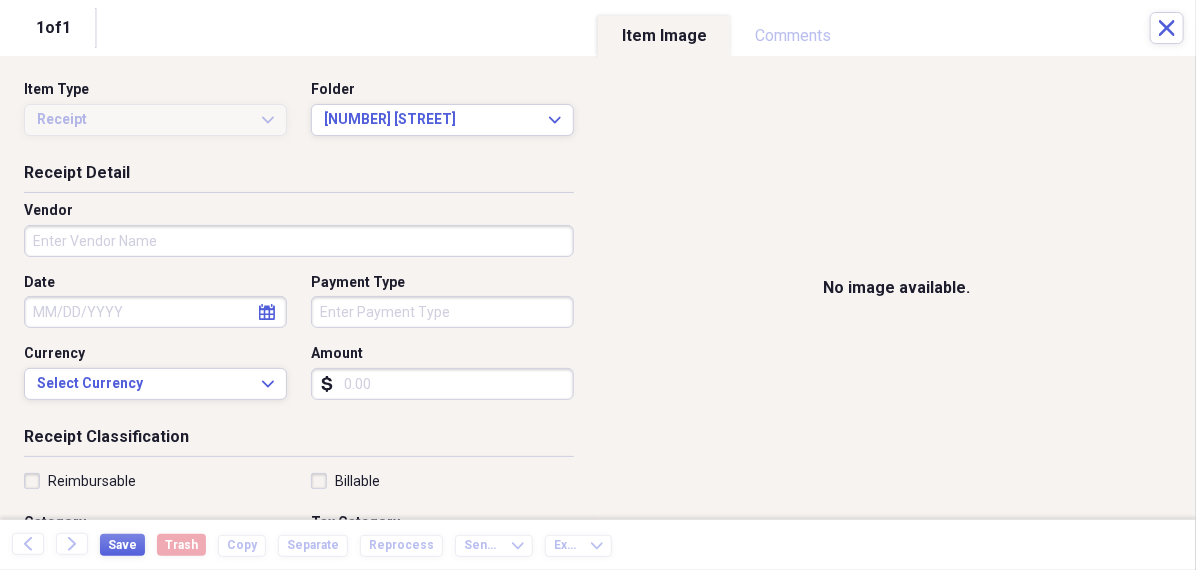 click on "Vendor" at bounding box center (299, 241) 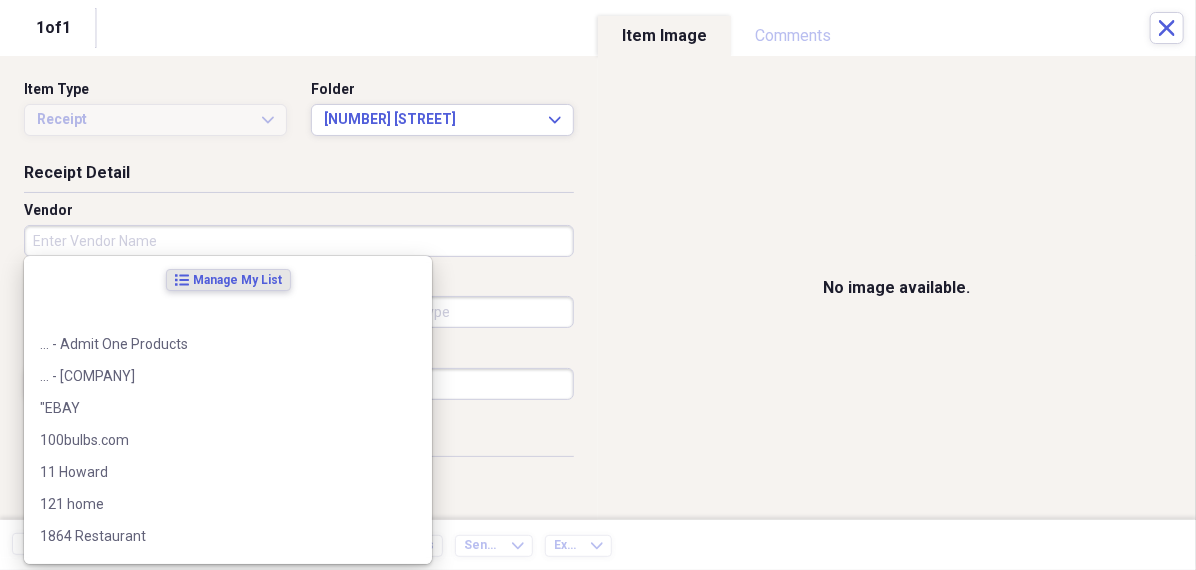 type on "n" 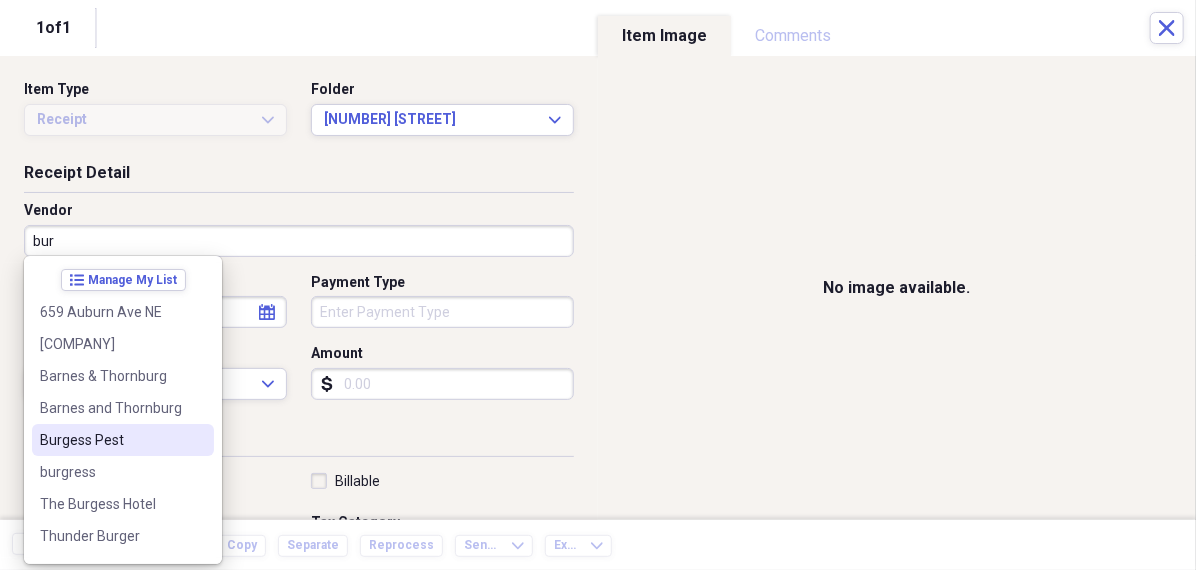 click on "Burgess Pest" at bounding box center [111, 440] 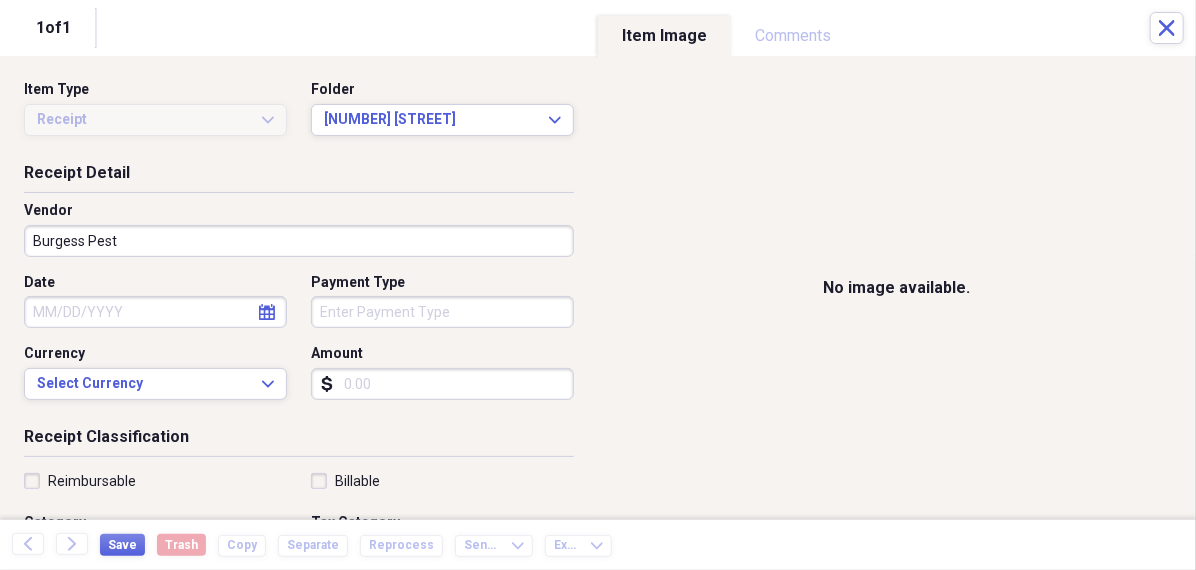 select on "7" 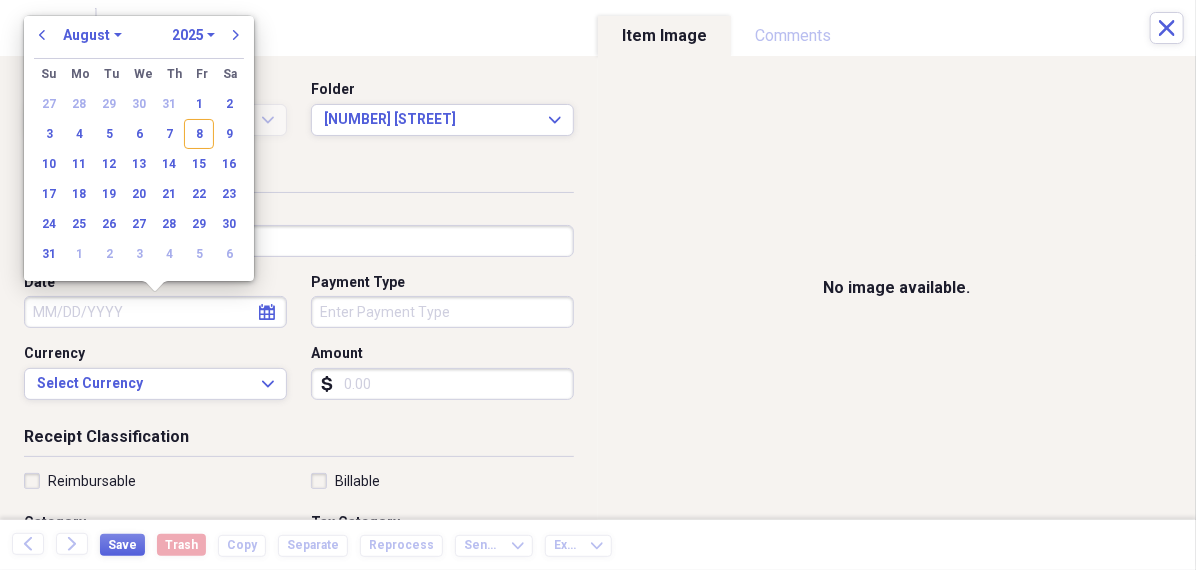 click on "Date" at bounding box center [155, 312] 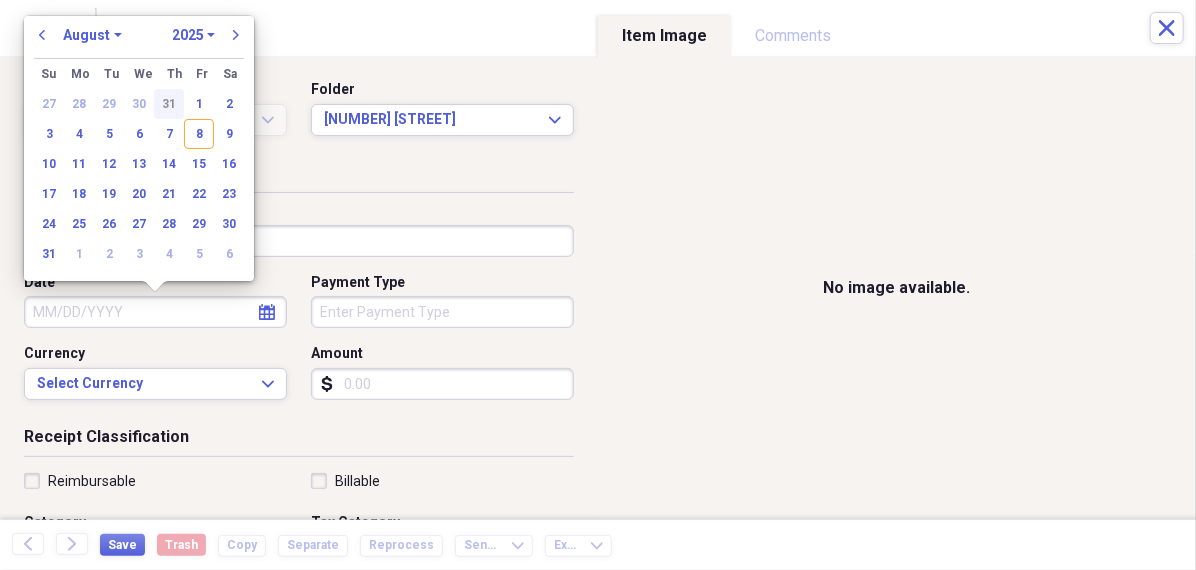 click on "31" at bounding box center (169, 104) 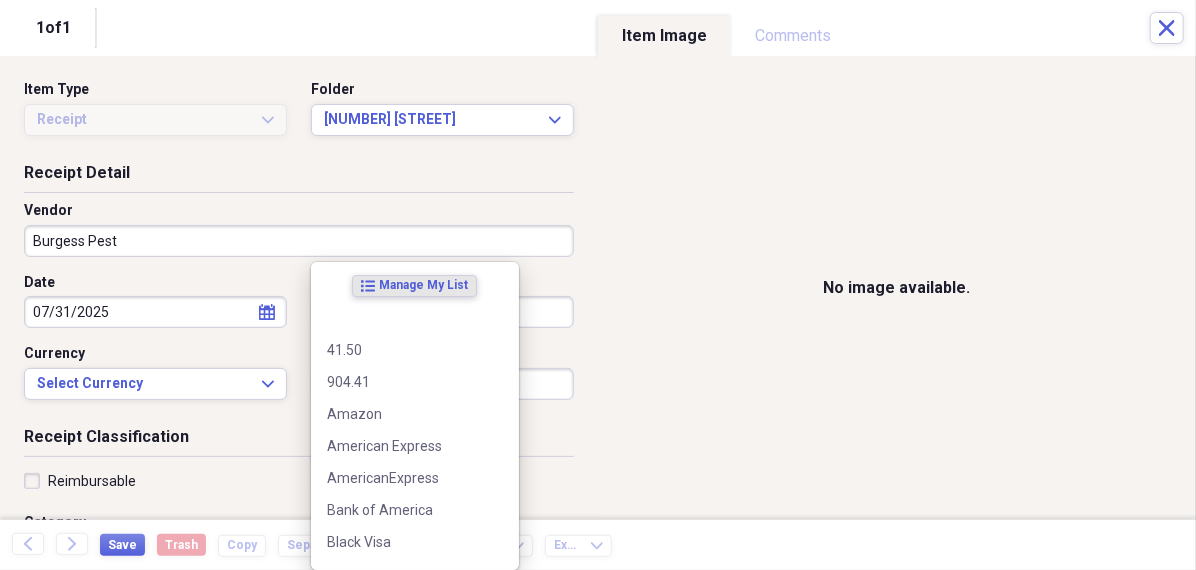 click on "Organize My Files 99+ Collapse Unfiled Needs Review 99+ Unfiled All Files Unfiled Unfiled Unfiled Saved Reports Collapse My Cabinet [PERSON]'s Cabinet Add Folder Folder 456 Add Folder Collapse Open Folder Expense Reports Add Folder Expand Folder 11 Fayette Add Folder Expand Folder 13 Fayette Add Folder Expand Folder 15 Meader A Add Folder Expand Folder 15 Meader C Add Folder Expand Folder 15 Meader D Add Folder Expand Folder 4 Howard Court Add Folder Expand Folder 6 HW Add Folder Expand Folder ACK Expenses Add Folder Expand Folder Files Add Folder Expand Folder Helsingborg Add Folder Expand Folder Kristienstad Add Folder Expand Folder Midtown Ventures Add Folder Expand Folder Peach Row Add Folder Expand Folder RRL Add Folder Expand Folder Vasteros - Boat Add Folder Expand Folder ZEN Add Folder Collapse Trash Trash Folder 21.7.16 Folder jeffrey Folder Kristienstad Help & Support Submit Import Import Add Create Expand Reports Reports Settings [PERSON] Expand A view of all your files Showing 11,027 items Column 50" at bounding box center [598, 285] 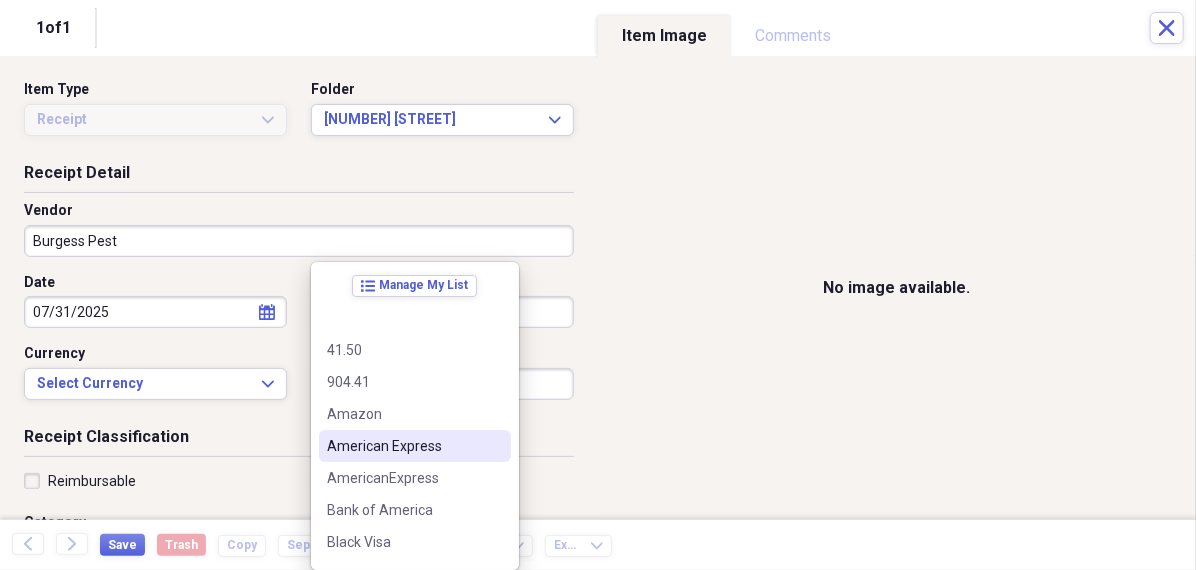 click on "American Express" at bounding box center [403, 446] 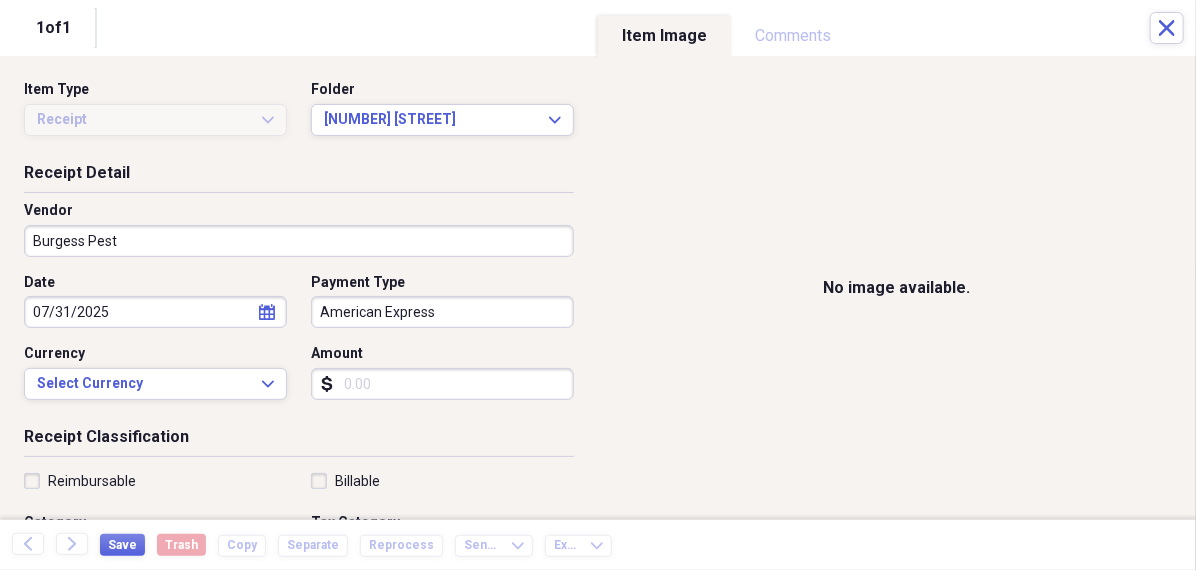 click on "Amount" at bounding box center [442, 384] 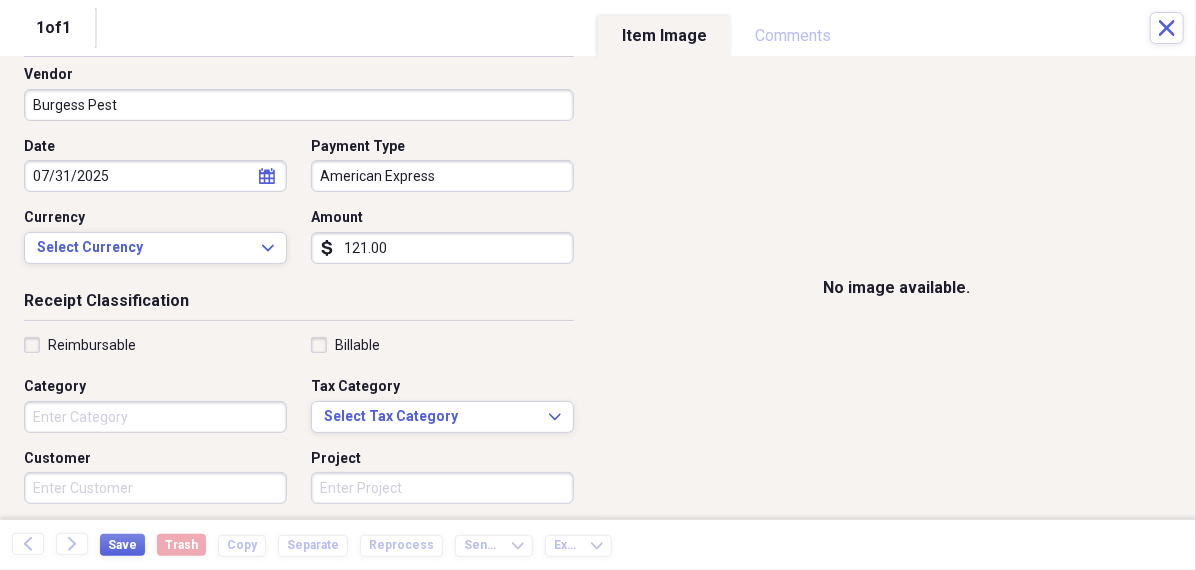 scroll, scrollTop: 147, scrollLeft: 0, axis: vertical 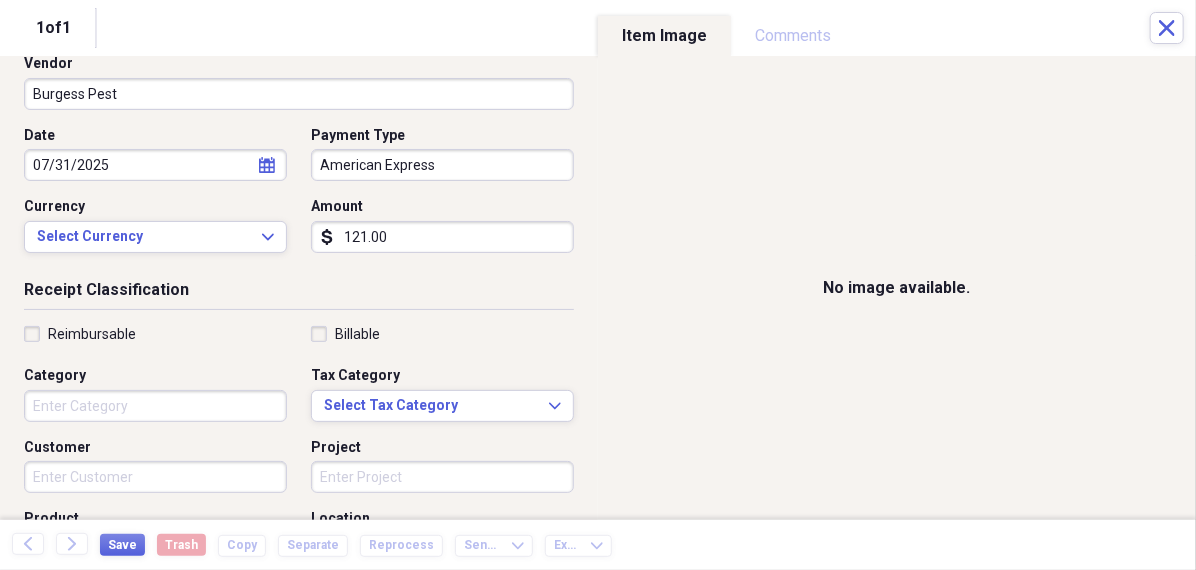 type on "121.00" 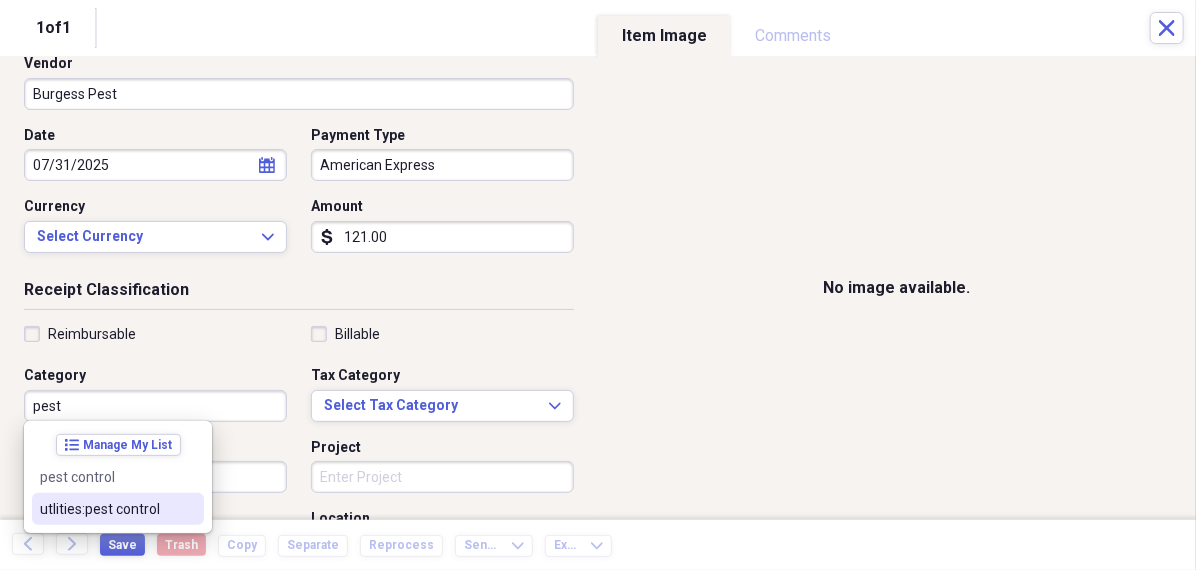 click on "utlities:pest control" at bounding box center (106, 509) 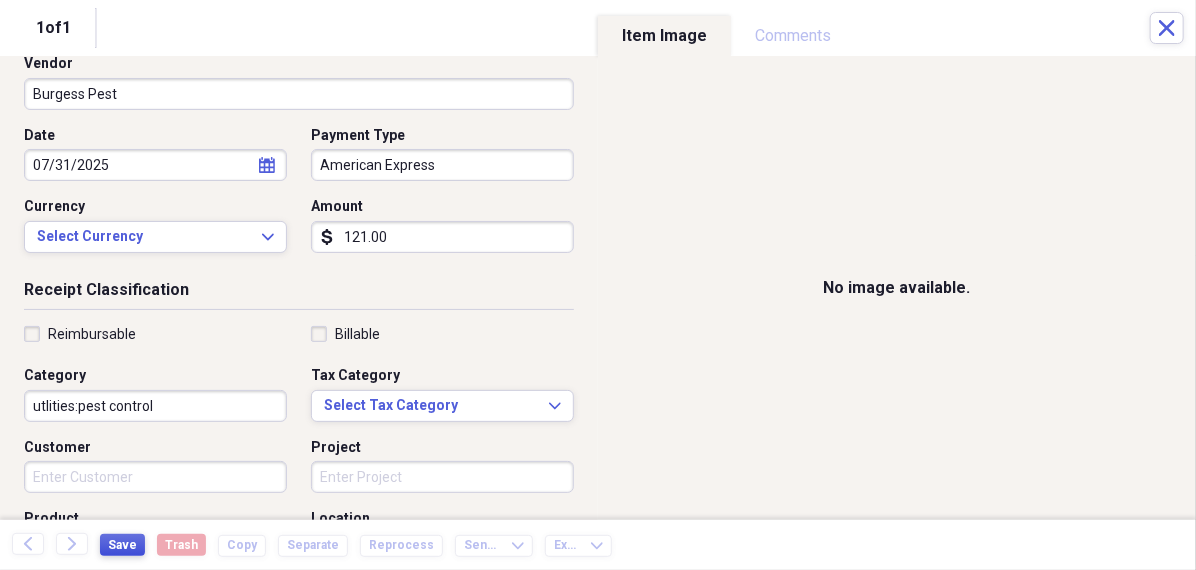click on "Save" at bounding box center (122, 545) 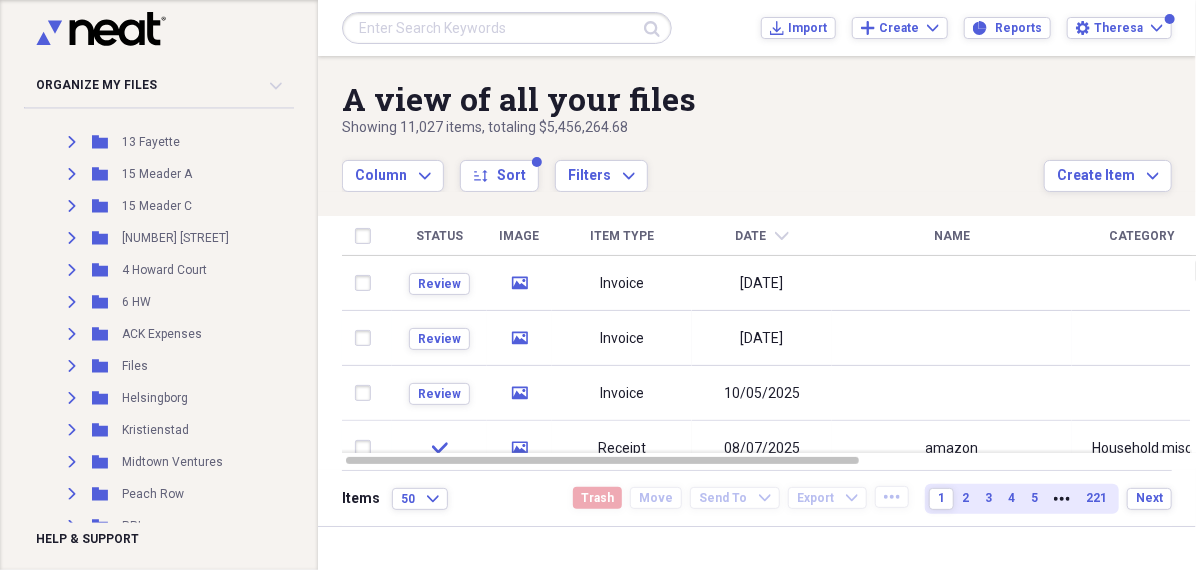 click on "Help & Support" at bounding box center [87, 539] 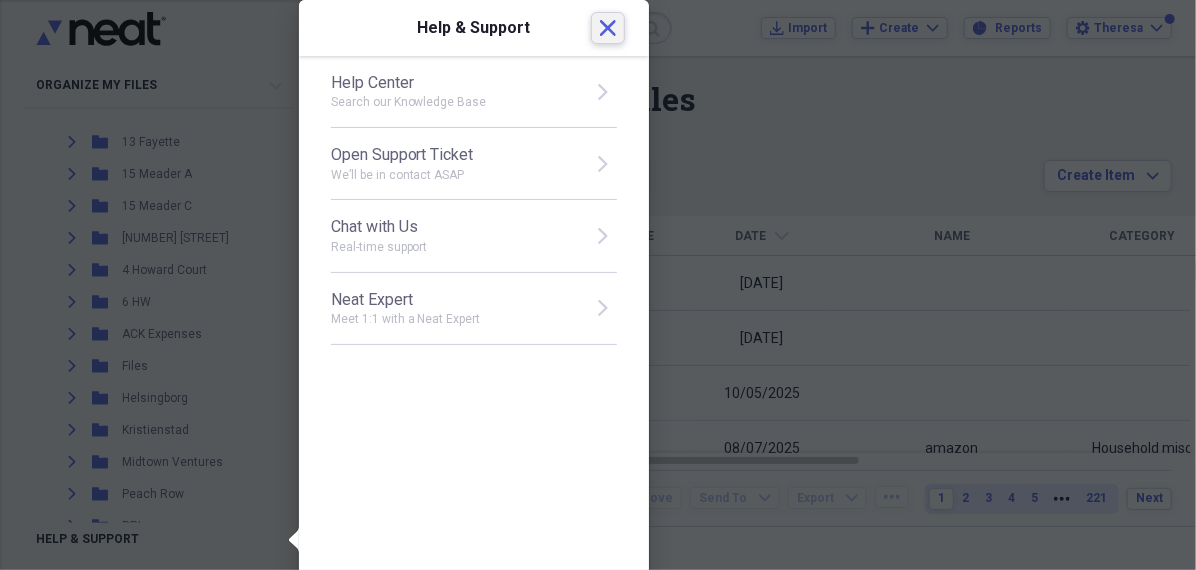 click 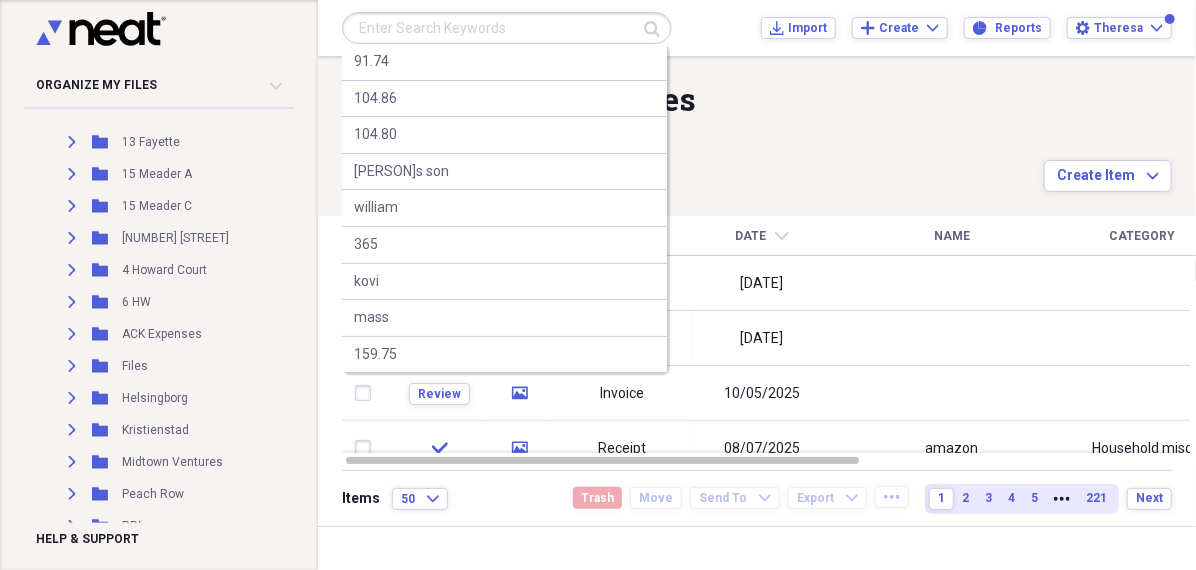 click at bounding box center (507, 28) 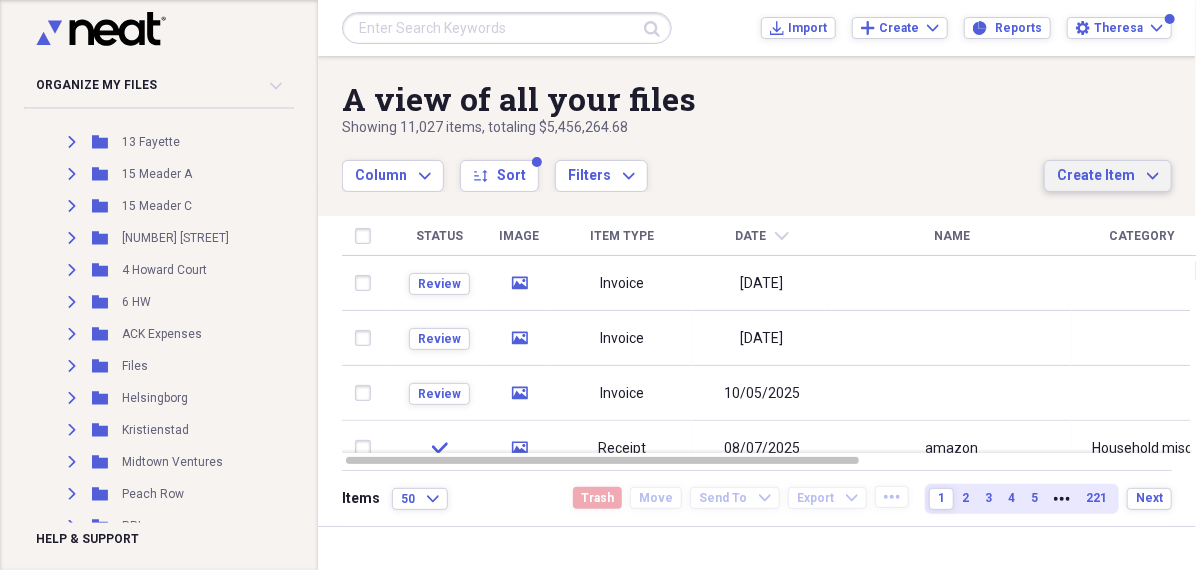 click on "Create Item" at bounding box center (1096, 176) 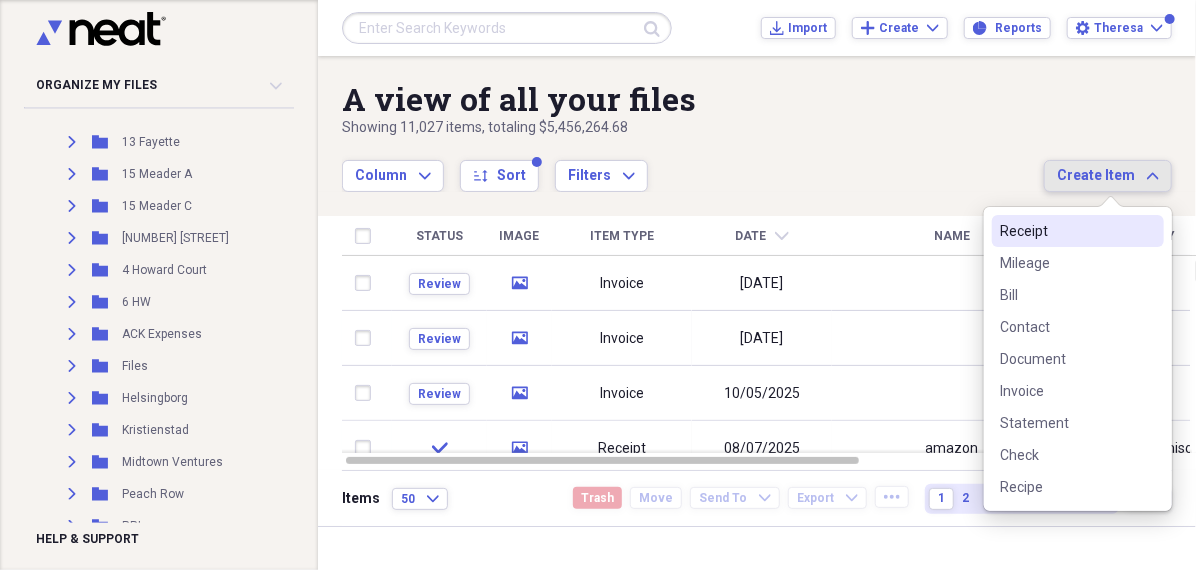 click on "Receipt" at bounding box center [1066, 231] 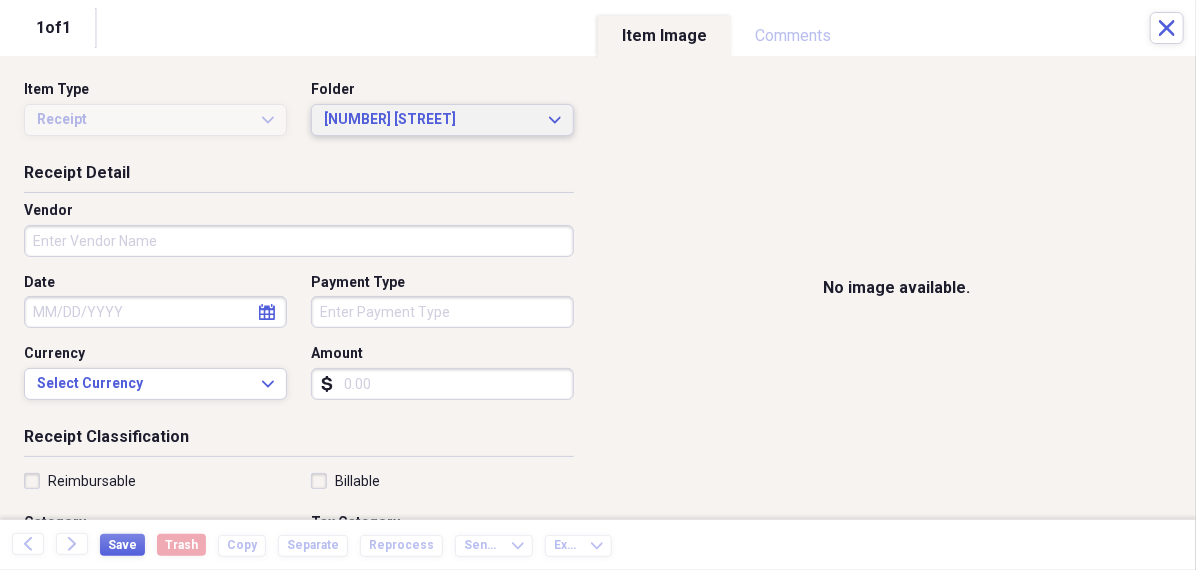 click on "[NUMBER] [STREET]" at bounding box center [430, 120] 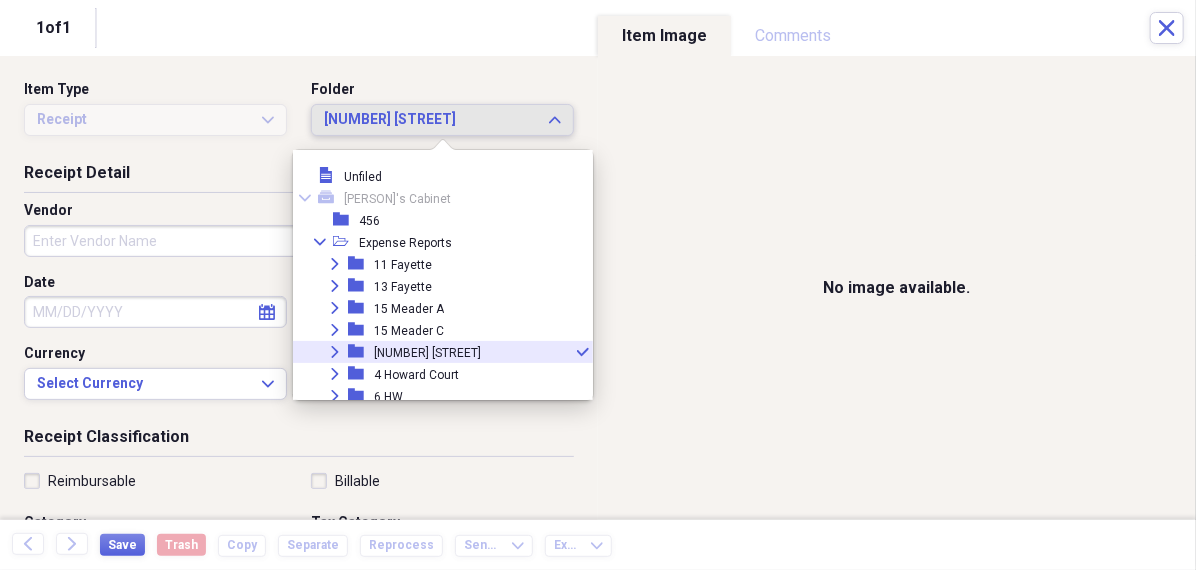 scroll, scrollTop: 76, scrollLeft: 0, axis: vertical 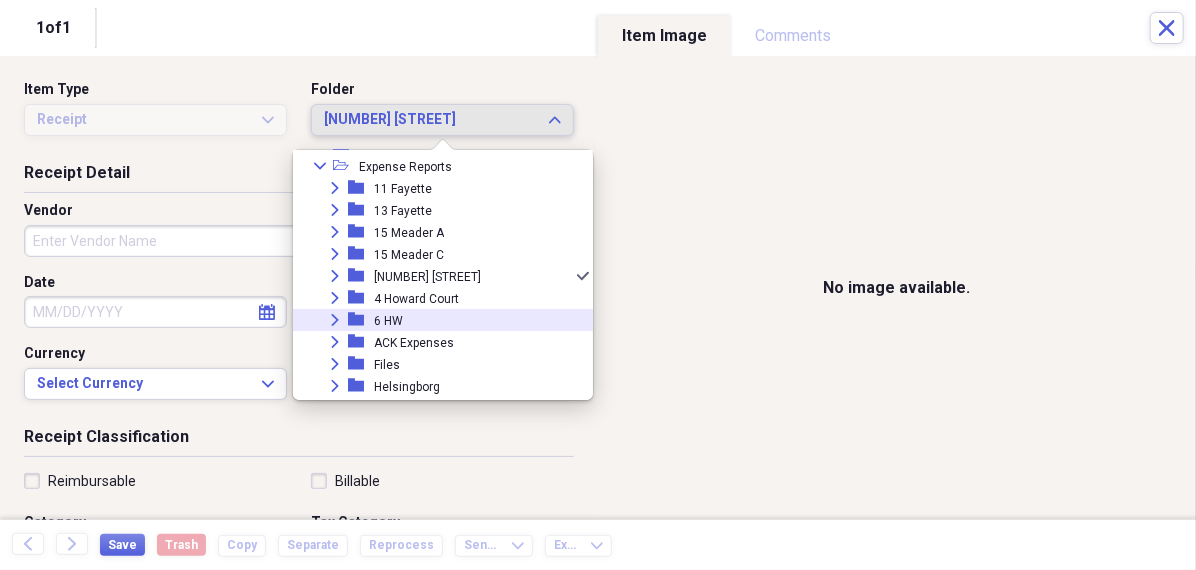 click on "Expand folder 6 HW" at bounding box center (435, 320) 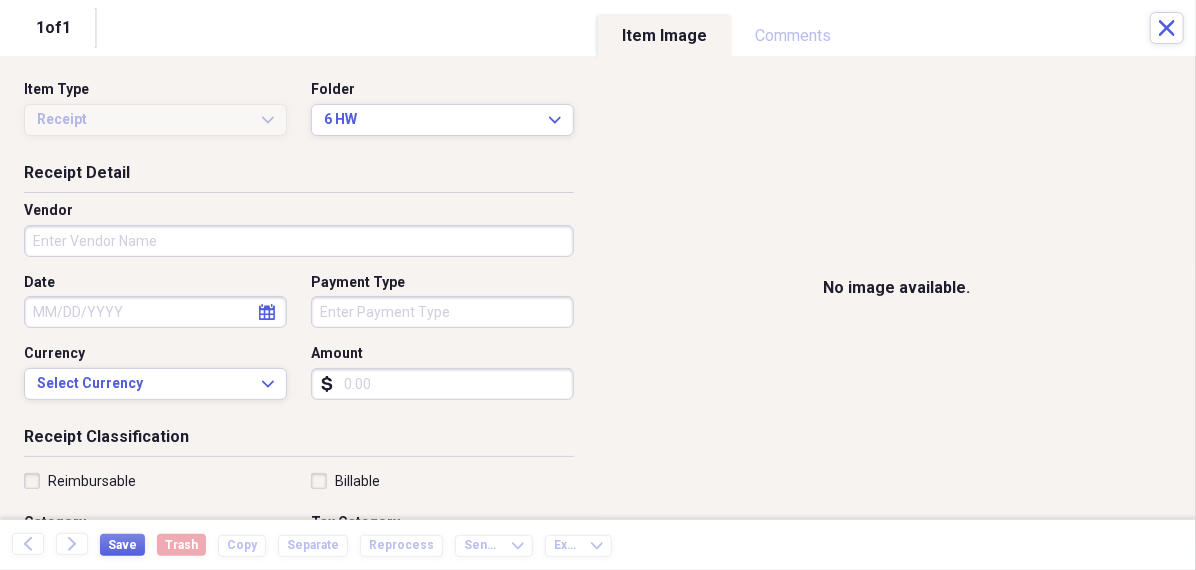 click on "Vendor" at bounding box center [299, 241] 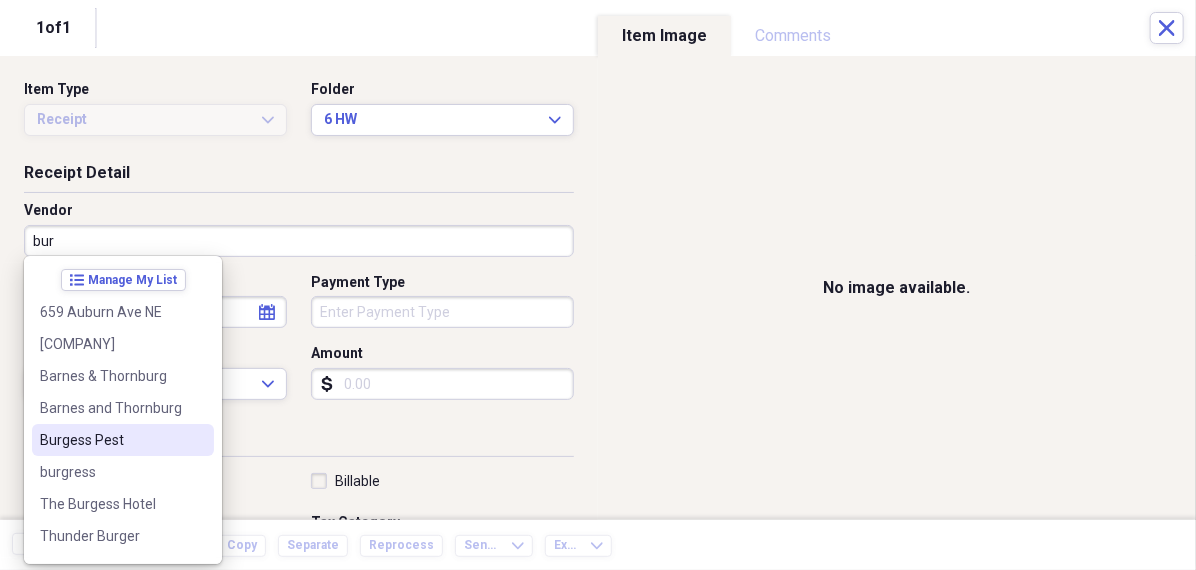click on "Burgess Pest" at bounding box center [111, 440] 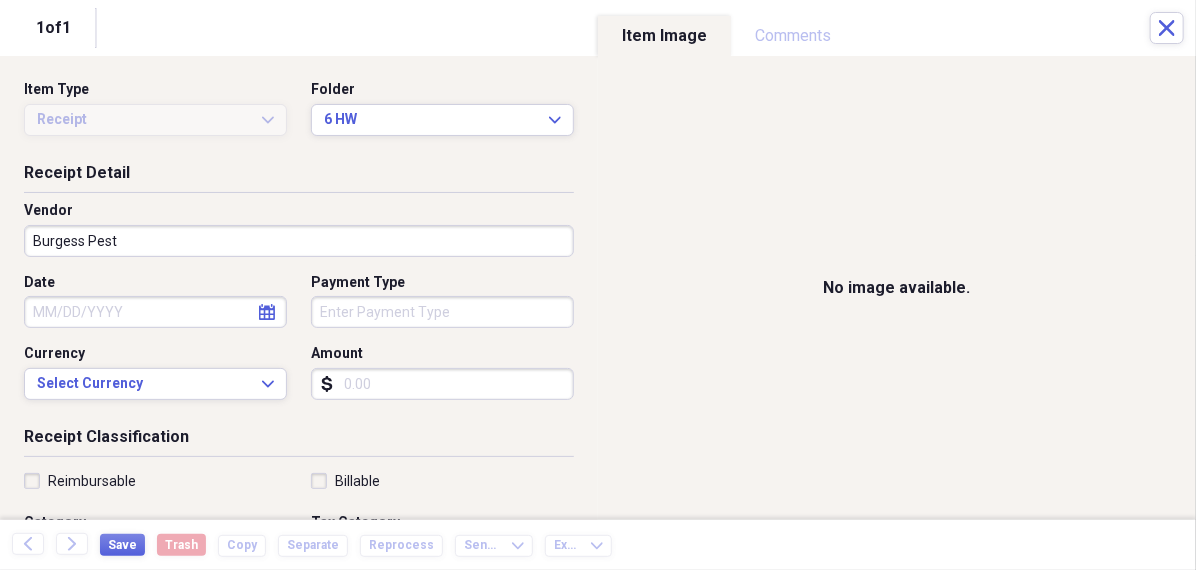 click on "Date" at bounding box center [155, 312] 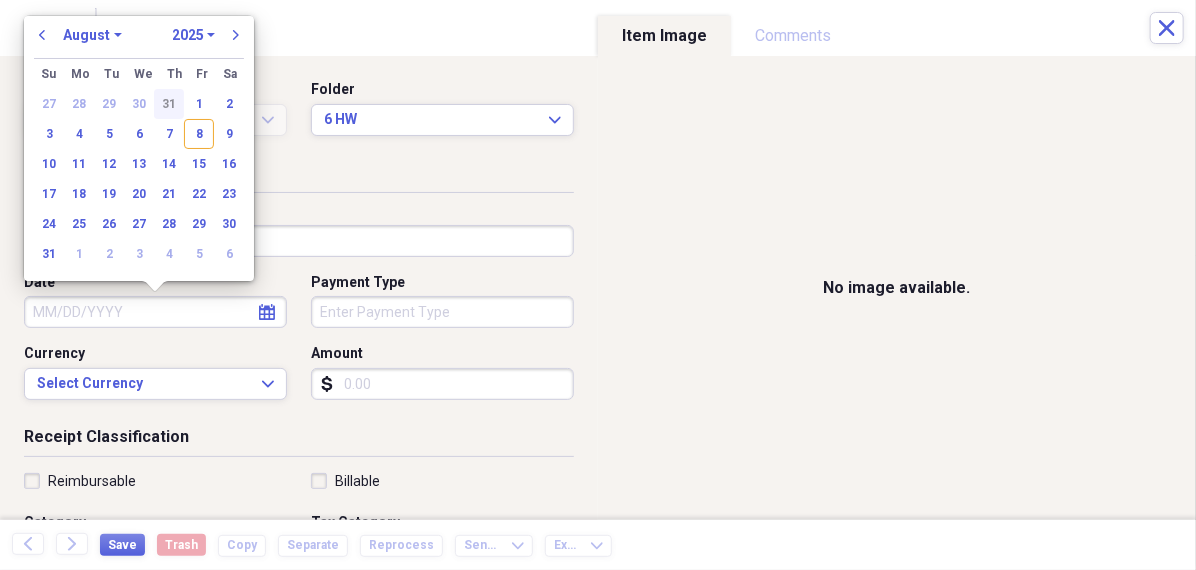 click on "31" at bounding box center [169, 104] 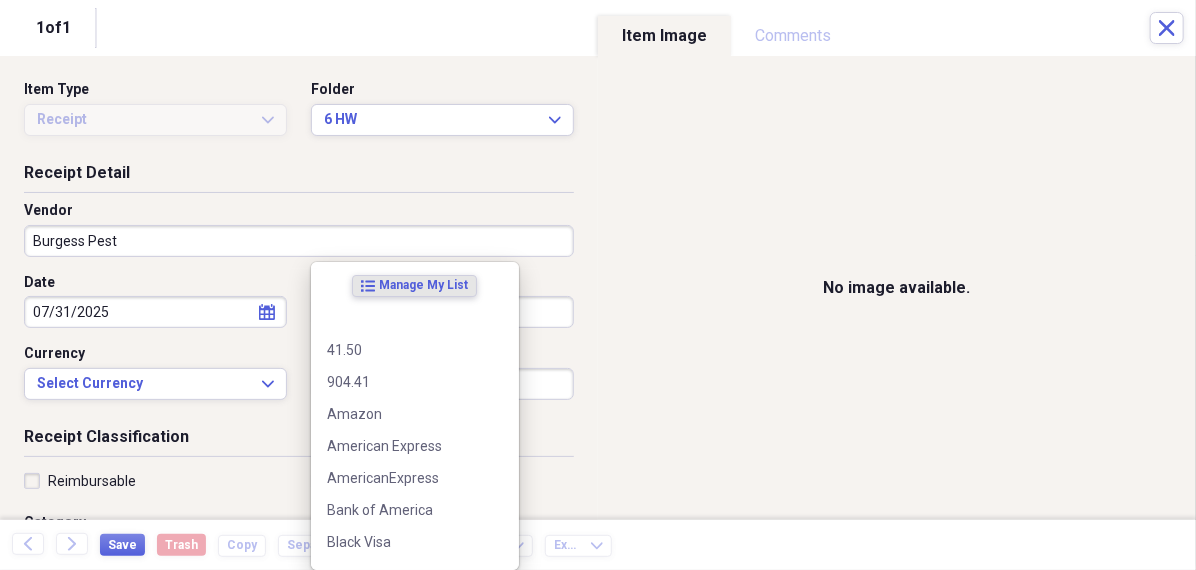 click on "Organize My Files 99+ Collapse Unfiled Needs Review 99+ Unfiled All Files Unfiled Unfiled Unfiled Saved Reports Collapse My Cabinet [PERSON]'s Cabinet Add Folder Folder 456 Add Folder Collapse Open Folder Expense Reports Add Folder Expand Folder 11 Fayette Add Folder Expand Folder 13 Fayette Add Folder Expand Folder 15 Meader A Add Folder Expand Folder 15 Meader C Add Folder Expand Folder 15 Meader D Add Folder Expand Folder 4 Howard Court Add Folder Expand Folder 6 HW Add Folder Expand Folder ACK Expenses Add Folder Expand Folder Files Add Folder Expand Folder Helsingborg Add Folder Expand Folder Kristienstad Add Folder Expand Folder Midtown Ventures Add Folder Expand Folder Peach Row Add Folder Expand Folder RRL Add Folder Expand Folder Vasteros - Boat Add Folder Expand Folder ZEN Add Folder Collapse Trash Trash Folder 21.7.16 Folder jeffrey Folder Kristienstad Help & Support Submit Import Import Add Create Expand Reports Reports Settings [PERSON] Expand A view of all your files Showing 11,027 items Column 50" at bounding box center (598, 285) 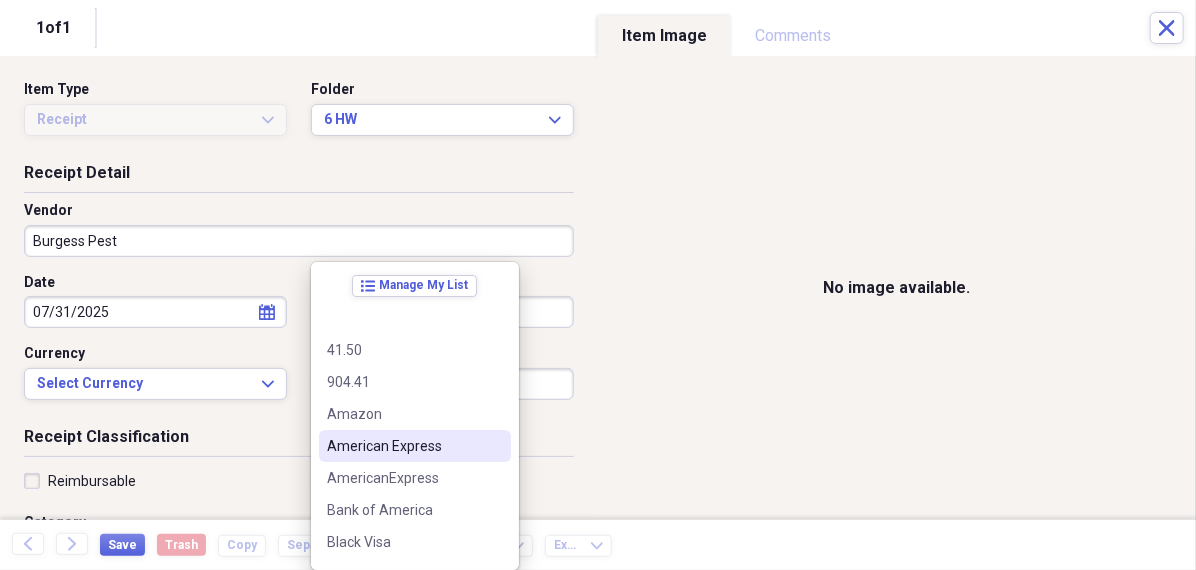click on "American Express" at bounding box center [415, 446] 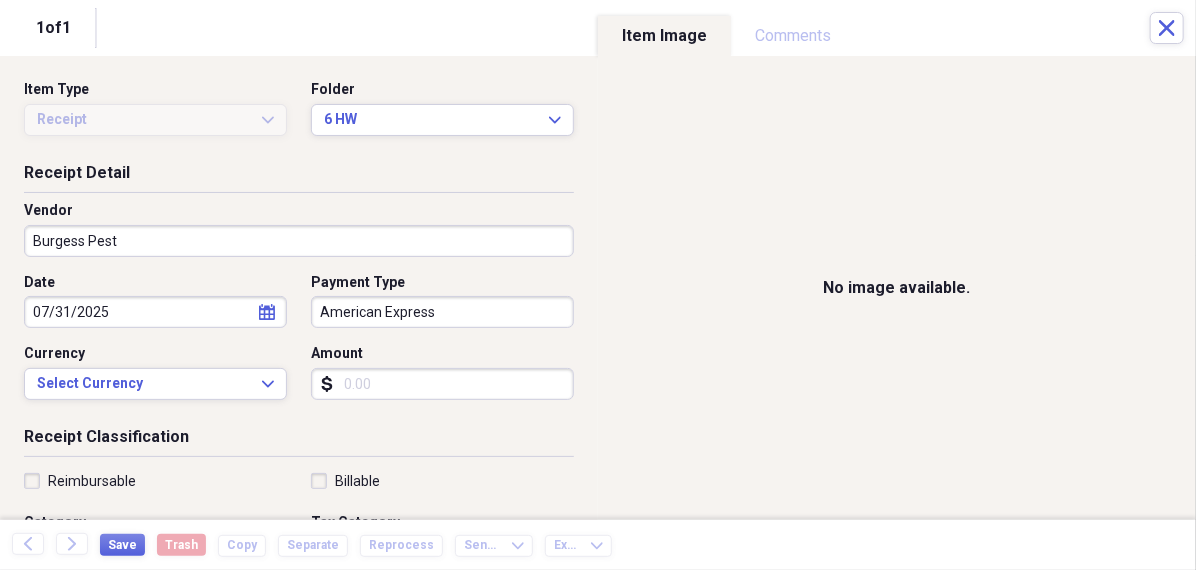 click on "Amount" at bounding box center [442, 384] 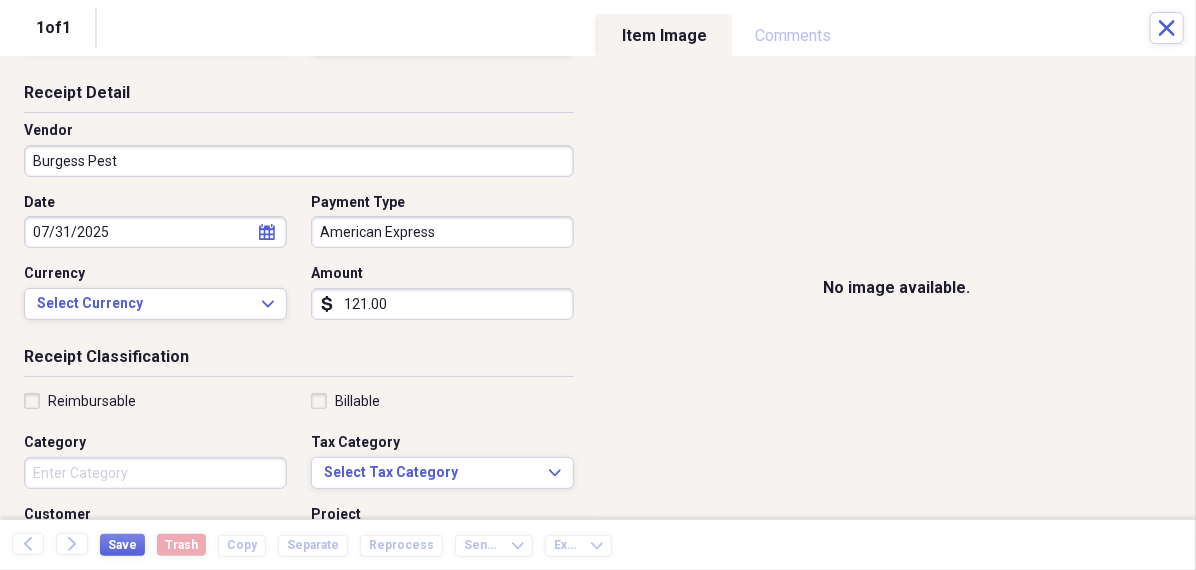 scroll, scrollTop: 91, scrollLeft: 0, axis: vertical 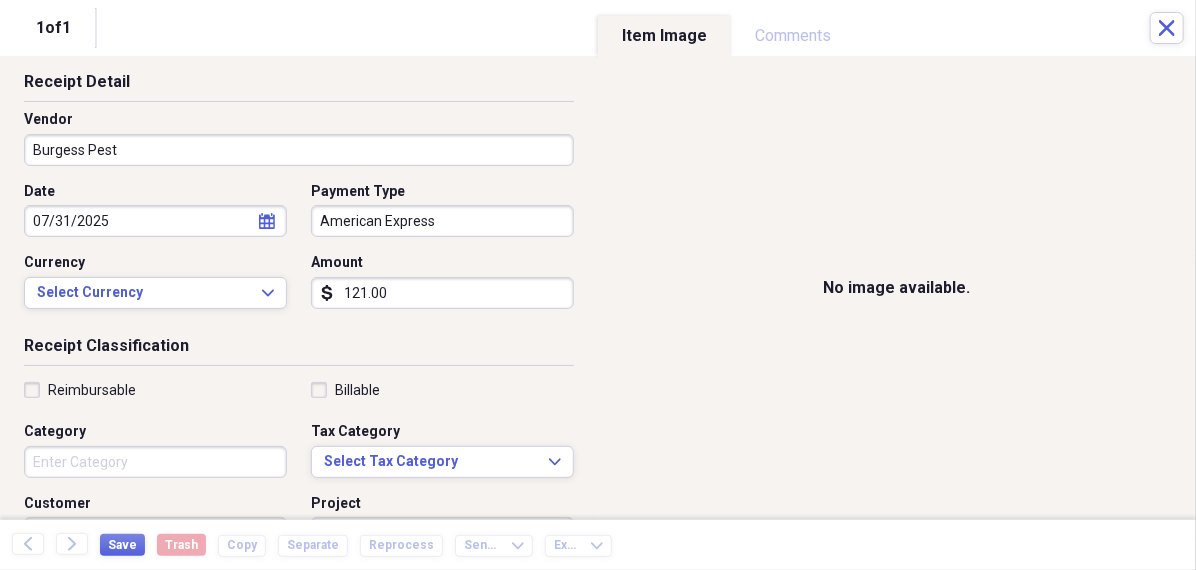 type on "121.00" 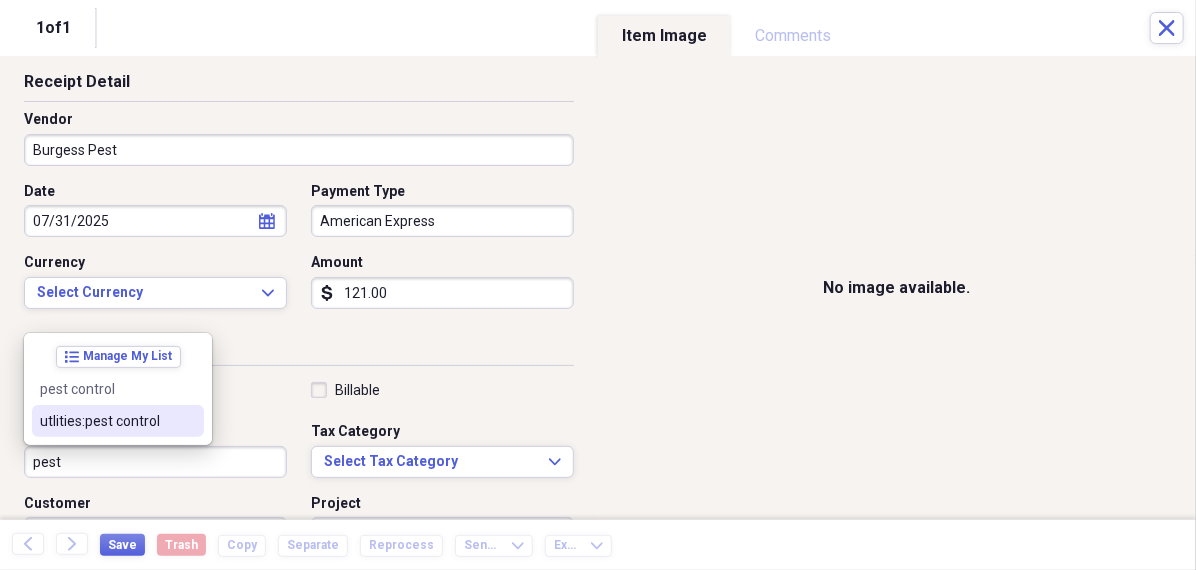click on "utlities:pest control" at bounding box center [106, 421] 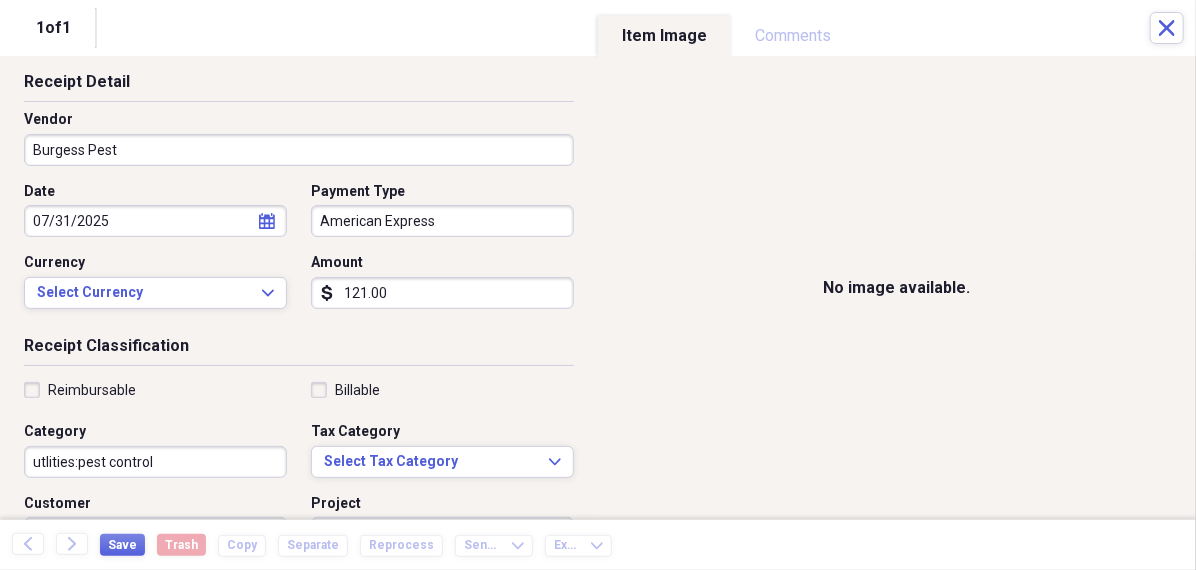 scroll, scrollTop: 0, scrollLeft: 0, axis: both 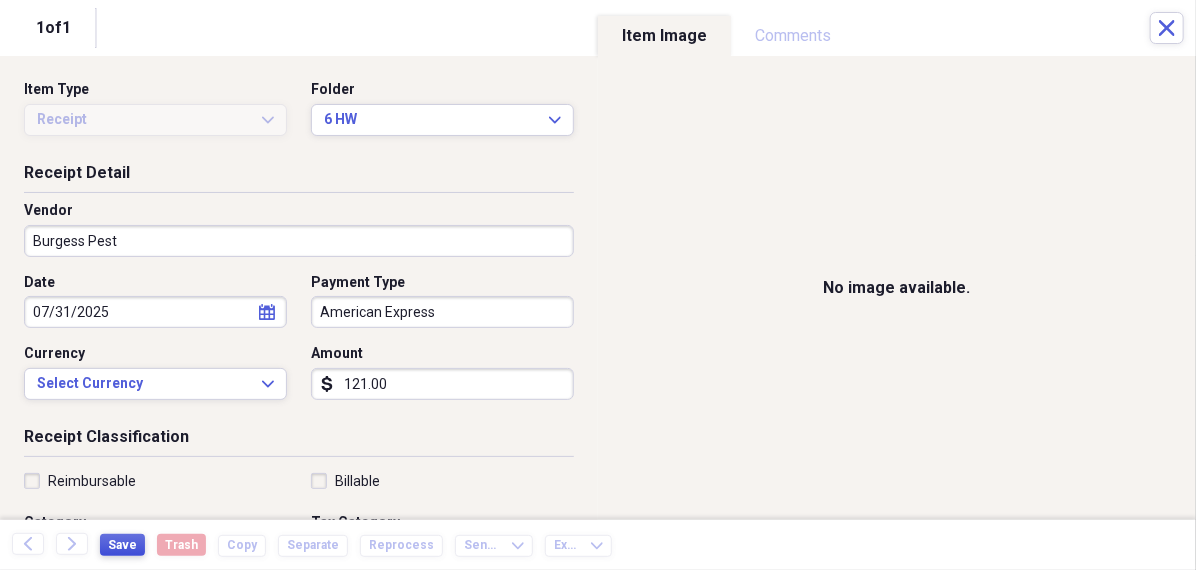 click on "Save" at bounding box center [122, 545] 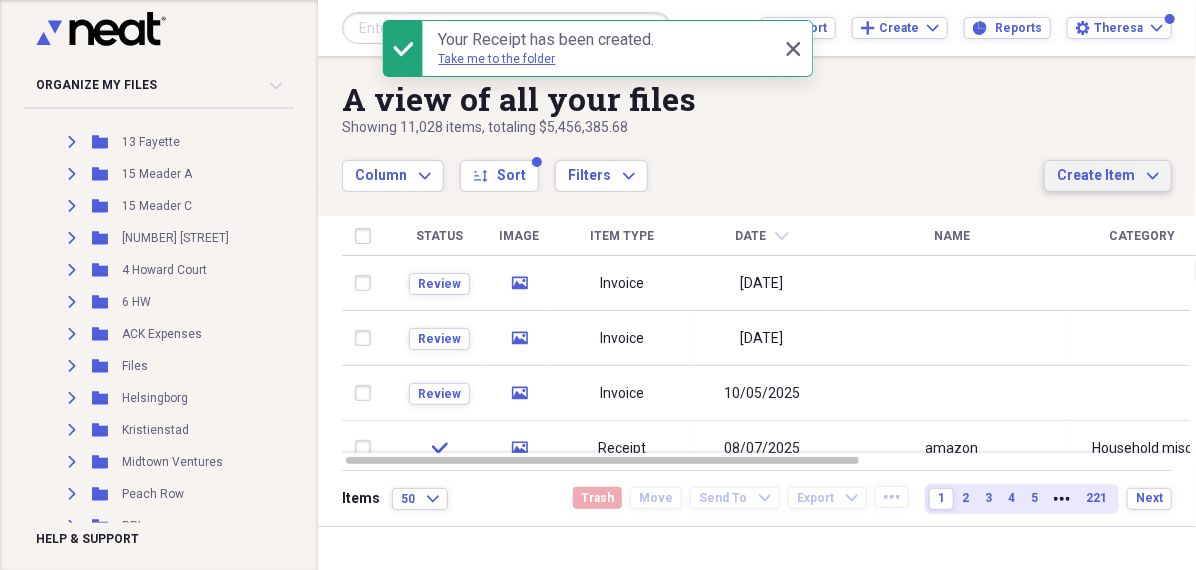 click on "Create Item Expand" at bounding box center (1108, 176) 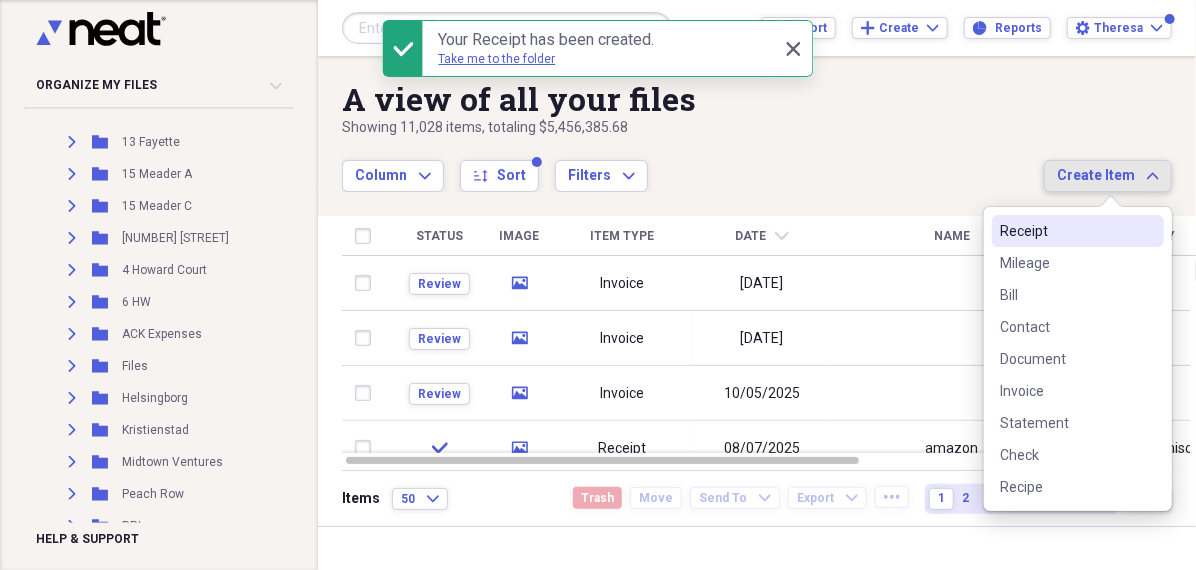 click on "Receipt" at bounding box center (1066, 231) 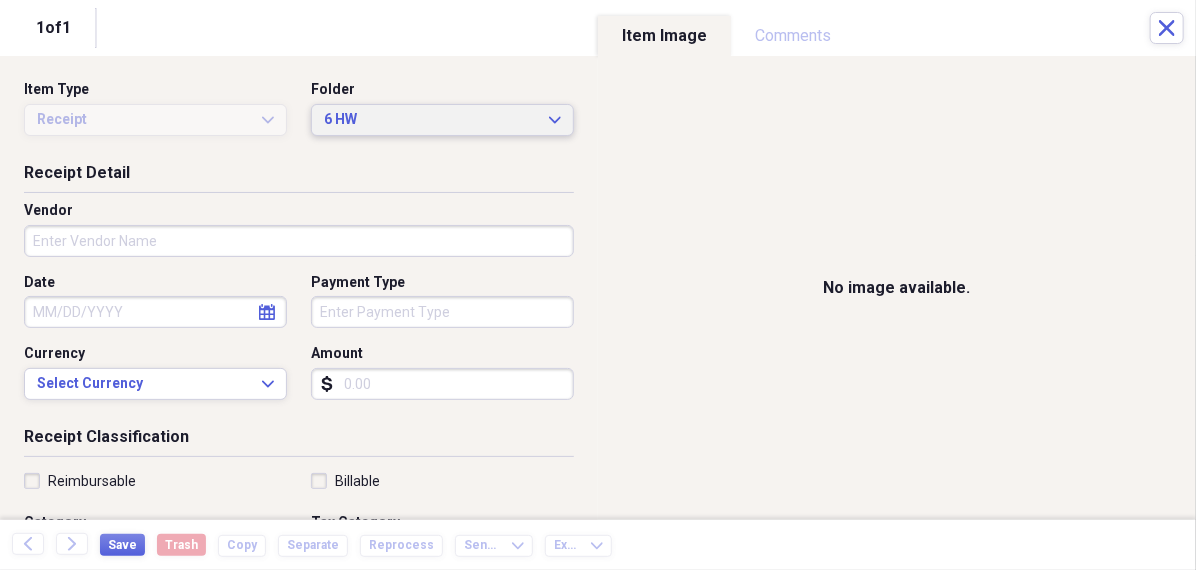 click on "6 HW" at bounding box center [430, 120] 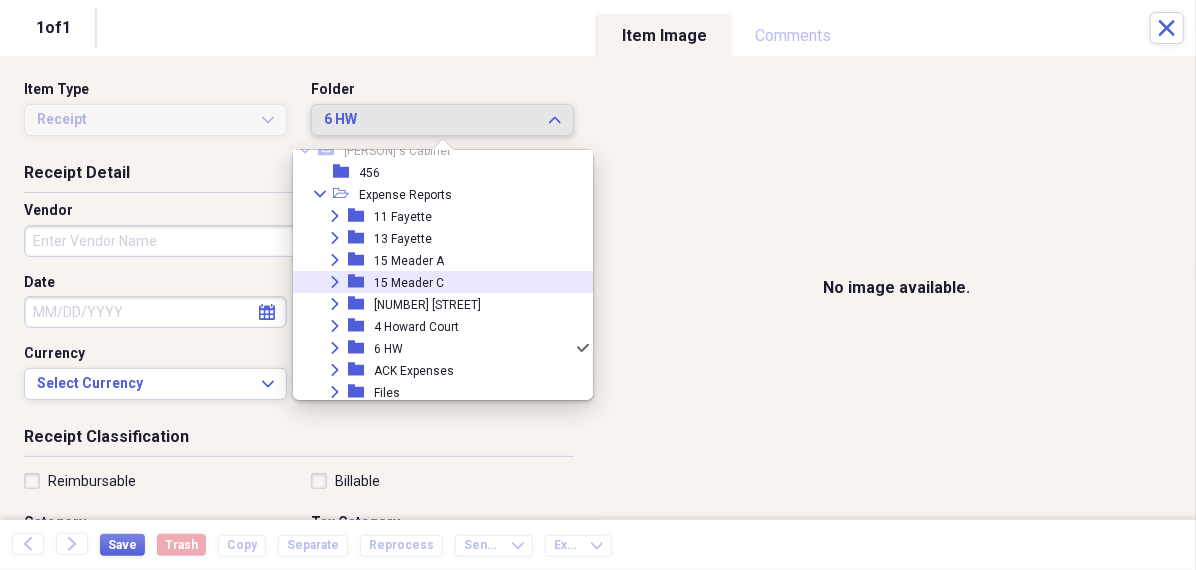 scroll, scrollTop: 43, scrollLeft: 0, axis: vertical 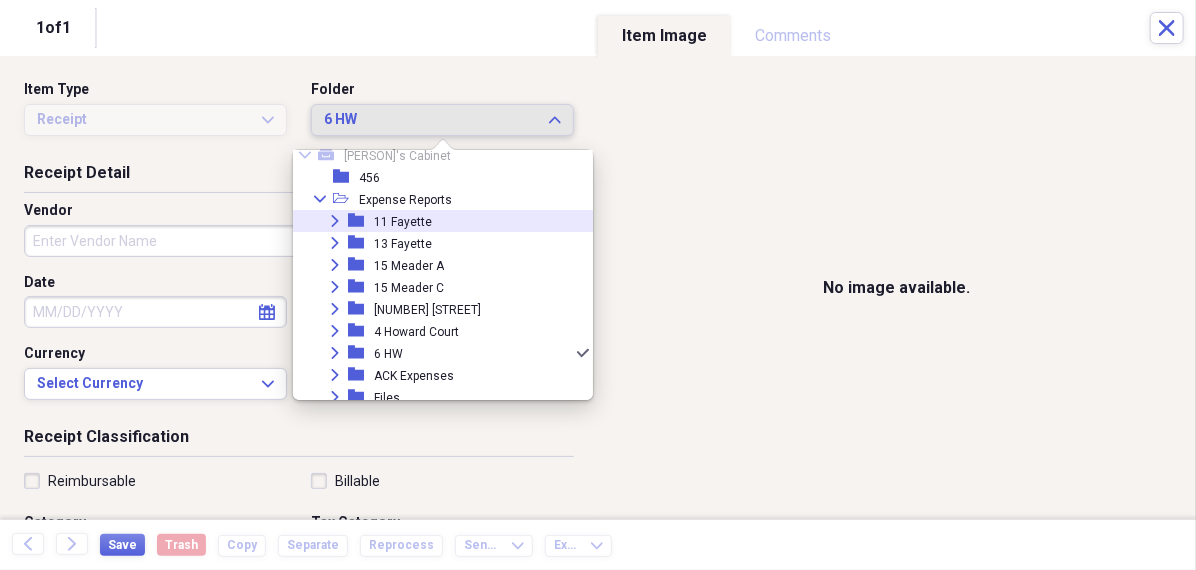 click on "11 Fayette" at bounding box center [403, 222] 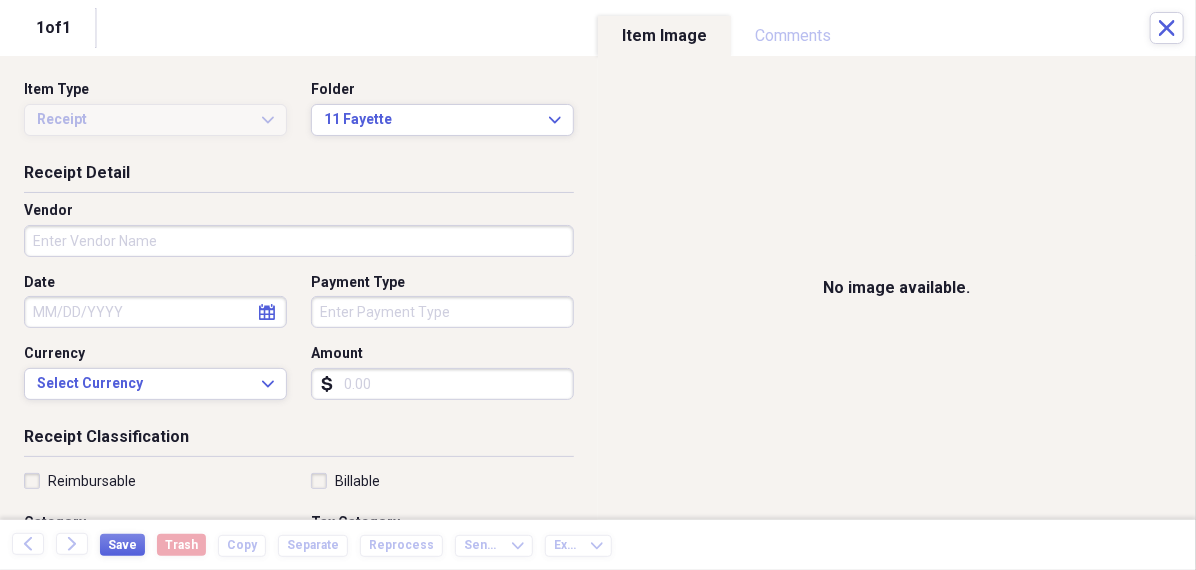 click on "Vendor" at bounding box center (299, 241) 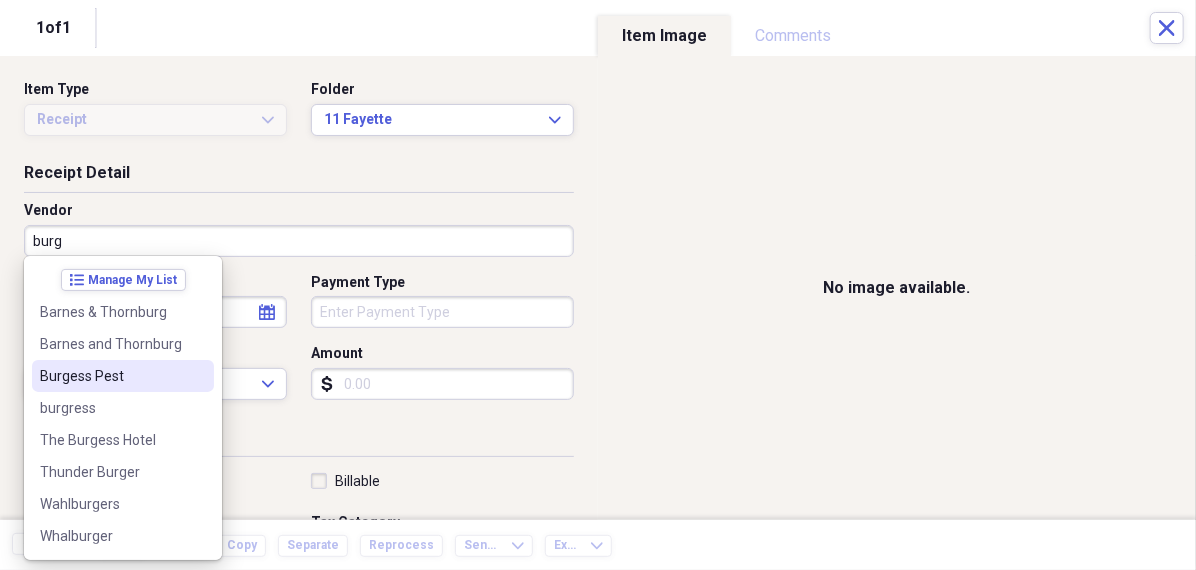 click on "Burgess Pest" at bounding box center (111, 376) 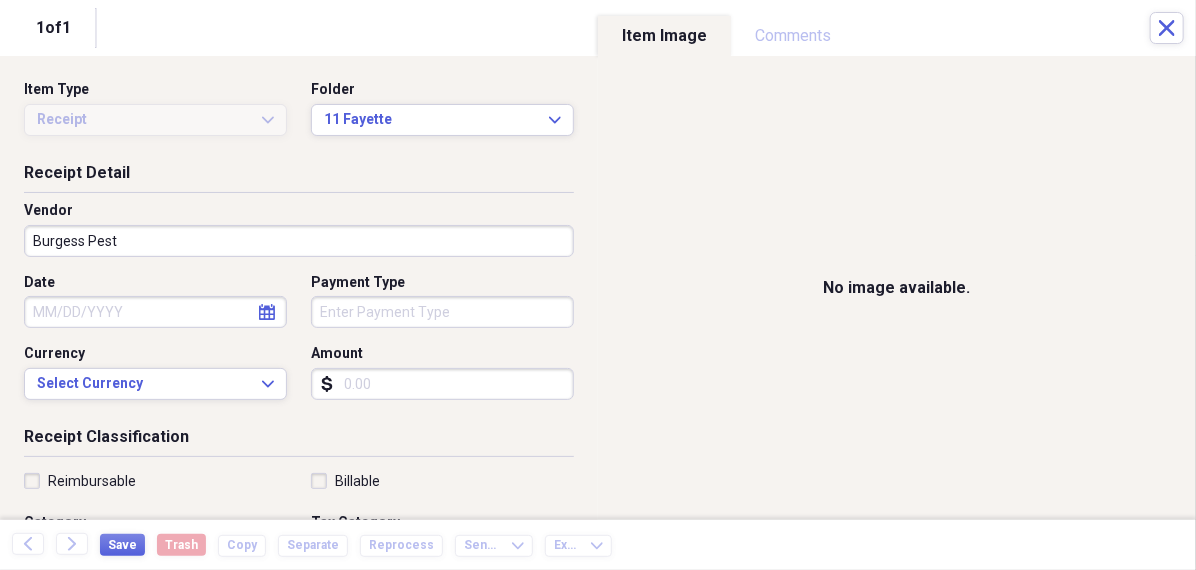 select on "7" 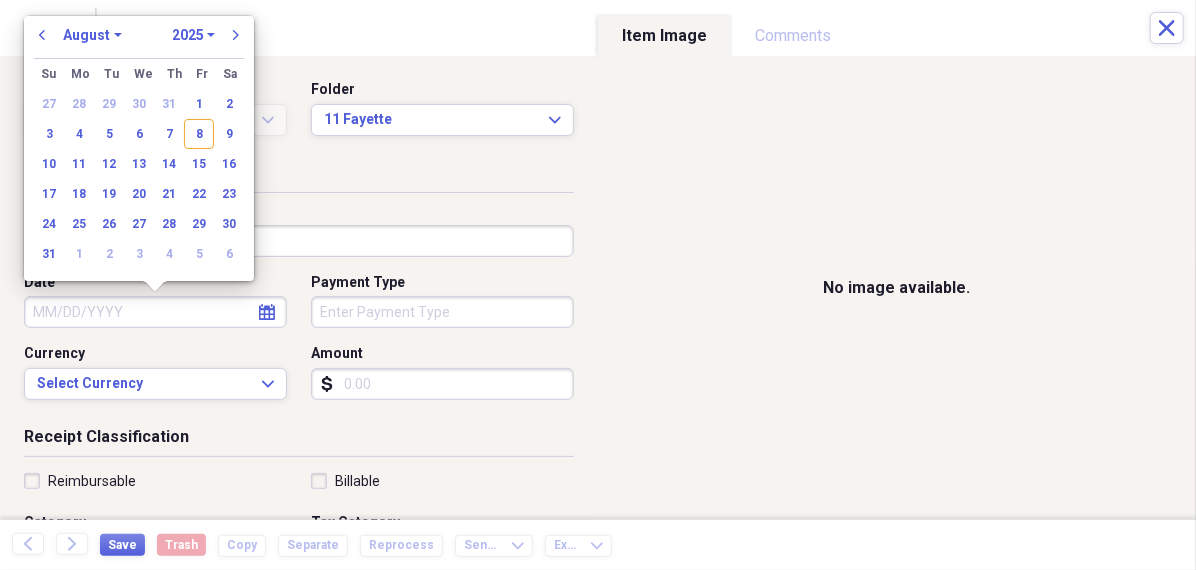 click on "Date" at bounding box center [155, 312] 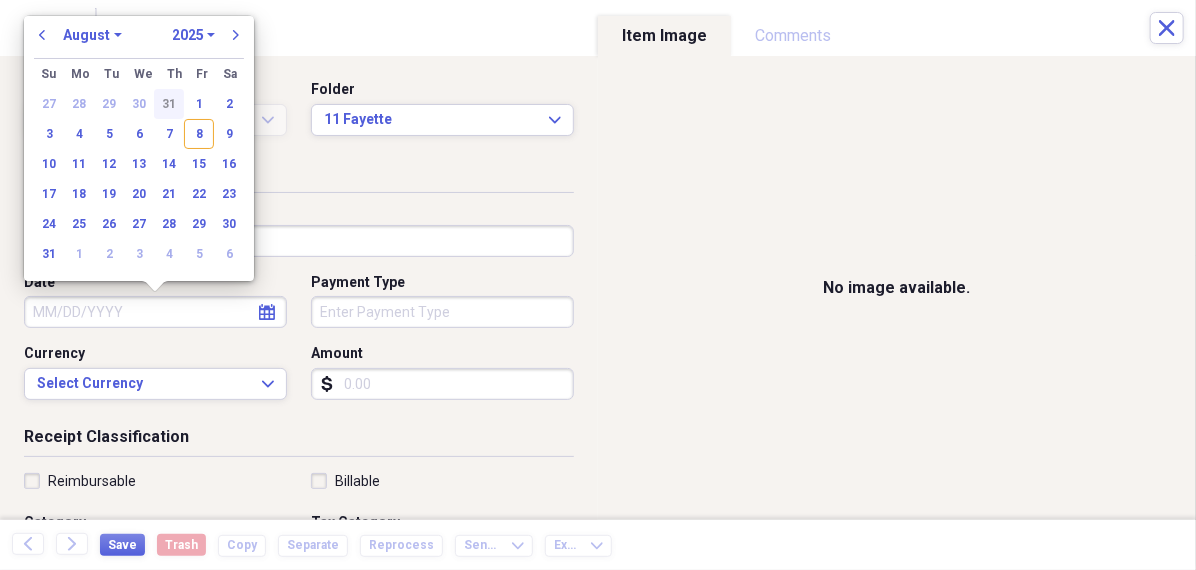 click on "31" at bounding box center [169, 104] 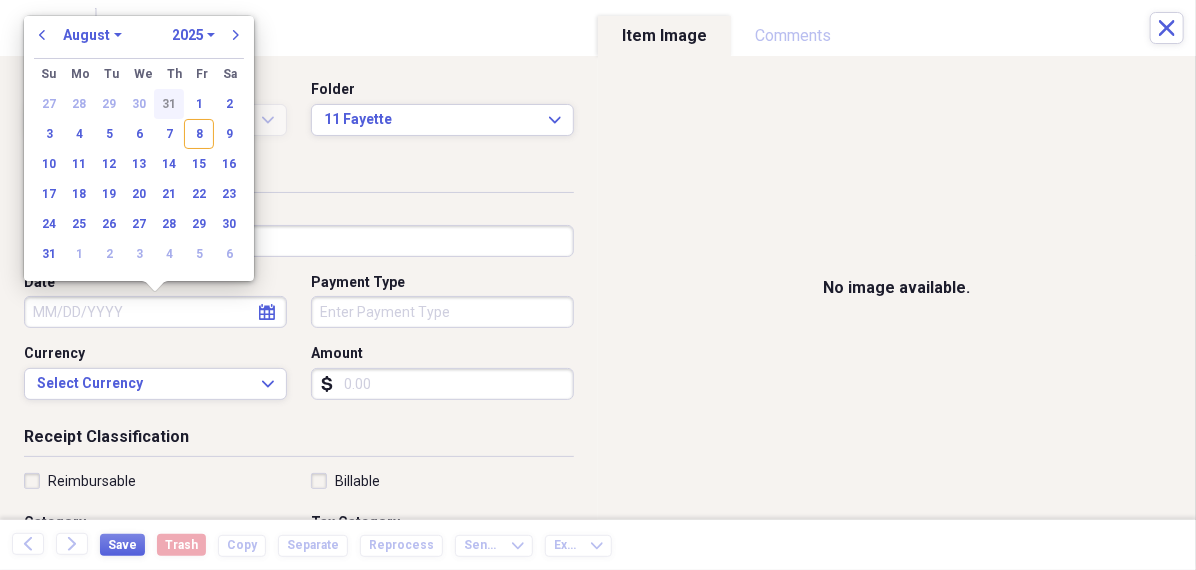 type on "07/31/2025" 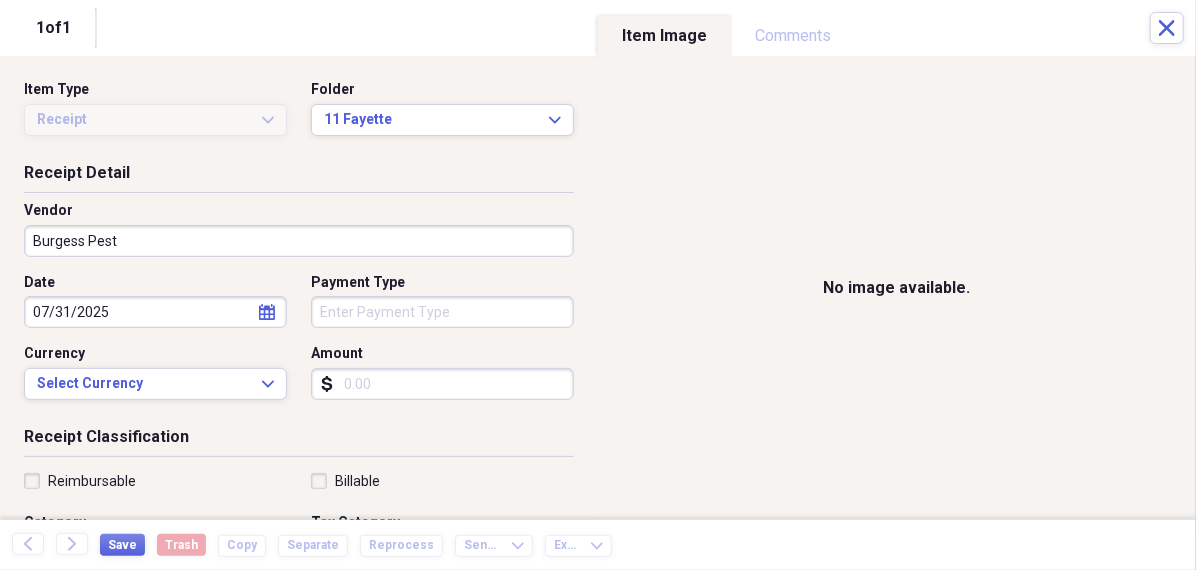 click on "Organize My Files 99+ Collapse Unfiled Needs Review 99+ Unfiled All Files Unfiled Unfiled Unfiled Saved Reports Collapse My Cabinet [PERSON]'s Cabinet Add Folder Folder 456 Add Folder Collapse Open Folder Expense Reports Add Folder Expand Folder 11 Fayette Add Folder Expand Folder 13 Fayette Add Folder Expand Folder 15 Meader A Add Folder Expand Folder 15 Meader C Add Folder Expand Folder 15 Meader D Add Folder Expand Folder 4 Howard Court Add Folder Expand Folder 6 HW Add Folder Expand Folder ACK Expenses Add Folder Expand Folder Files Add Folder Expand Folder Helsingborg Add Folder Expand Folder Kristienstad Add Folder Expand Folder Midtown Ventures Add Folder Expand Folder Peach Row Add Folder Expand Folder RRL Add Folder Expand Folder Vasteros - Boat Add Folder Expand Folder ZEN Add Folder Collapse Trash Trash Folder 21.7.16 Folder jeffrey Folder Kristienstad Help & Support Submit Import Import Add Create Expand Reports Reports Settings [PERSON] Expand A view of all your files Showing 11,028 items Column 50" at bounding box center (598, 285) 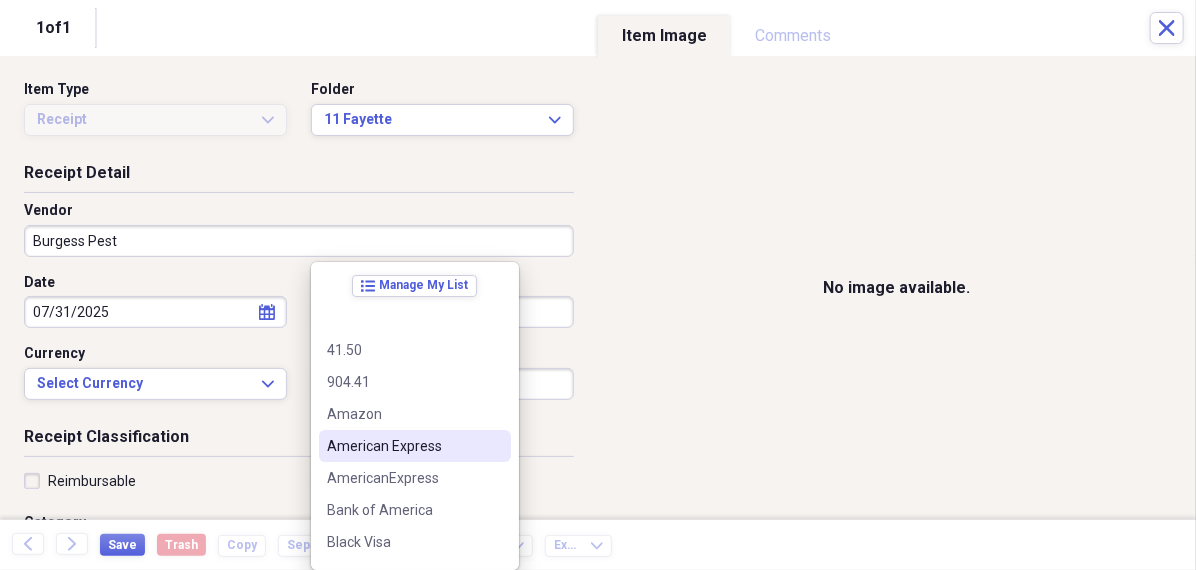 click on "American Express" at bounding box center (403, 446) 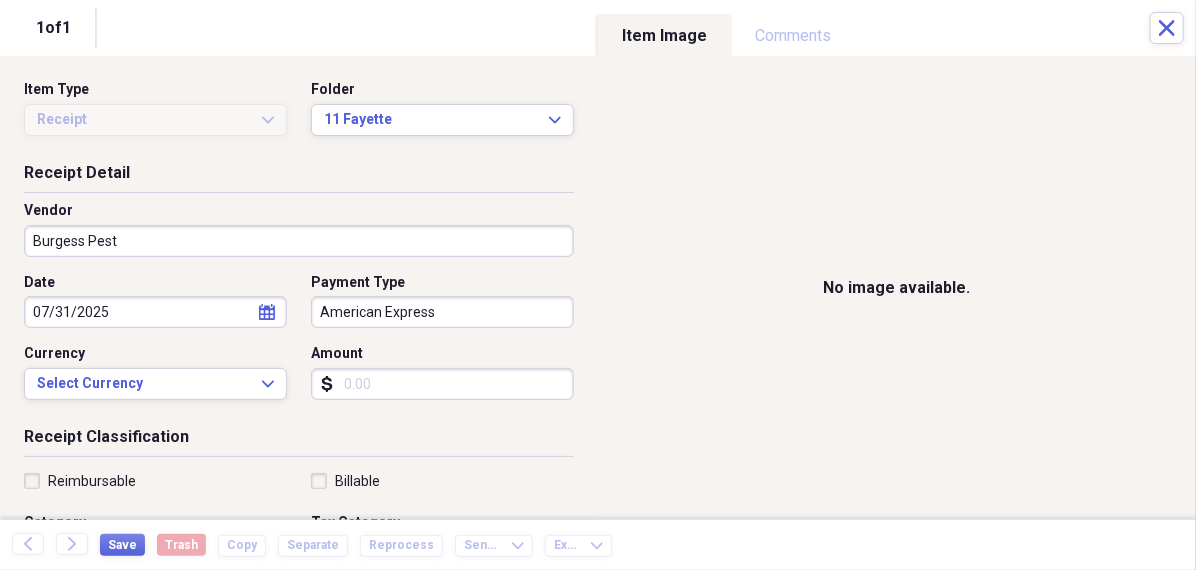 click on "Amount" at bounding box center (442, 384) 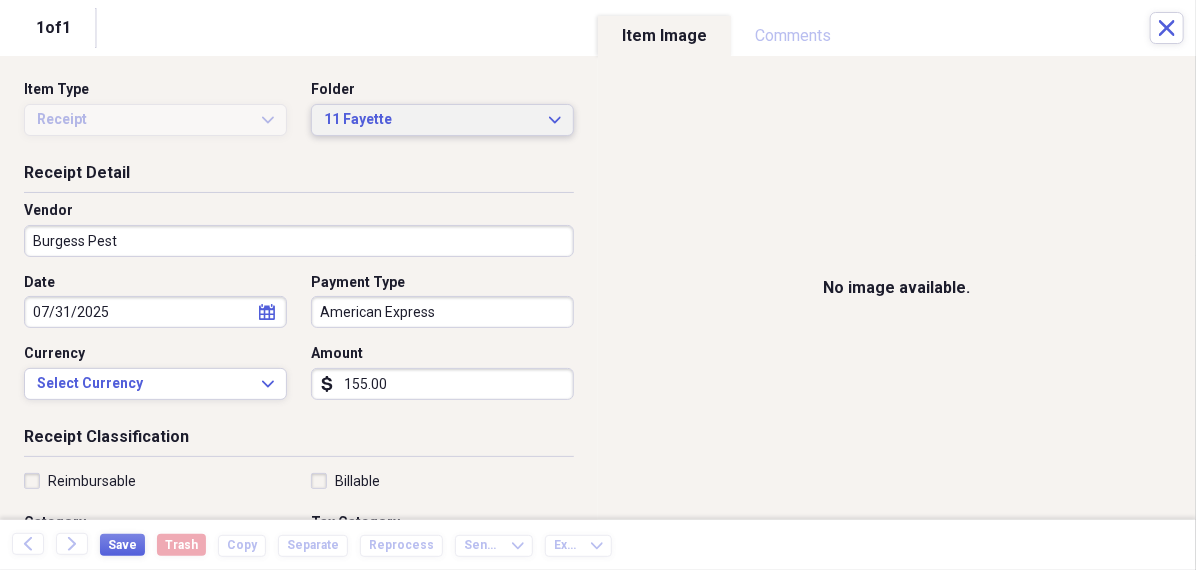 type on "155.00" 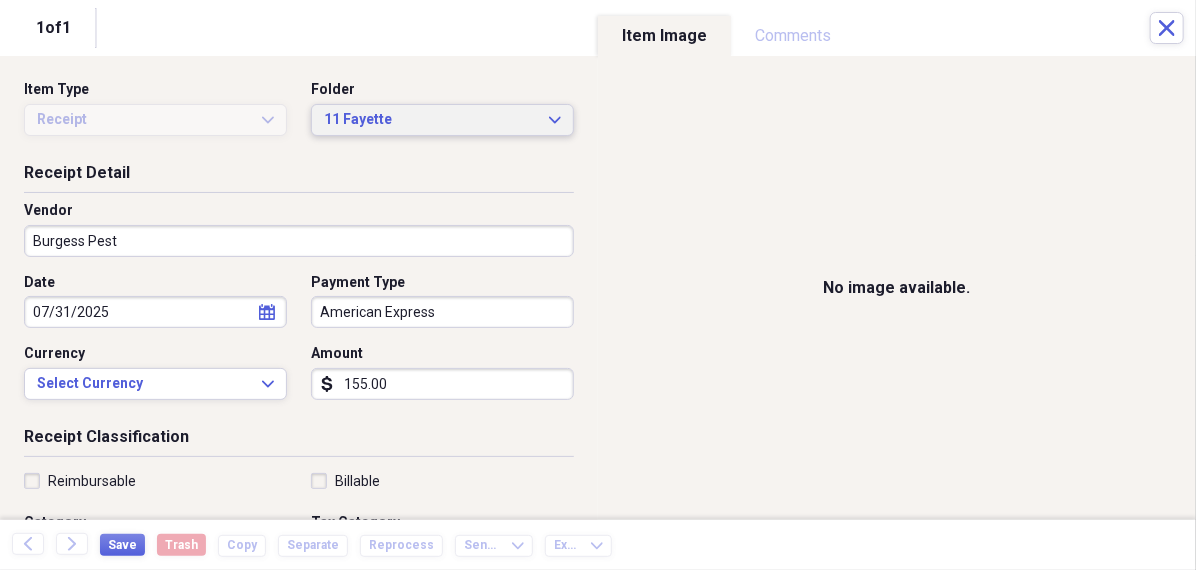 click on "11 Fayette" at bounding box center (430, 120) 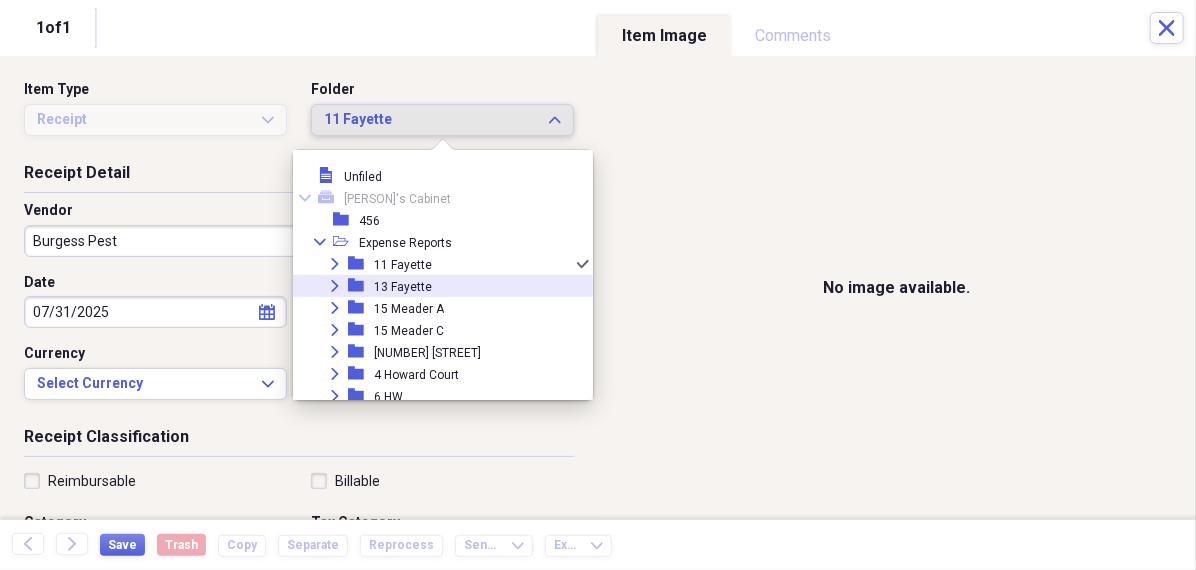 click on "13 Fayette" at bounding box center (403, 287) 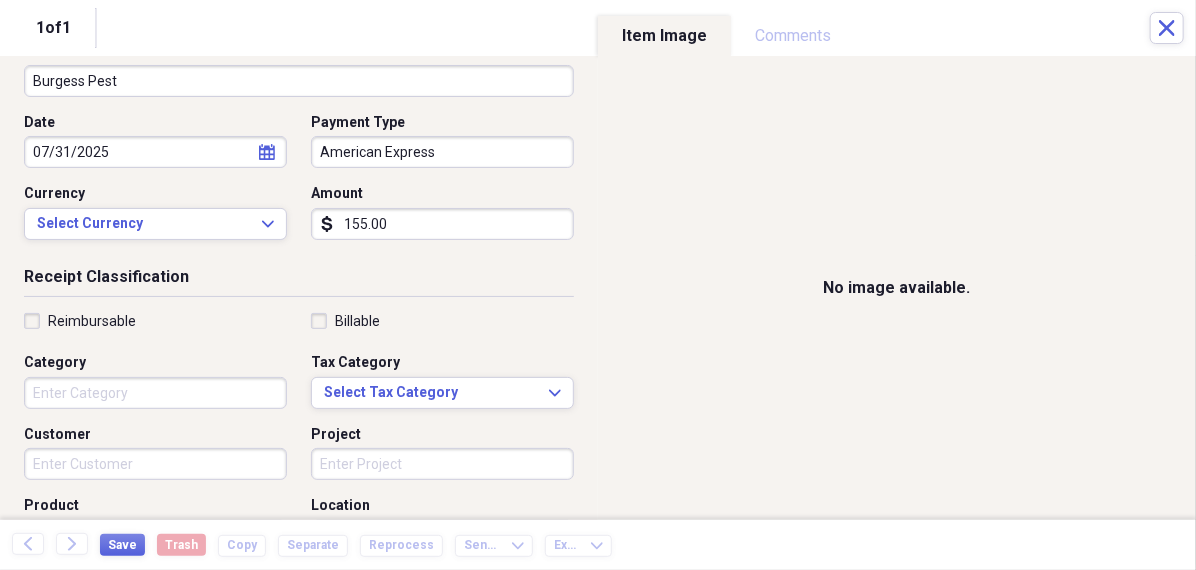 scroll, scrollTop: 177, scrollLeft: 0, axis: vertical 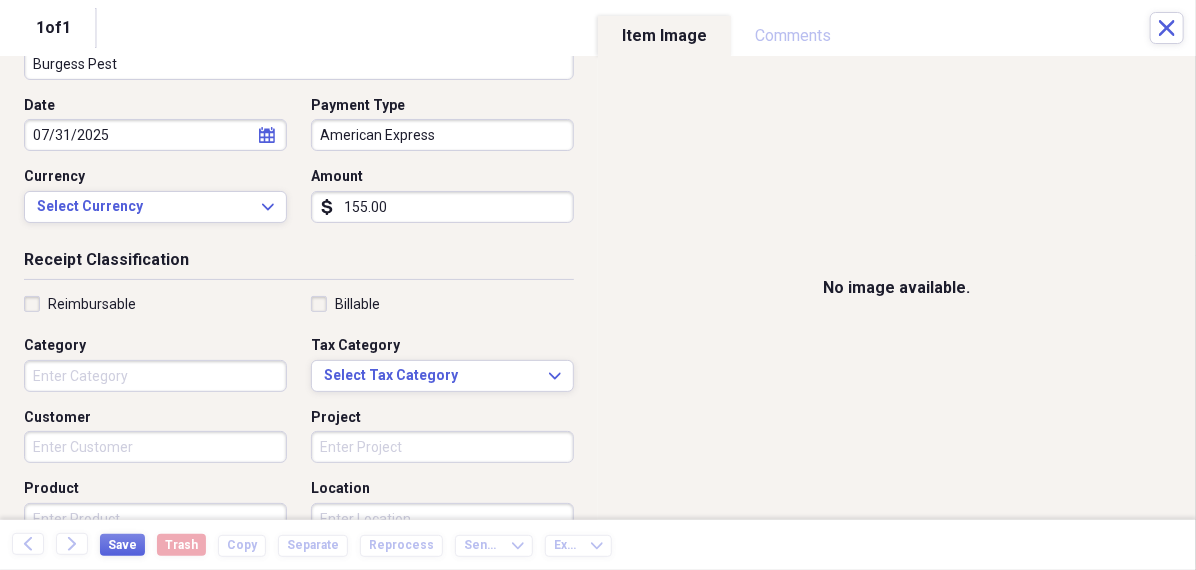 click on "Category" at bounding box center (155, 376) 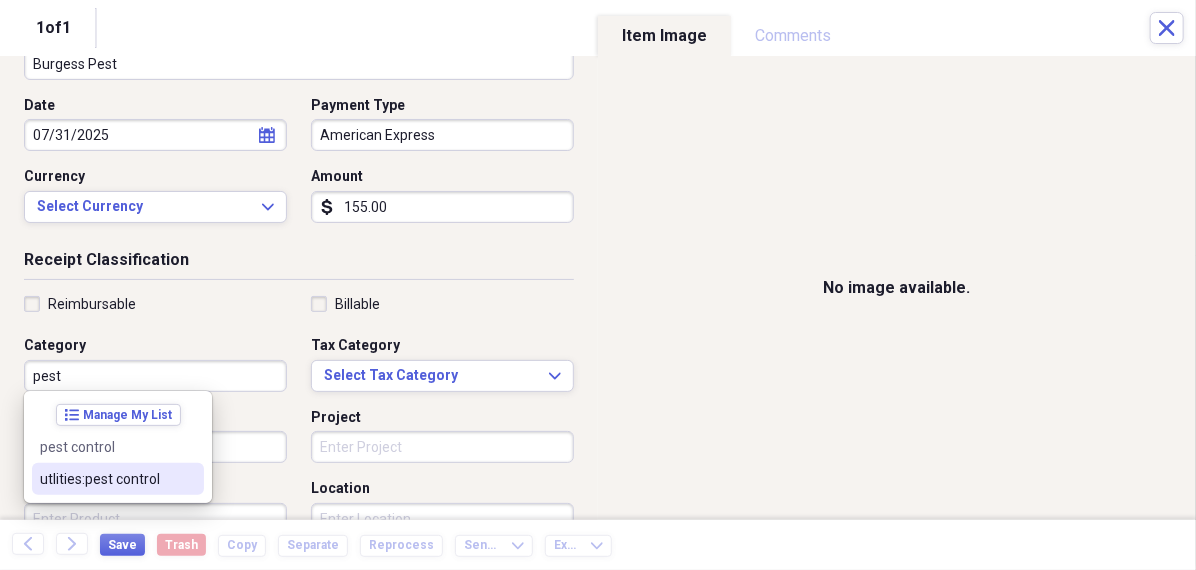 click on "utlities:pest control" at bounding box center [106, 479] 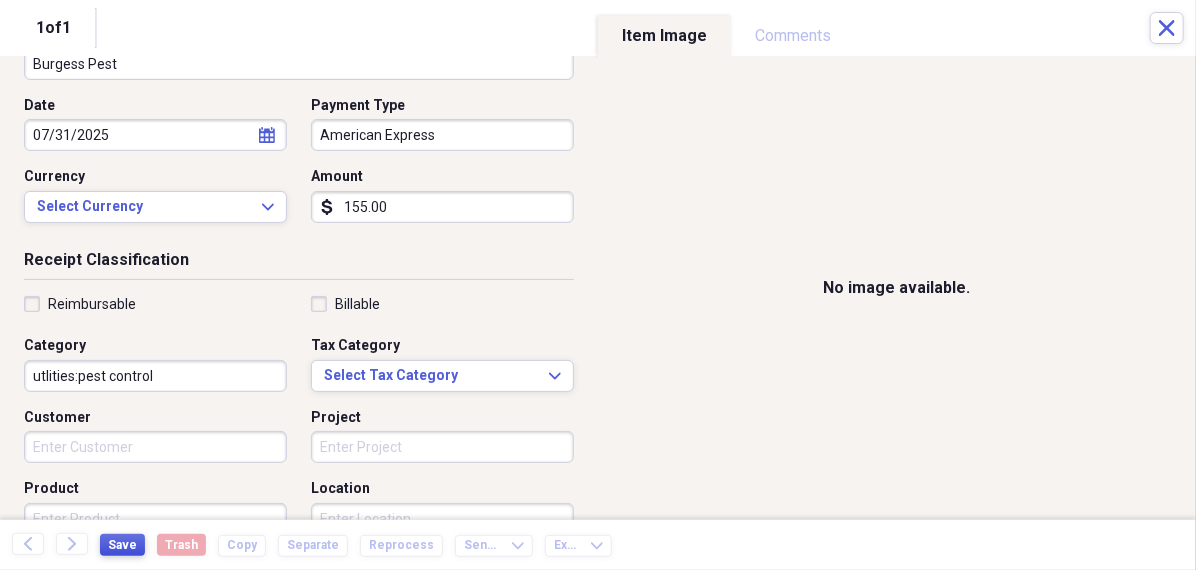 click on "Save" at bounding box center [122, 545] 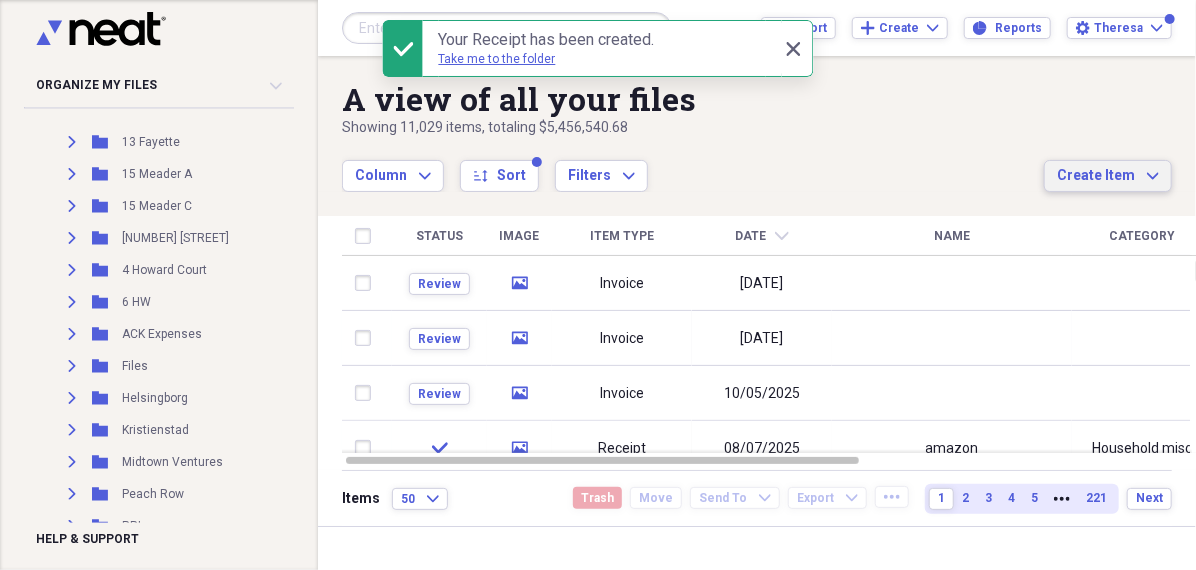 click on "Create Item" at bounding box center (1096, 176) 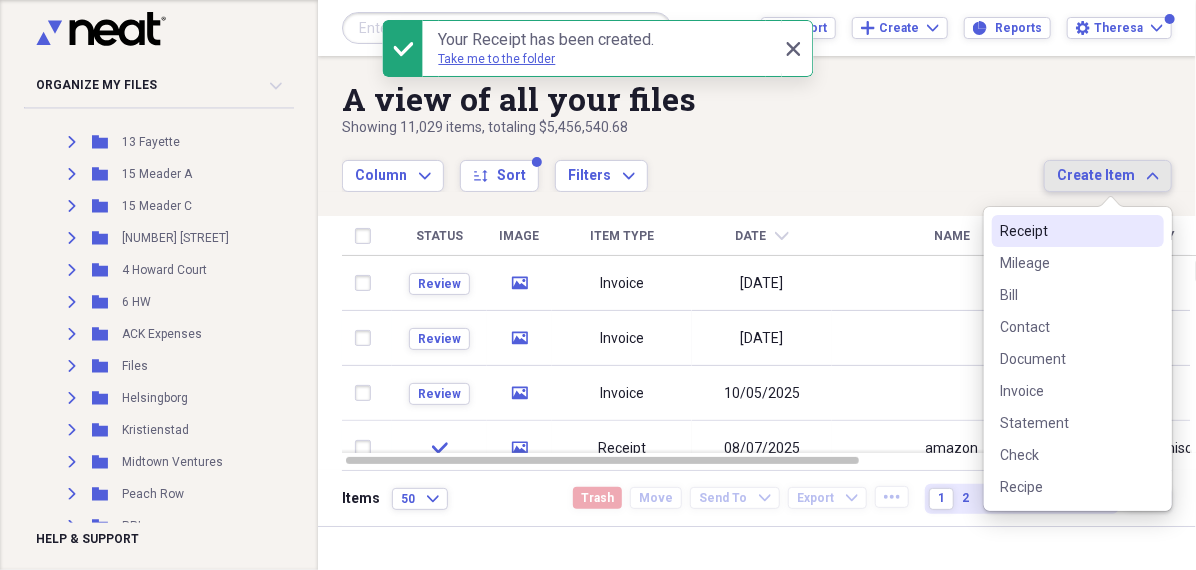 click on "Receipt" at bounding box center (1066, 231) 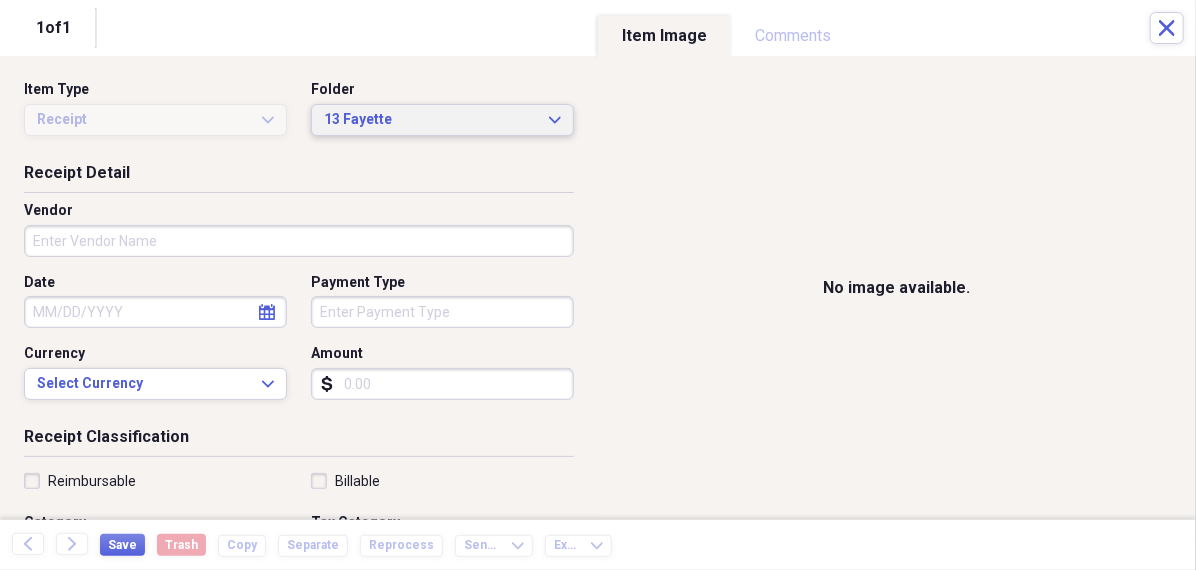 click on "13 Fayette" at bounding box center (430, 120) 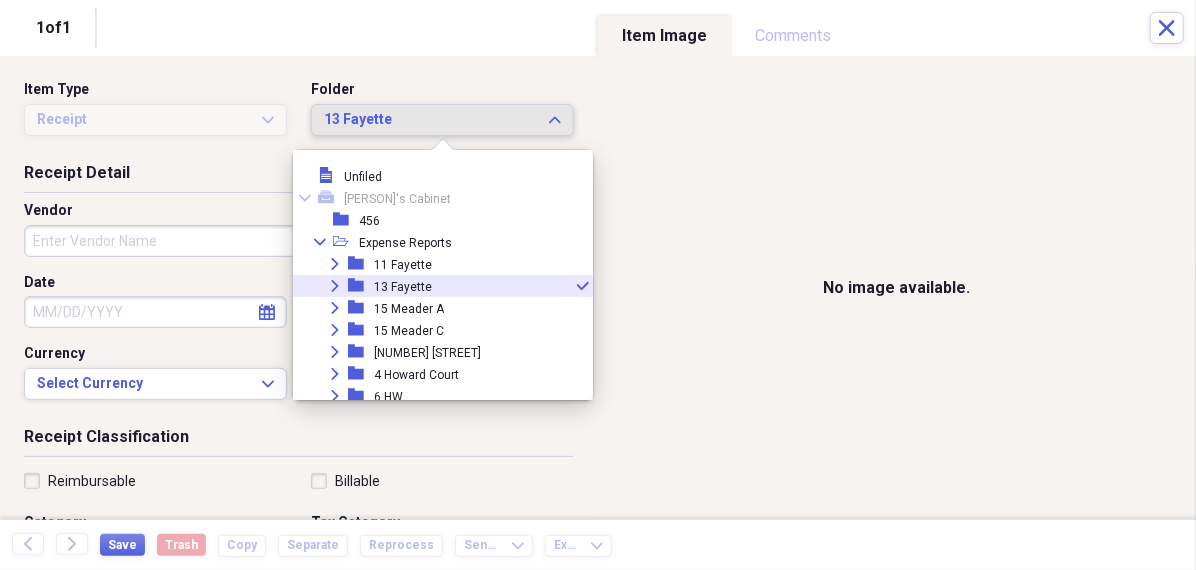 scroll, scrollTop: 10, scrollLeft: 0, axis: vertical 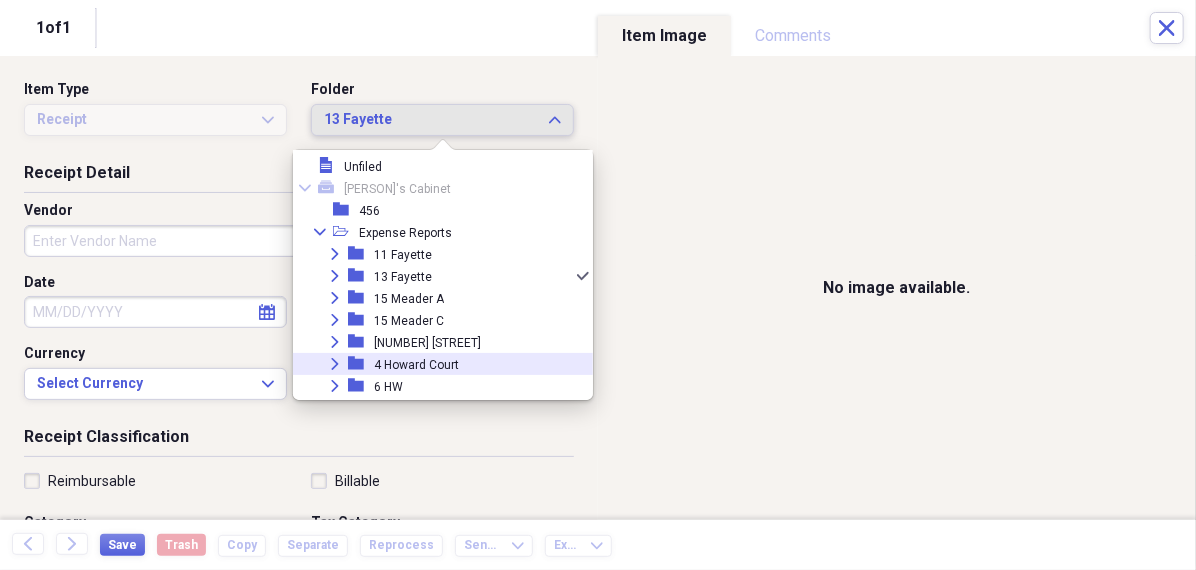 click on "4 Howard Court" at bounding box center (416, 365) 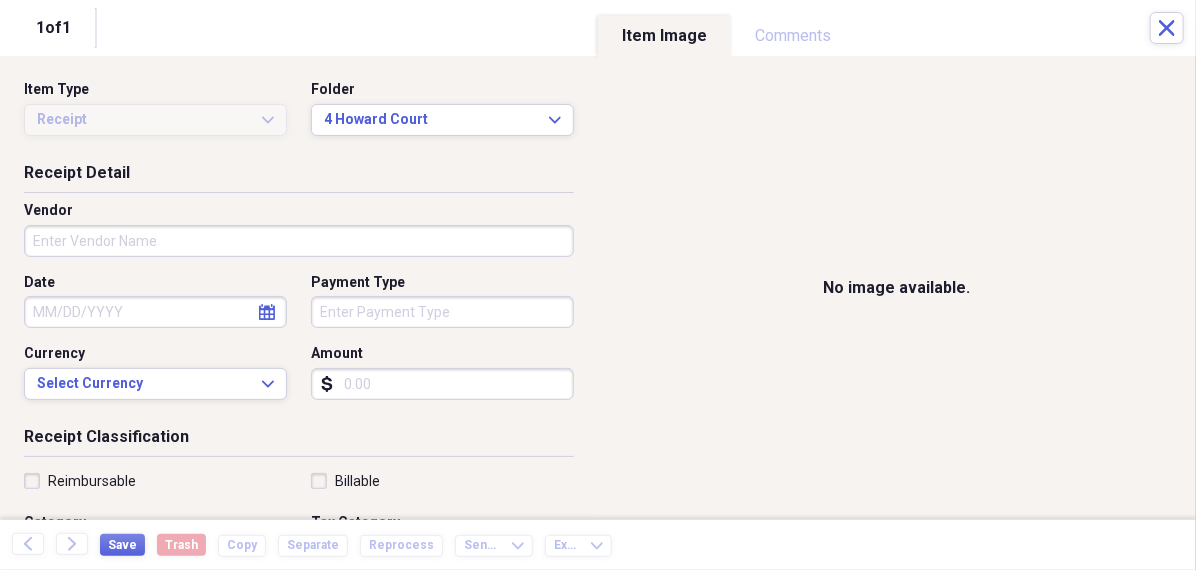 click on "Vendor" at bounding box center [299, 241] 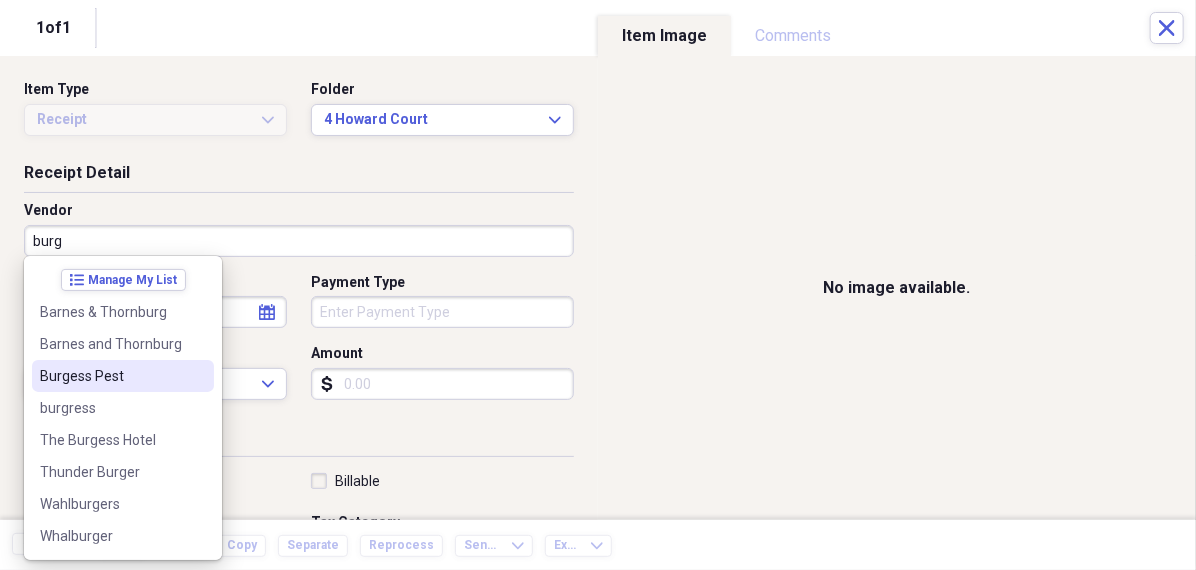 click on "Burgess Pest" at bounding box center (111, 376) 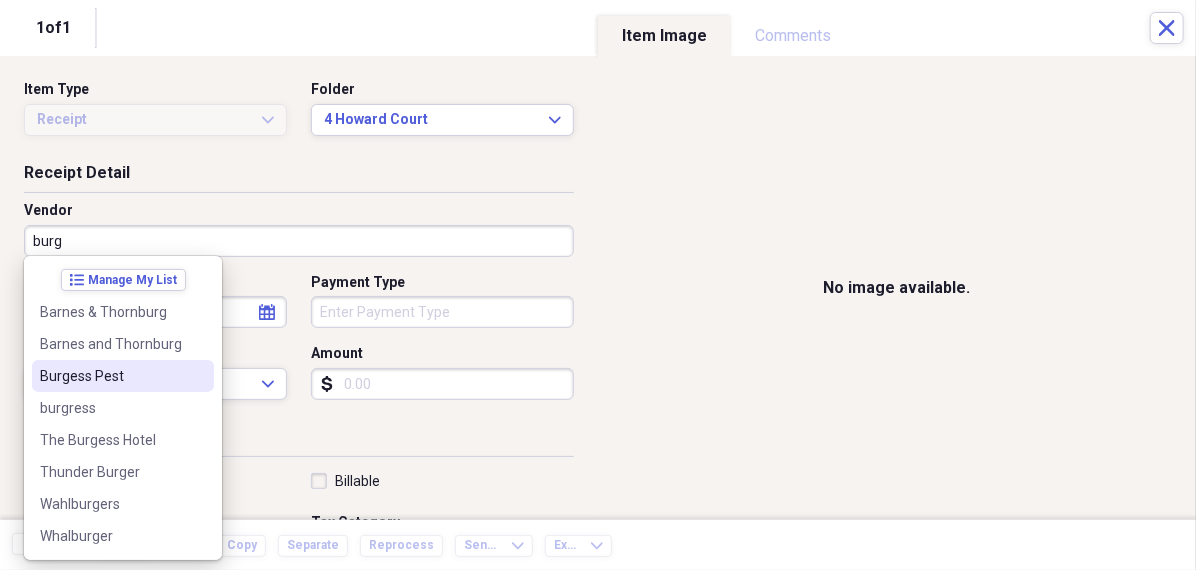 type on "Burgess Pest" 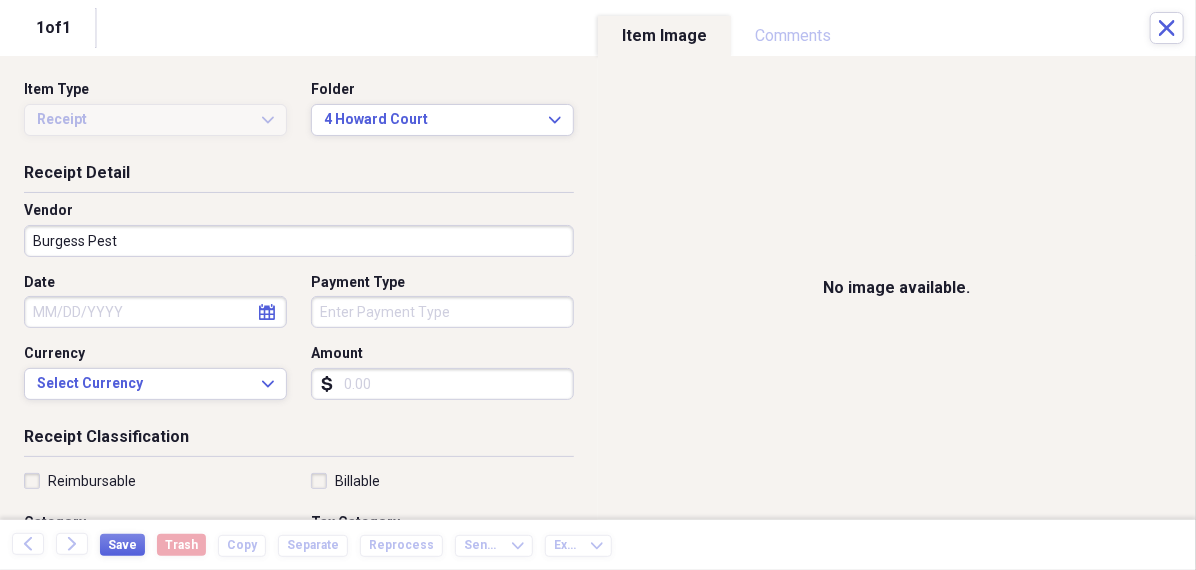 click on "Date" at bounding box center (155, 312) 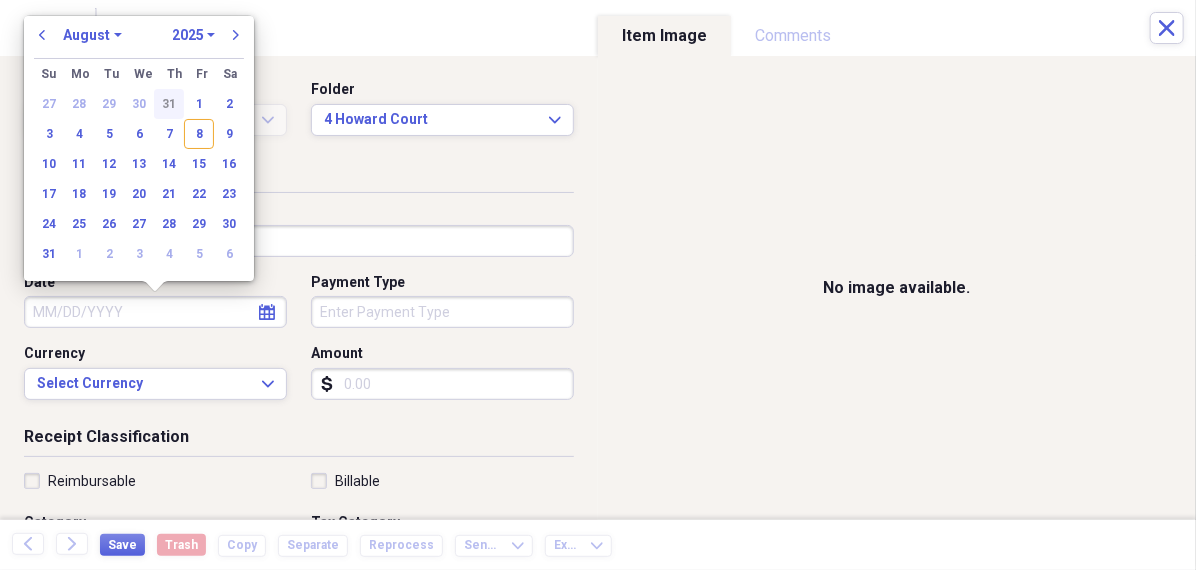 click on "31" at bounding box center (169, 104) 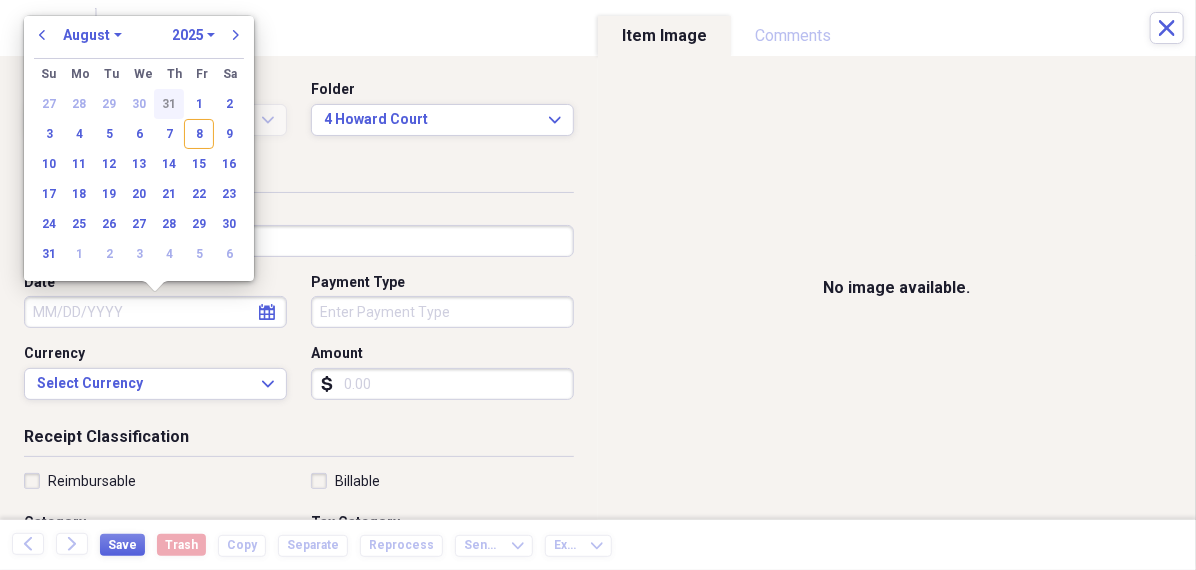 type on "07/31/2025" 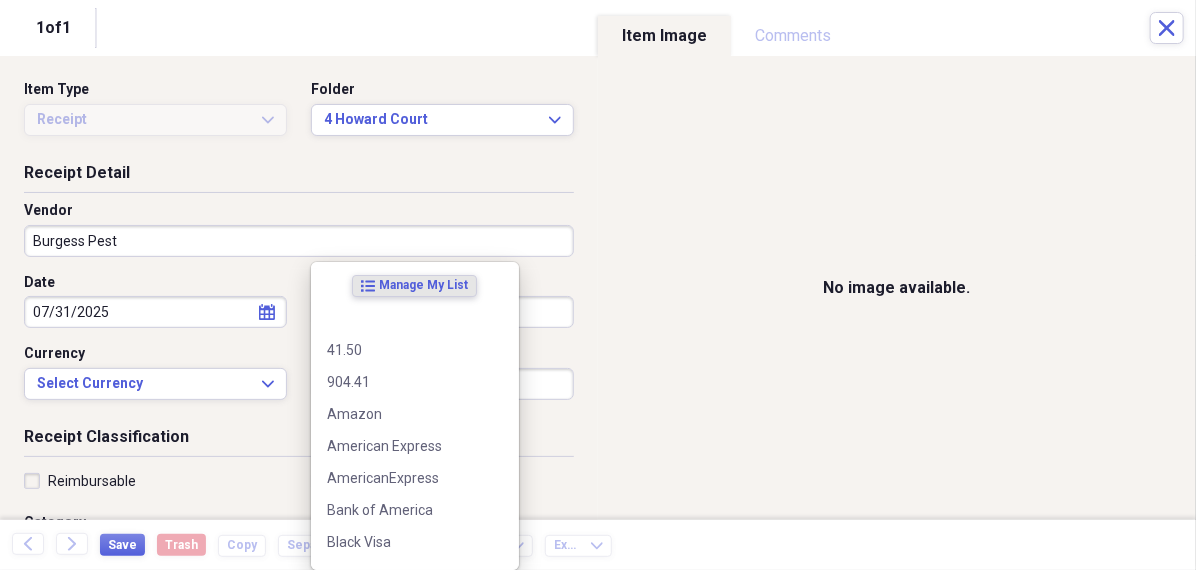 click on "Organize My Files 99+ Collapse Unfiled Needs Review 99+ Unfiled All Files Unfiled Unfiled Unfiled Saved Reports Collapse My Cabinet [PERSON]s Cabinet Add Folder Folder 456 Add Folder Collapse Open Folder Expense Reports Add Folder Expand Folder 11 Fayette Add Folder Expand Folder 13 Fayette Add Folder Expand Folder 15 Meader A Add Folder Expand Folder 15 Meader C Add Folder Expand Folder 15 Meader D Add Folder Expand Folder 4 Howard Court Add Folder Expand Folder 6 HW Add Folder Expand Folder ACK Expenses Add Folder Expand Folder Files Add Folder Expand Folder Helsingborg Add Folder Expand Folder Kristienstad Add Folder Expand Folder Midtown Ventures Add Folder Expand Folder Peach Row Add Folder Expand Folder RRL Add Folder Expand Folder Vasteros - Boat Add Folder Expand Folder ZEN Add Folder Collapse Trash Trash Folder 21.7.16 Folder [PERSON] Folder Kristienstad Help & Support Submit Import Import Add Create Expand Reports Reports Settings [PERSON] Expand A view of all your files Showing 11,029 items Column 50" at bounding box center (598, 285) 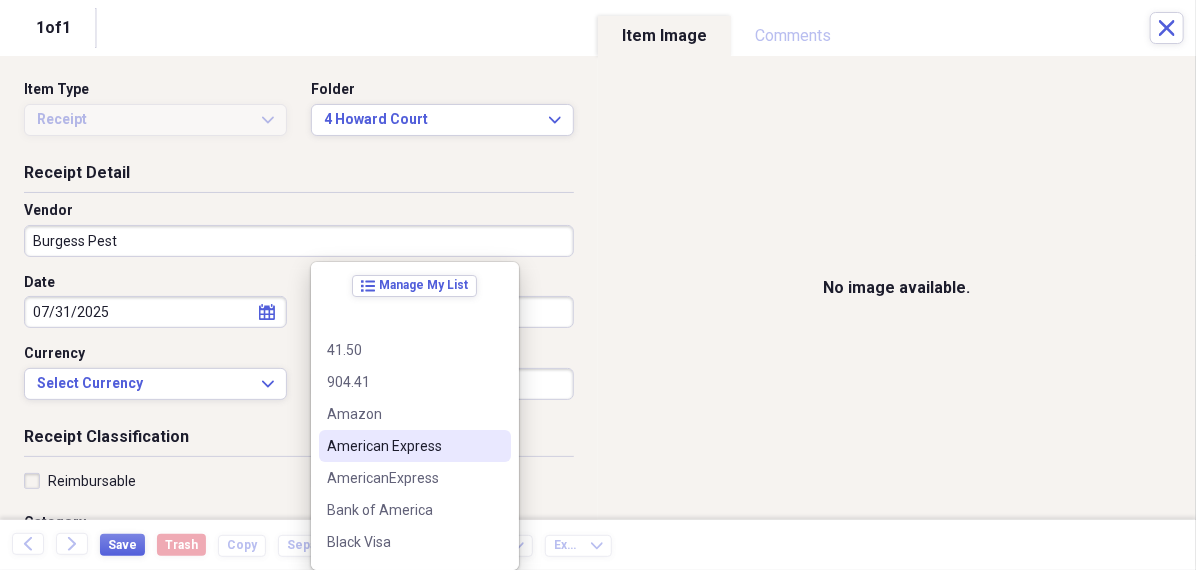 click on "American Express" at bounding box center (403, 446) 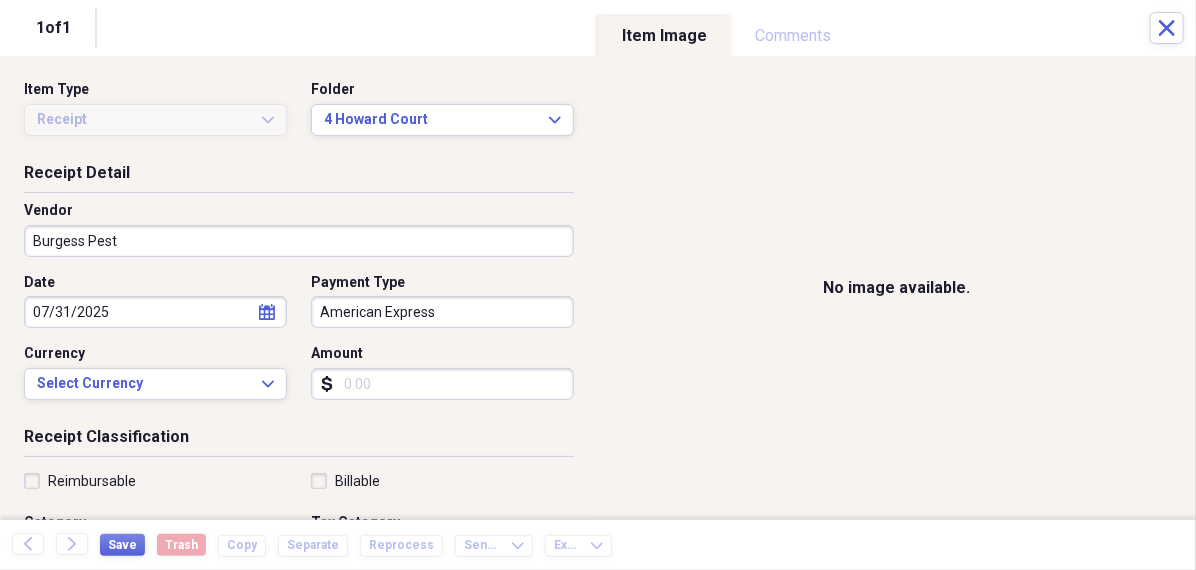 click on "Amount" at bounding box center [442, 384] 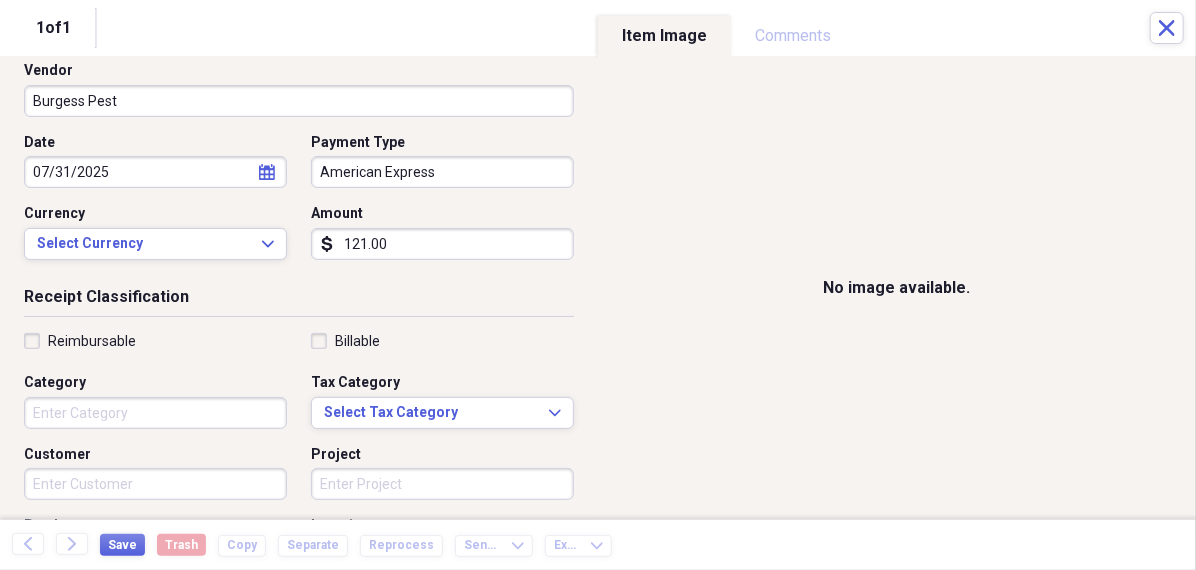 scroll, scrollTop: 159, scrollLeft: 0, axis: vertical 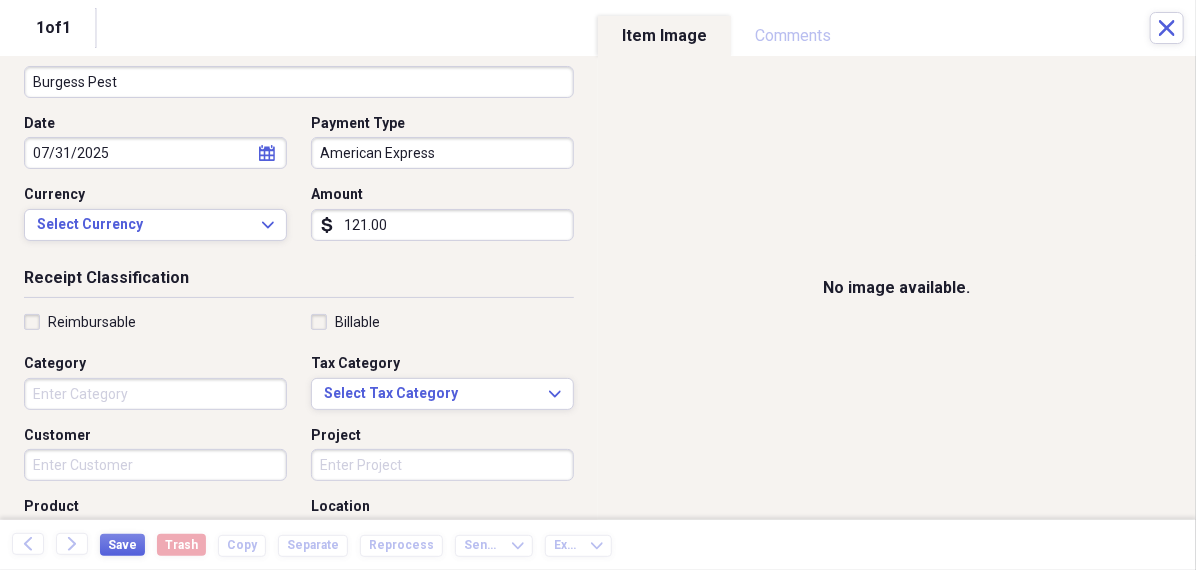 type on "121.00" 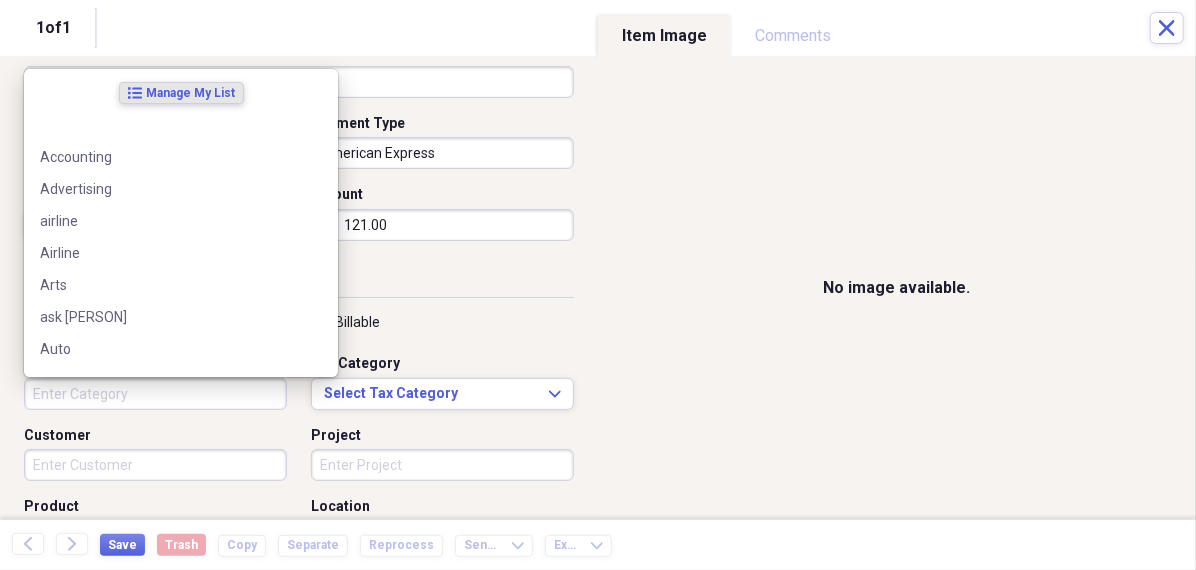 click on "Category" at bounding box center [155, 394] 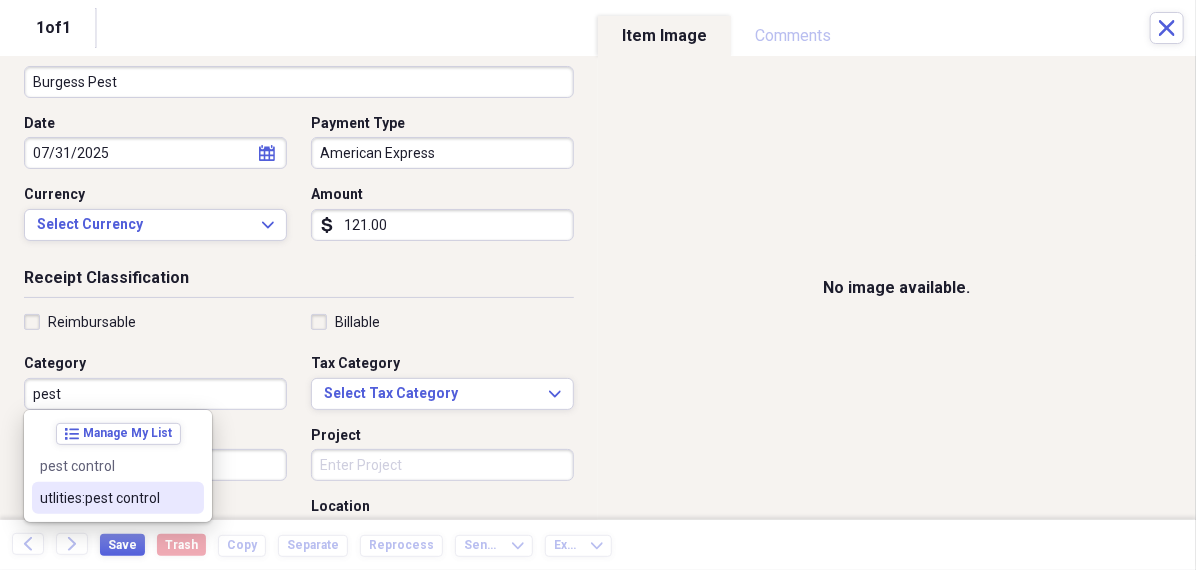 click on "utlities:pest control" at bounding box center (106, 498) 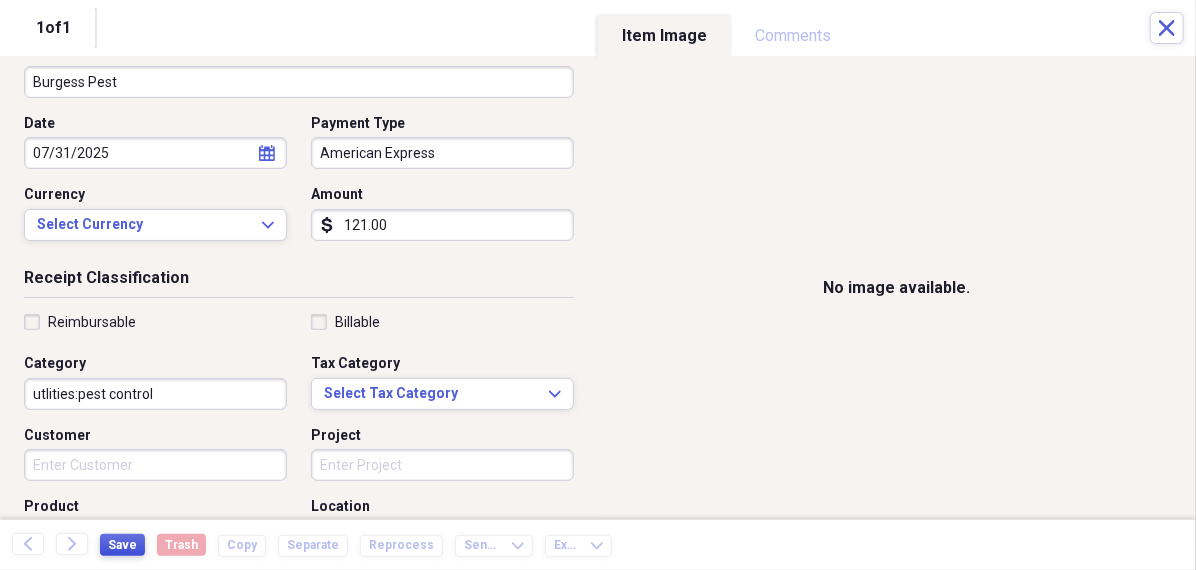 click on "Save" at bounding box center [122, 545] 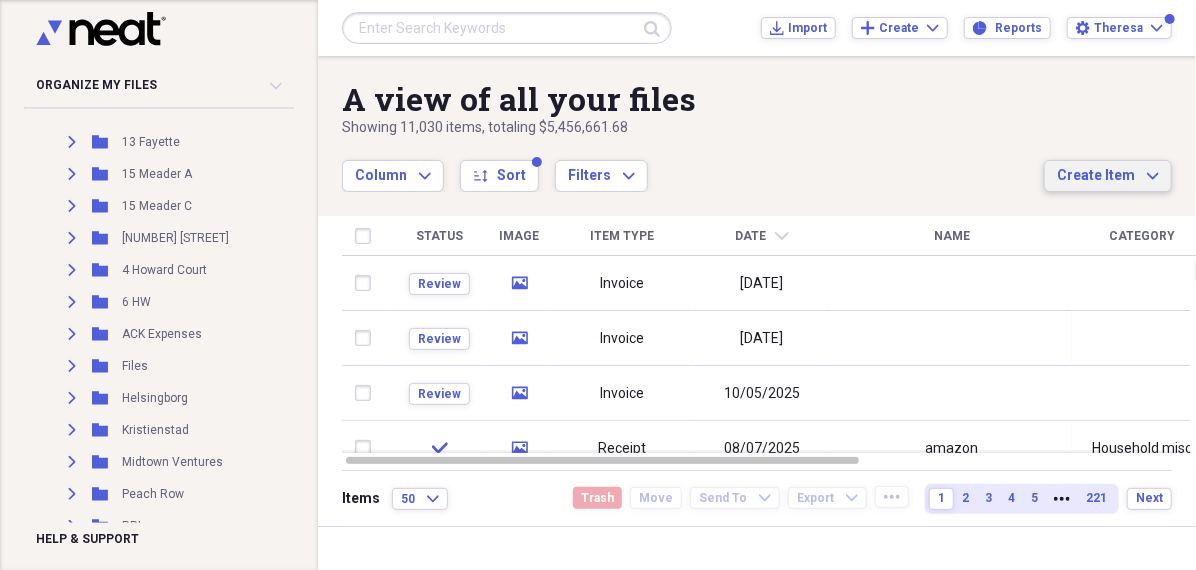 click on "Create Item" at bounding box center (1096, 176) 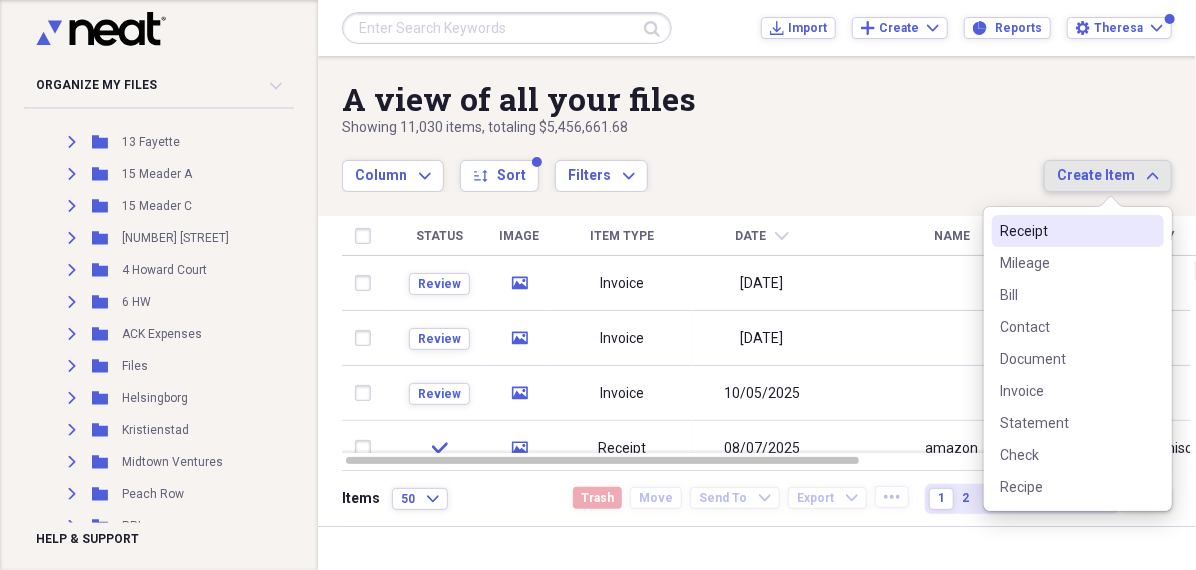 click on "Receipt" at bounding box center (1066, 231) 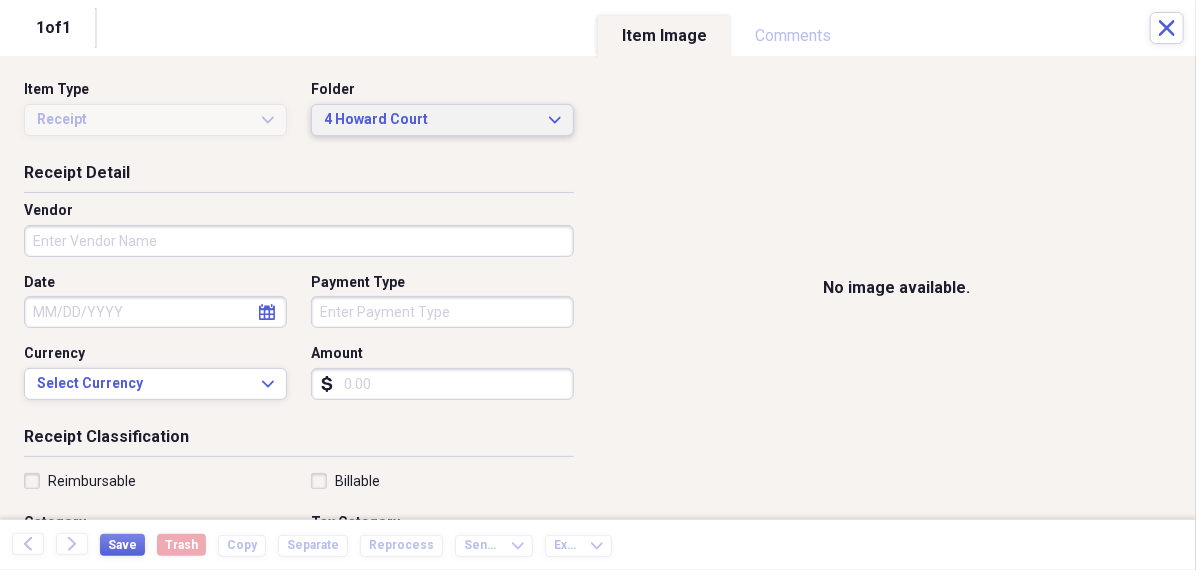 click on "4 Howard Court" at bounding box center [430, 120] 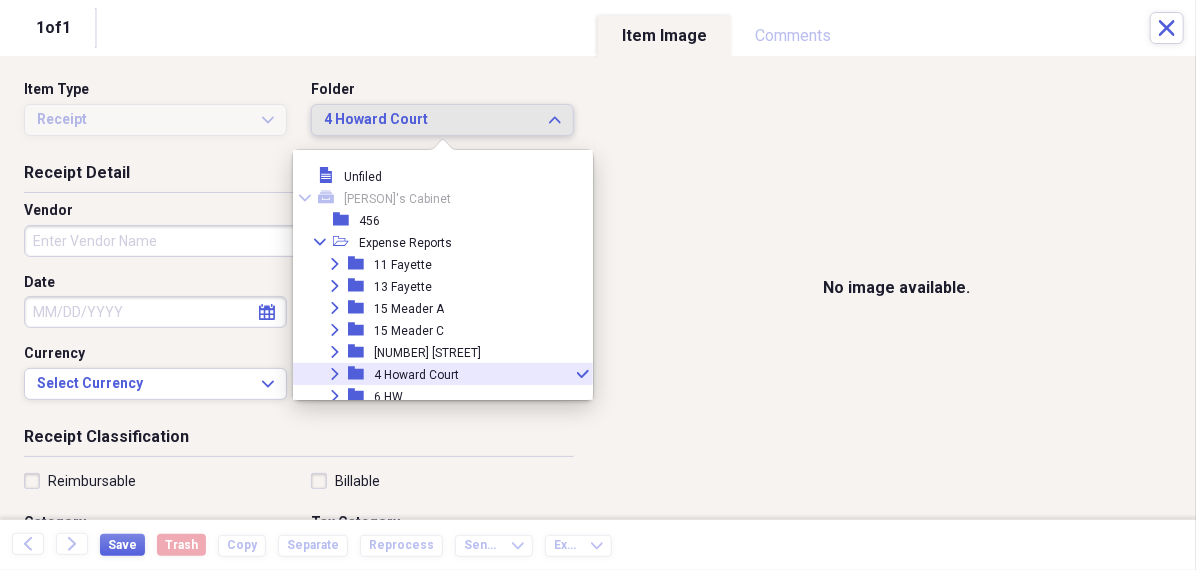 scroll, scrollTop: 99, scrollLeft: 0, axis: vertical 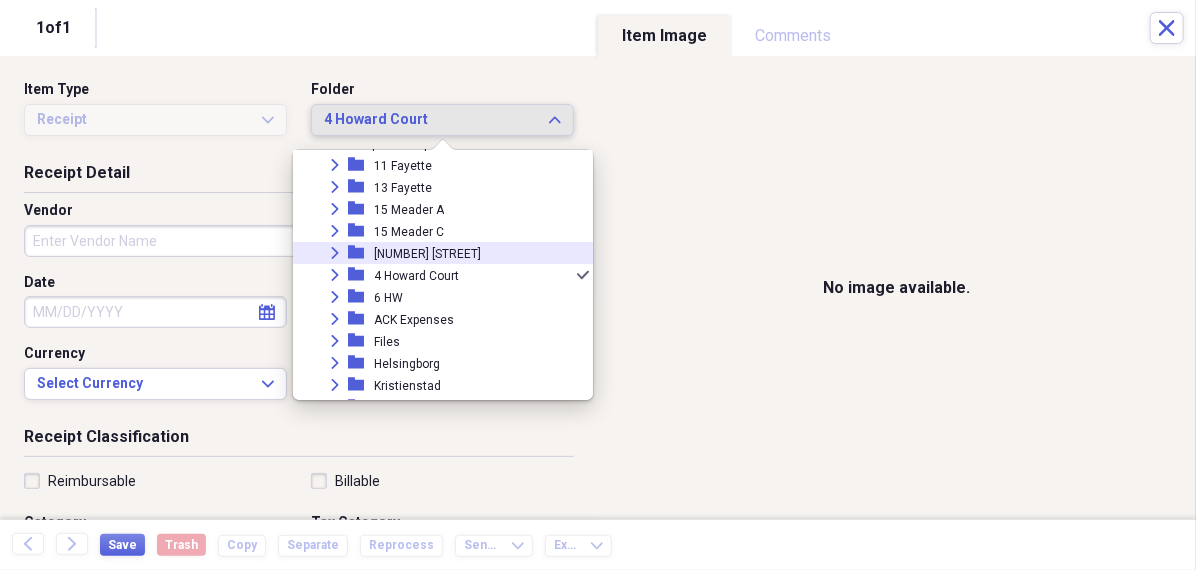 click on "[NUMBER] [STREET]" at bounding box center [427, 254] 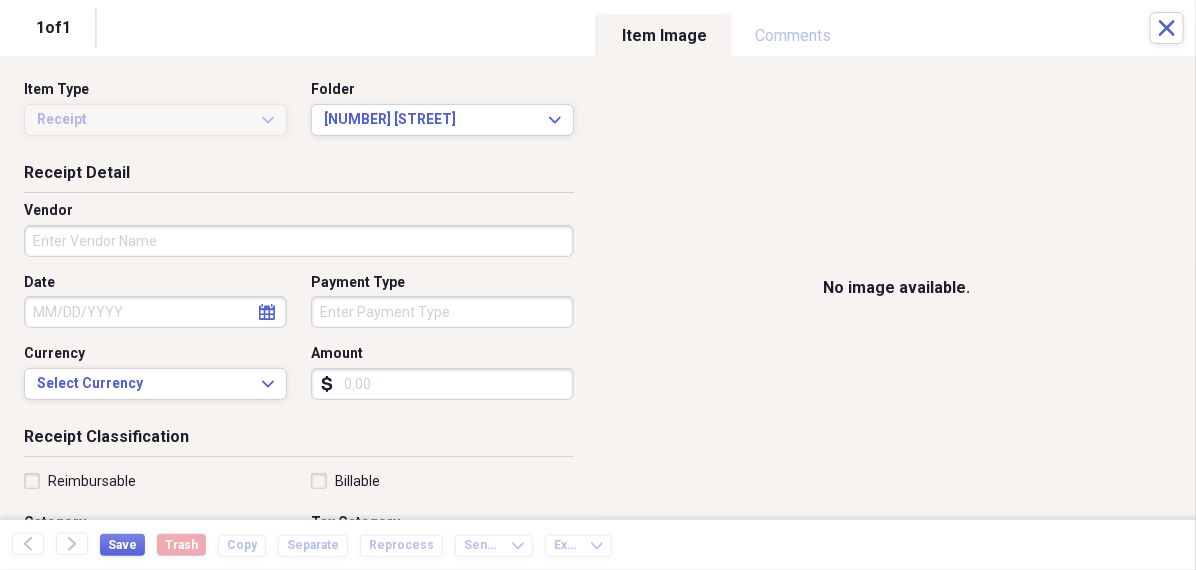 click on "Amount" at bounding box center [442, 384] 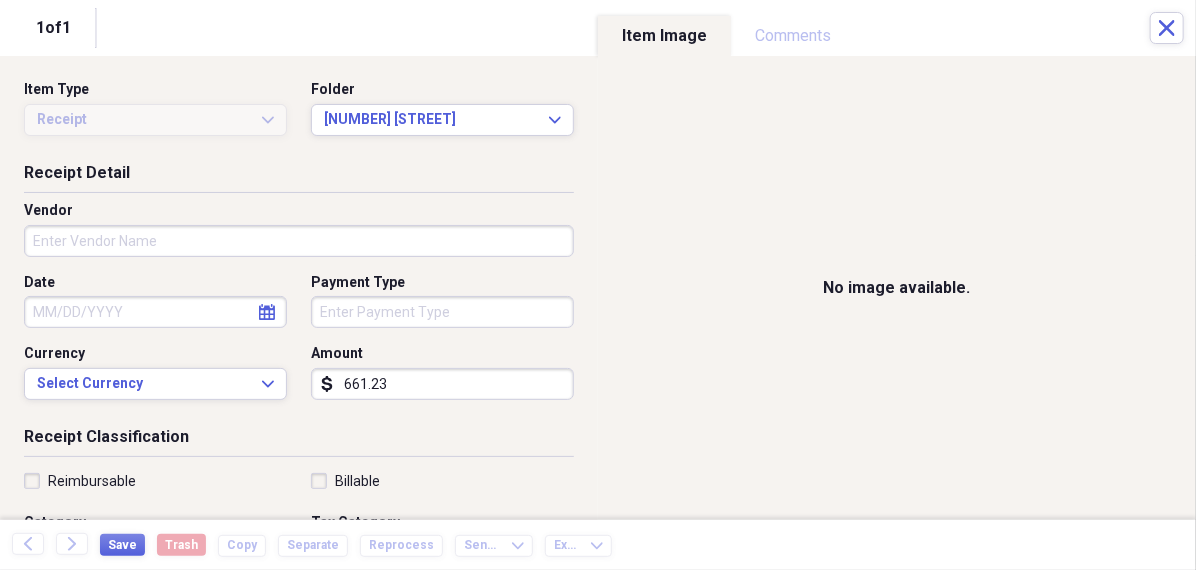 type on "661.23" 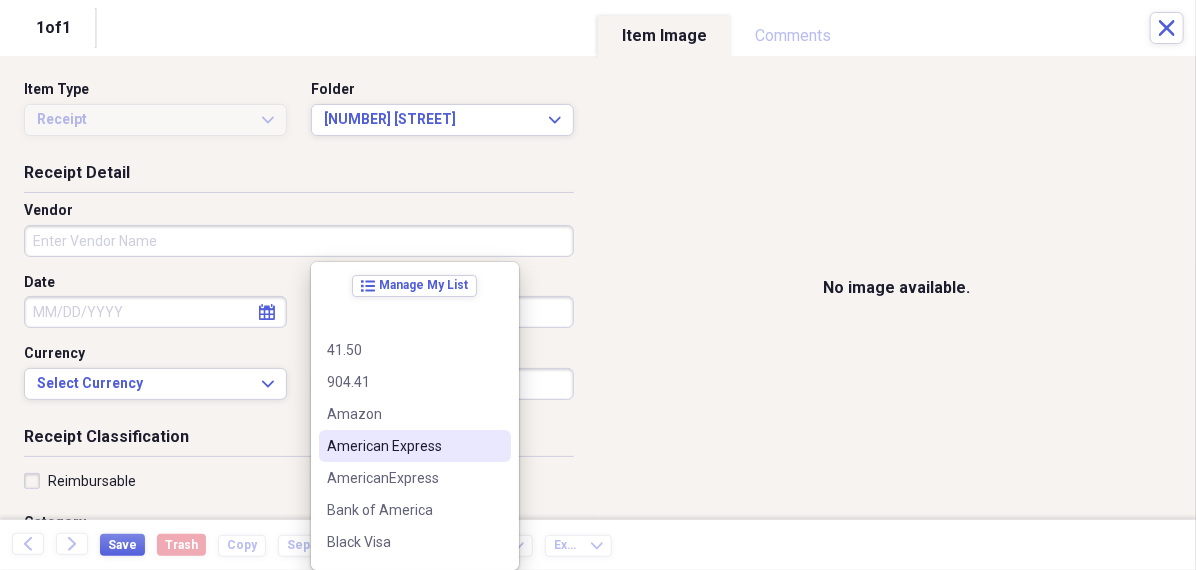 click on "American Express" at bounding box center (403, 446) 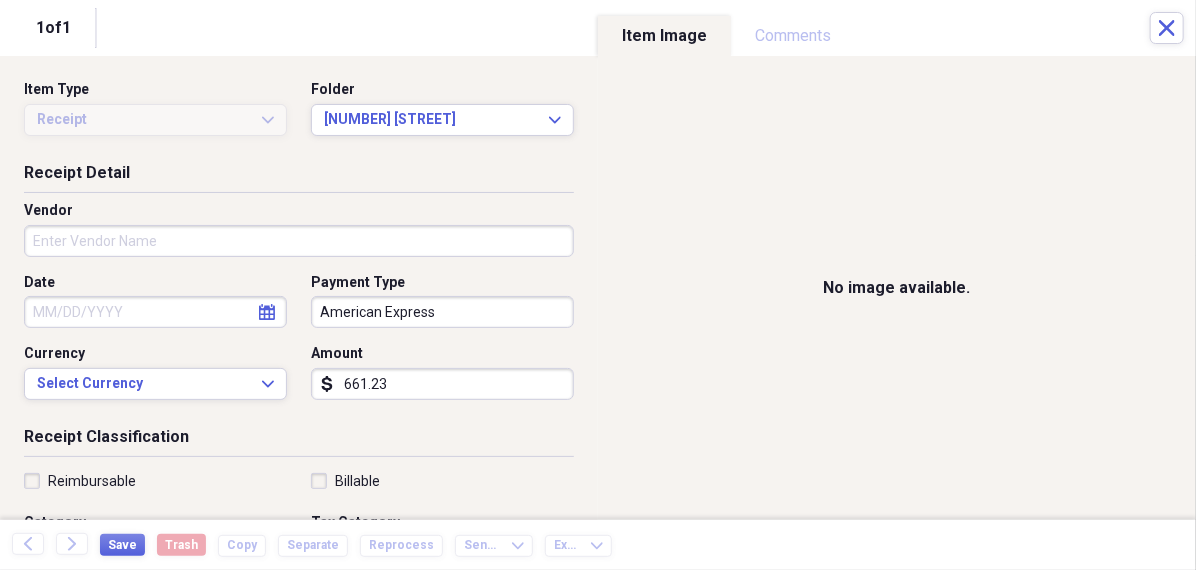 click on "calendar" 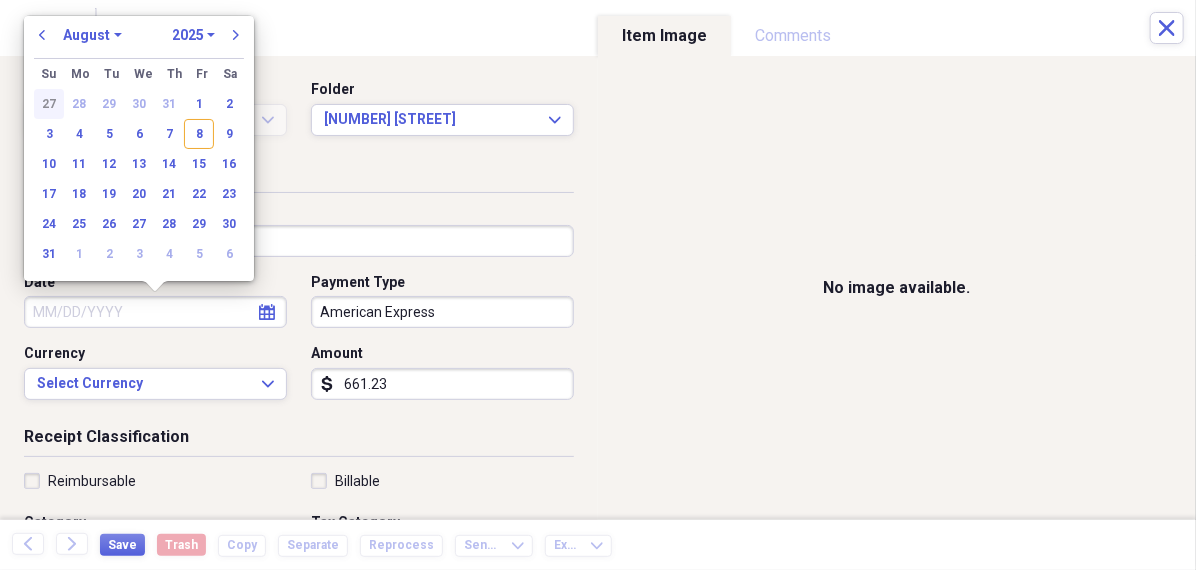 click on "27" at bounding box center (49, 104) 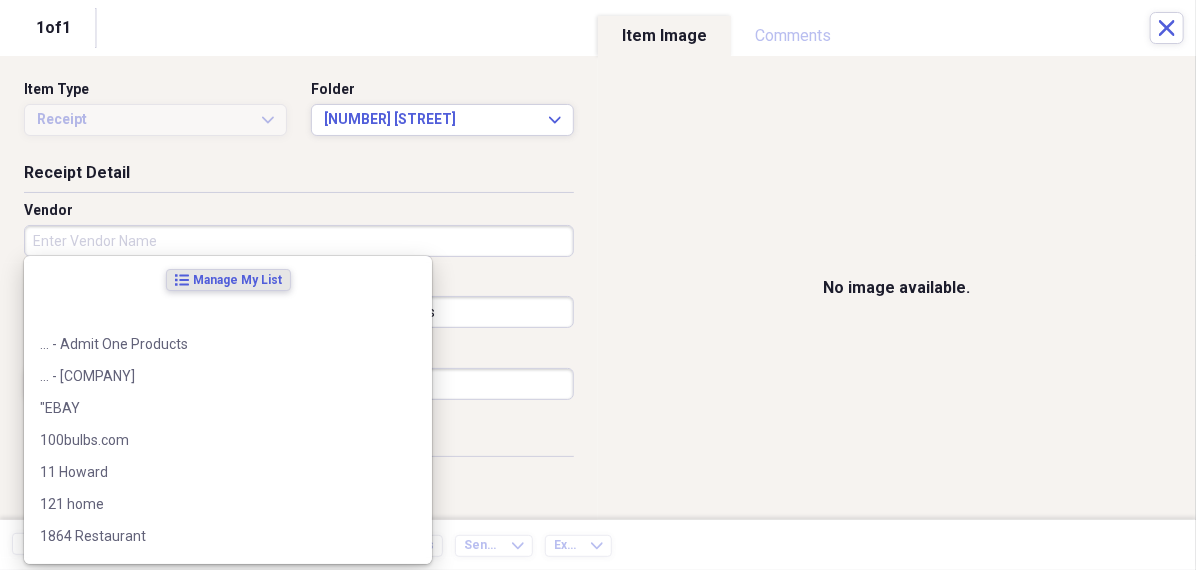 click on "Vendor" at bounding box center [299, 241] 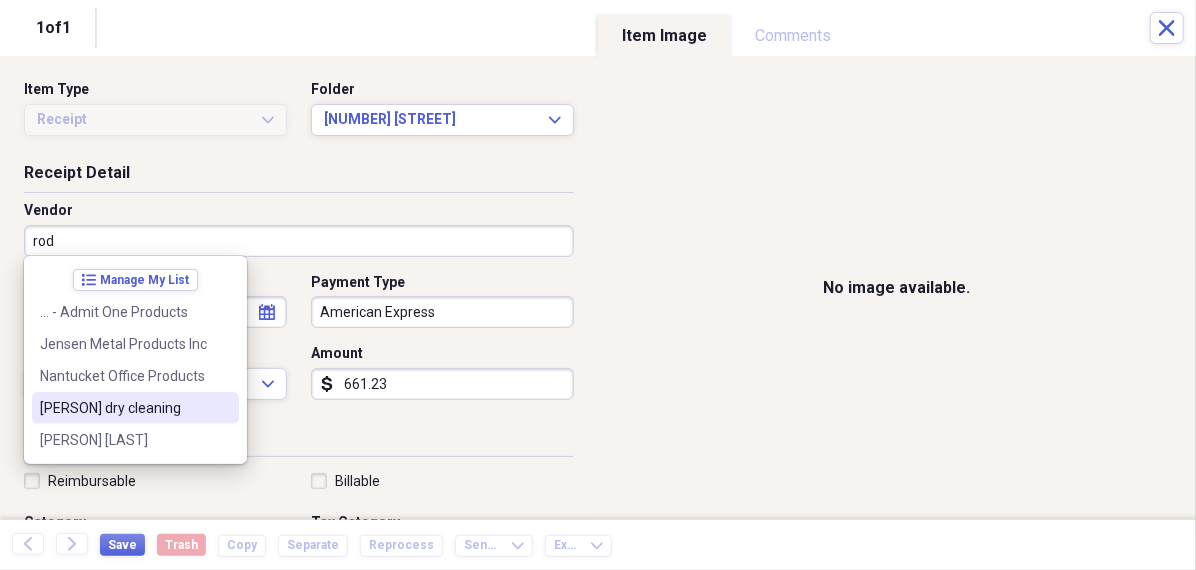 click on "[PERSON] dry cleaning" at bounding box center (123, 408) 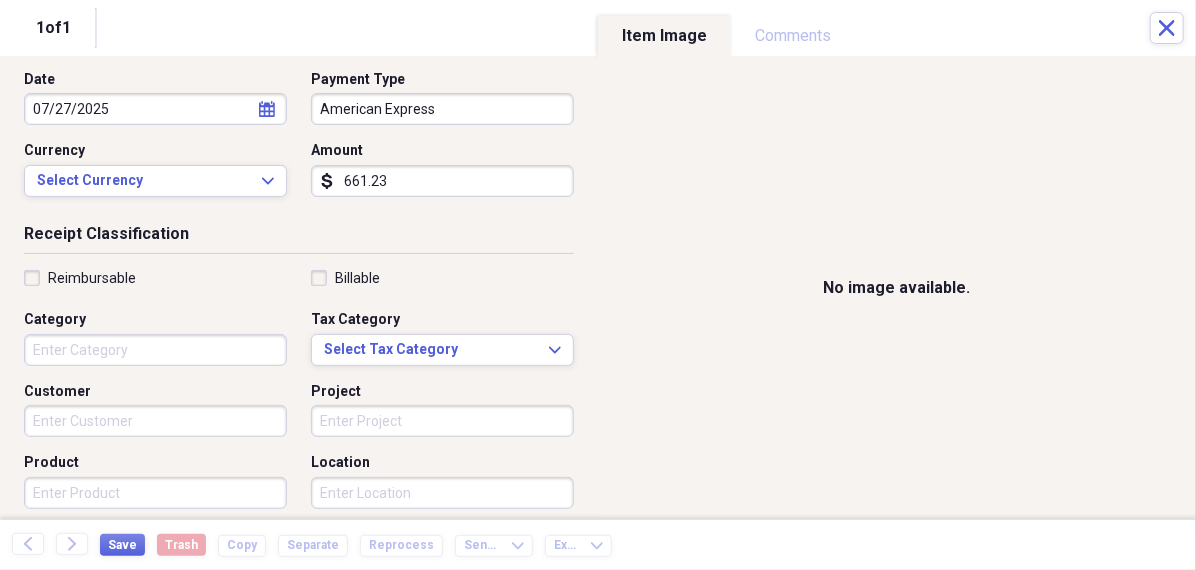 scroll, scrollTop: 214, scrollLeft: 0, axis: vertical 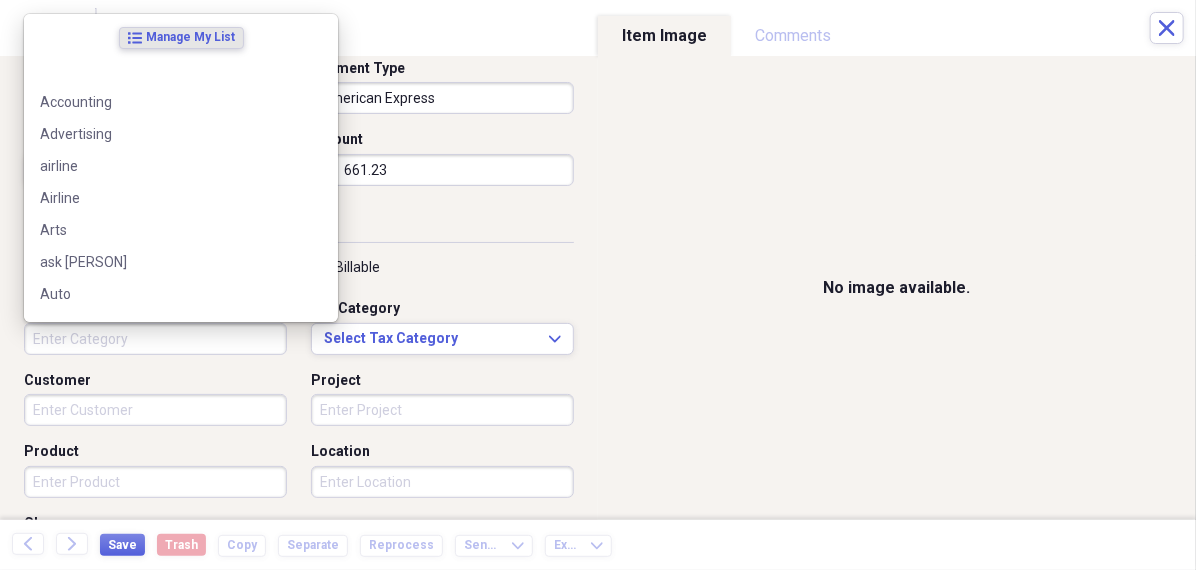click on "Category" at bounding box center [155, 339] 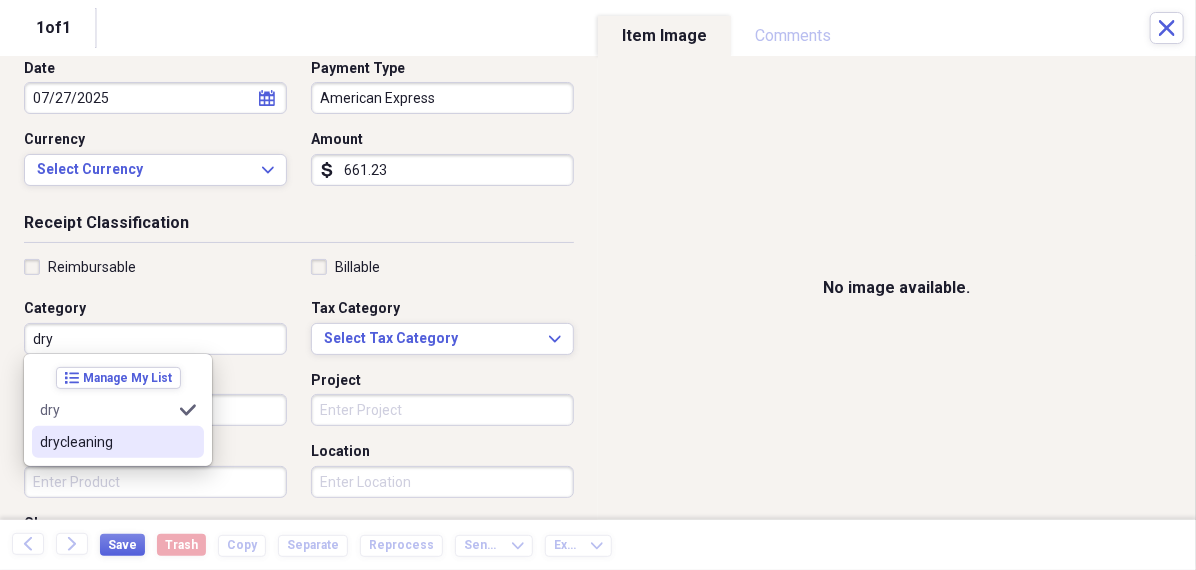 click on "drycleaning" at bounding box center (106, 442) 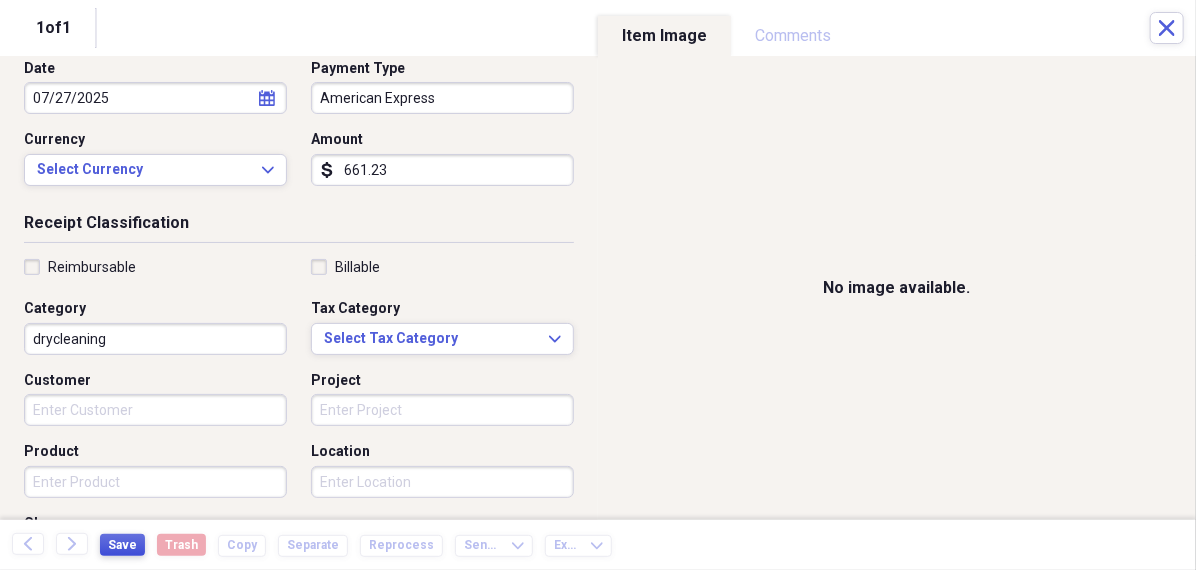 click on "Save" at bounding box center (122, 545) 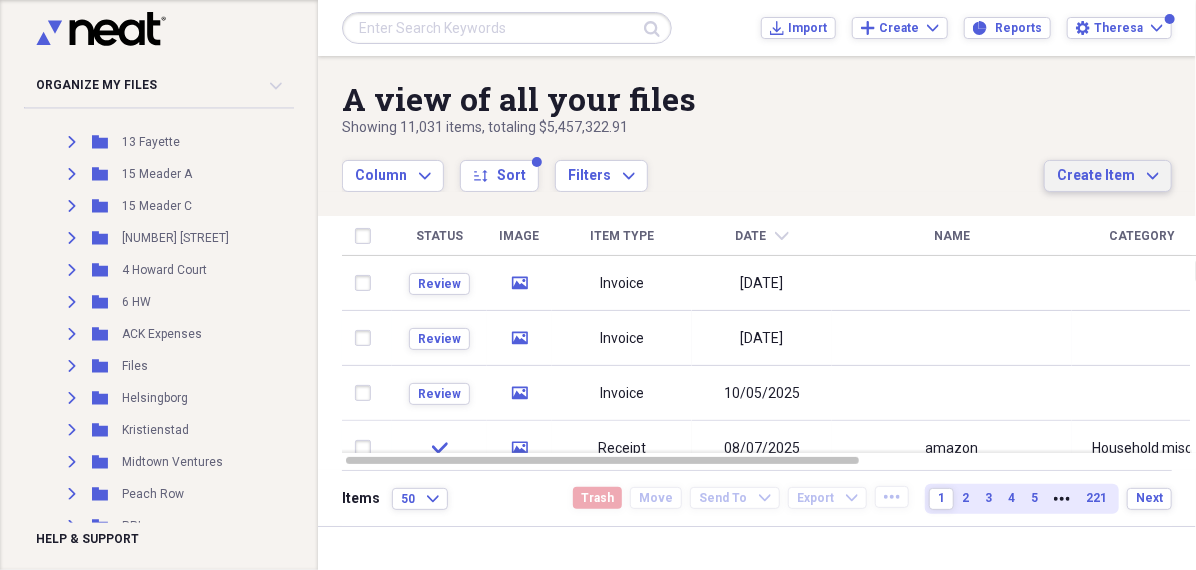 click on "Create Item" at bounding box center (1096, 176) 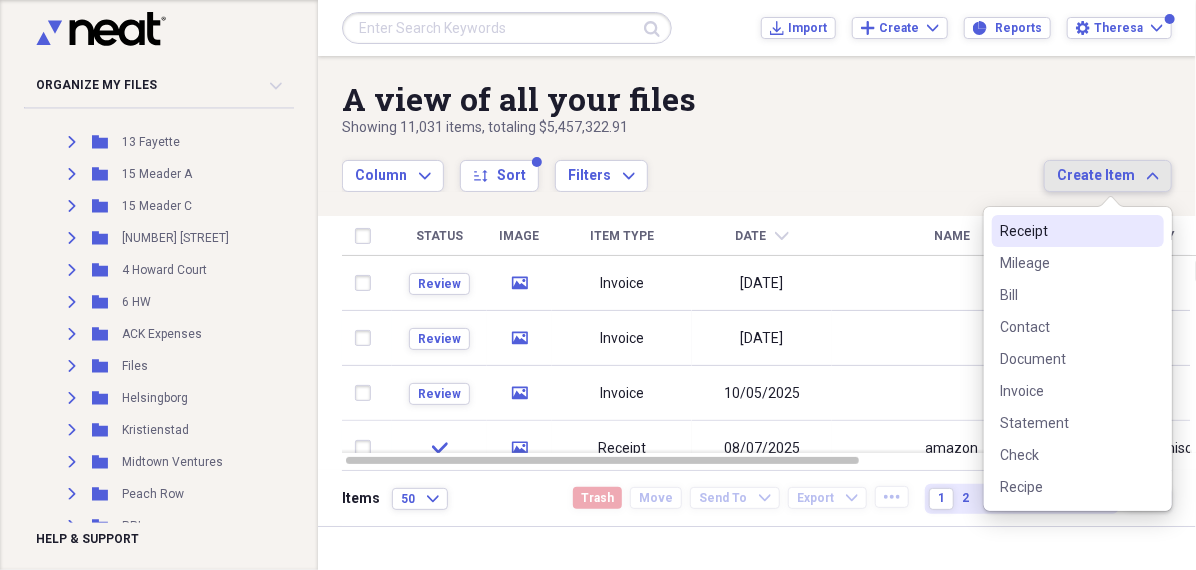 click on "Receipt" at bounding box center [1066, 231] 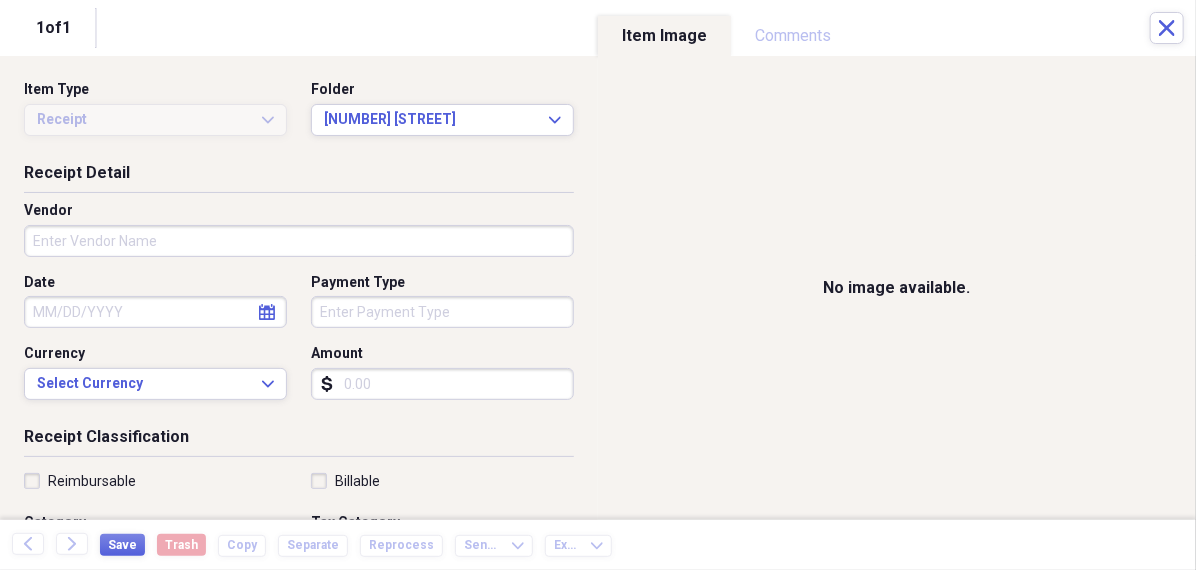 click on "Amount" at bounding box center [442, 384] 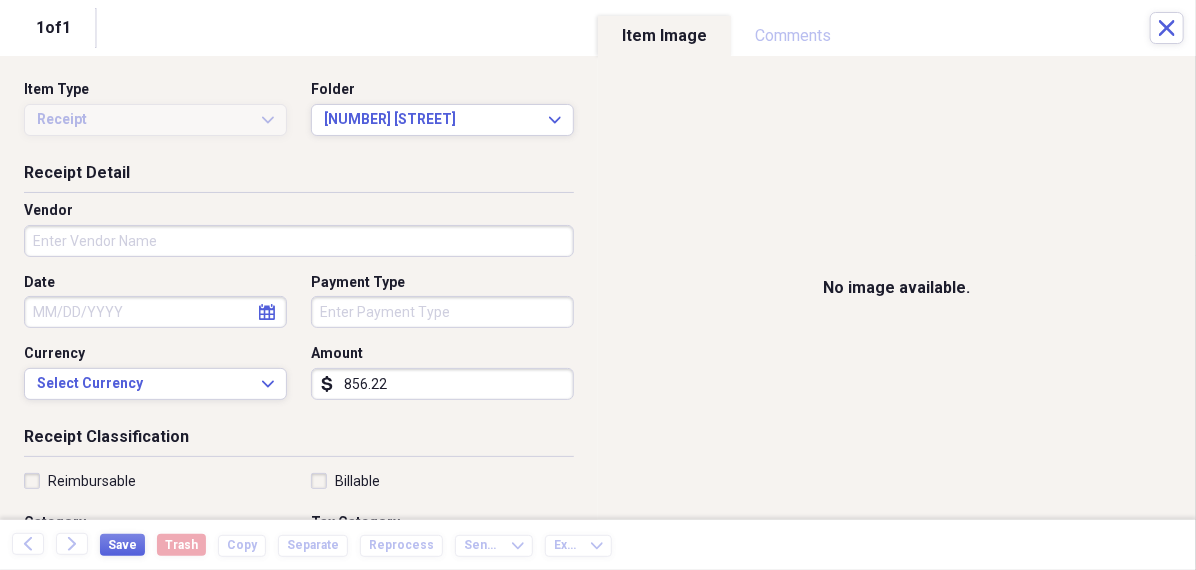 type on "856.22" 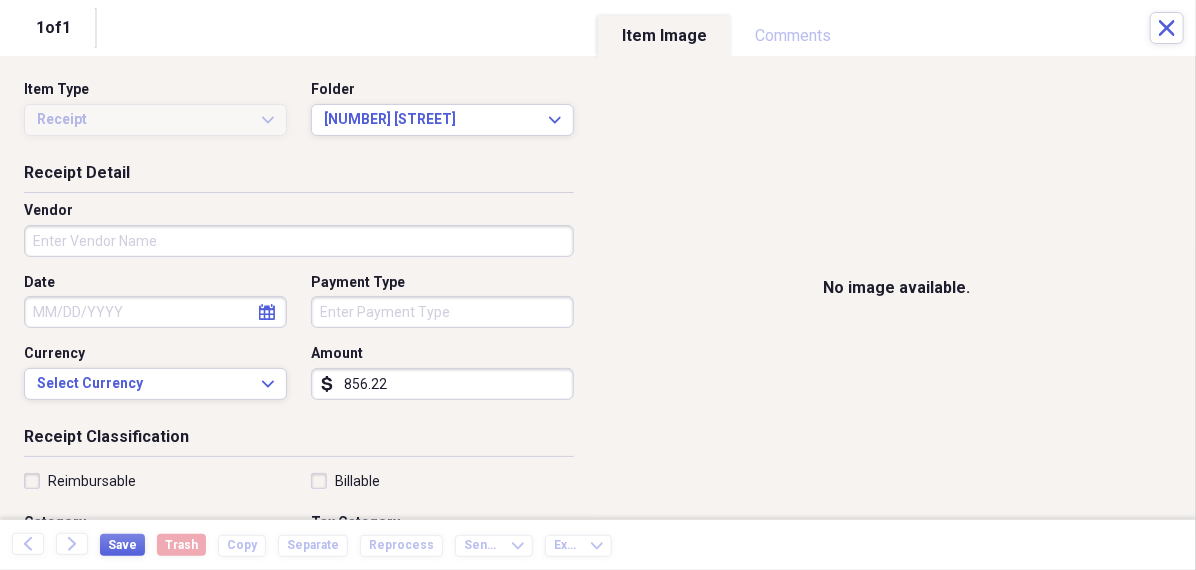 click on "Organize My Files 99+ Collapse Unfiled Needs Review 99+ Unfiled All Files Unfiled Unfiled Unfiled Saved Reports Collapse My Cabinet [PERSON]s Cabinet Add Folder Folder 456 Add Folder Collapse Open Folder Expense Reports Add Folder Expand Folder 11 Fayette Add Folder Expand Folder 13 Fayette Add Folder Expand Folder 15 Meader A Add Folder Expand Folder 15 Meader C Add Folder Expand Folder 15 Meader D Add Folder Expand Folder 4 Howard Court Add Folder Expand Folder 6 HW Add Folder Expand Folder ACK Expenses Add Folder Expand Folder Files Add Folder Expand Folder Helsingborg Add Folder Expand Folder Kristienstad Add Folder Expand Folder Midtown Ventures Add Folder Expand Folder Peach Row Add Folder Expand Folder RRL Add Folder Expand Folder Vasteros - Boat Add Folder Expand Folder ZEN Add Folder Collapse Trash Trash Folder 21.7.16 Folder [PERSON] Folder Kristienstad Help & Support Submit Import Import Add Create Expand Reports Reports Settings [PERSON] Expand A view of all your files Showing 11,031 items Column 50" at bounding box center [598, 285] 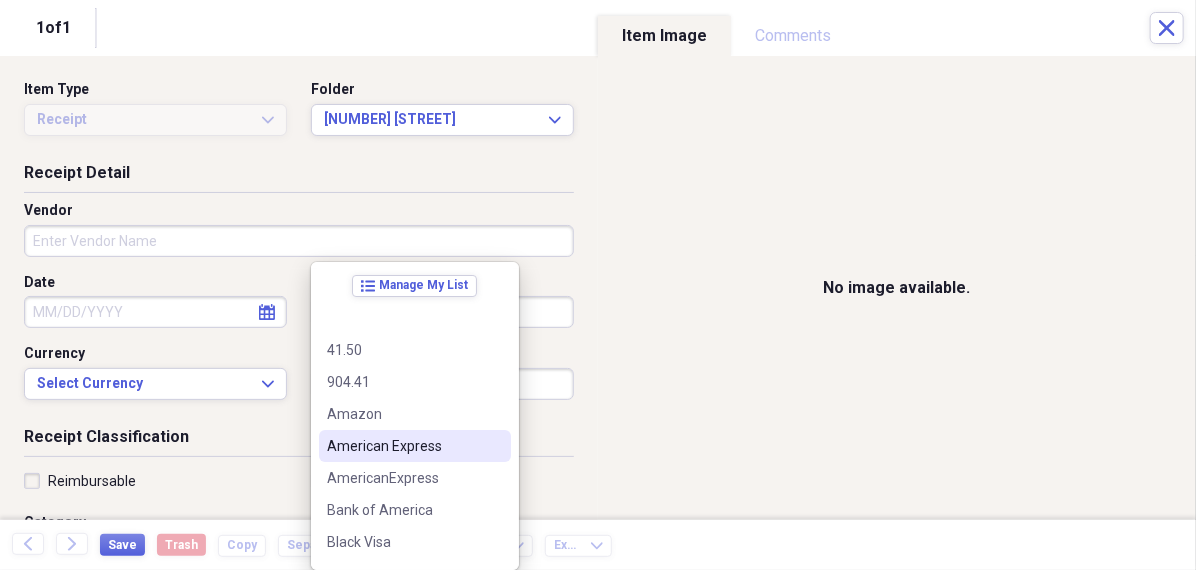 click on "American Express" at bounding box center (403, 446) 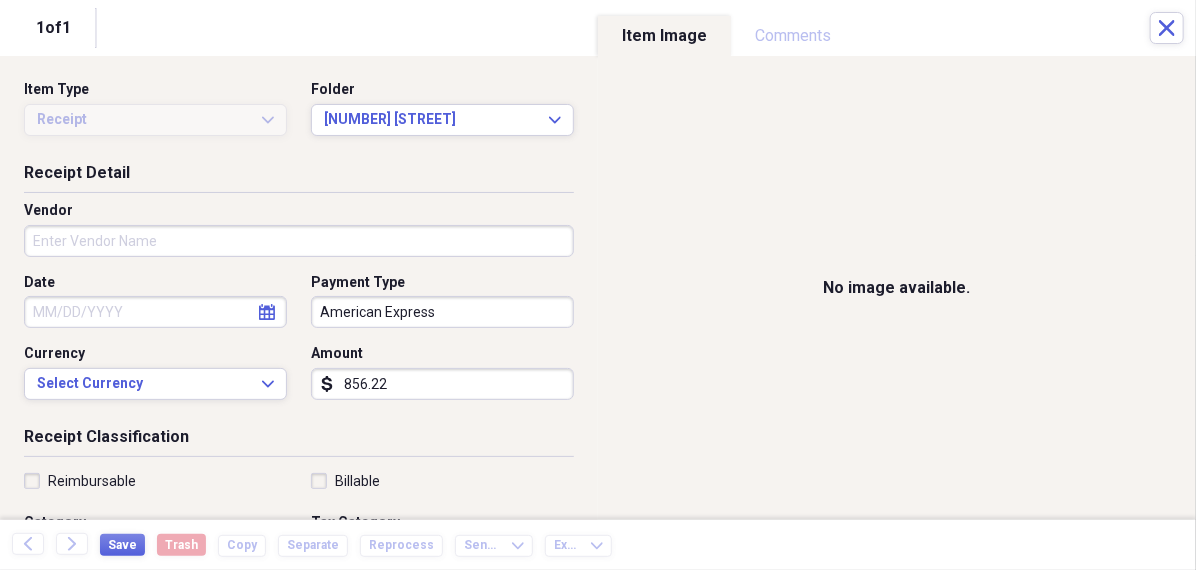 click on "Vendor" at bounding box center [299, 241] 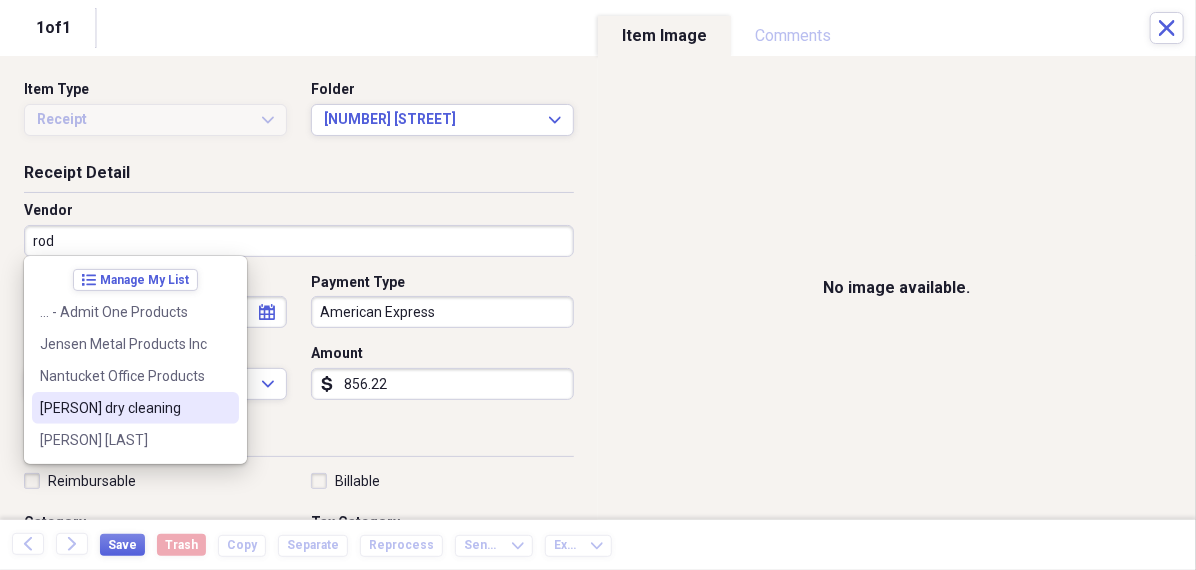 click on "[PERSON] dry cleaning" at bounding box center [123, 408] 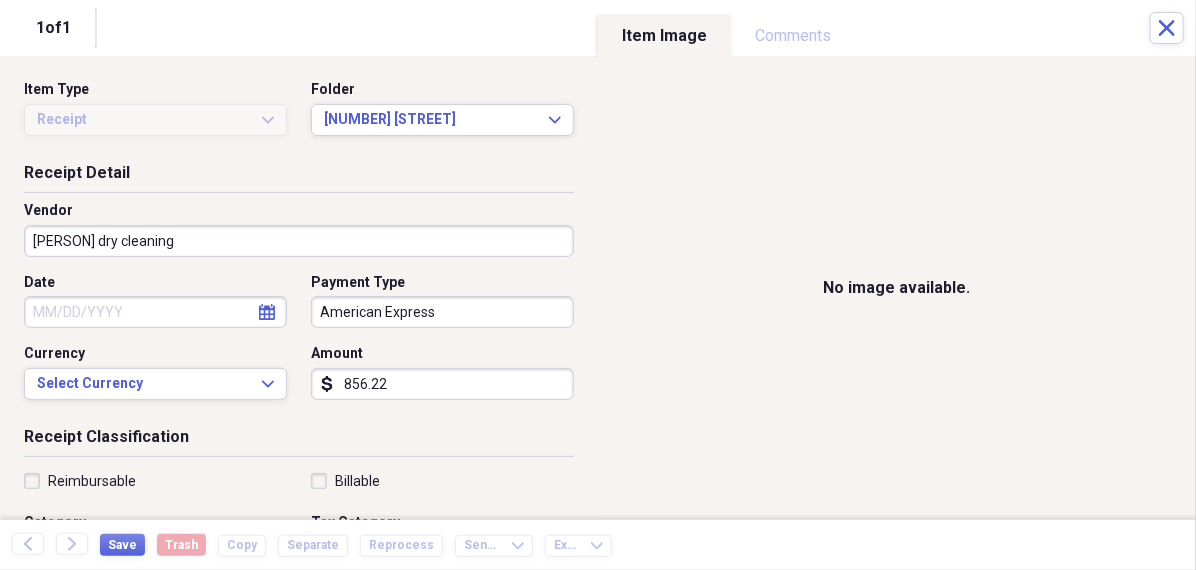 select on "7" 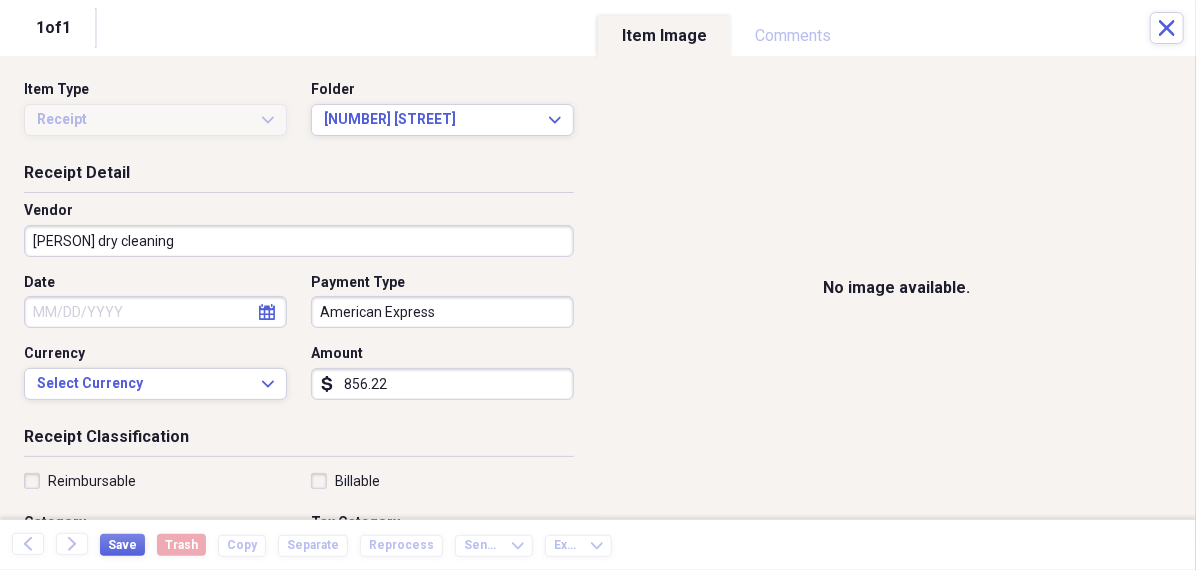select on "2025" 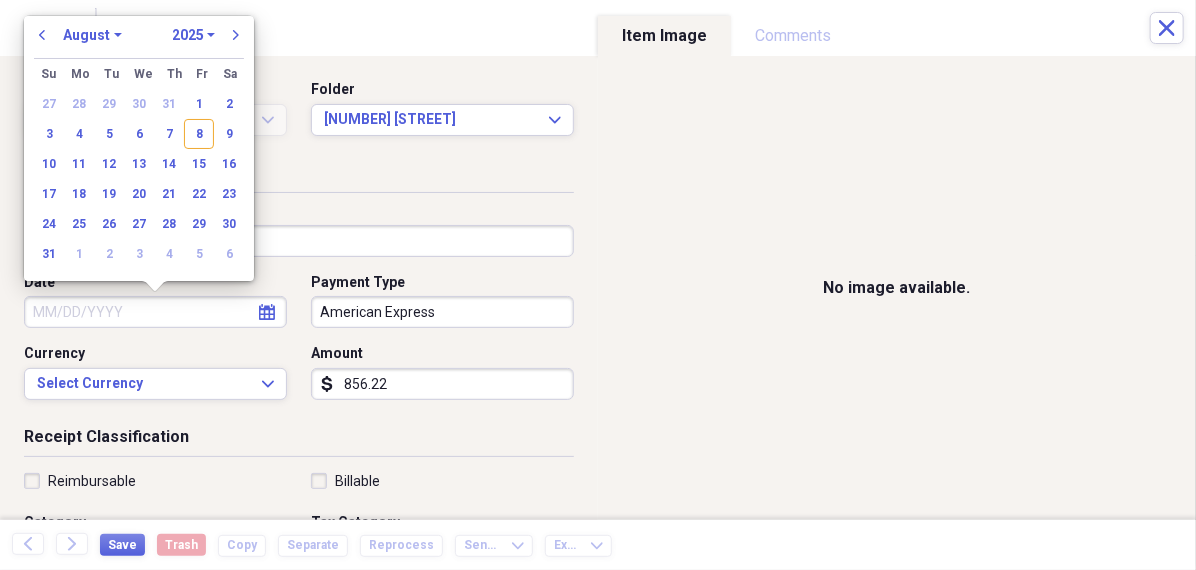 click on "Date" at bounding box center [155, 312] 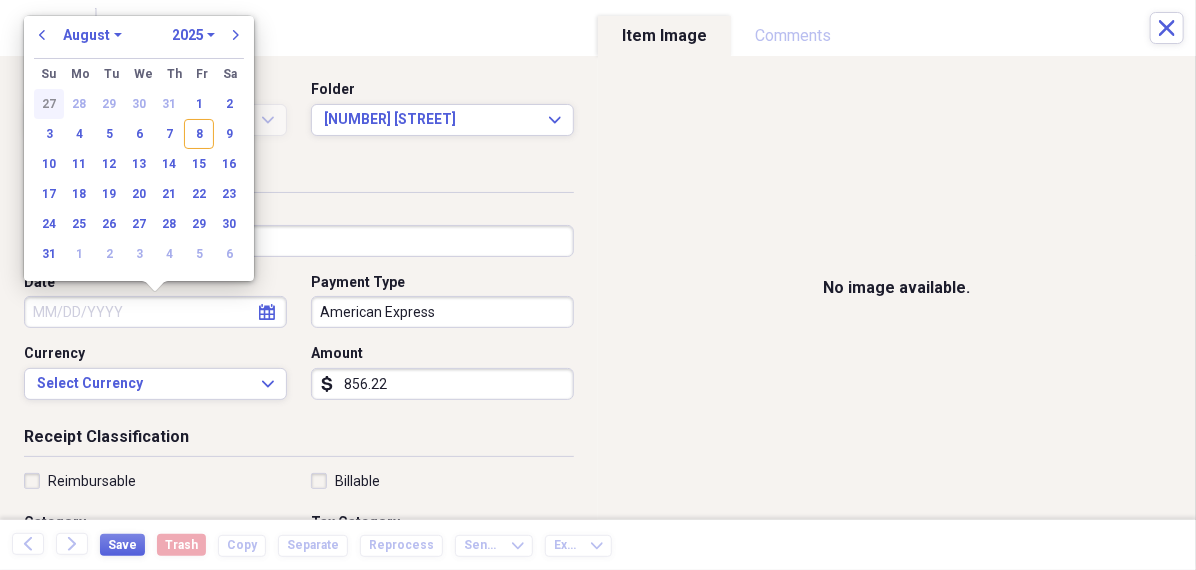 click on "27" at bounding box center [49, 104] 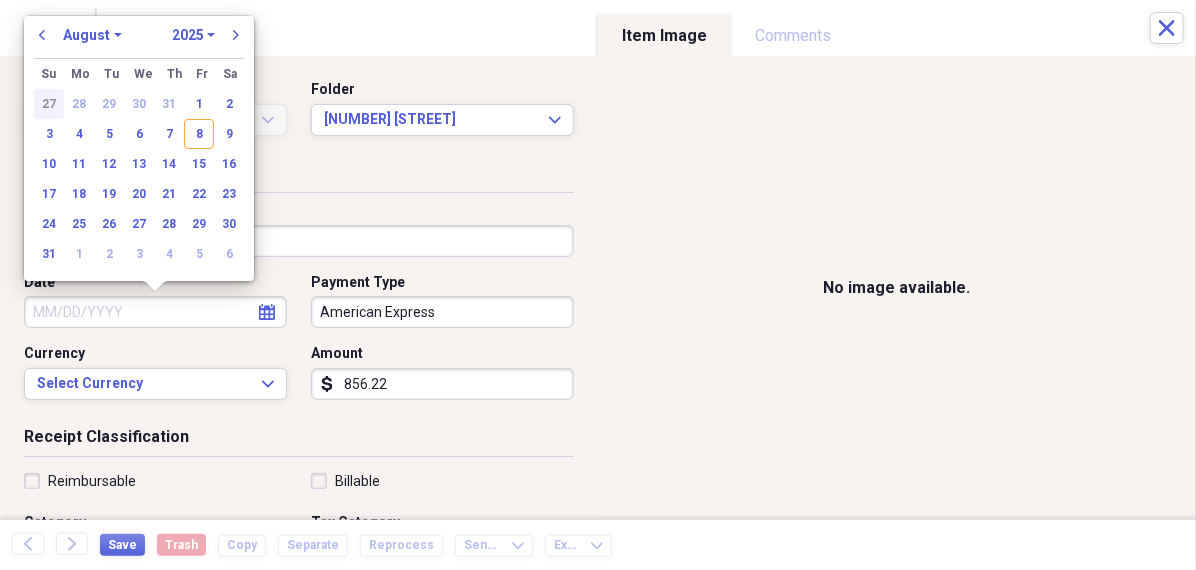 type on "07/27/2025" 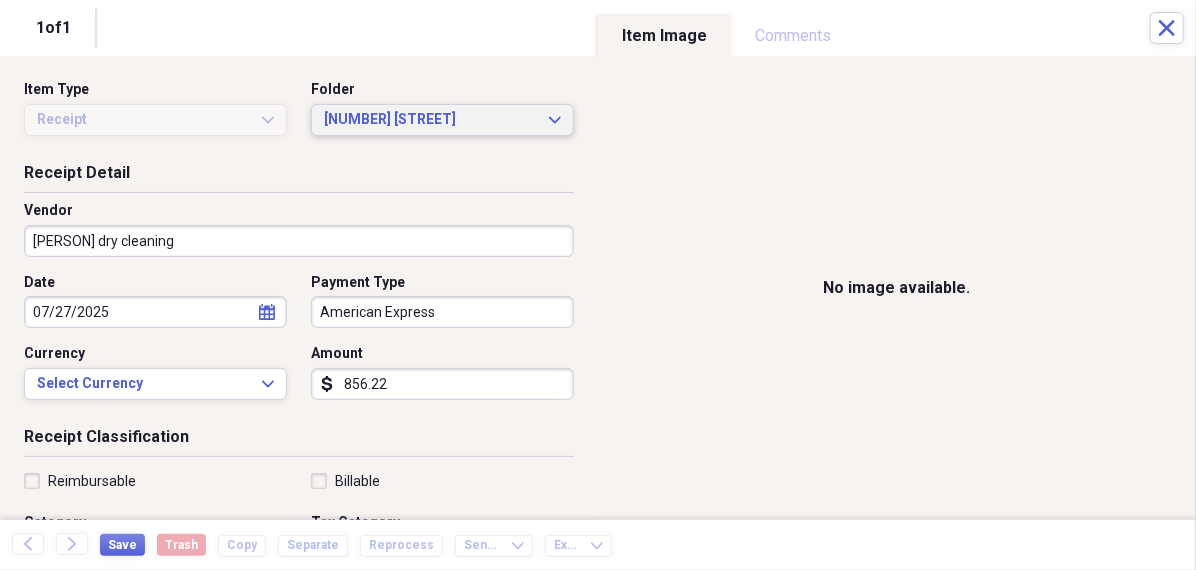 click on "[NUMBER] [STREET]" at bounding box center [430, 120] 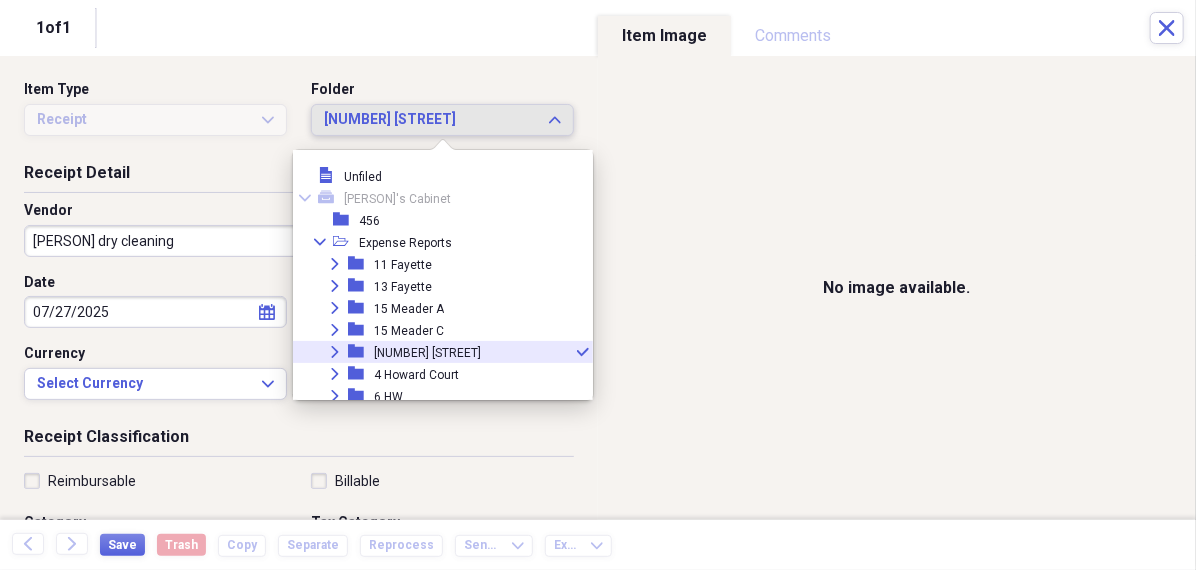 scroll, scrollTop: 76, scrollLeft: 0, axis: vertical 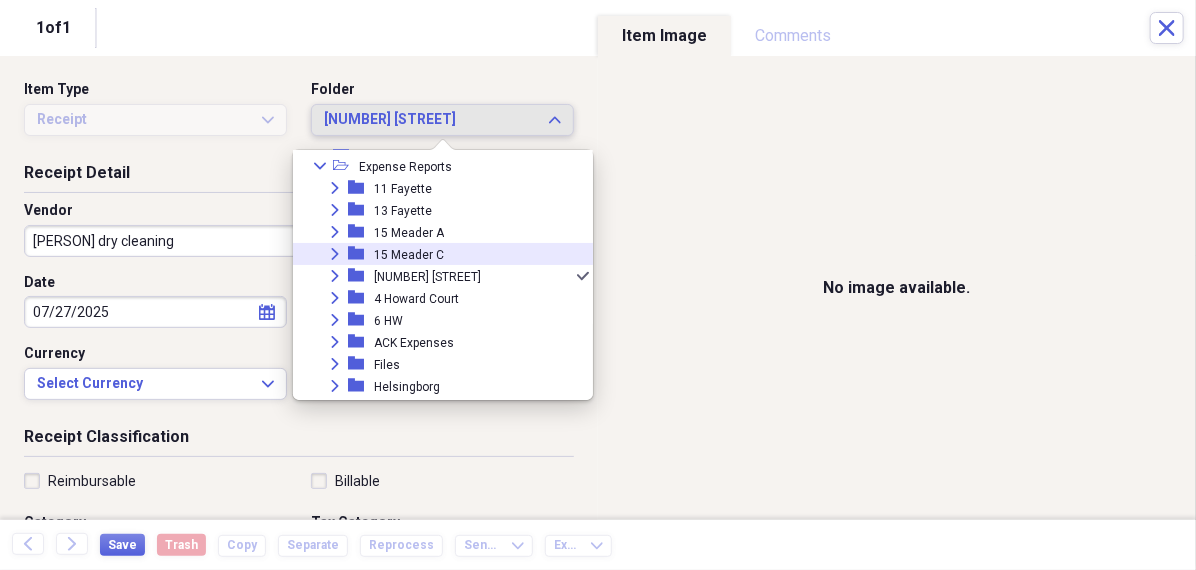click on "Expand folder [NUMBER] [STREET]" at bounding box center (435, 254) 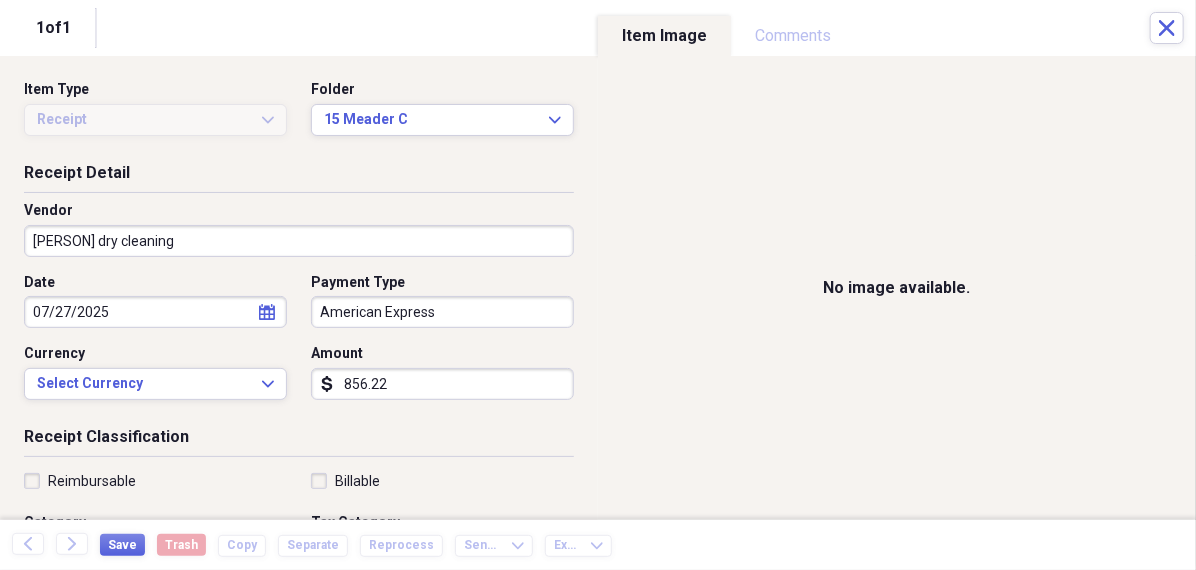 click on "[PERSON] dry cleaning" at bounding box center (299, 241) 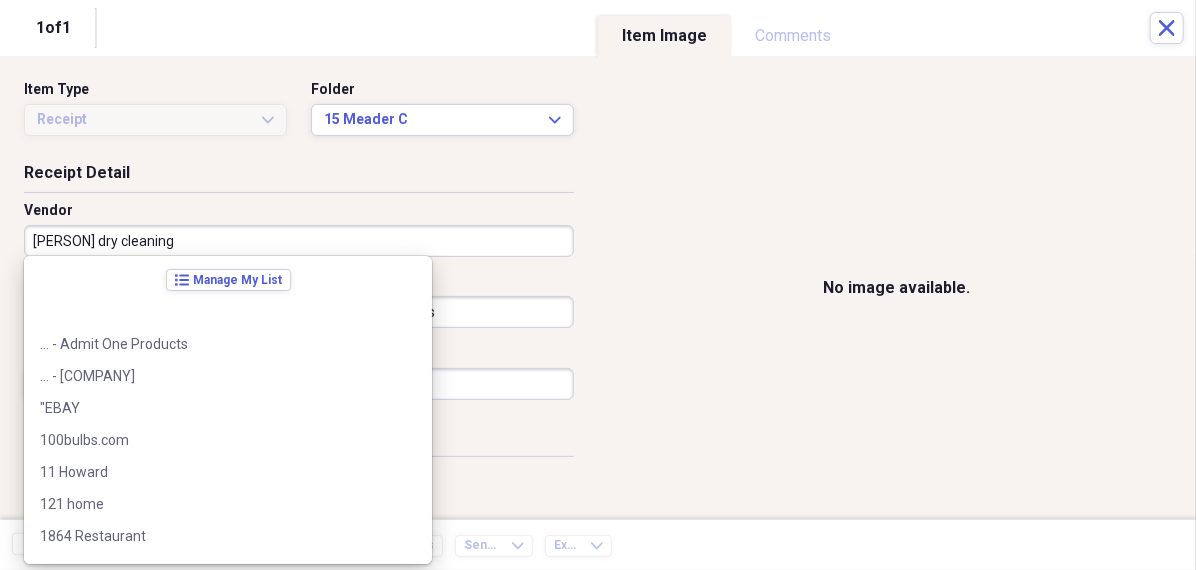 scroll, scrollTop: 34295, scrollLeft: 0, axis: vertical 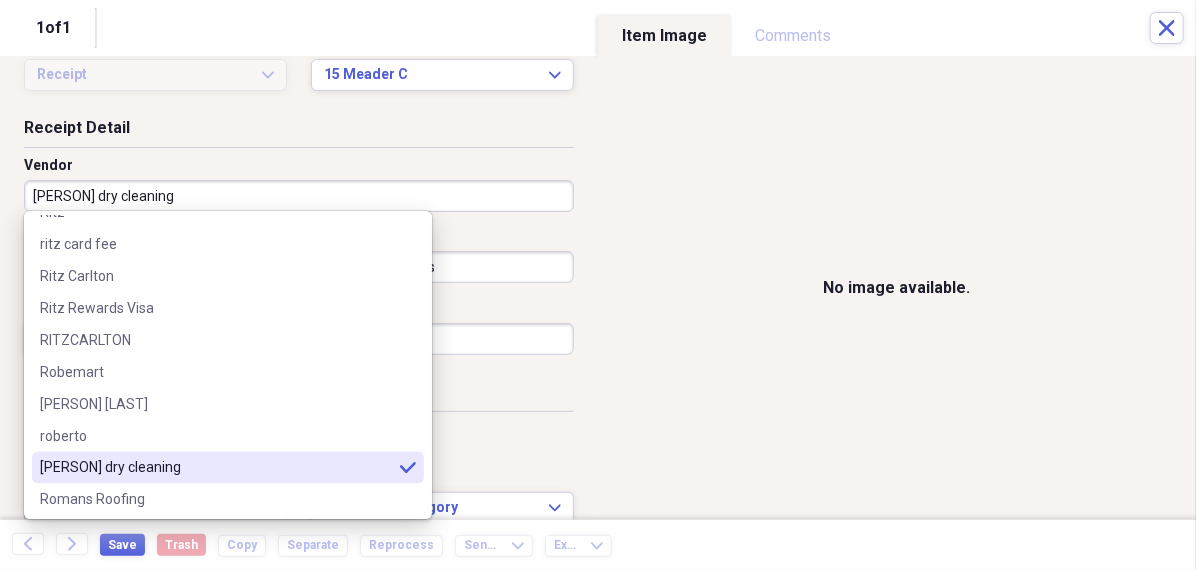 click on "No image available." at bounding box center [897, 288] 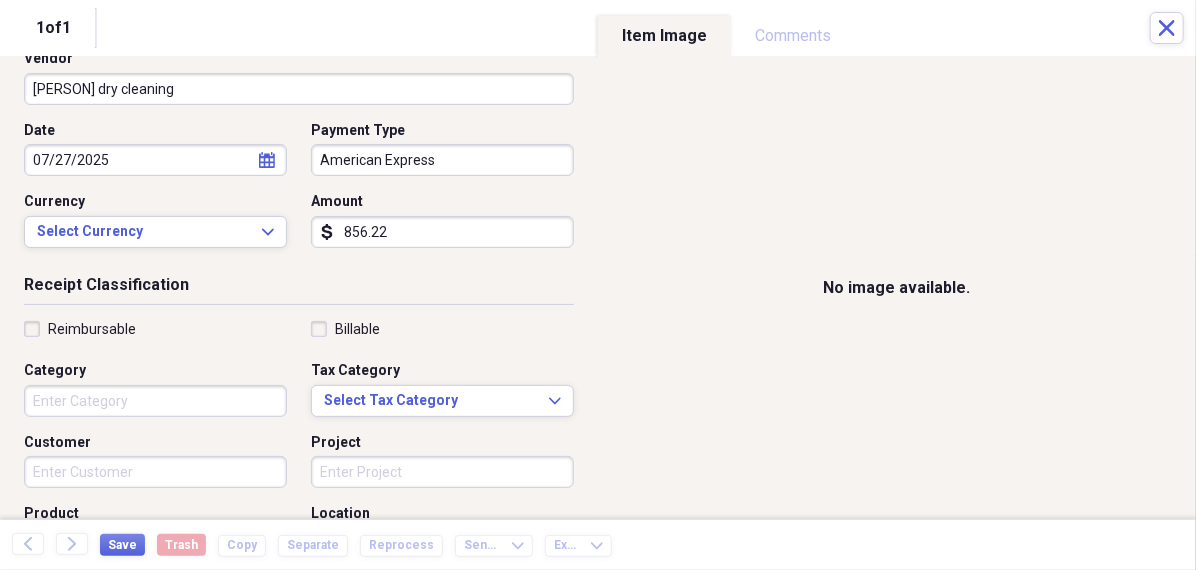 scroll, scrollTop: 164, scrollLeft: 0, axis: vertical 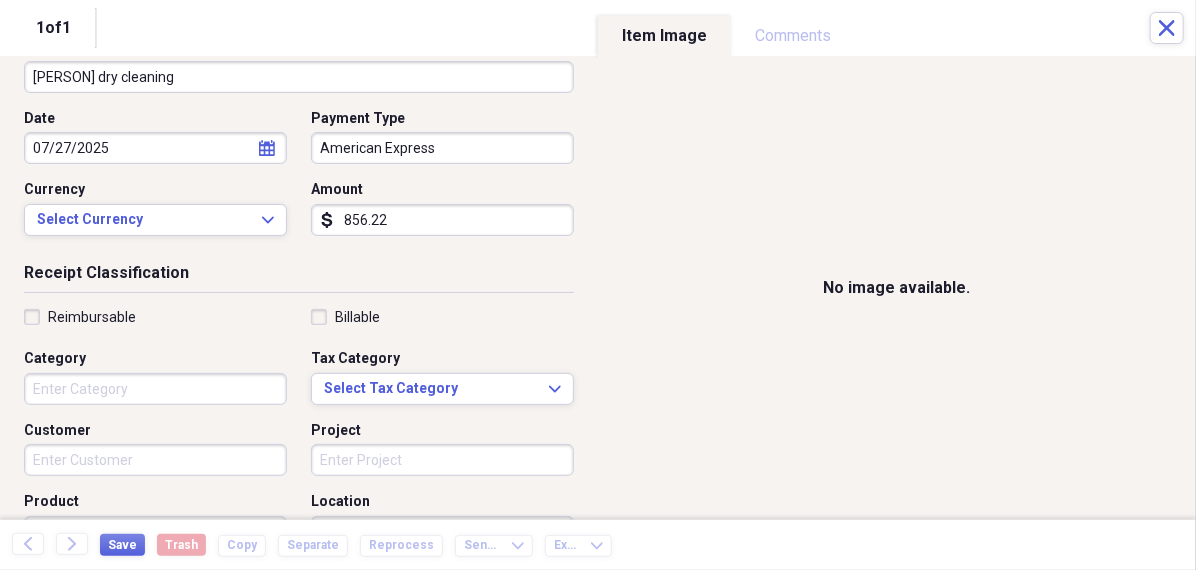 click on "Category" at bounding box center [155, 389] 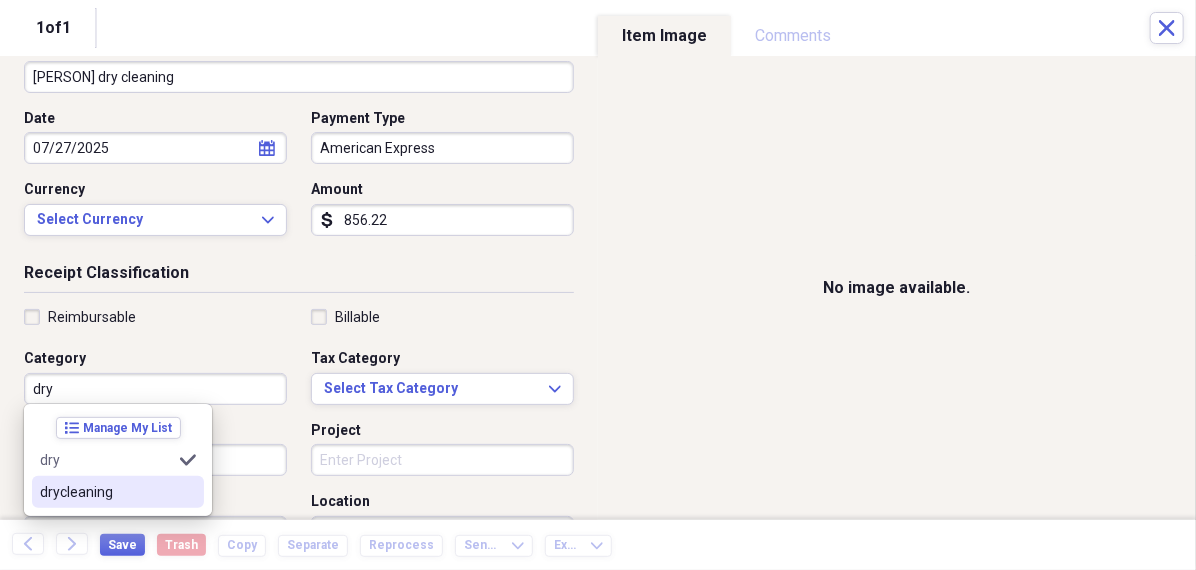 click on "drycleaning" at bounding box center (106, 492) 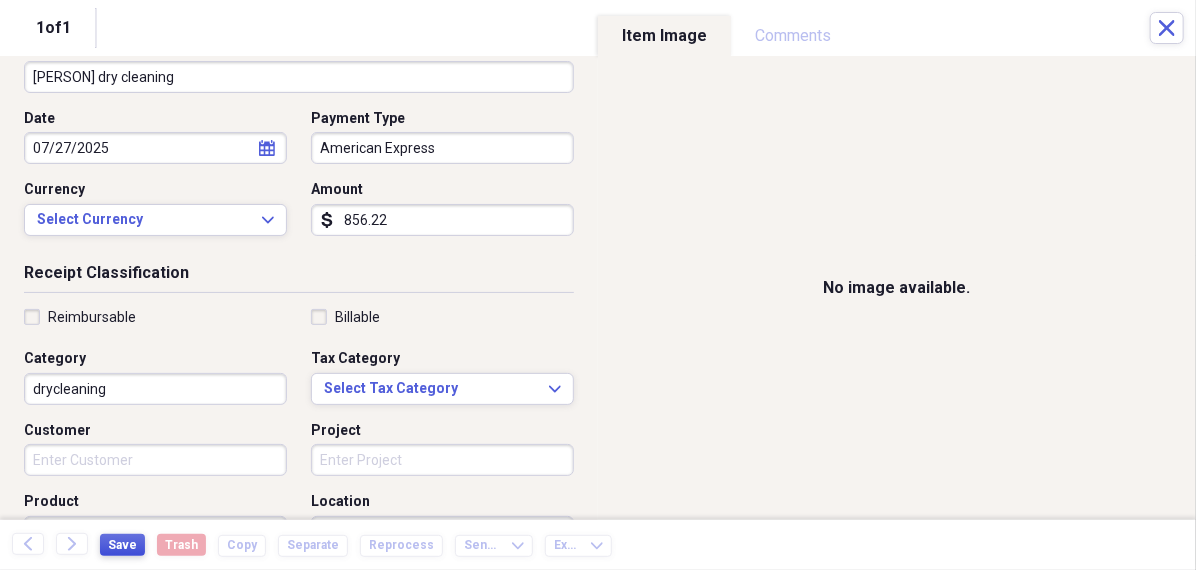 click on "Save" at bounding box center [122, 545] 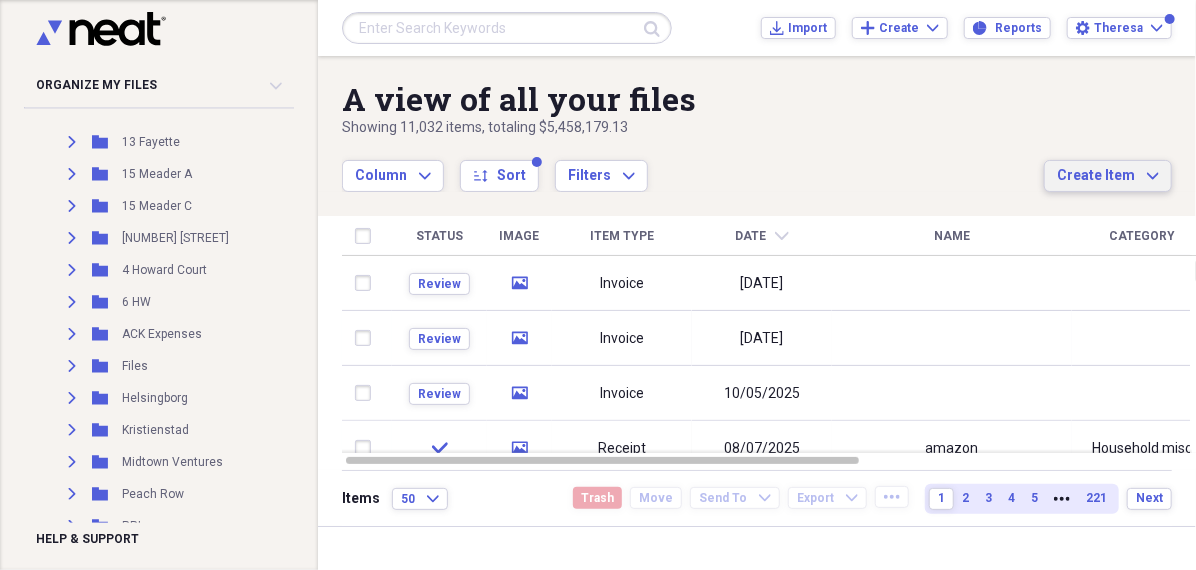 click on "Expand" 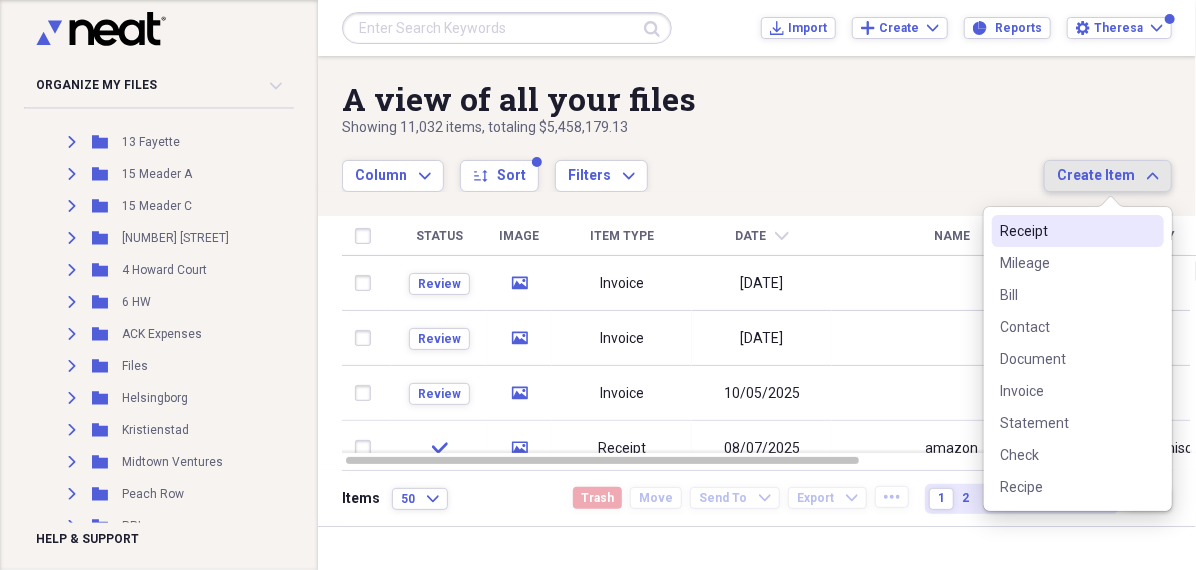 click on "Receipt" at bounding box center (1066, 231) 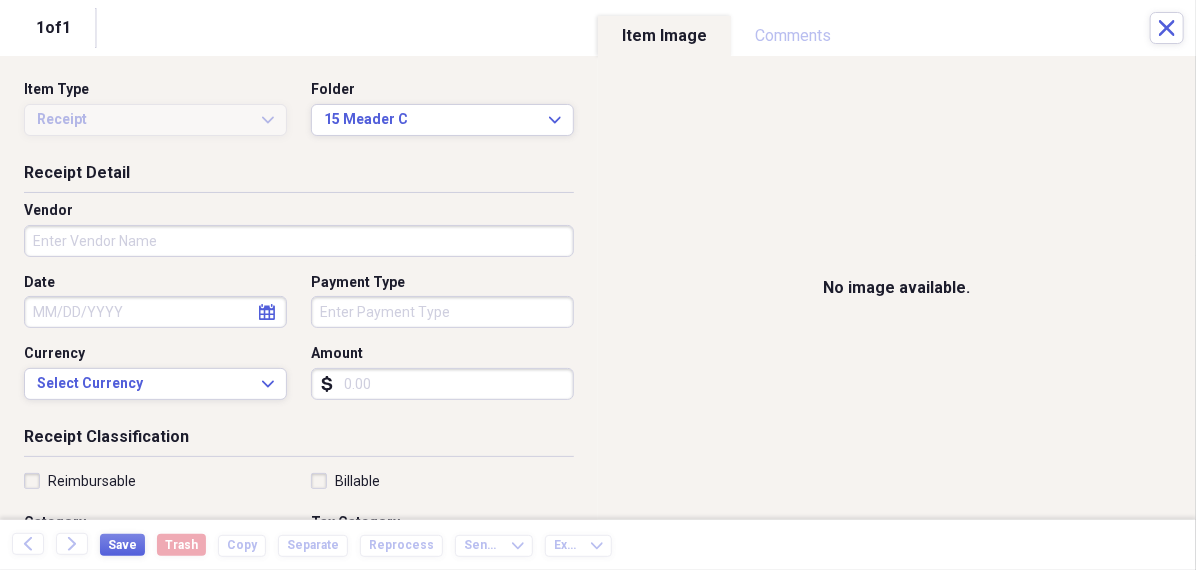 click on "Amount" at bounding box center (442, 384) 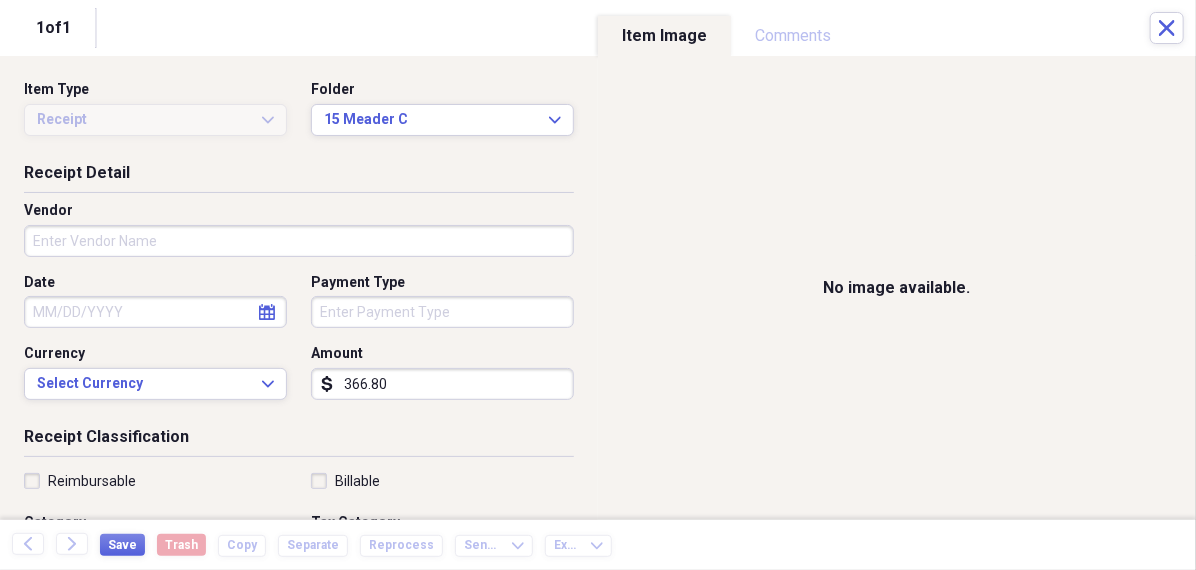 type on "366.80" 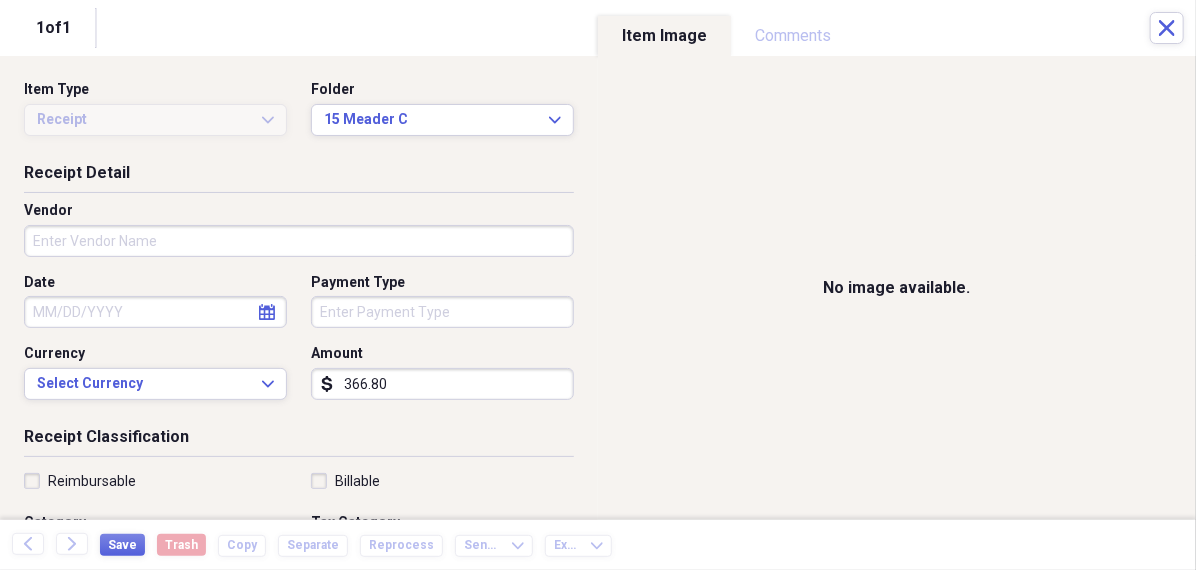 click on "Vendor" at bounding box center [299, 241] 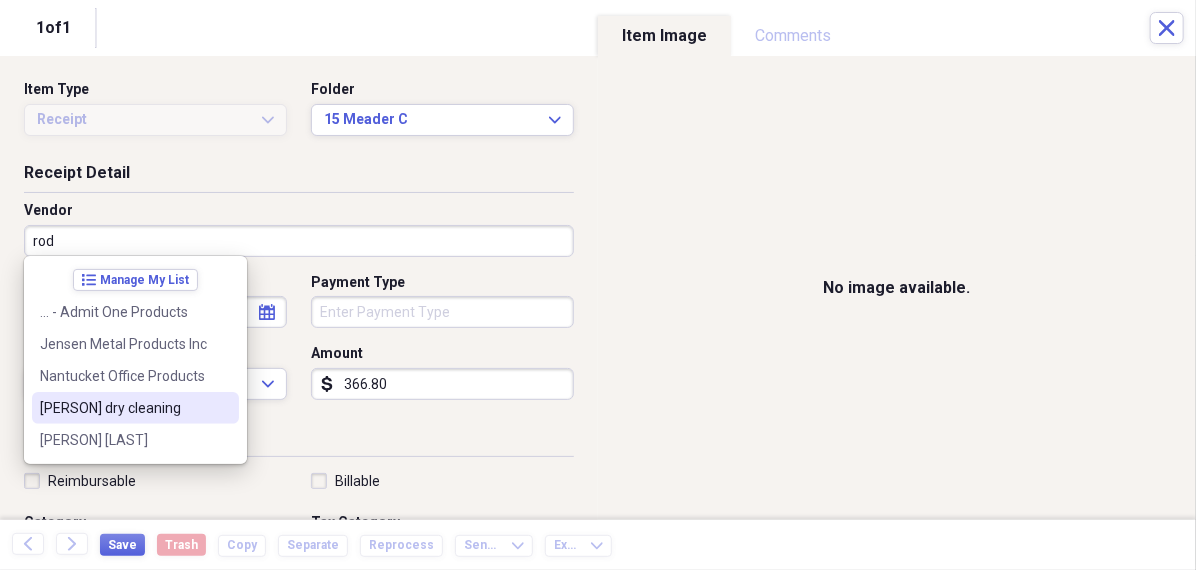 click on "[PERSON] dry cleaning" at bounding box center [123, 408] 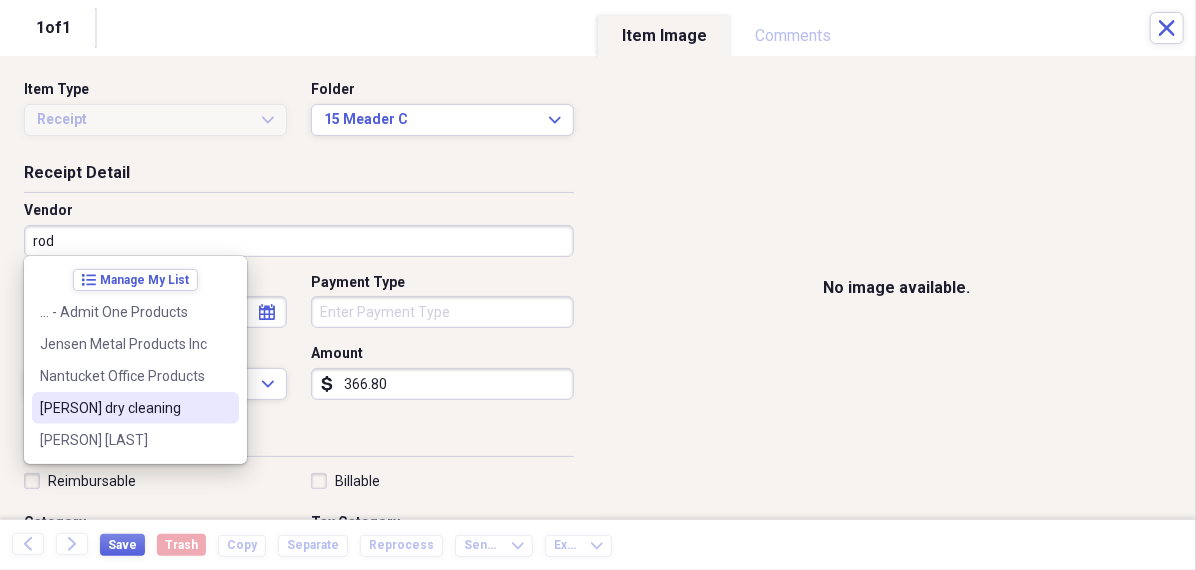 type on "[PERSON] dry cleaning" 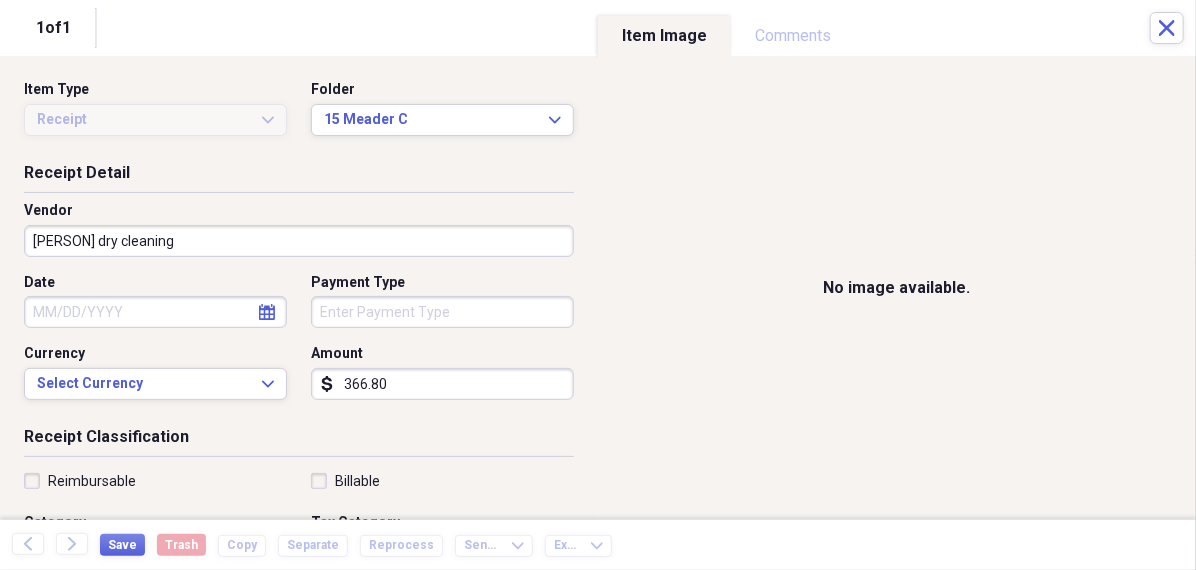 select on "7" 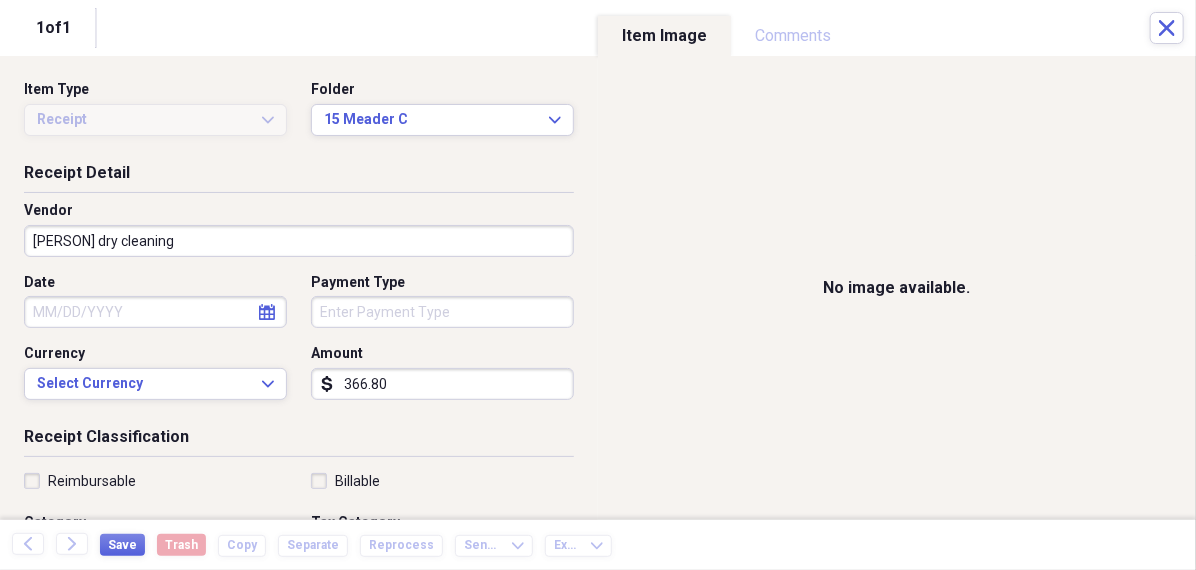 select on "2025" 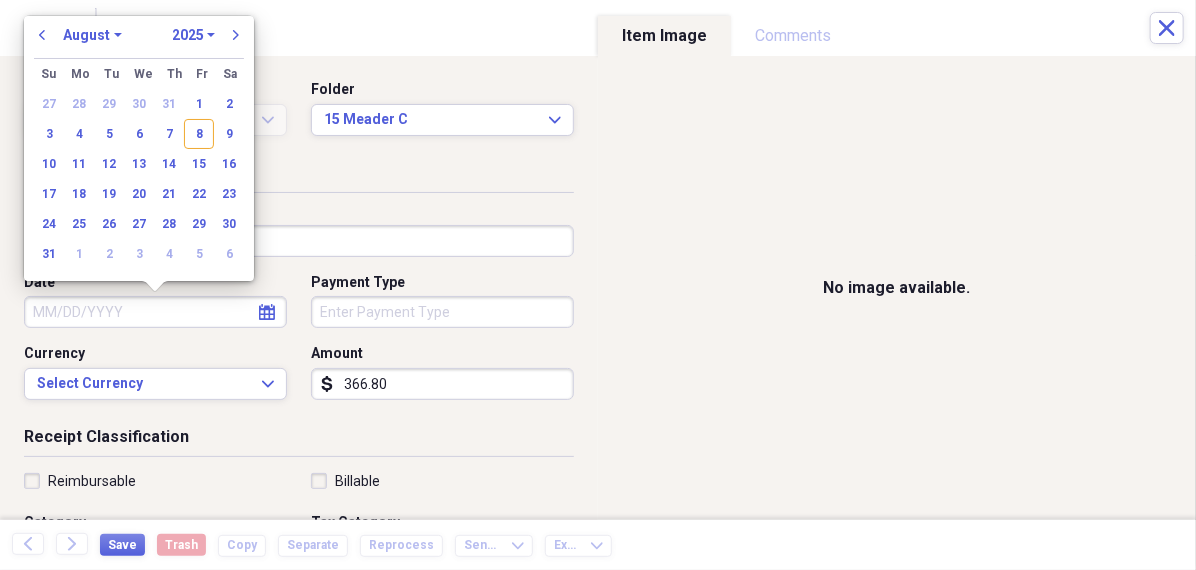 click on "Date" at bounding box center (155, 312) 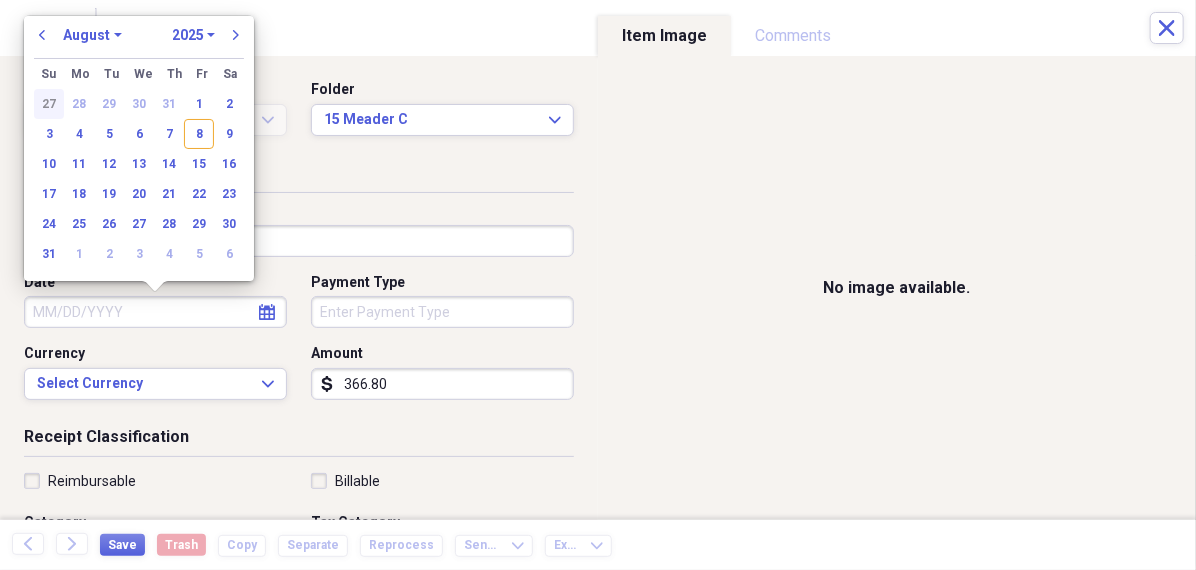 click on "27" at bounding box center (49, 104) 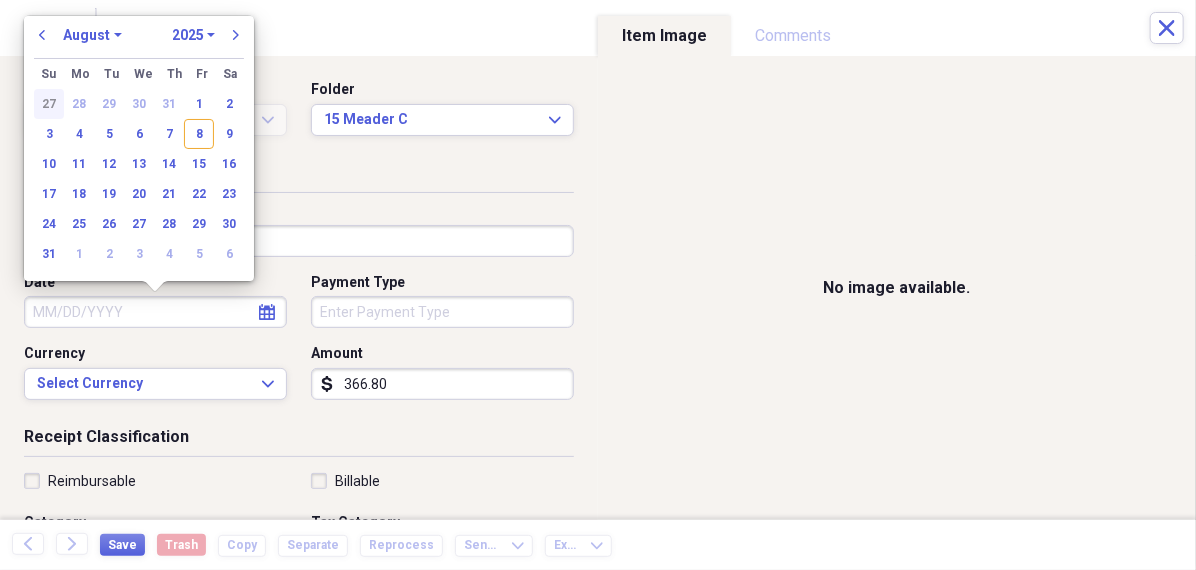 type on "07/27/2025" 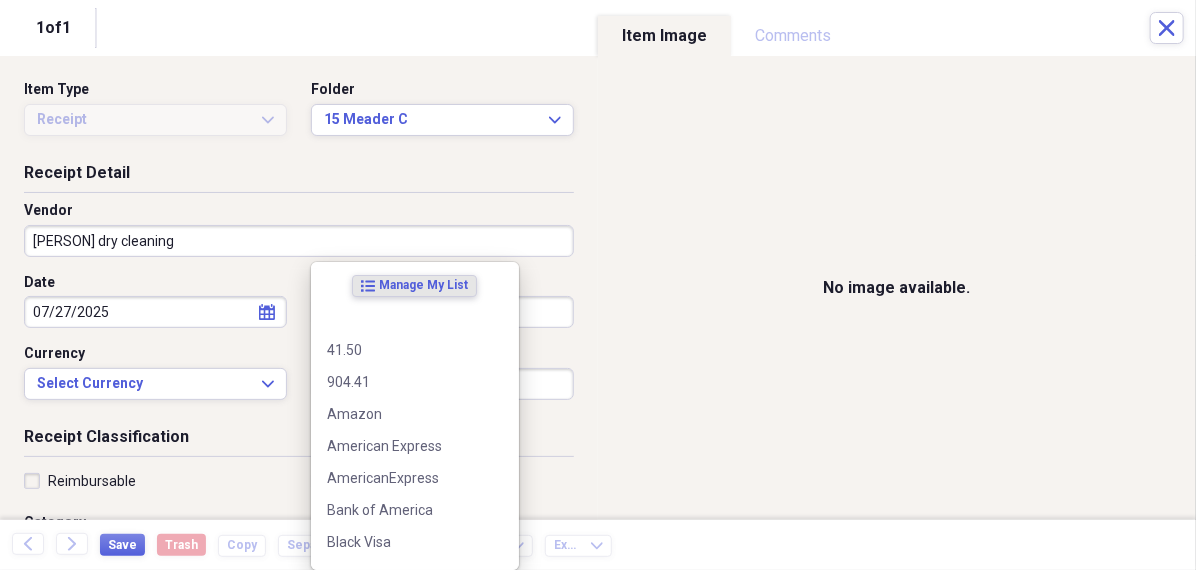 click on "Organize My Files 99+ Collapse Unfiled Needs Review 99+ Unfiled All Files Unfiled Unfiled Unfiled Saved Reports Collapse My Cabinet [PERSON]s Cabinet Add Folder Folder 456 Add Folder Collapse Open Folder Expense Reports Add Folder Expand Folder 11 Fayette Add Folder Expand Folder 13 Fayette Add Folder Expand Folder 15 Meader A Add Folder Expand Folder 15 Meader C Add Folder Expand Folder 15 Meader D Add Folder Expand Folder 4 Howard Court Add Folder Expand Folder 6 HW Add Folder Expand Folder ACK Expenses Add Folder Expand Folder Files Add Folder Expand Folder Helsingborg Add Folder Expand Folder Kristienstad Add Folder Expand Folder Midtown Ventures Add Folder Expand Folder Peach Row Add Folder Expand Folder RRL Add Folder Expand Folder Vasteros - Boat Add Folder Expand Folder ZEN Add Folder Collapse Trash Trash Folder 21.7.16 Folder [PERSON] Folder Kristienstad Help & Support Submit Import Import Add Create Expand Reports Reports Settings [PERSON] Expand A view of all your files Showing 11,032 items Column 50" at bounding box center [598, 285] 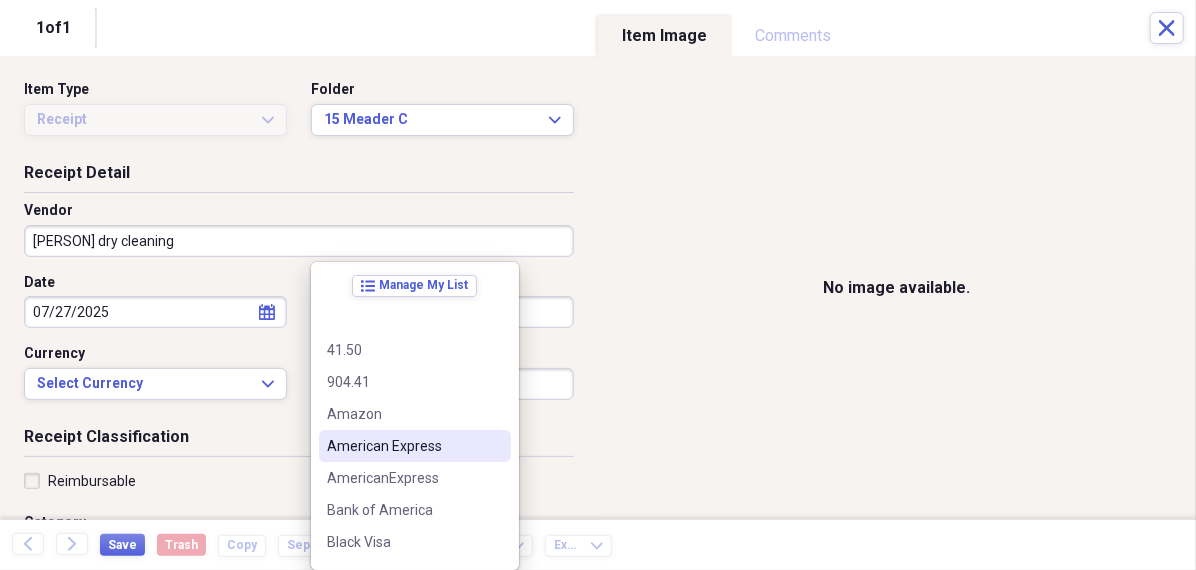 click on "American Express" at bounding box center [403, 446] 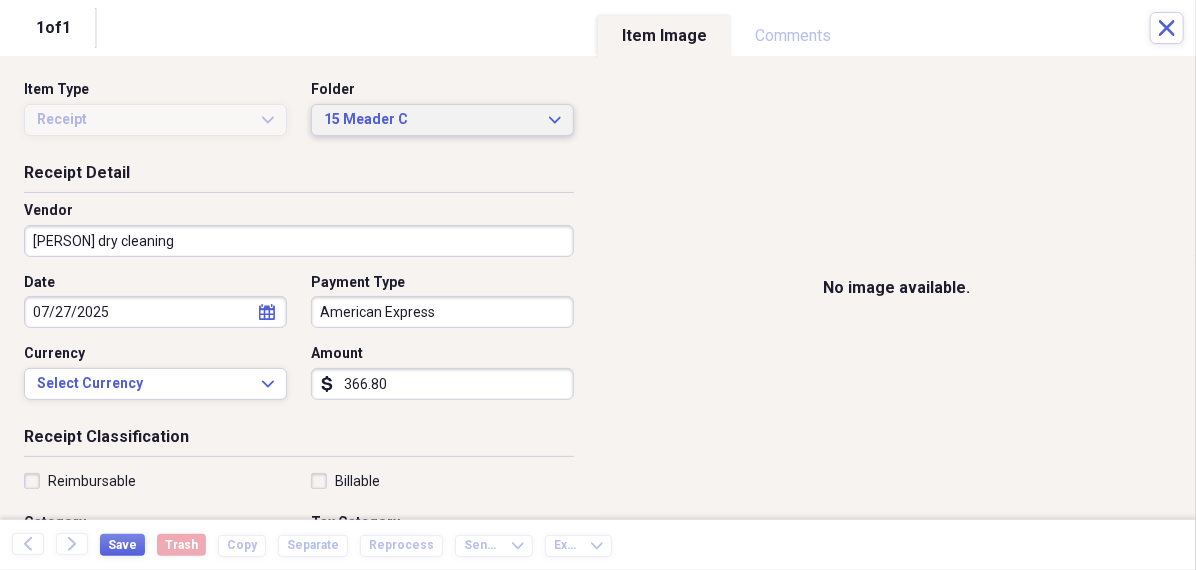 click on "15 Meader C" at bounding box center [430, 120] 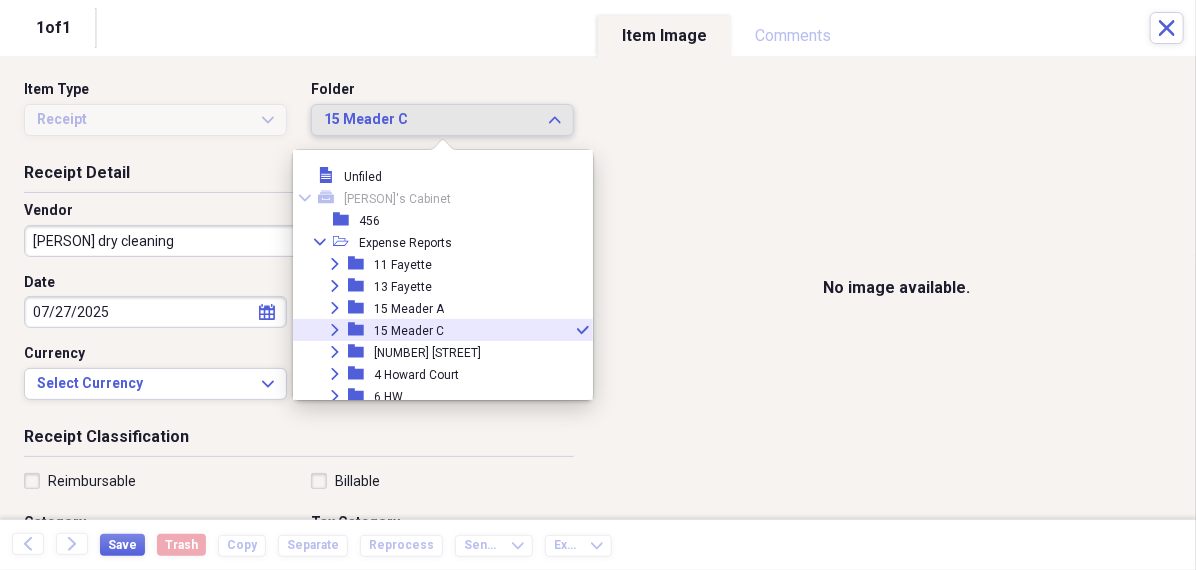 scroll, scrollTop: 55, scrollLeft: 0, axis: vertical 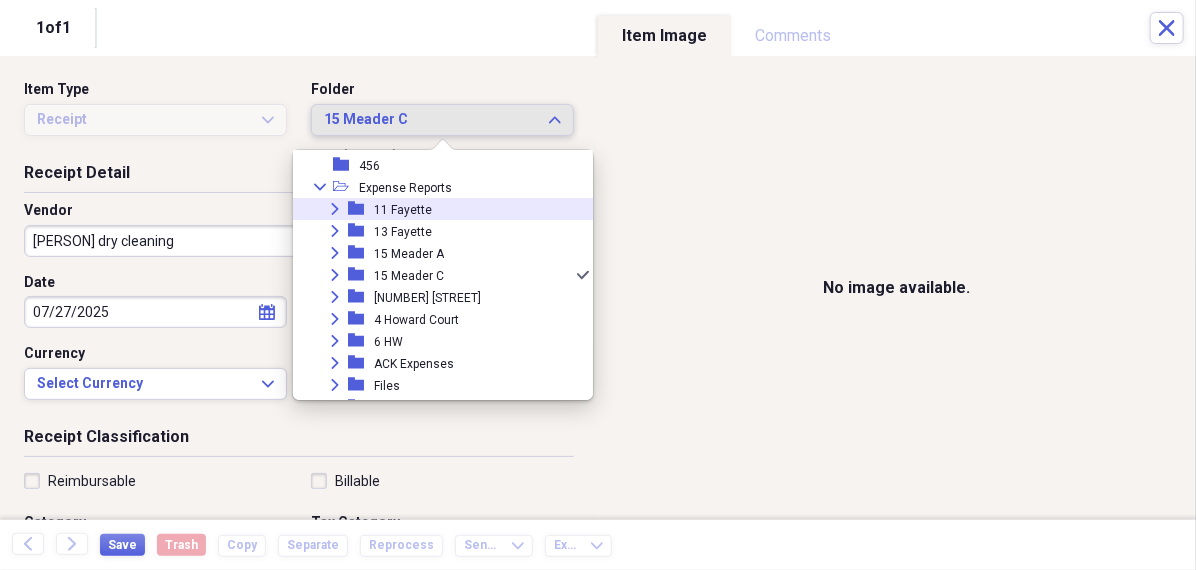 click on "11 Fayette" at bounding box center (403, 210) 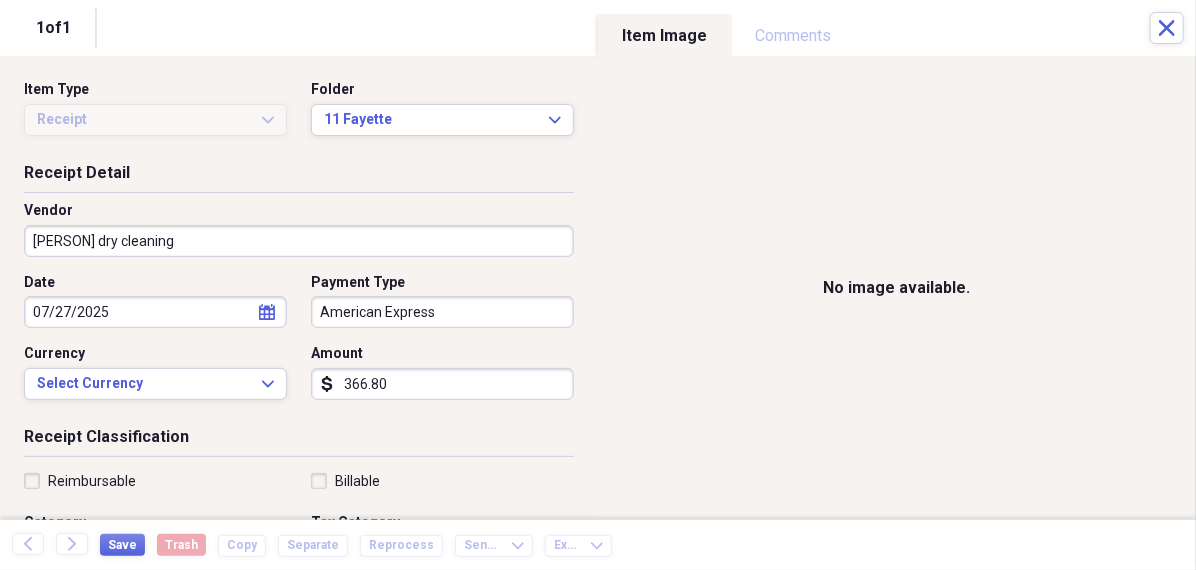 click on "Vendor" at bounding box center [299, 211] 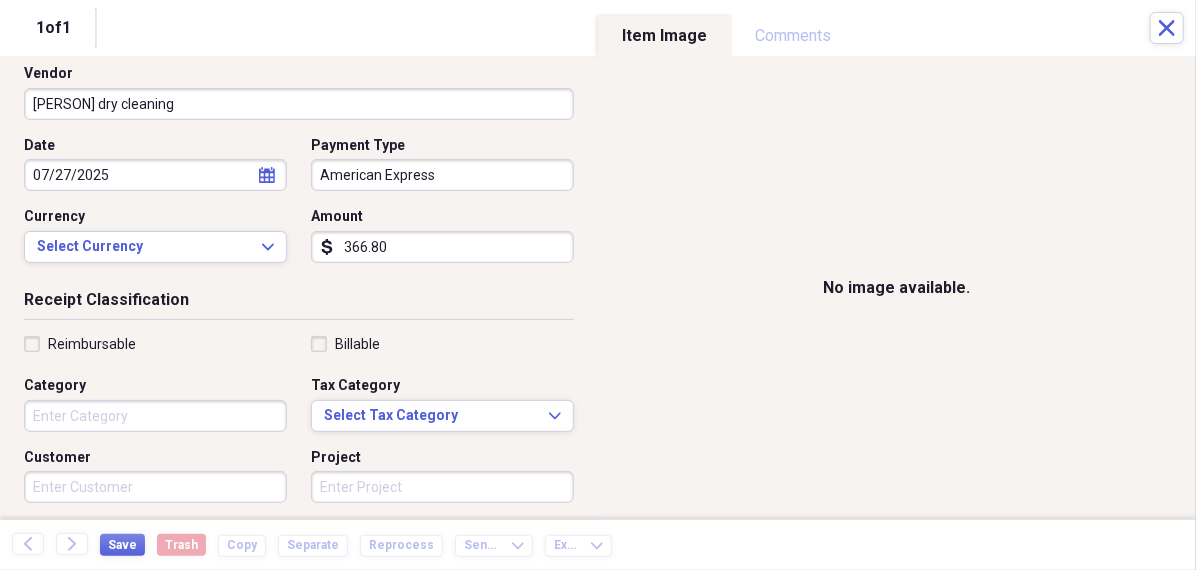 scroll, scrollTop: 142, scrollLeft: 0, axis: vertical 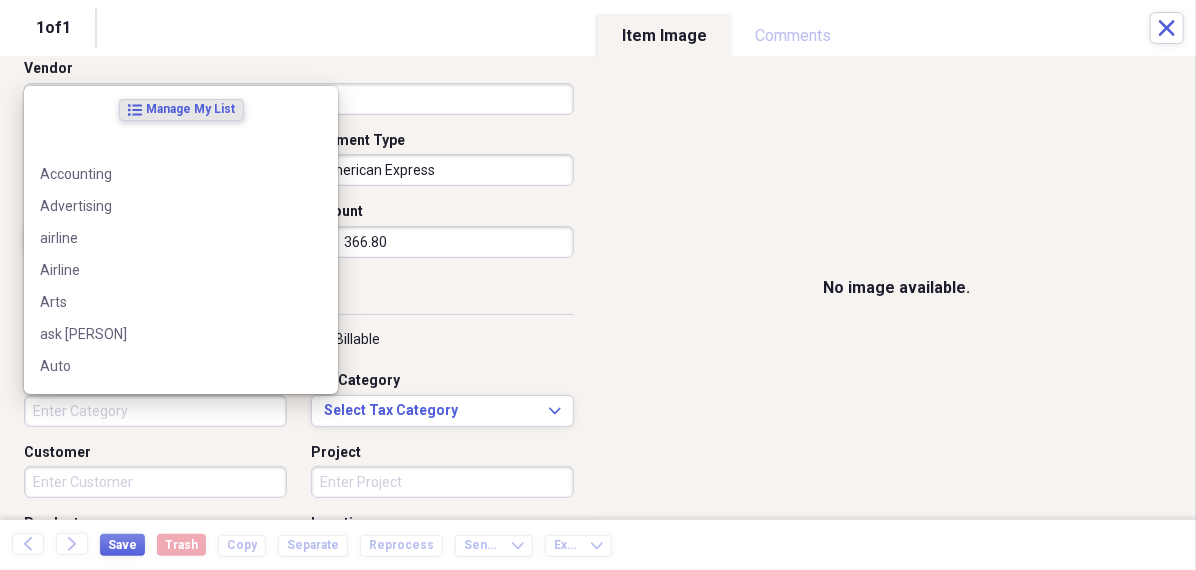 click on "Category" at bounding box center (155, 411) 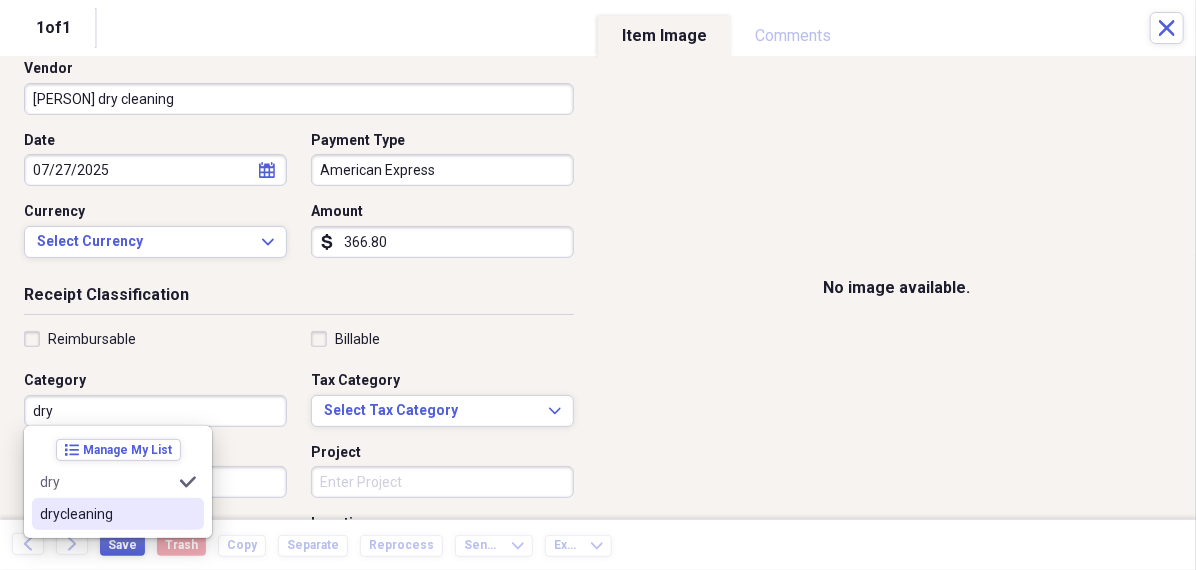 click on "drycleaning" at bounding box center [106, 514] 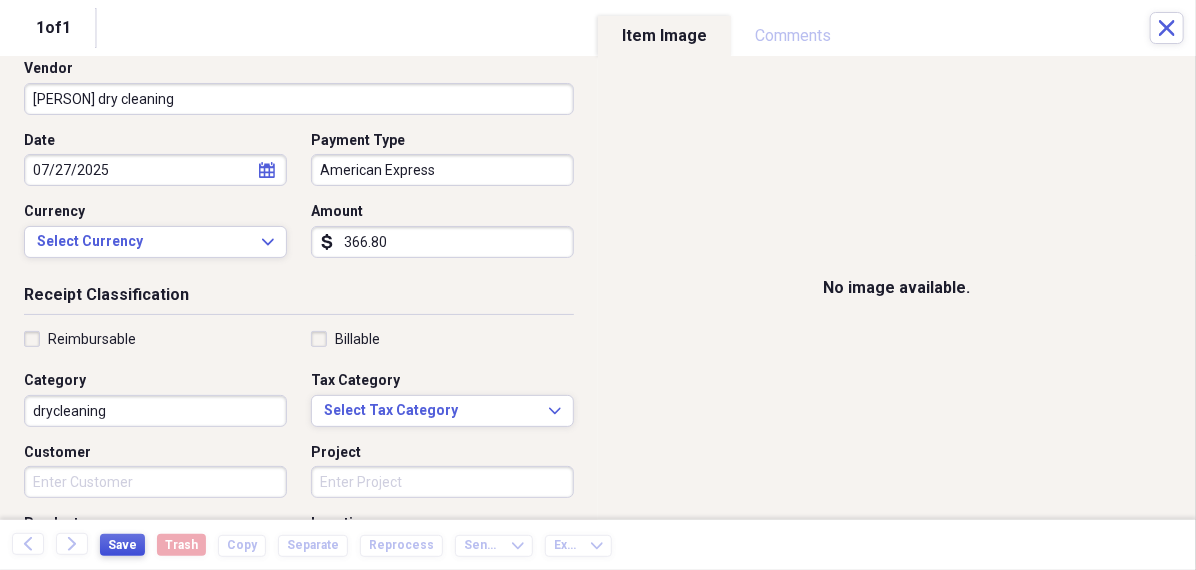 click on "Save" at bounding box center (122, 545) 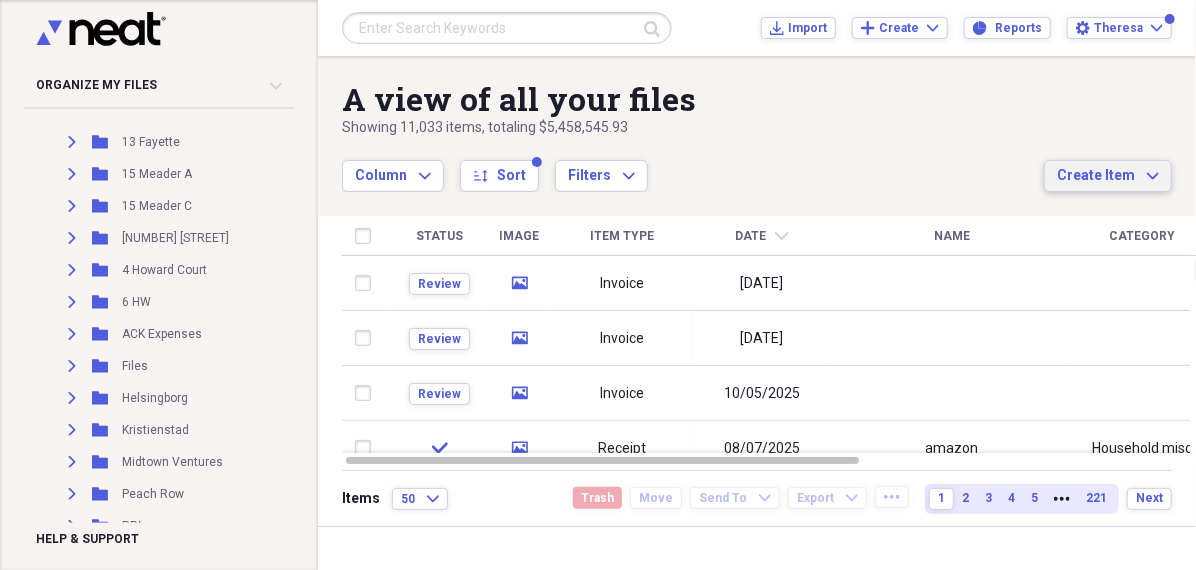 click on "Create Item" at bounding box center (1096, 176) 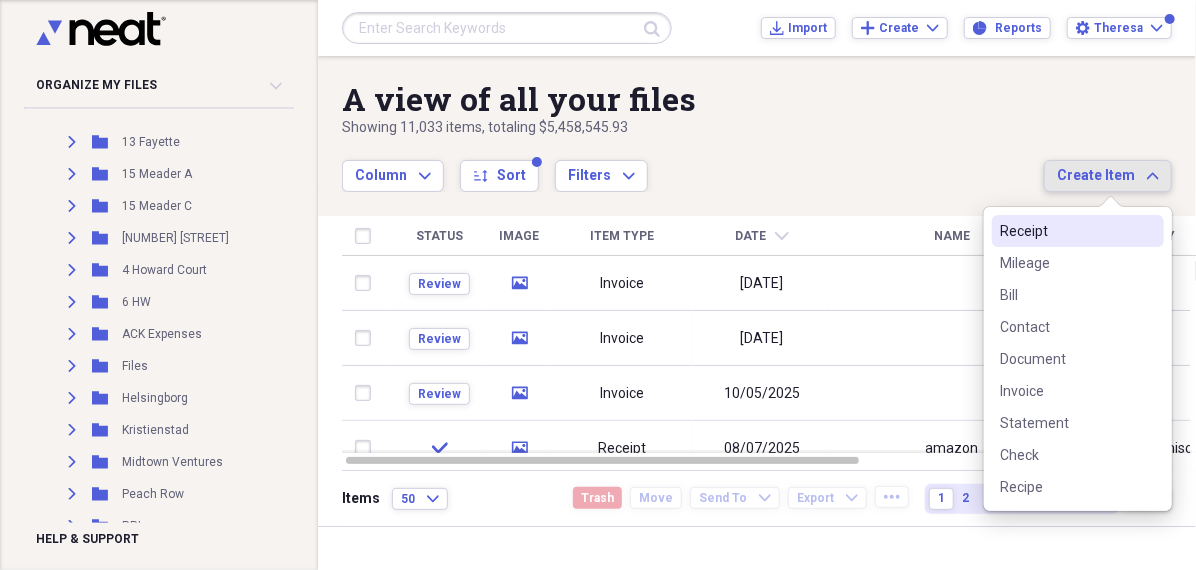 click on "Receipt" at bounding box center (1066, 231) 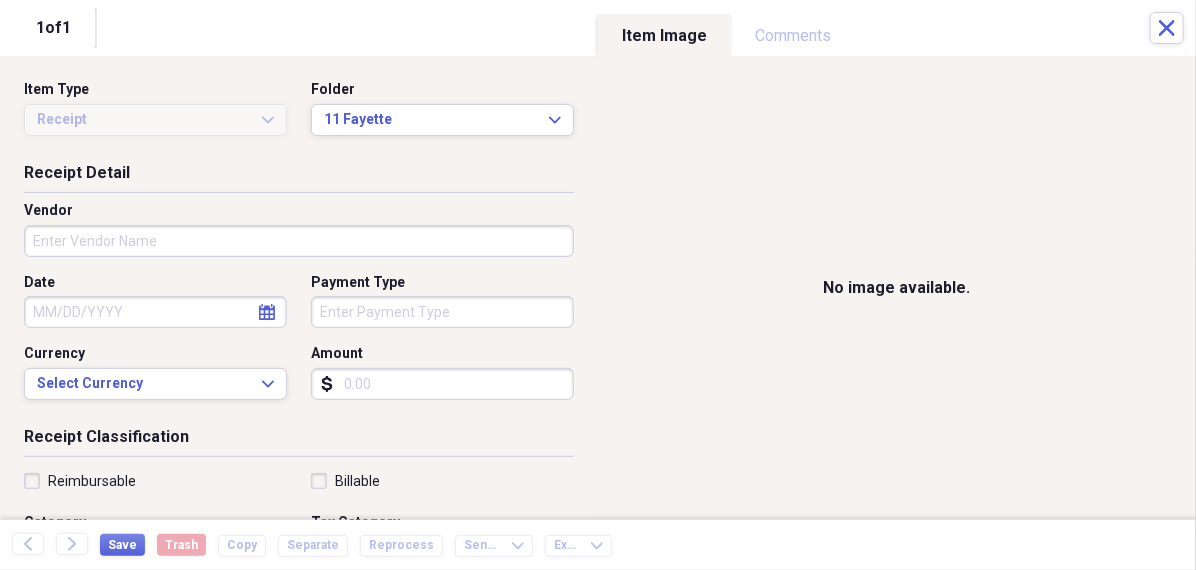 click on "Amount" at bounding box center [442, 384] 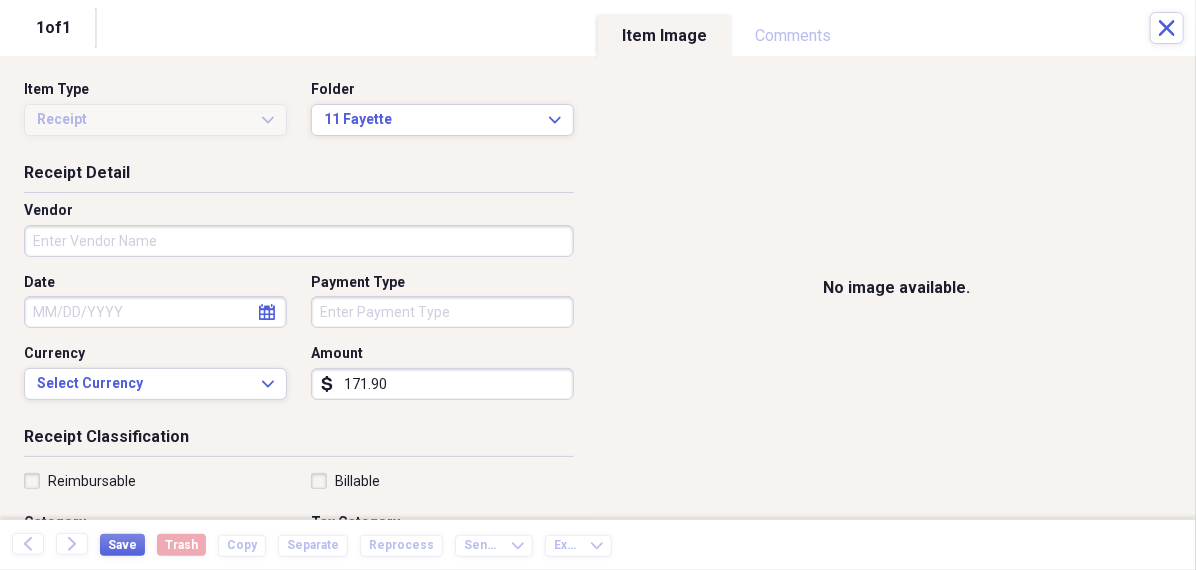 type on "171.90" 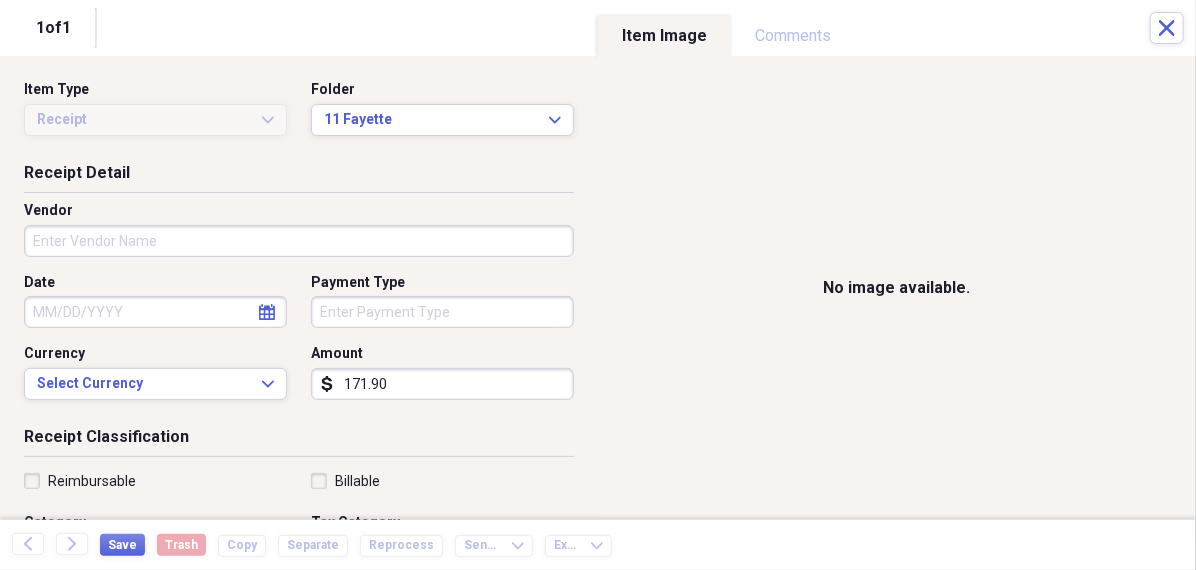 click on "Organize My Files 99+ Collapse Unfiled Needs Review 99+ Unfiled All Files Unfiled Unfiled Unfiled Saved Reports Collapse My Cabinet [PERSON]s Cabinet Add Folder Folder 456 Add Folder Collapse Open Folder Expense Reports Add Folder Expand Folder 11 Fayette Add Folder Expand Folder 13 Fayette Add Folder Expand Folder 15 Meader A Add Folder Expand Folder 15 Meader C Add Folder Expand Folder 15 Meader D Add Folder Expand Folder 4 Howard Court Add Folder Expand Folder 6 HW Add Folder Expand Folder ACK Expenses Add Folder Expand Folder Files Add Folder Expand Folder Helsingborg Add Folder Expand Folder Kristienstad Add Folder Expand Folder Midtown Ventures Add Folder Expand Folder Peach Row Add Folder Expand Folder RRL Add Folder Expand Folder Vasteros - Boat Add Folder Expand Folder ZEN Add Folder Collapse Trash Trash Folder 21.7.16 Folder [PERSON] Folder Kristienstad Help & Support Submit Import Import Add Create Expand Reports Reports Settings [PERSON] Expand A view of all your files Showing 11,033 items Column 50" at bounding box center [598, 285] 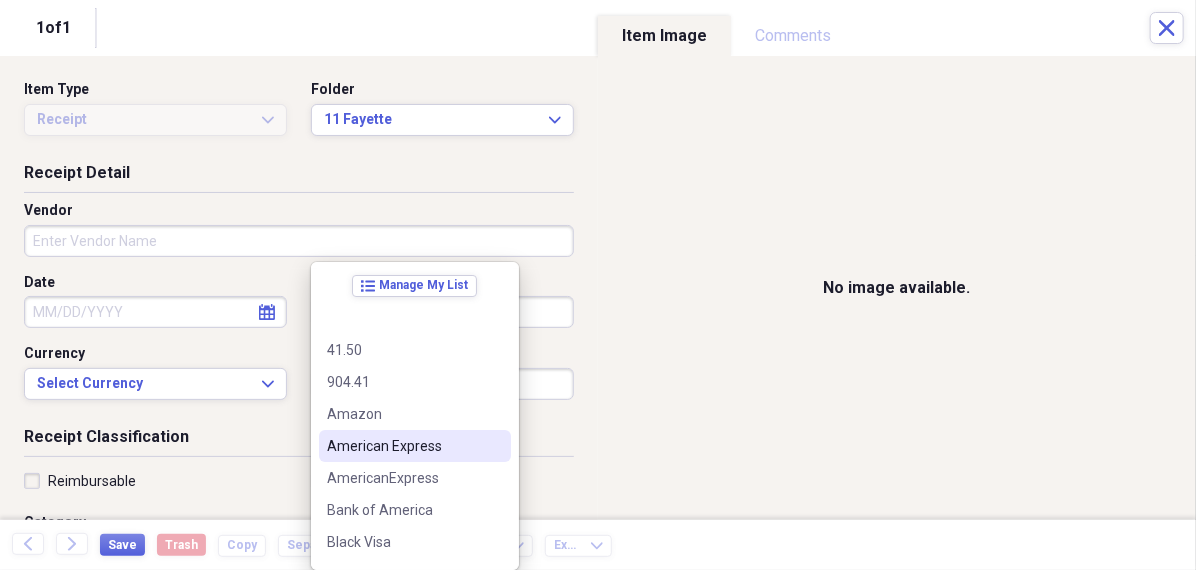 click on "American Express" at bounding box center [403, 446] 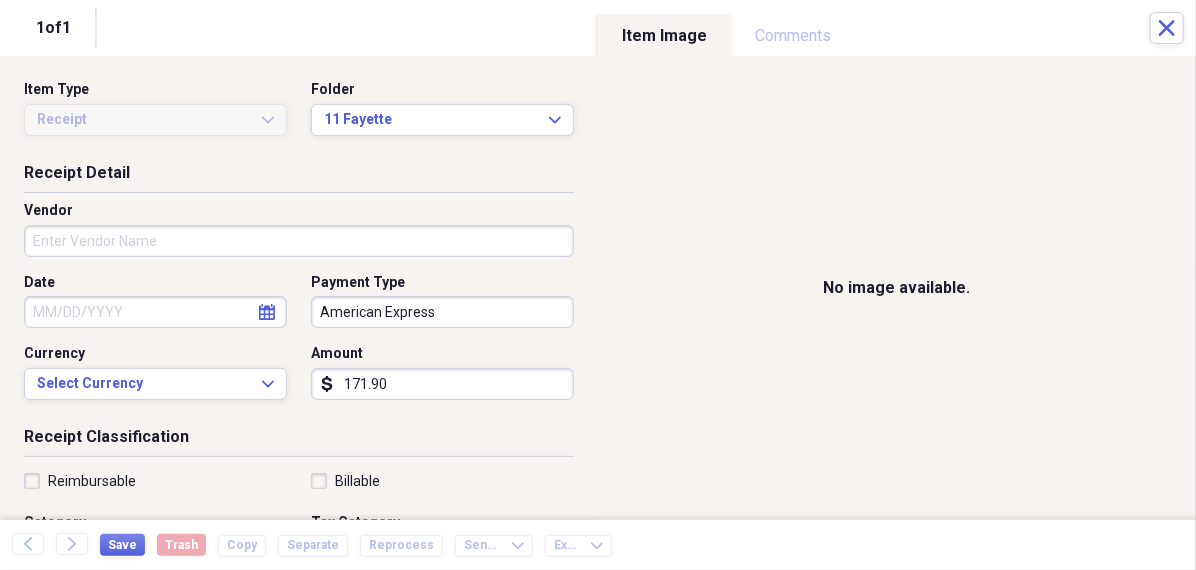 click on "calendar" 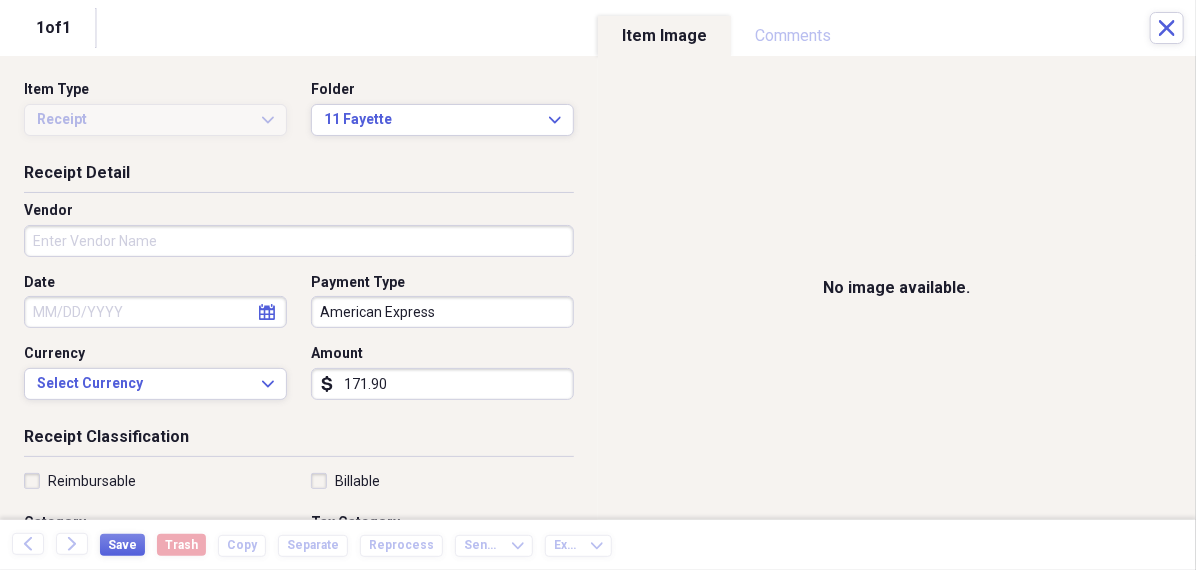 select on "7" 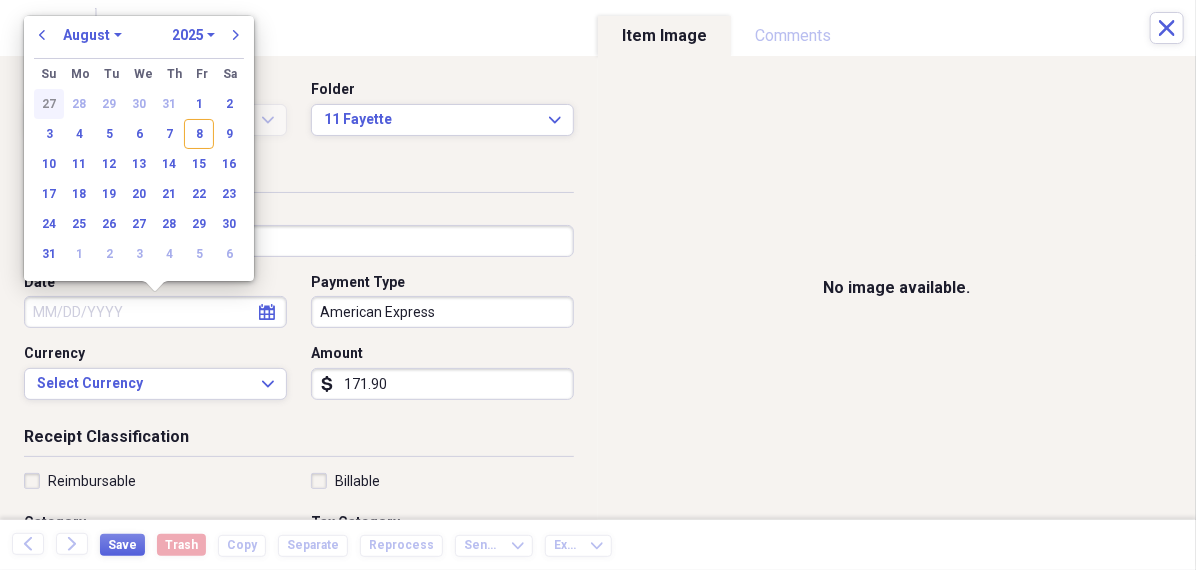 click on "27" at bounding box center [49, 104] 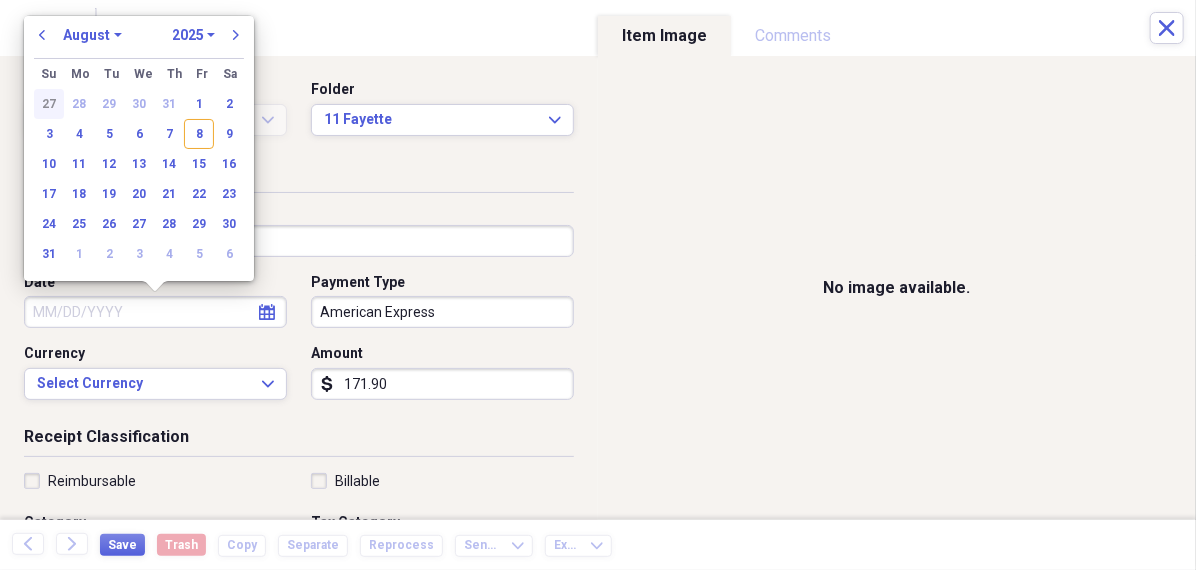 type on "07/27/2025" 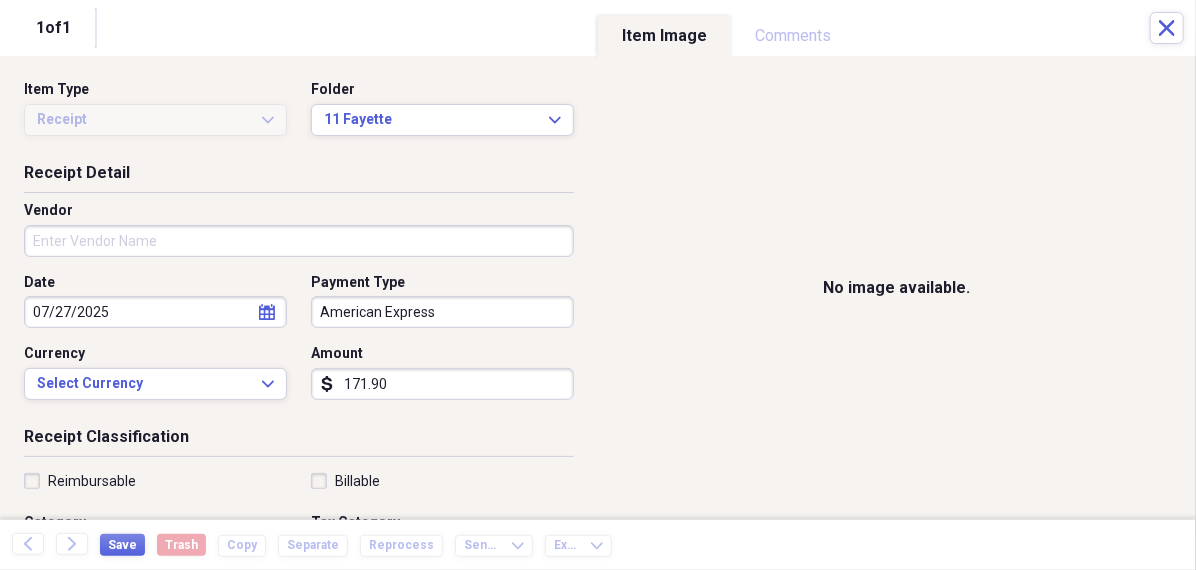 click on "Vendor" at bounding box center [299, 241] 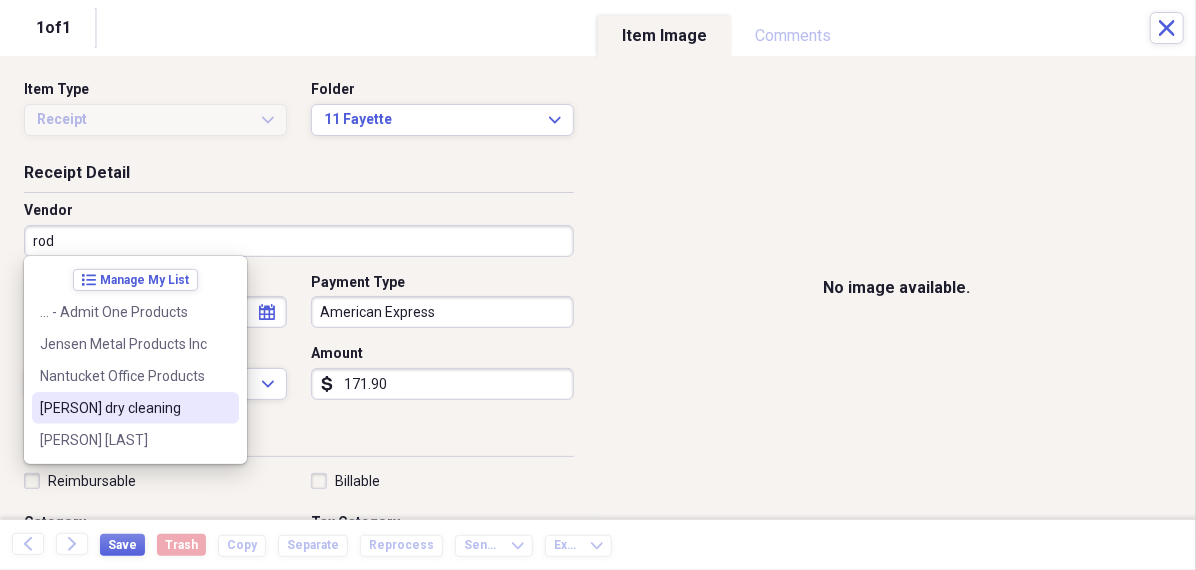 click on "[PERSON] dry cleaning" at bounding box center (123, 408) 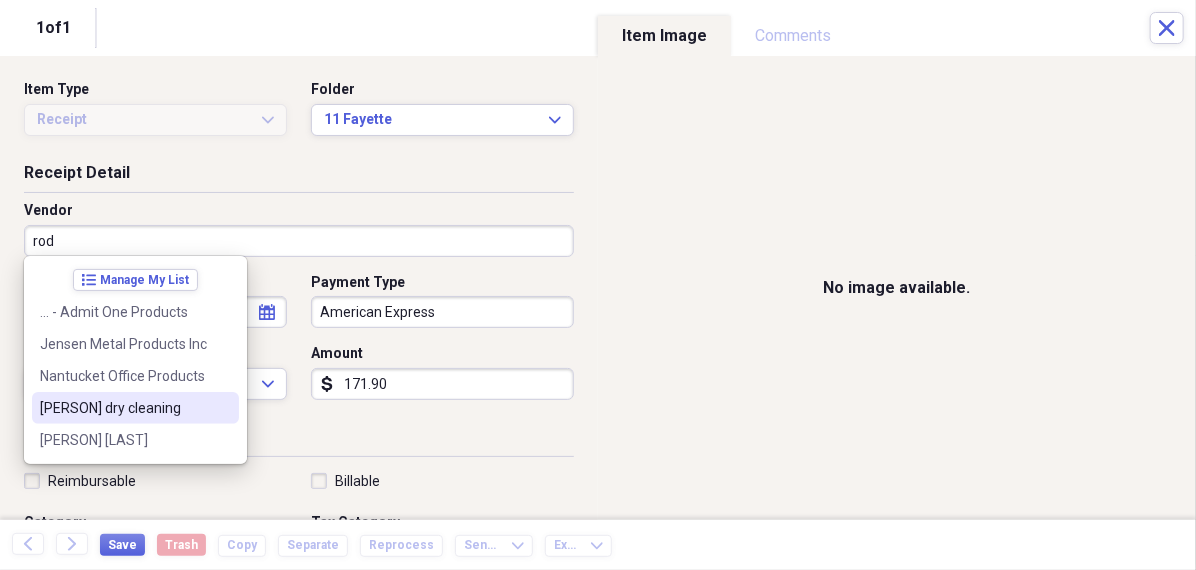 type on "[PERSON] dry cleaning" 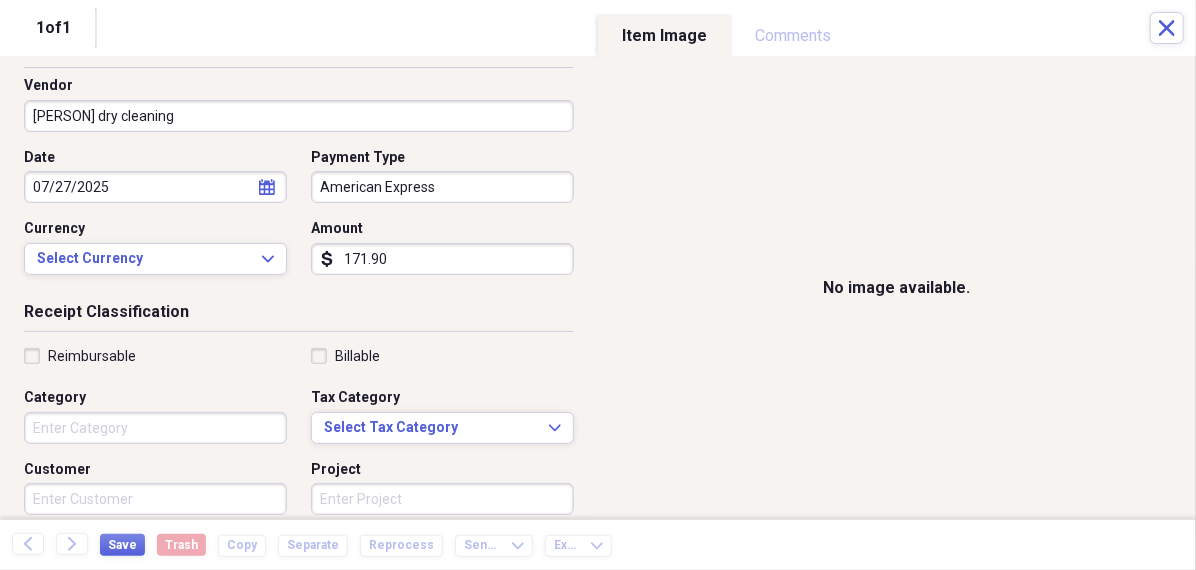 scroll, scrollTop: 150, scrollLeft: 0, axis: vertical 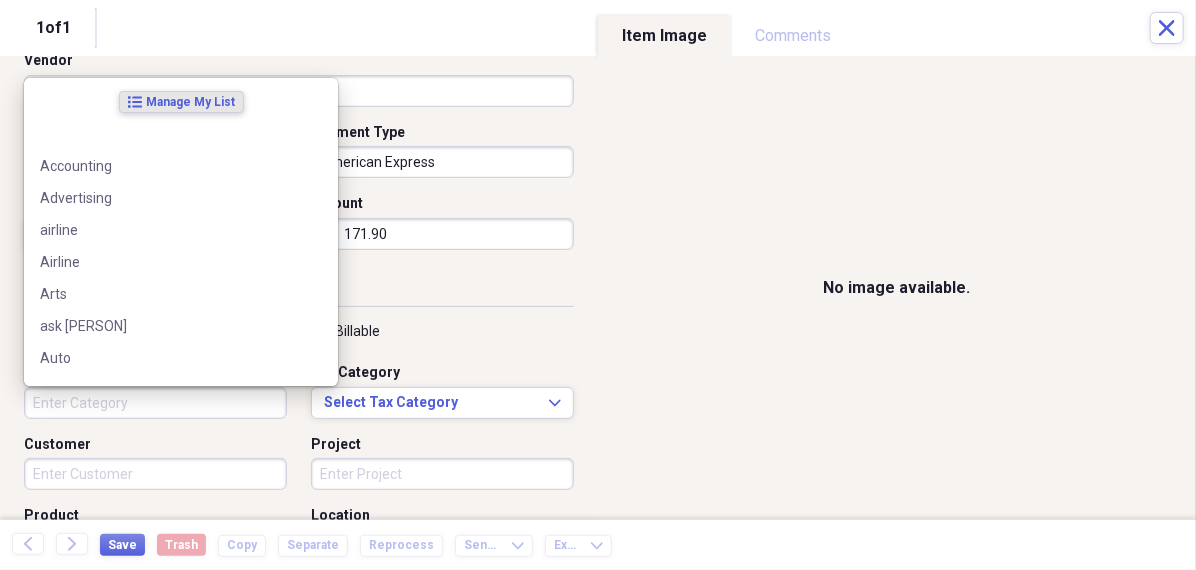 click on "Category" at bounding box center (155, 403) 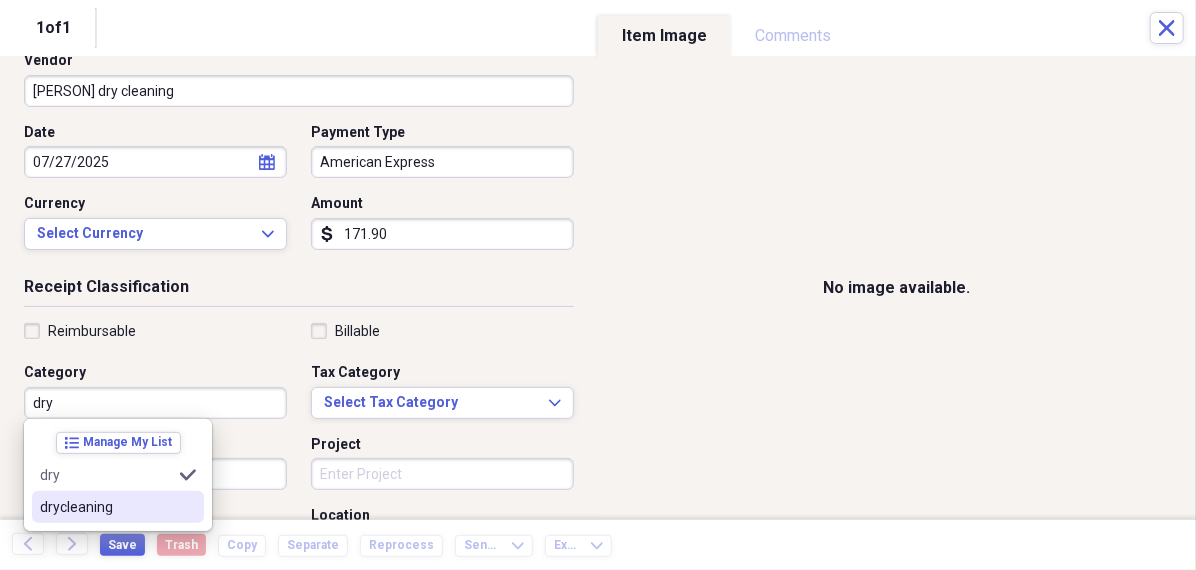 click on "drycleaning" at bounding box center (106, 507) 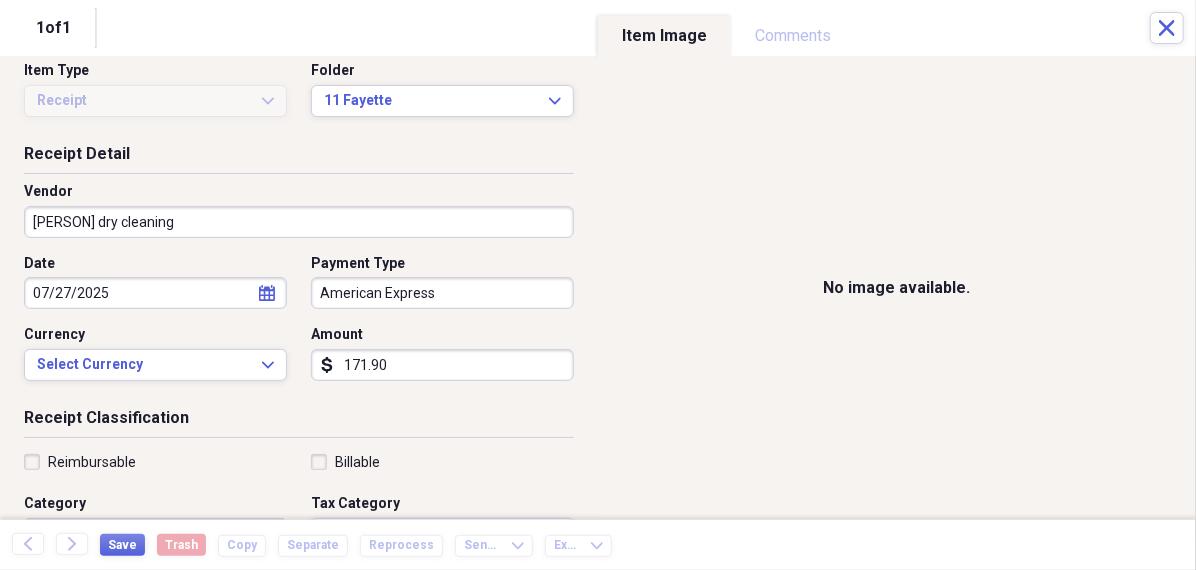 scroll, scrollTop: 18, scrollLeft: 0, axis: vertical 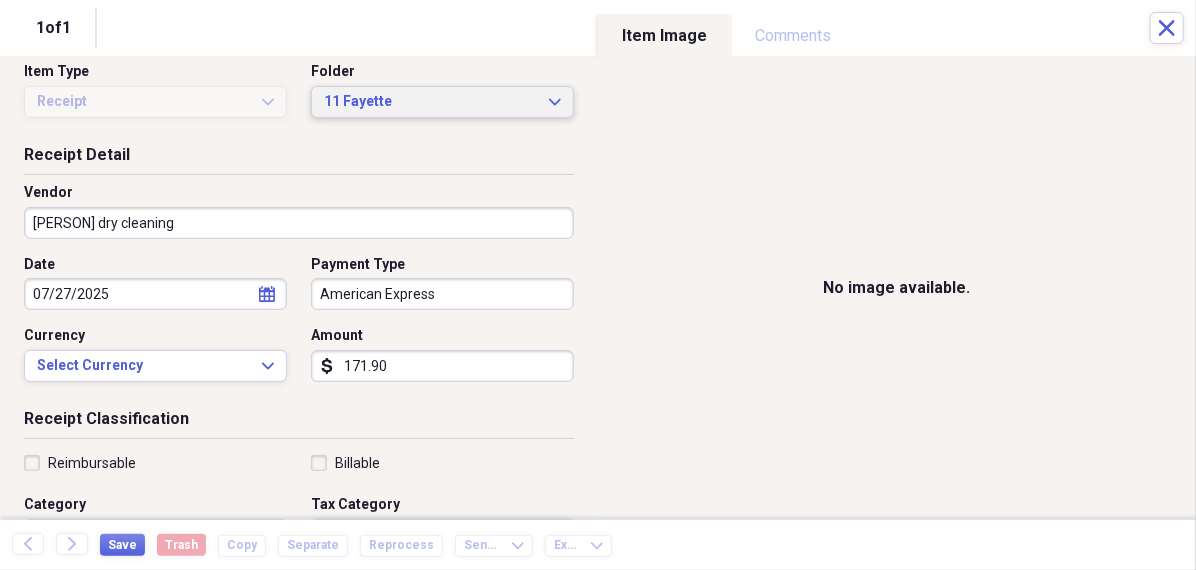 click on "11 Fayette" at bounding box center [430, 102] 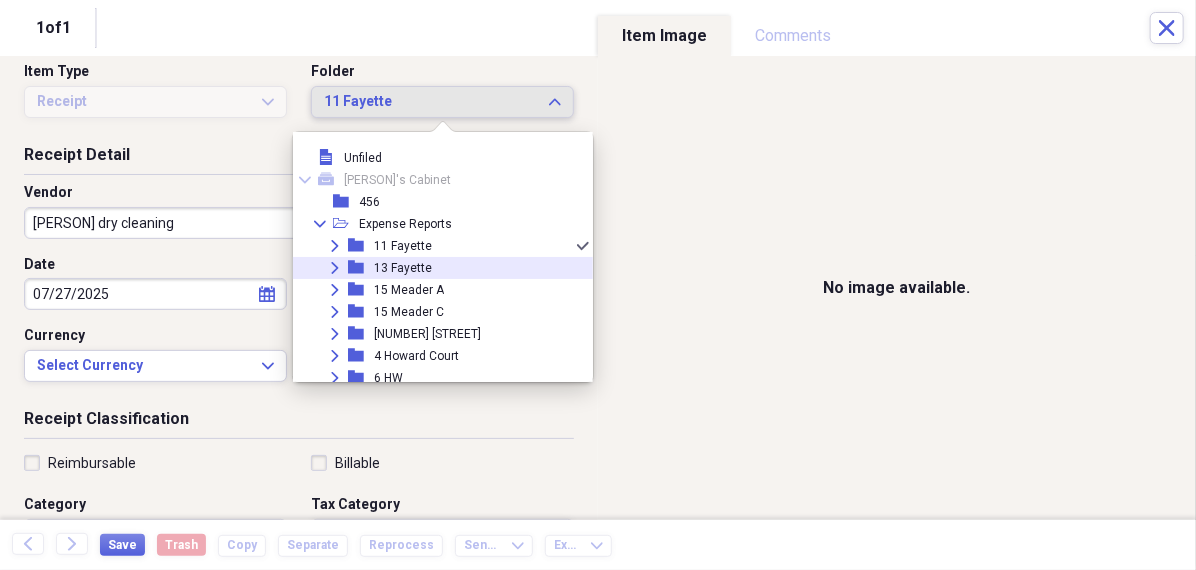 click on "Expand folder [NUMBER] [STREET]" at bounding box center (435, 268) 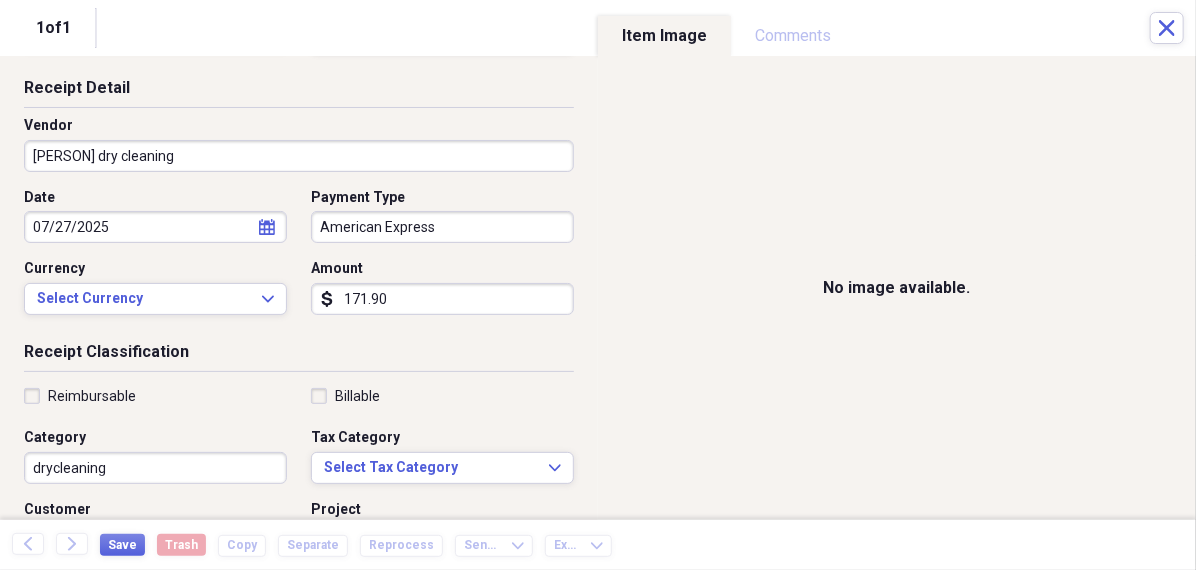 scroll, scrollTop: 101, scrollLeft: 0, axis: vertical 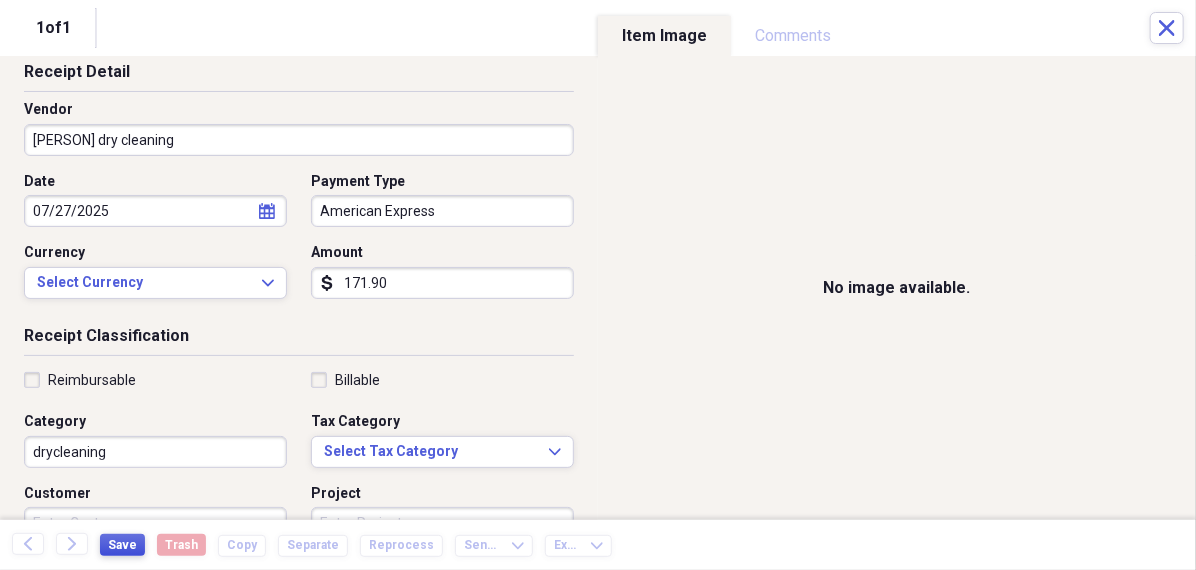 click on "Save" at bounding box center (122, 545) 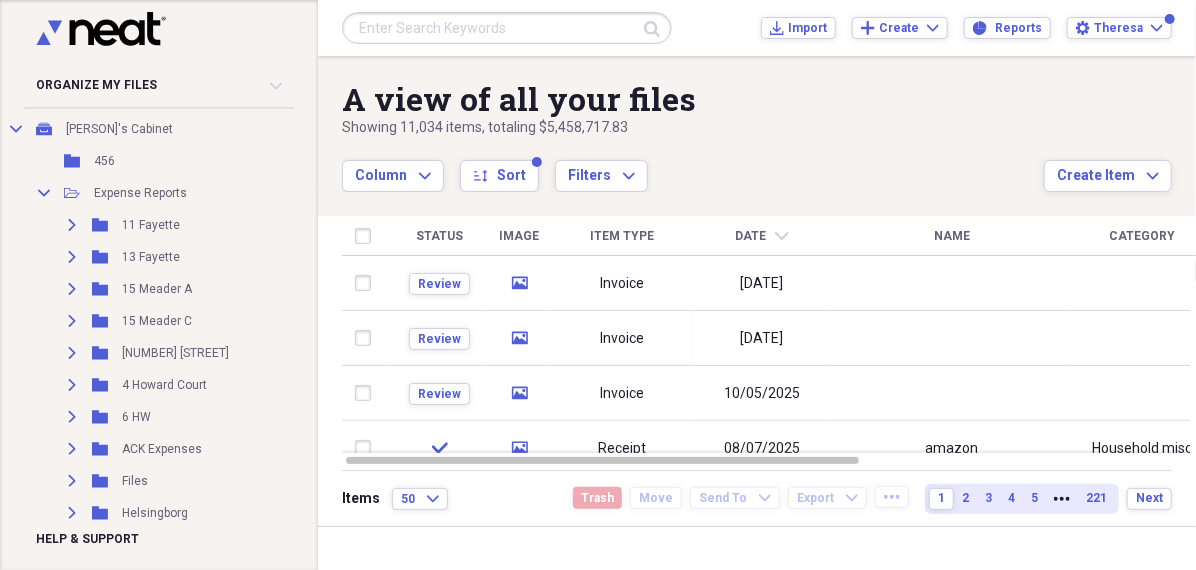 scroll, scrollTop: 0, scrollLeft: 0, axis: both 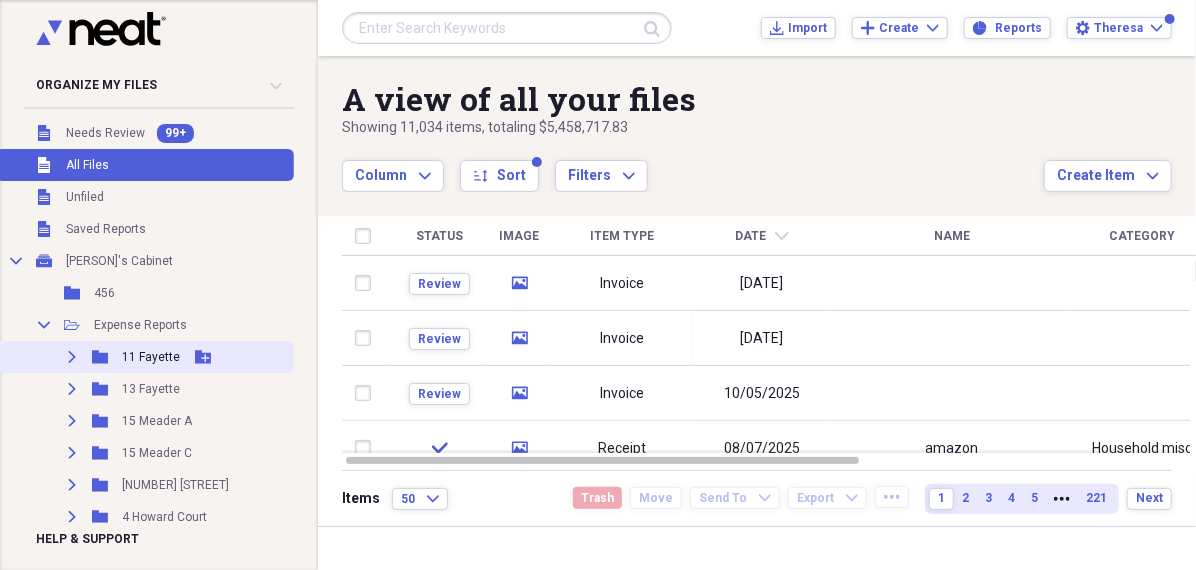 click on "Expand Folder 11 Fayette Add Folder" at bounding box center [145, 357] 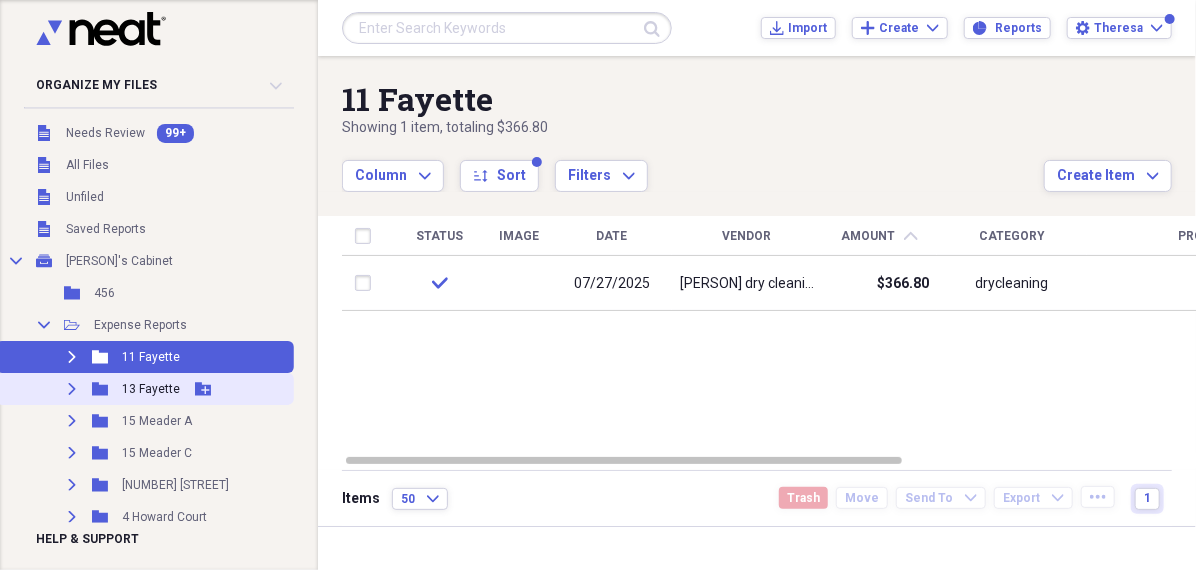 click on "13 Fayette" at bounding box center (151, 389) 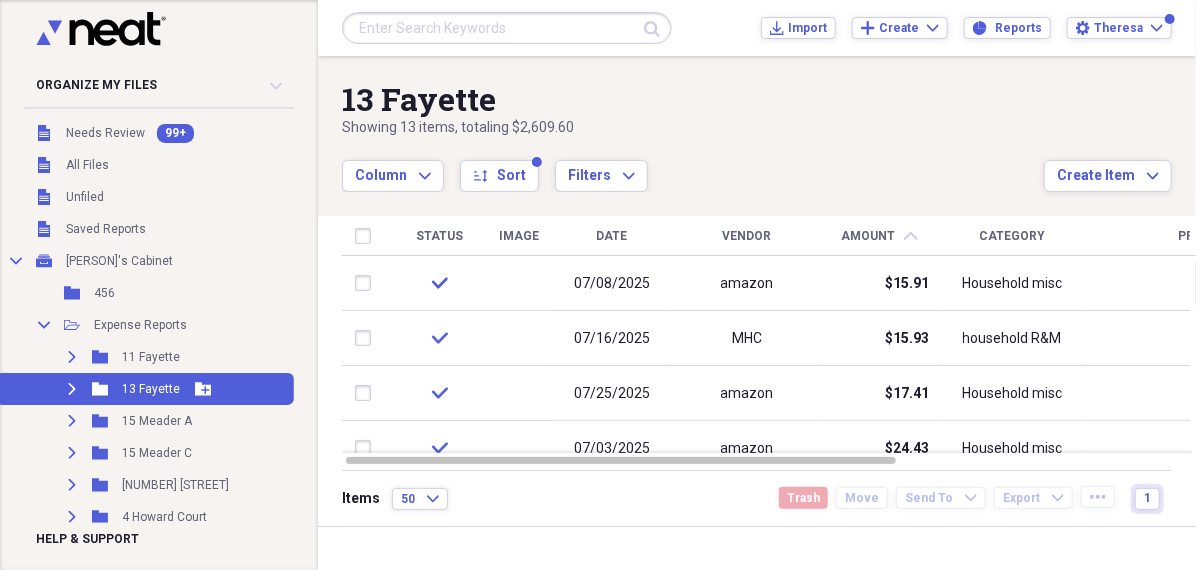 scroll, scrollTop: 388, scrollLeft: 0, axis: vertical 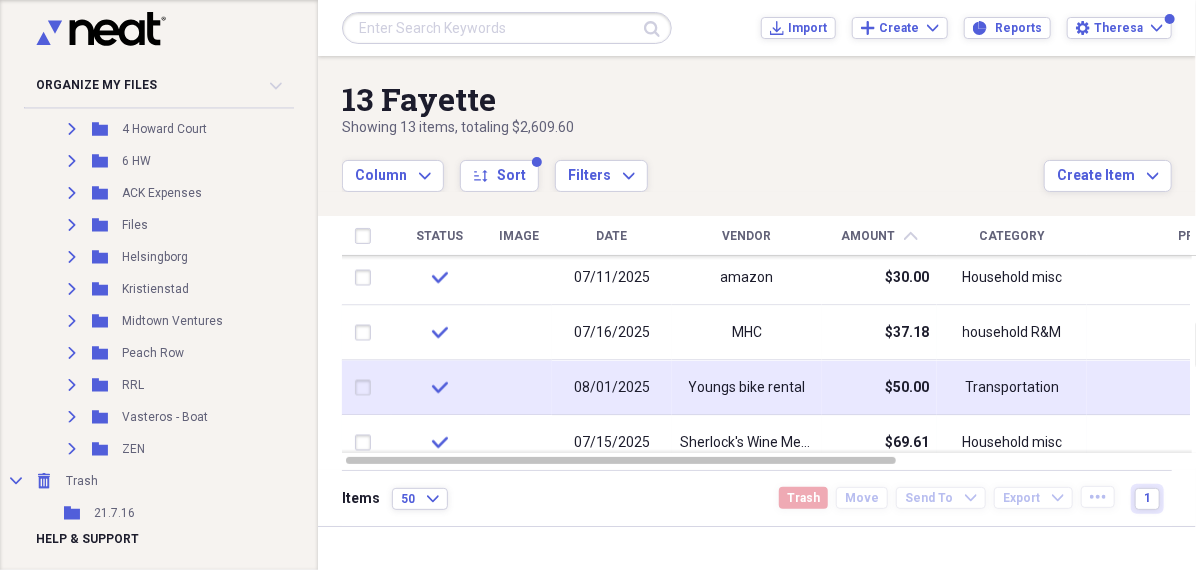 click on "check" at bounding box center [439, 388] 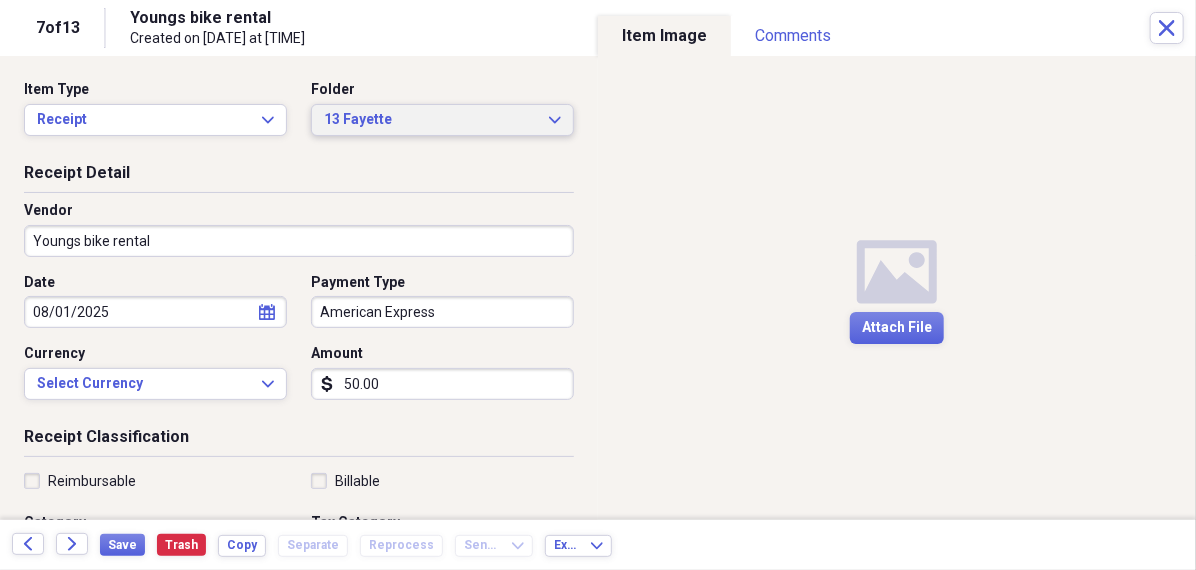 click on "13 Fayette" at bounding box center [430, 120] 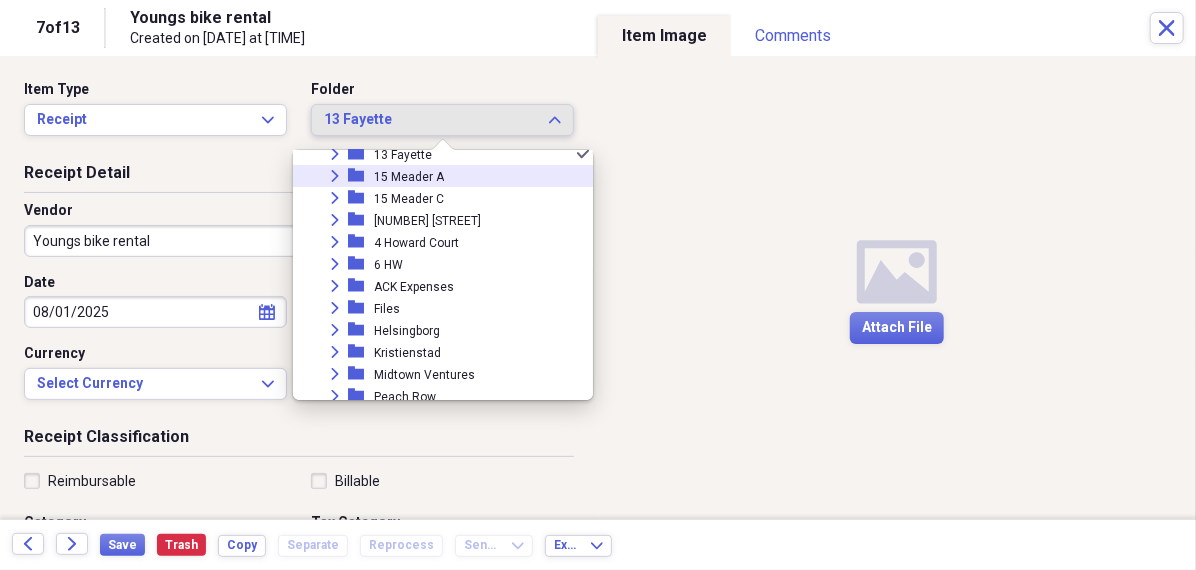 scroll, scrollTop: 133, scrollLeft: 0, axis: vertical 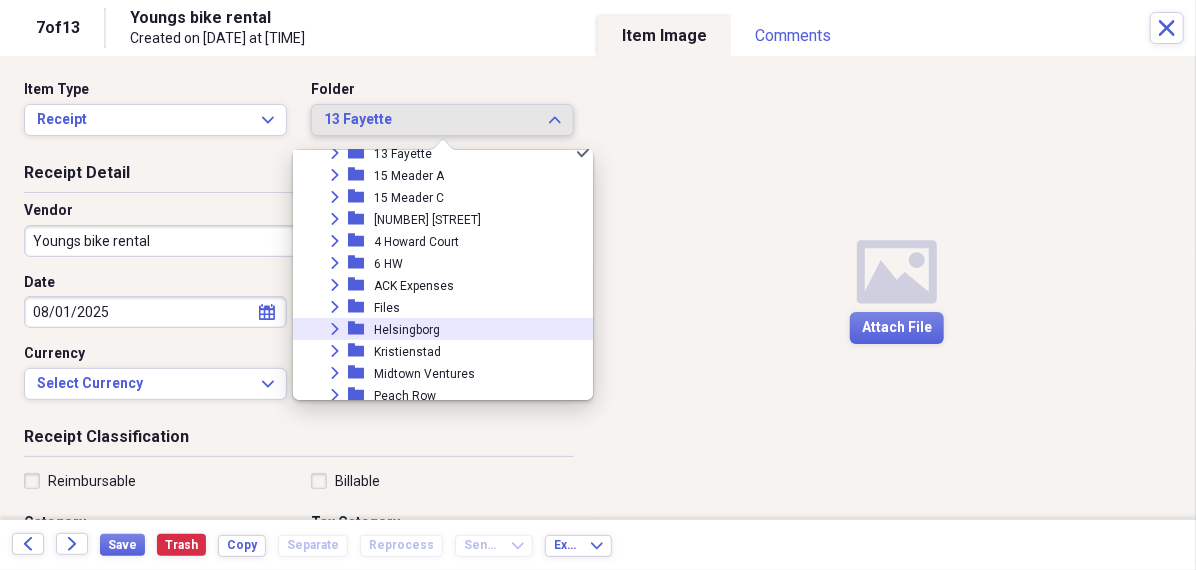 click on "Helsingborg" at bounding box center [407, 330] 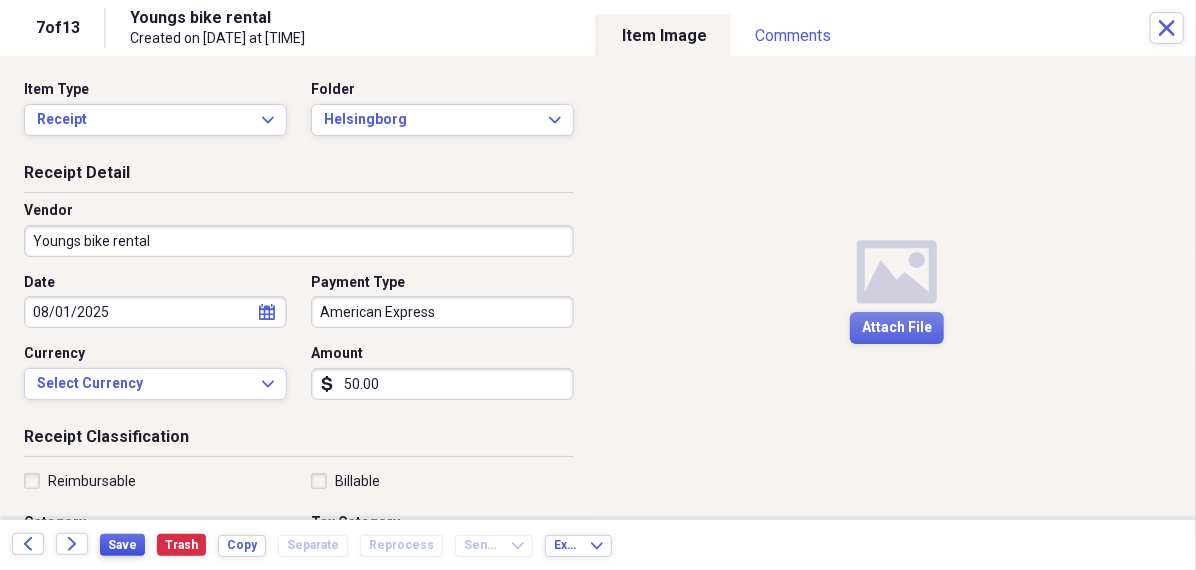 click on "Save" at bounding box center (122, 545) 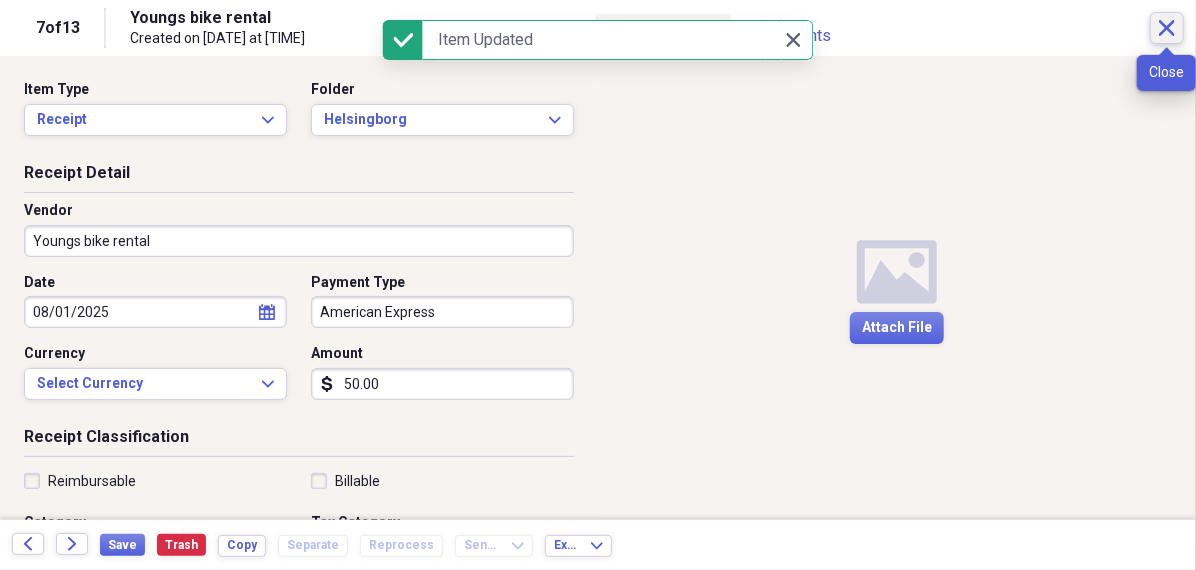 click on "Close" 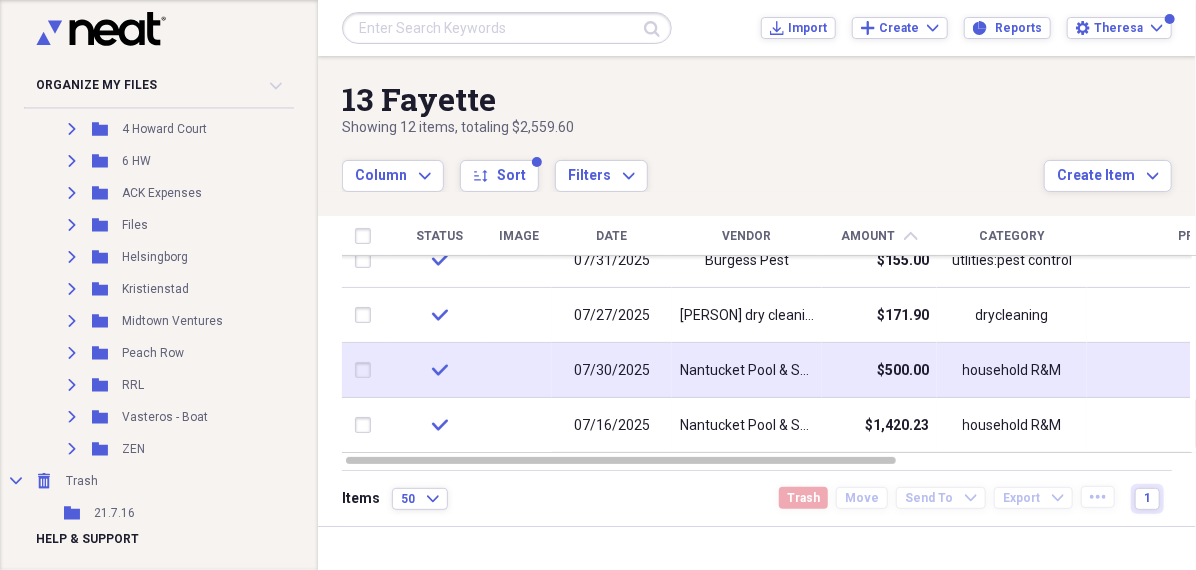 click on "household R&M" at bounding box center (1012, 370) 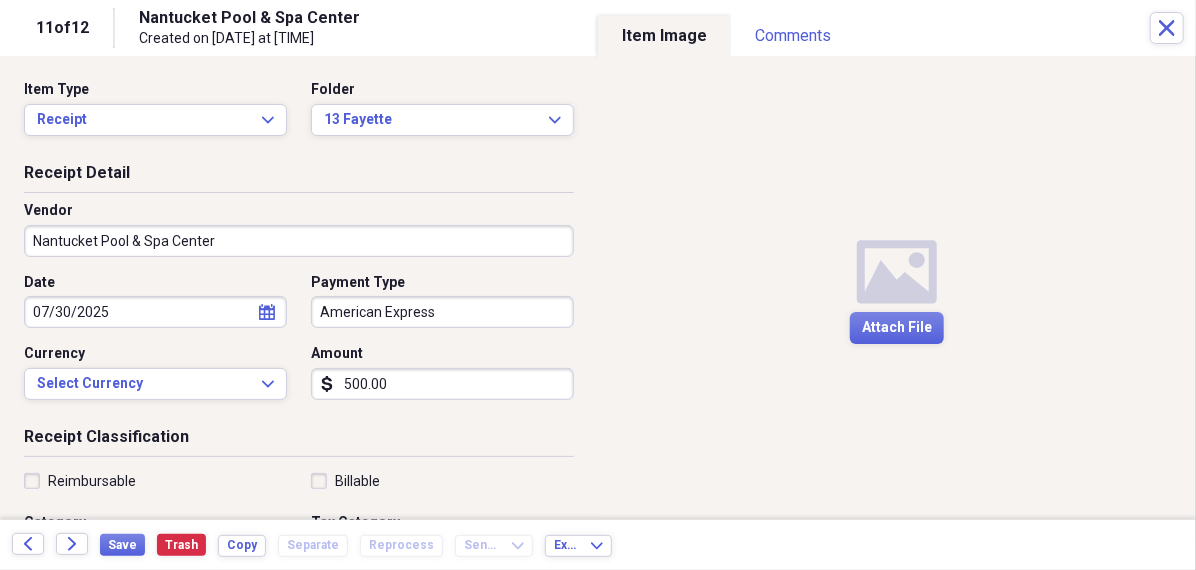 click on "Media Attach File" at bounding box center (897, 288) 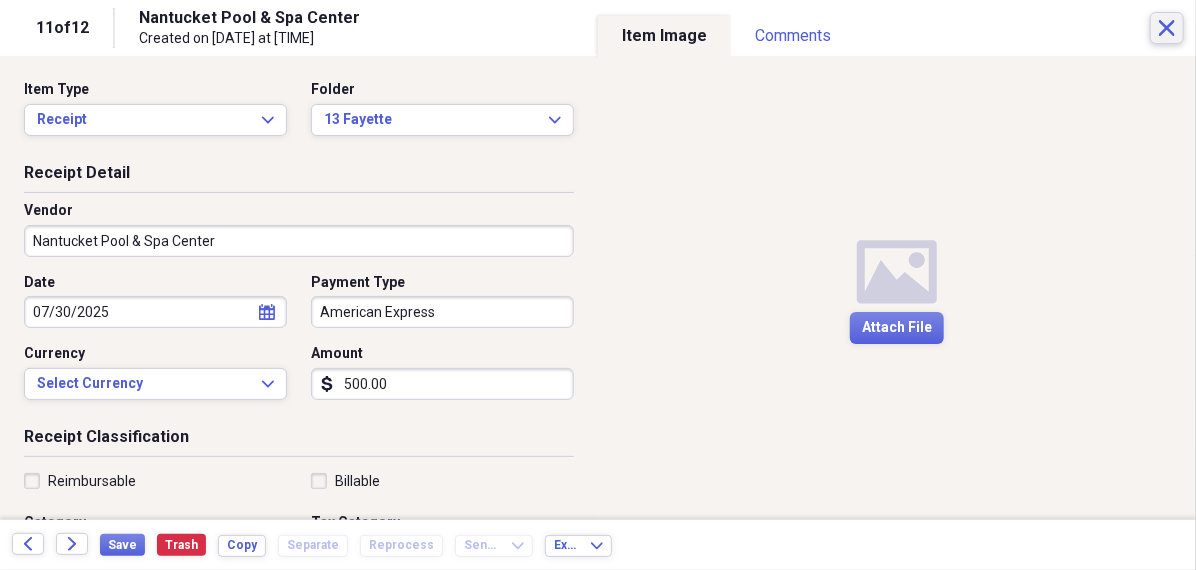 click on "Close" 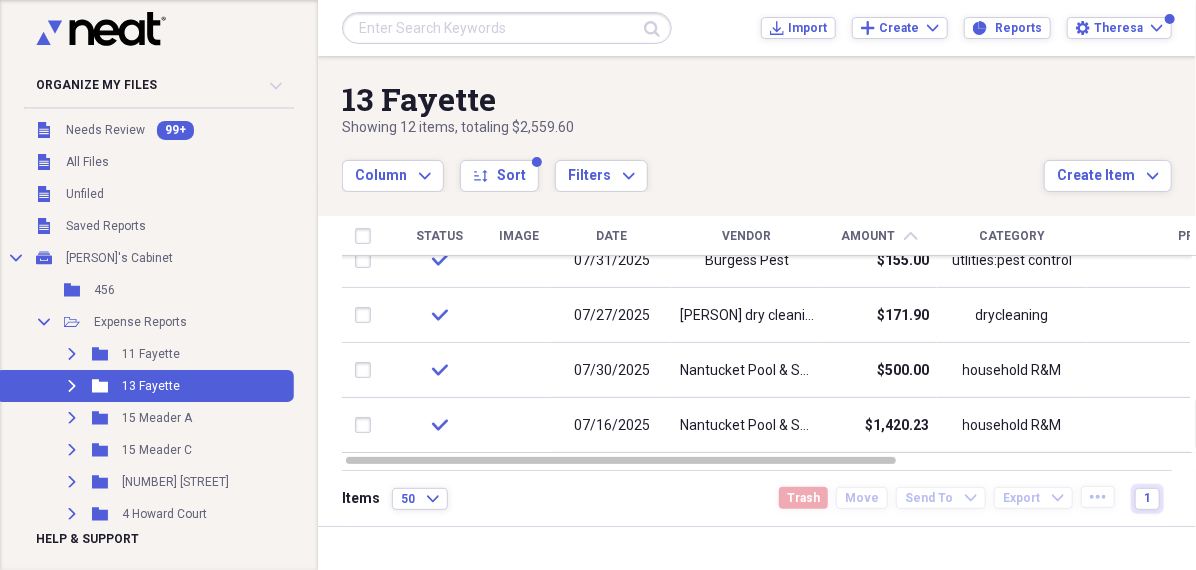 scroll, scrollTop: 0, scrollLeft: 0, axis: both 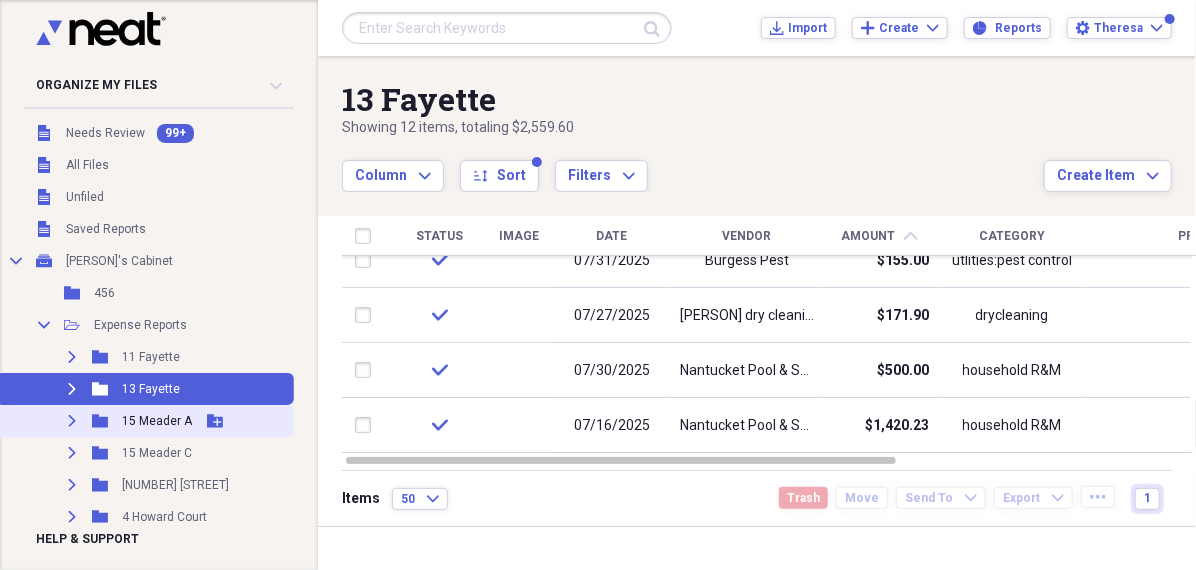 click on "15 Meader A" at bounding box center (157, 421) 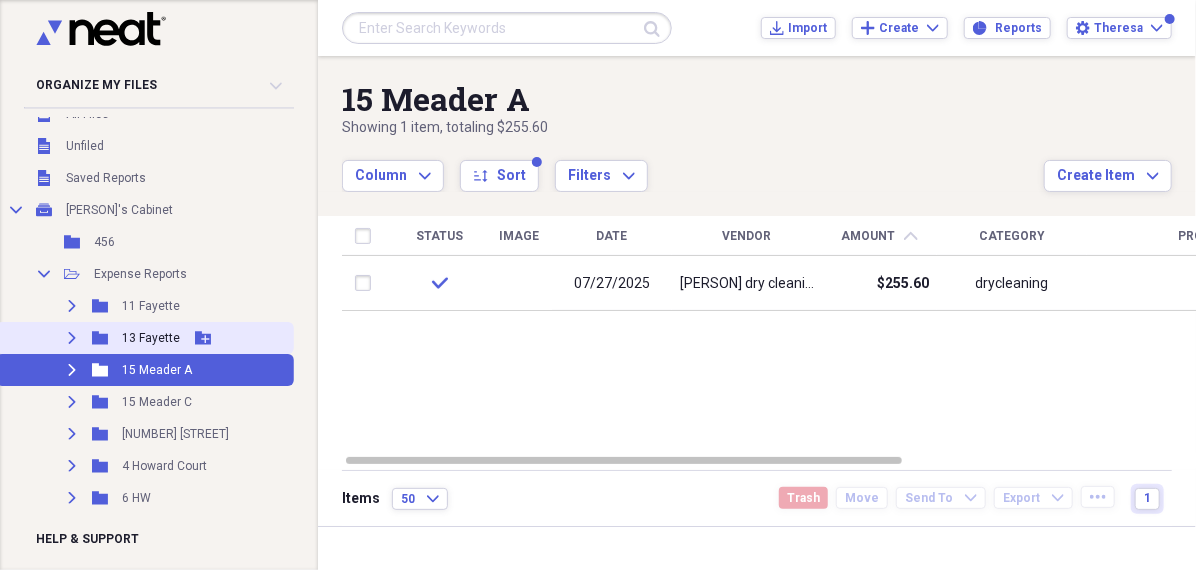 scroll, scrollTop: 55, scrollLeft: 0, axis: vertical 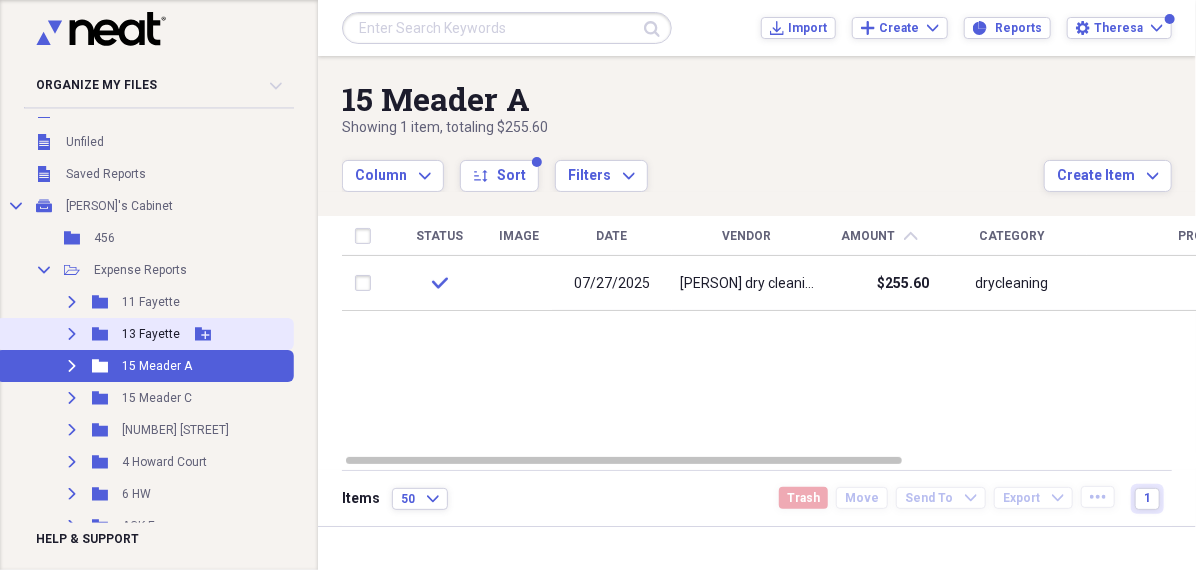 click on "Expand Folder 15 Meader C Add Folder" at bounding box center (145, 398) 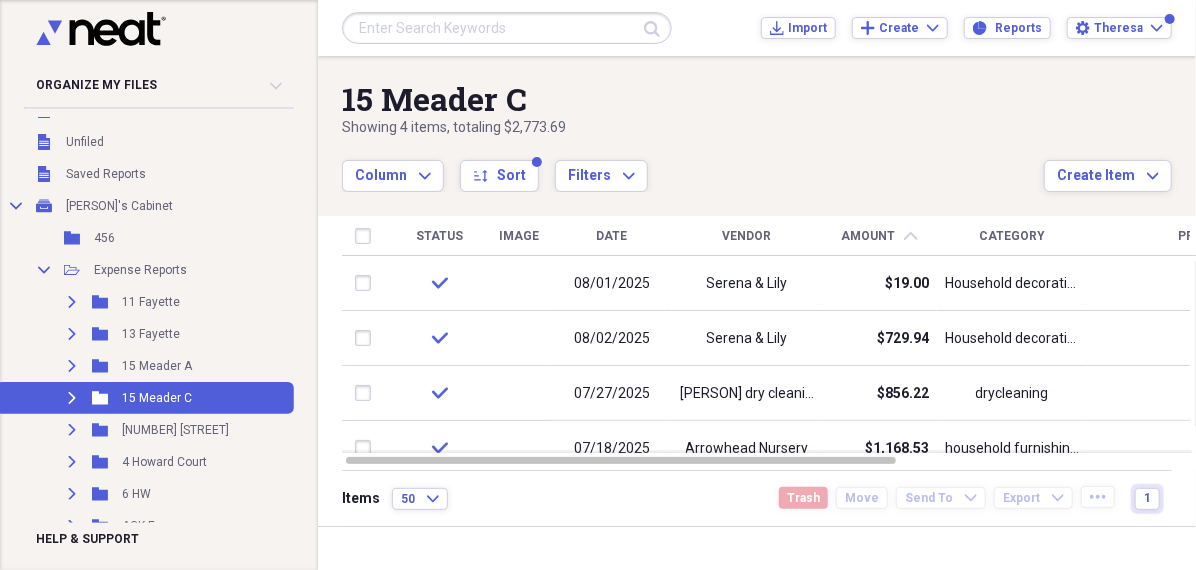 click on "Date" at bounding box center [612, 236] 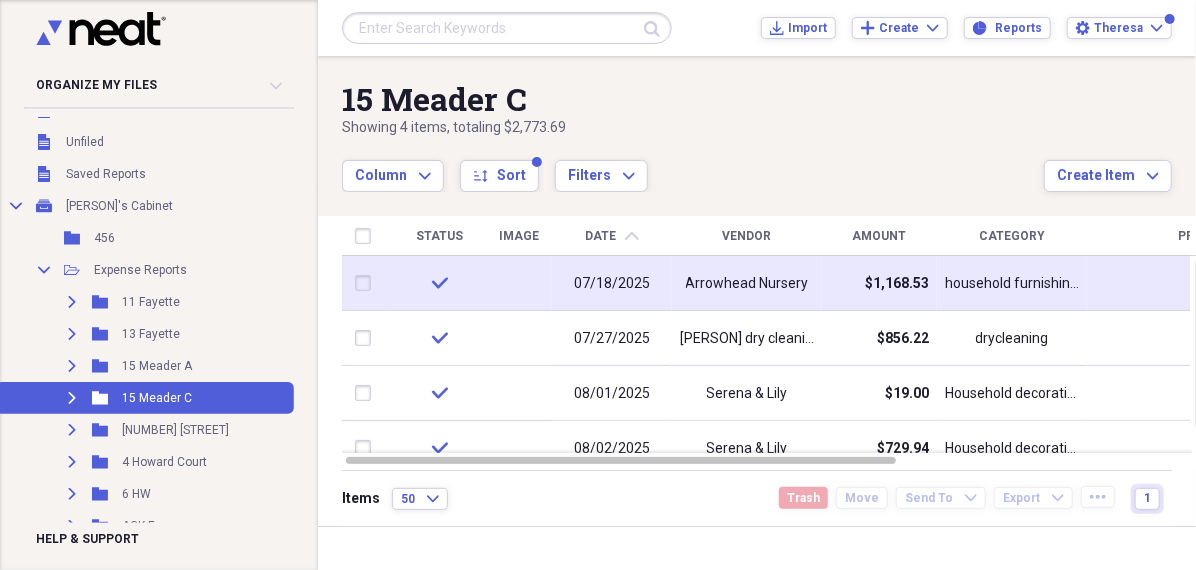 type 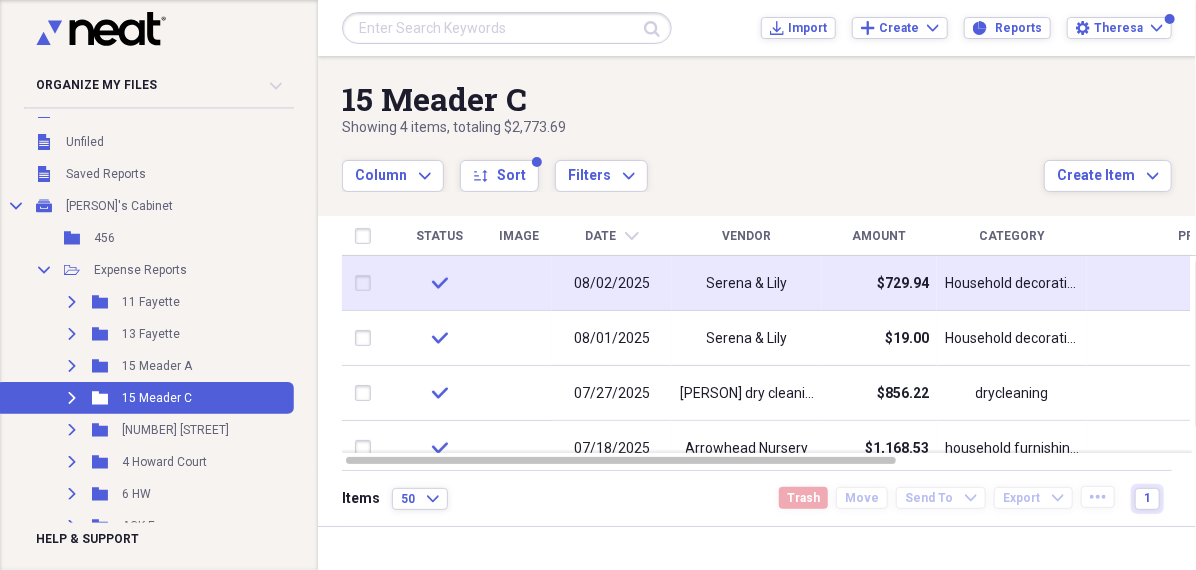 click on "08/02/2025" at bounding box center [612, 283] 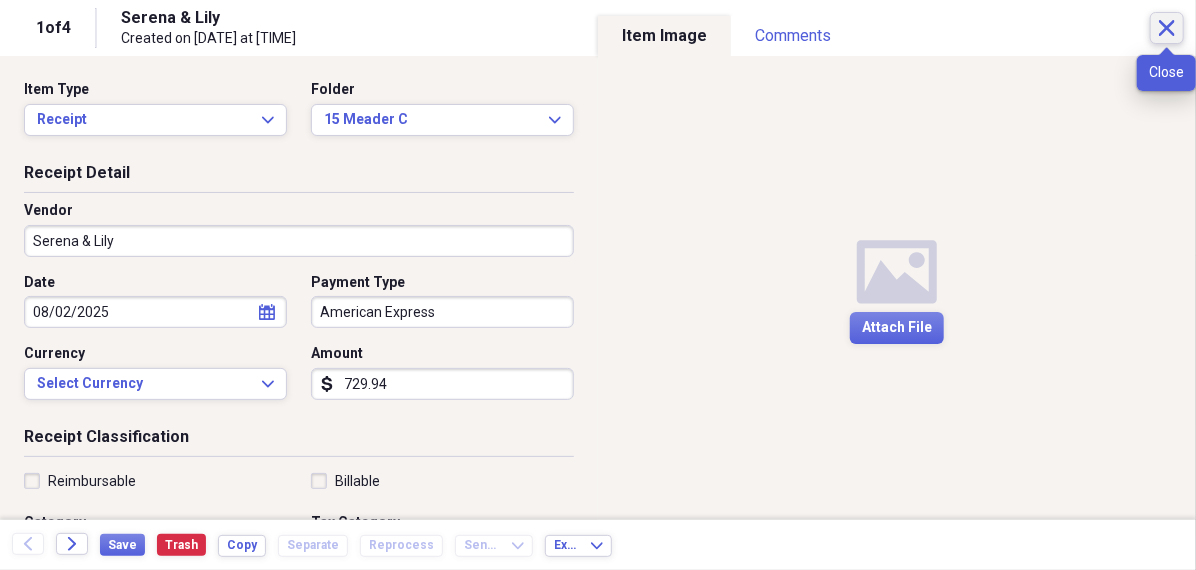 click 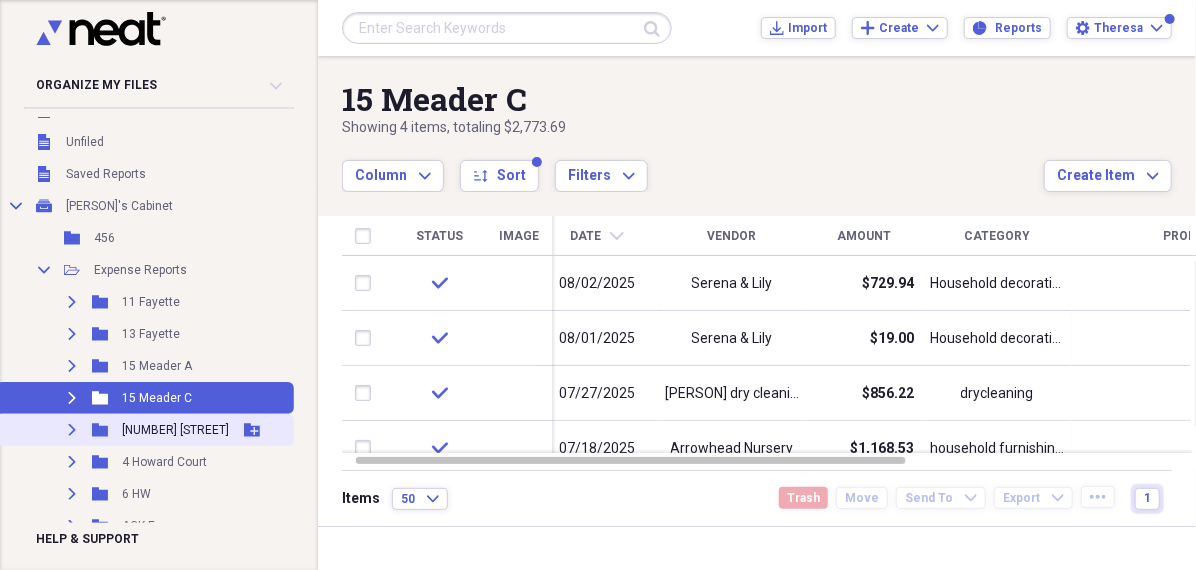 click on "[NUMBER] [STREET]" at bounding box center (175, 430) 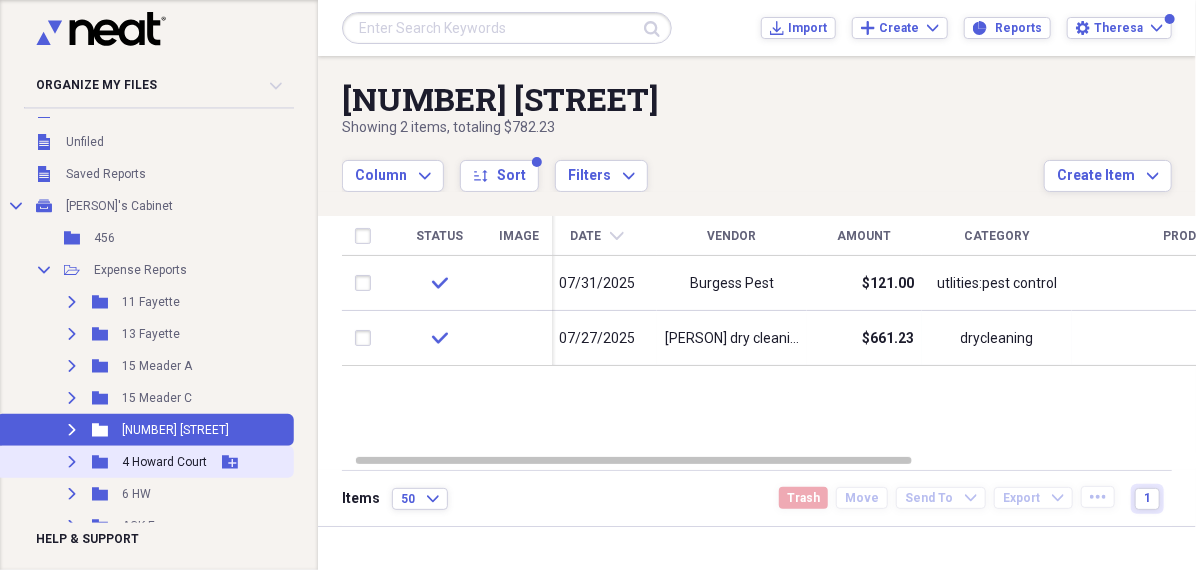 click on "Expand Folder 4 Howard Court Add Folder" at bounding box center (145, 462) 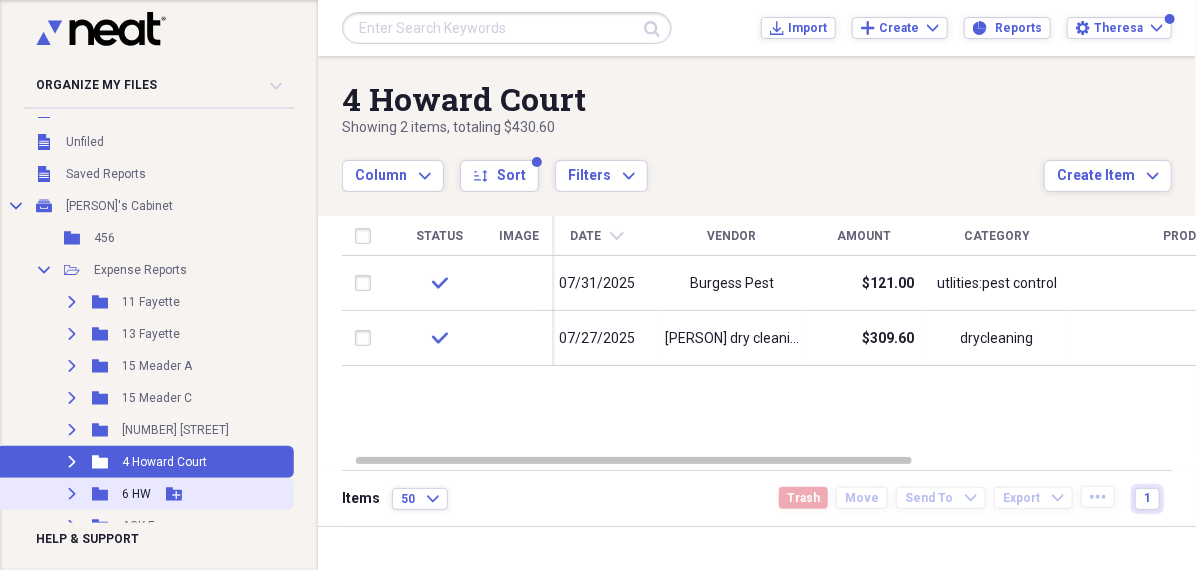 click on "6 HW" at bounding box center (136, 494) 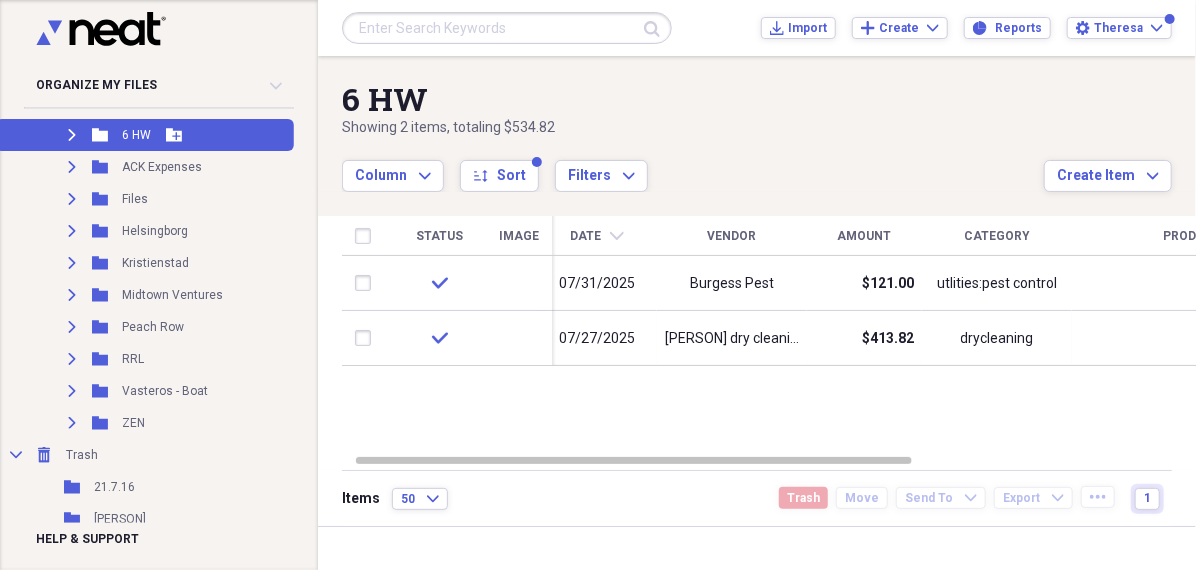 scroll, scrollTop: 457, scrollLeft: 0, axis: vertical 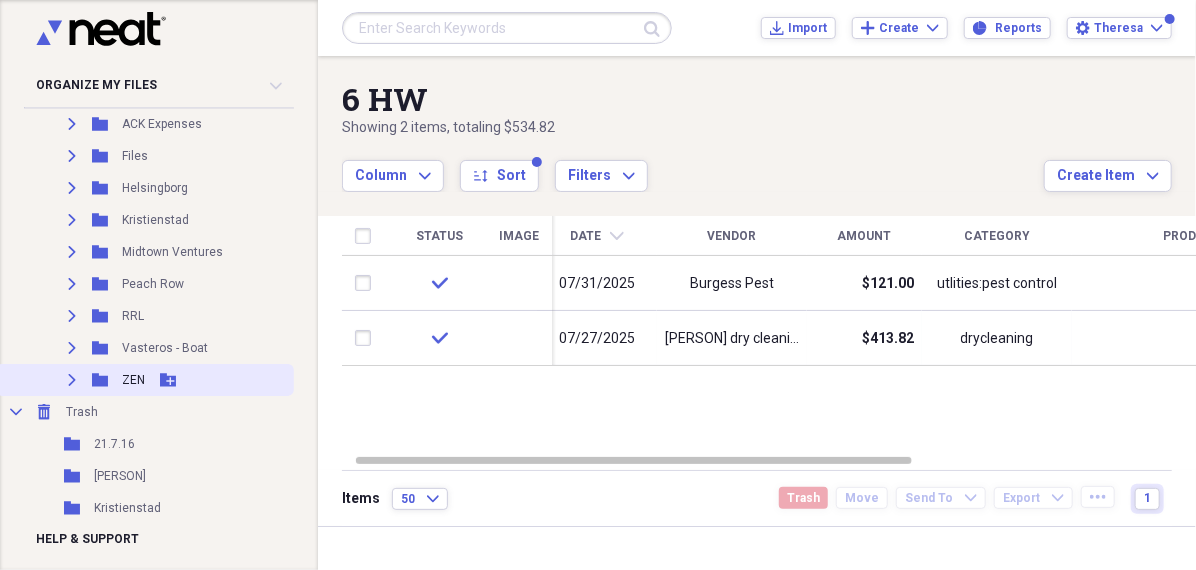 click on "ZEN" at bounding box center [133, 380] 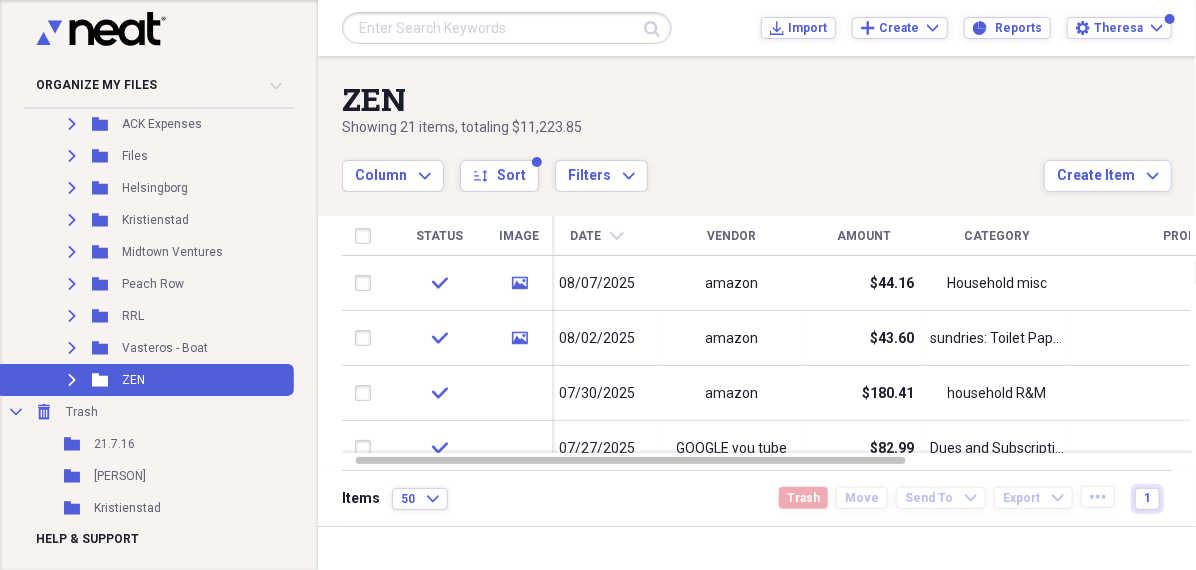 click on "Date" at bounding box center (586, 236) 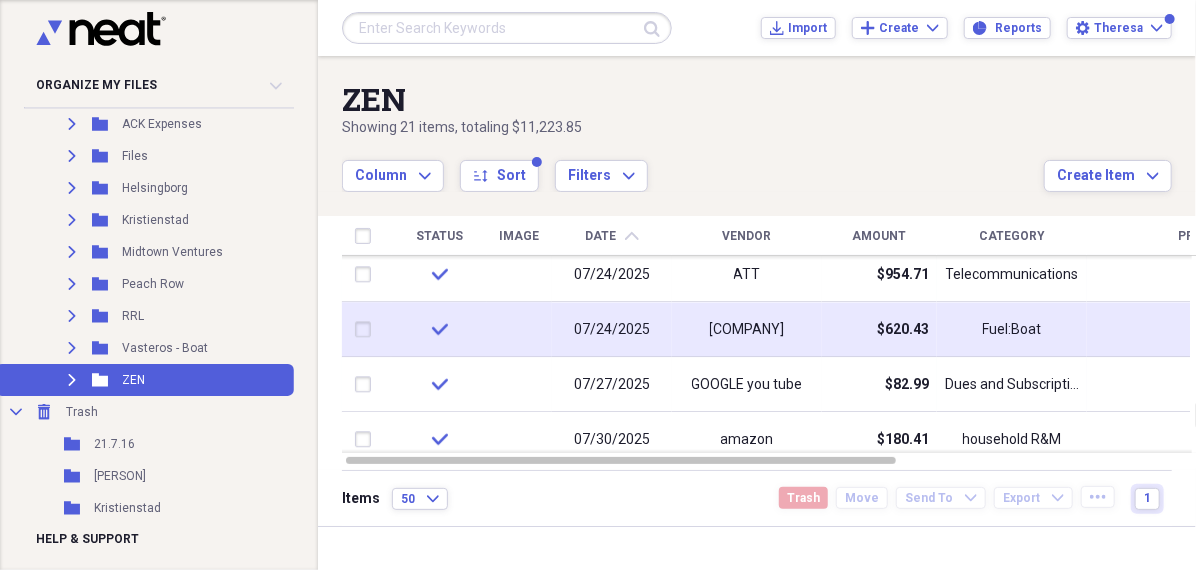 click on "[COMPANY]" at bounding box center (747, 330) 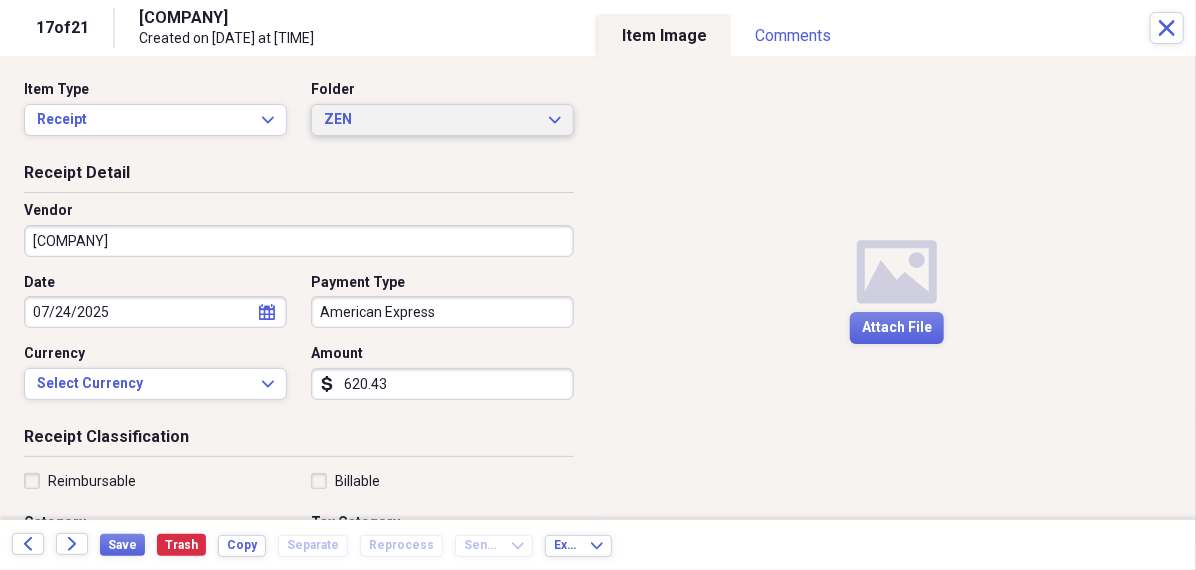 click on "ZEN" at bounding box center [430, 120] 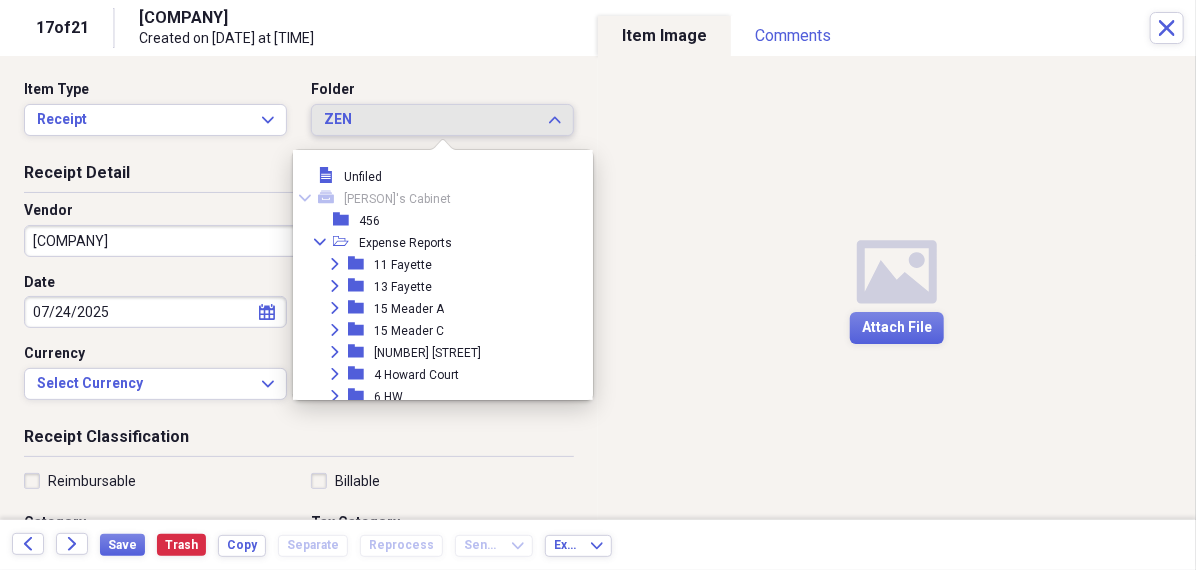 scroll, scrollTop: 292, scrollLeft: 0, axis: vertical 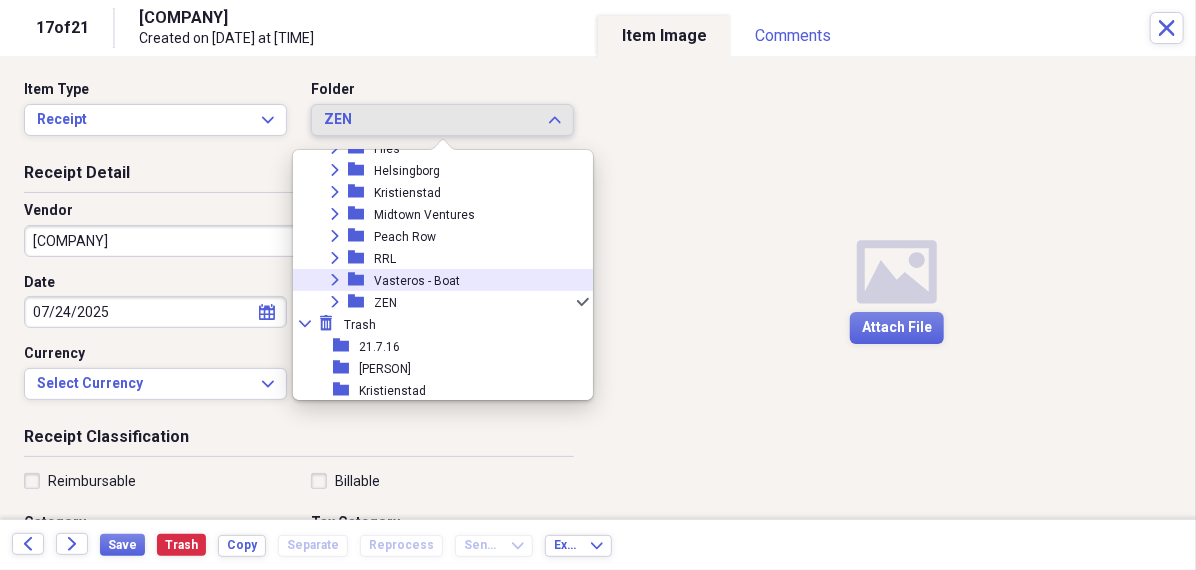 click on "Vasteros - Boat" at bounding box center (417, 281) 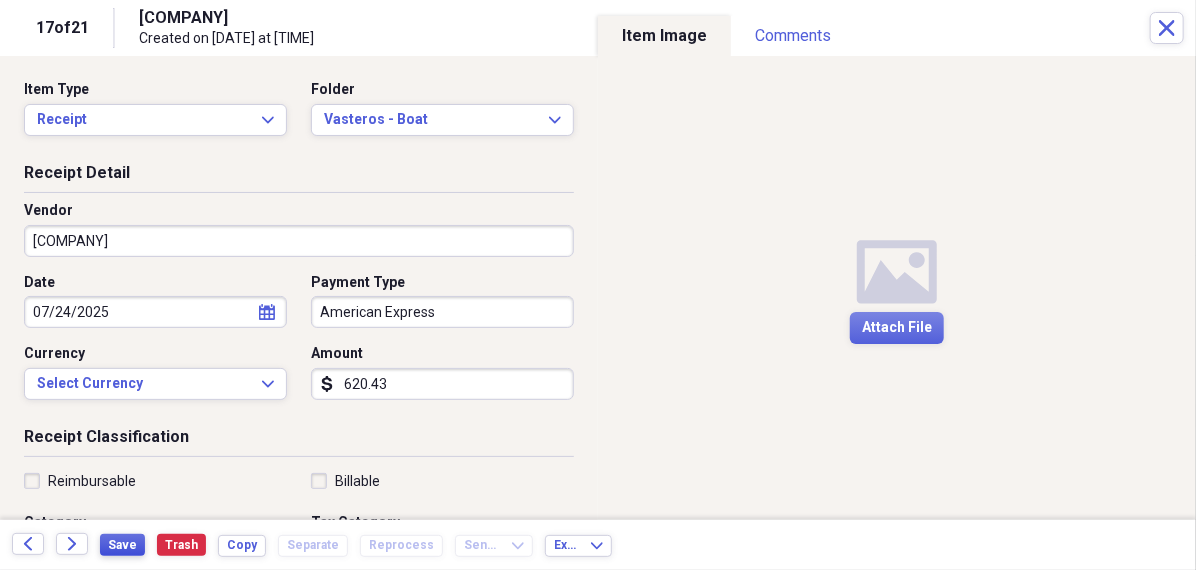 click on "Save" at bounding box center [122, 545] 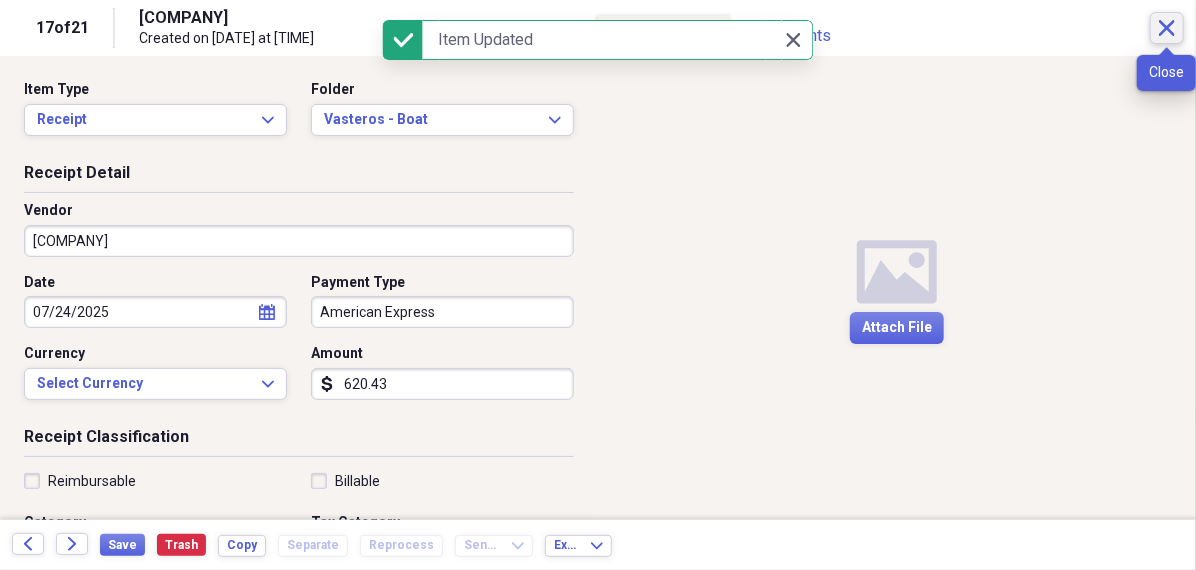 click on "Close" 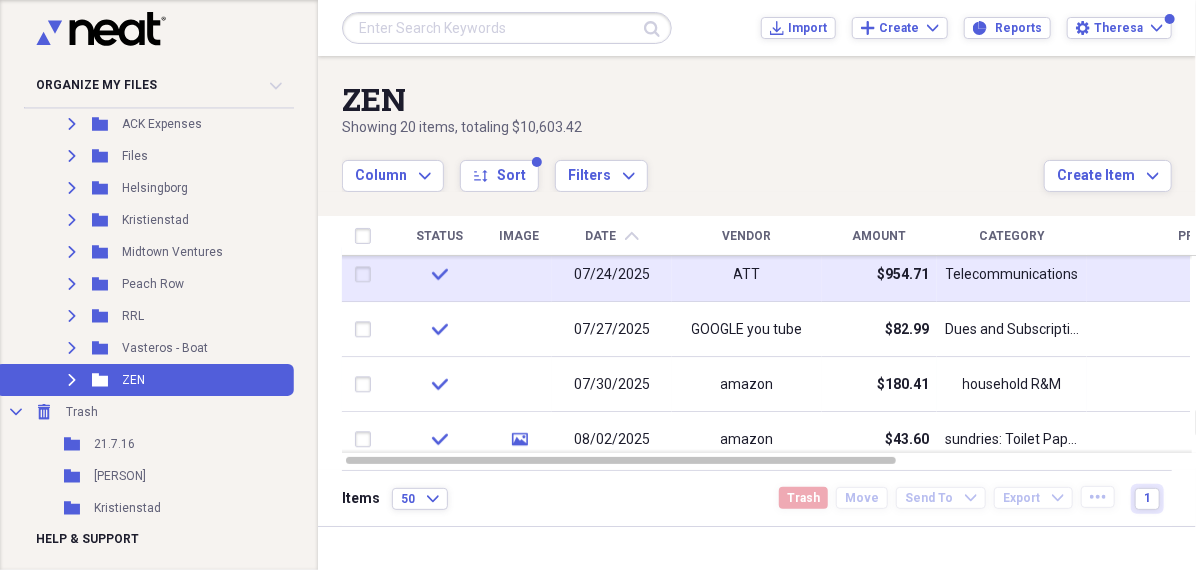 click on "07/24/2025" at bounding box center (612, 275) 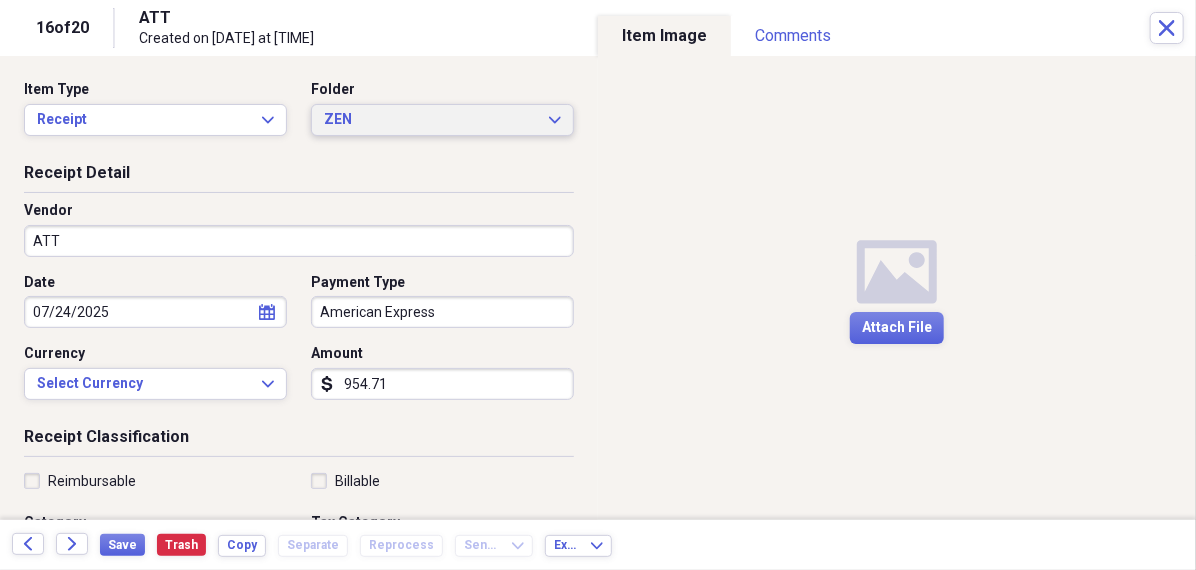 click on "ZEN" at bounding box center (430, 120) 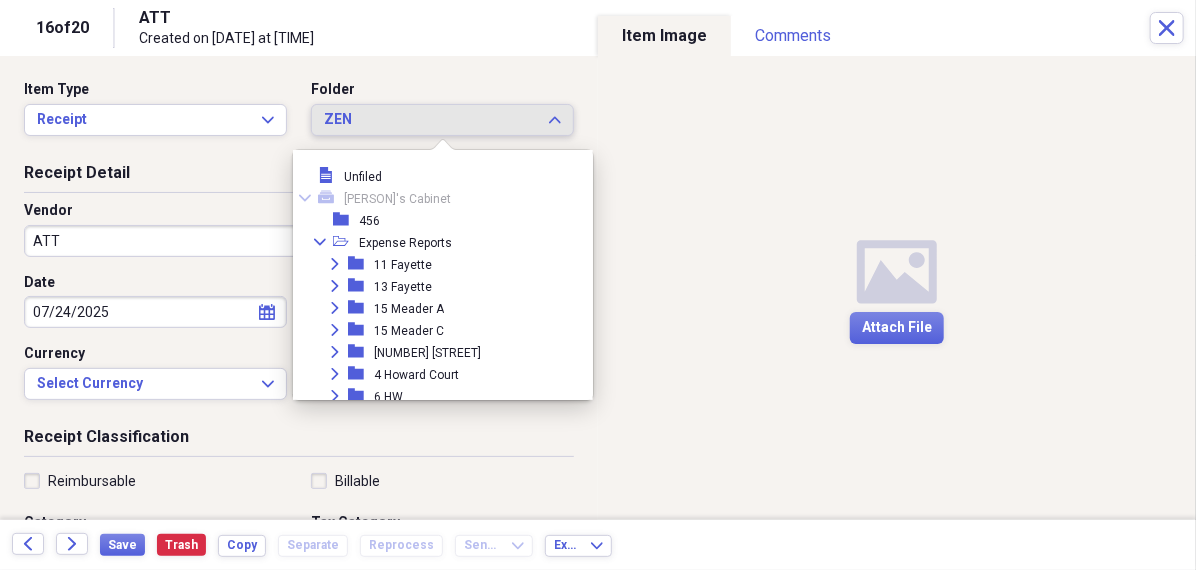 scroll, scrollTop: 292, scrollLeft: 0, axis: vertical 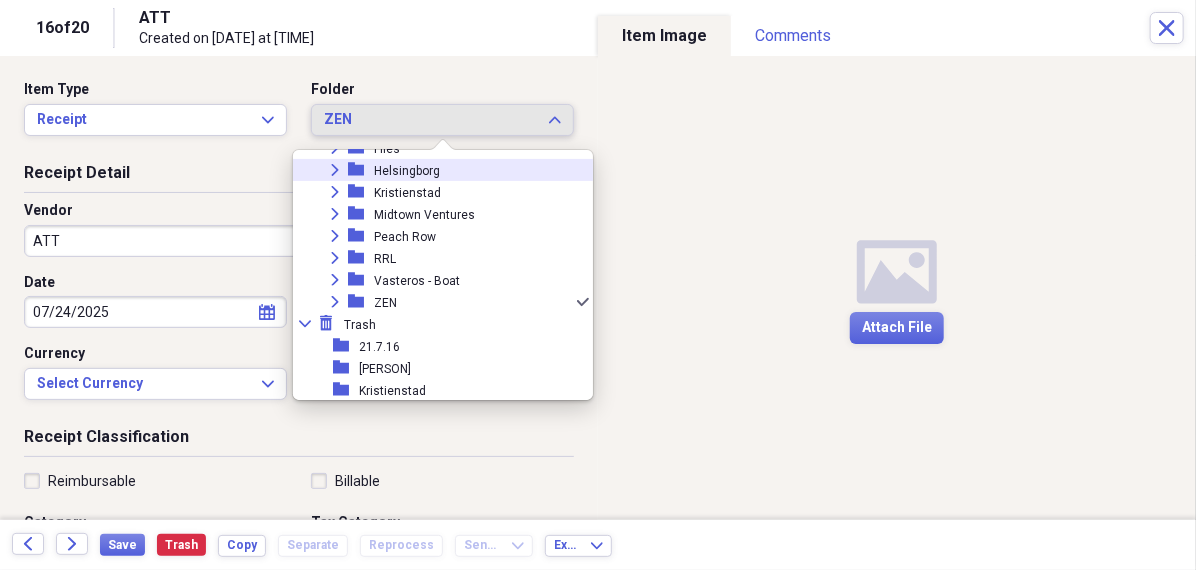 click on "Expand folder Helsingborg" at bounding box center [435, 170] 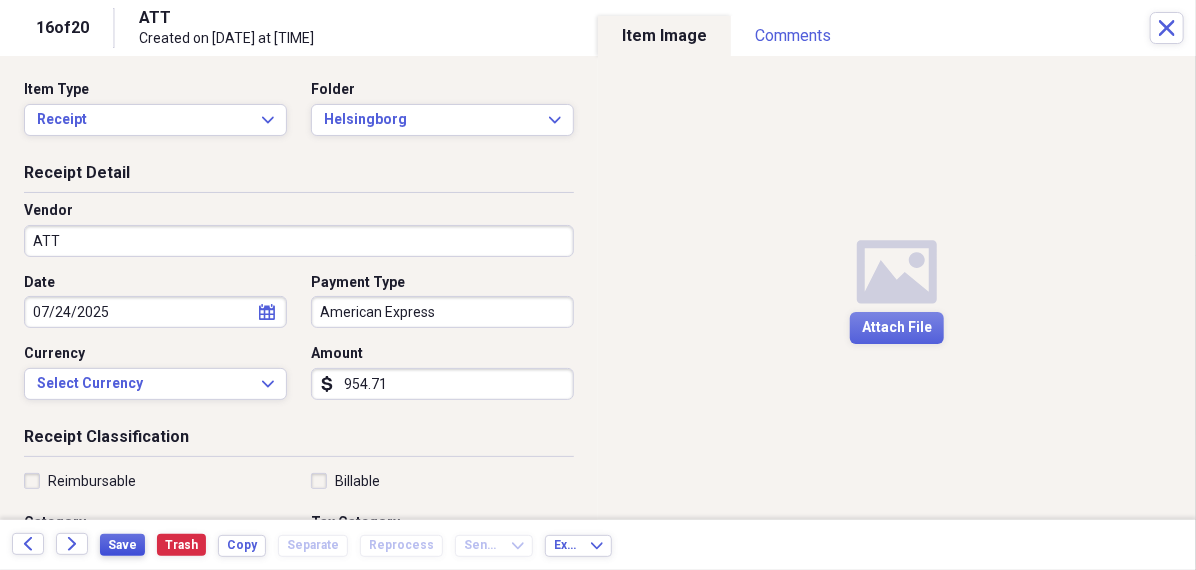 click on "Save" at bounding box center (122, 545) 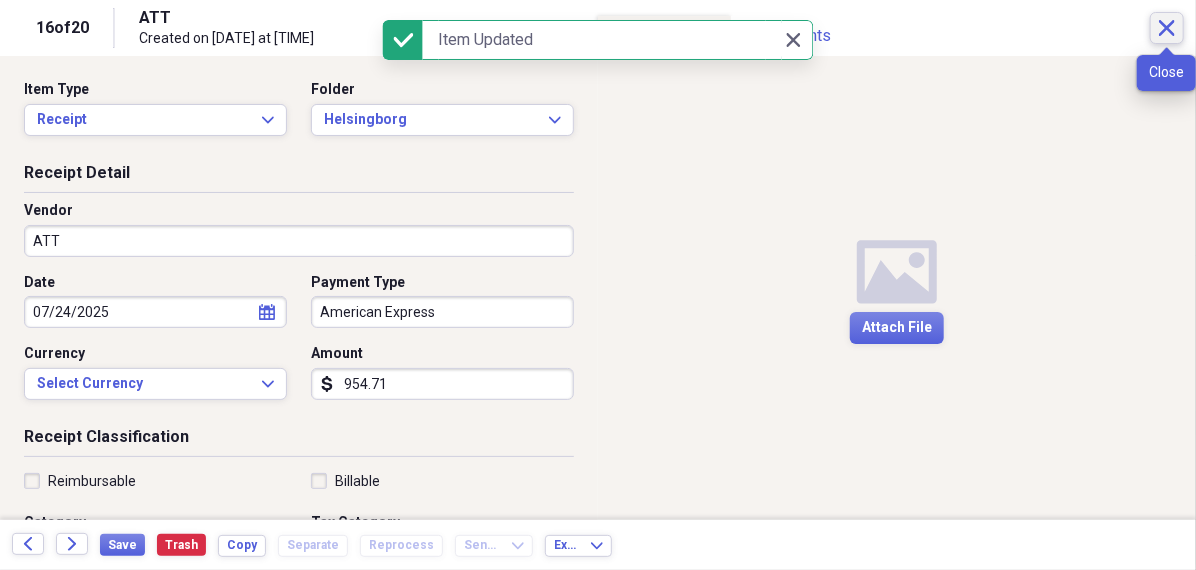 click on "Close" at bounding box center [1167, 28] 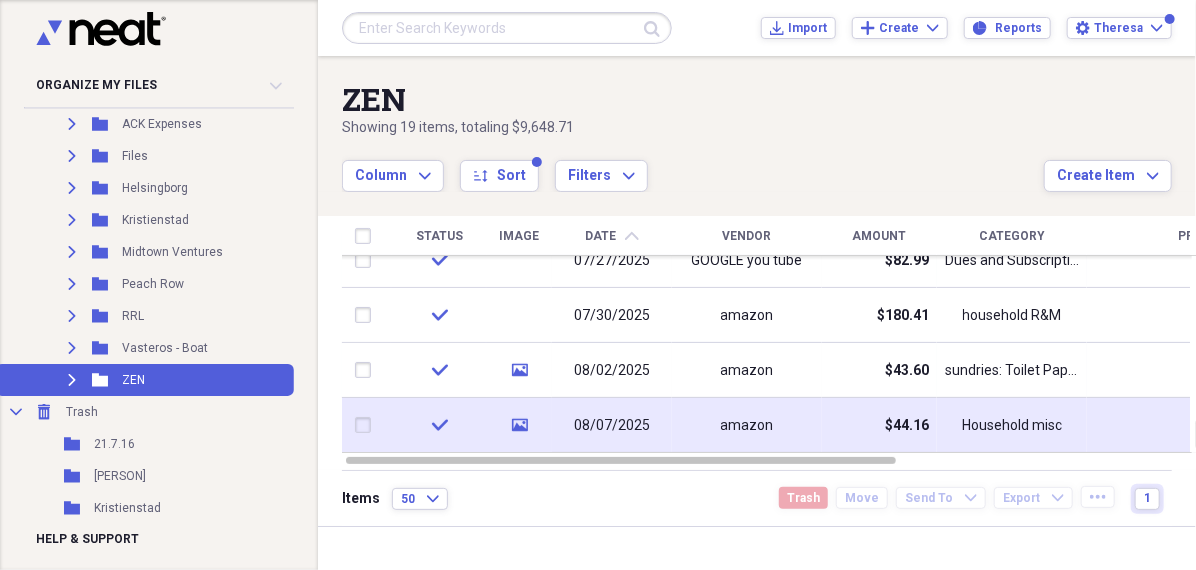 click on "amazon" at bounding box center [747, 425] 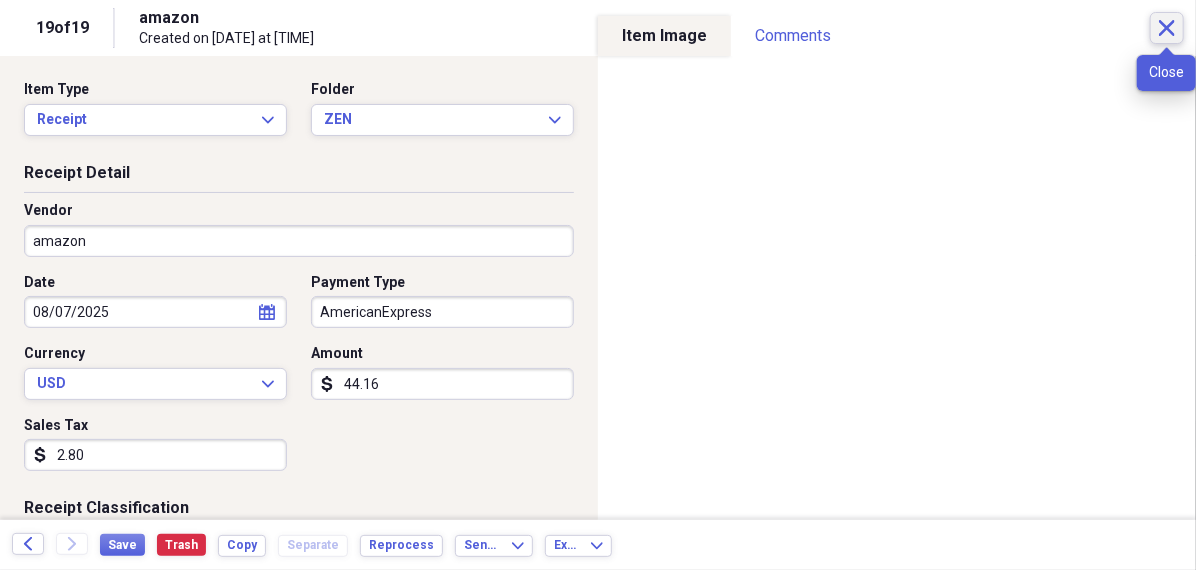 click on "Close" 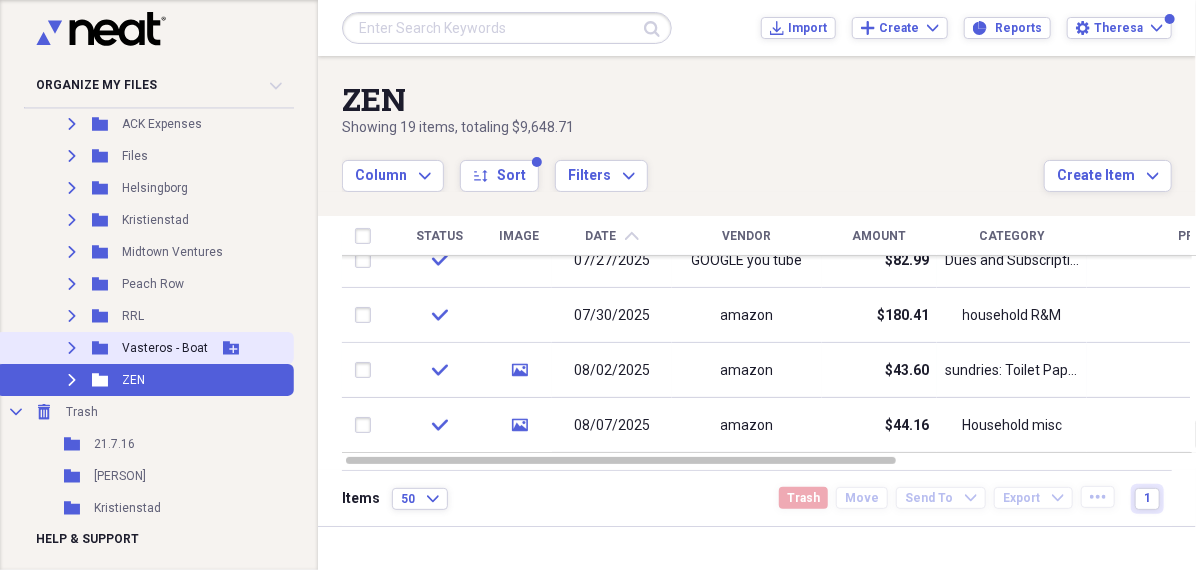 click on "Vasteros - Boat" at bounding box center (165, 348) 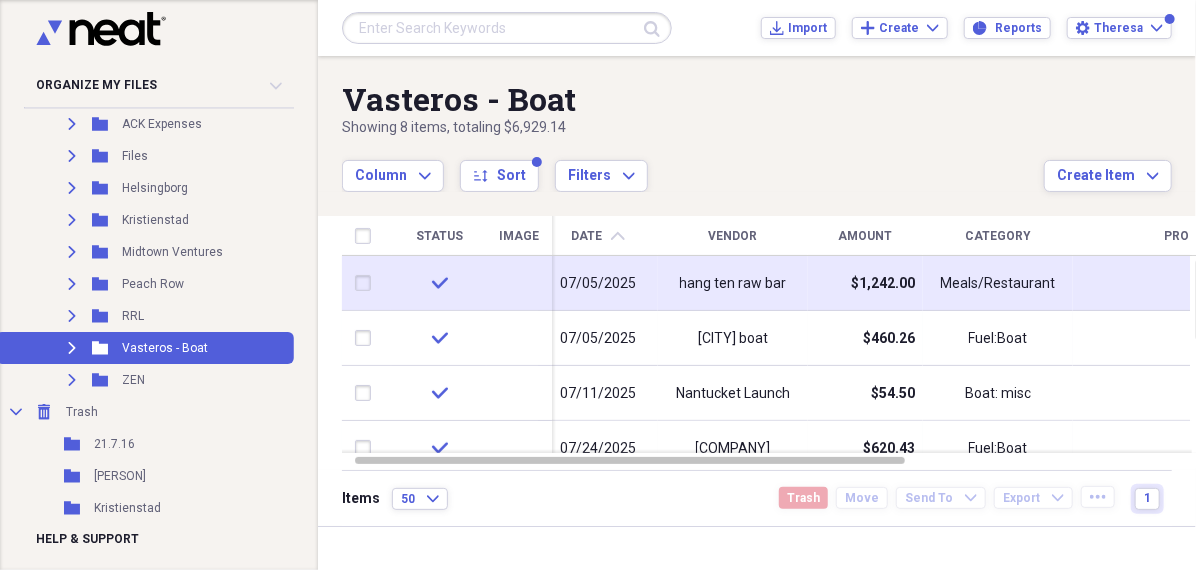 click on "hang ten raw bar" at bounding box center (733, 284) 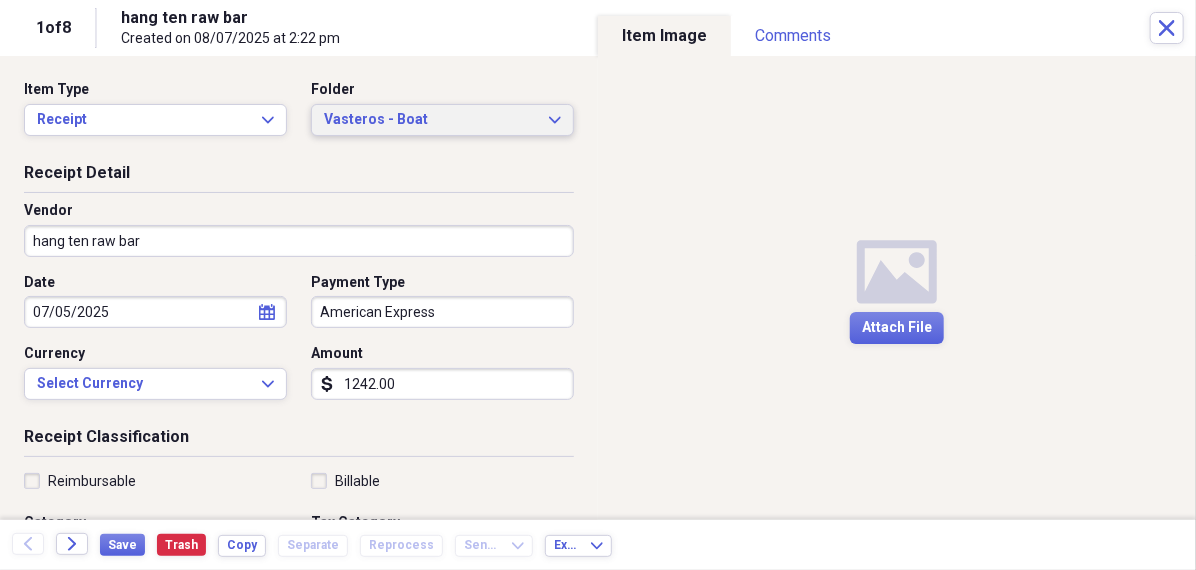 click on "Vasteros - Boat" at bounding box center (430, 120) 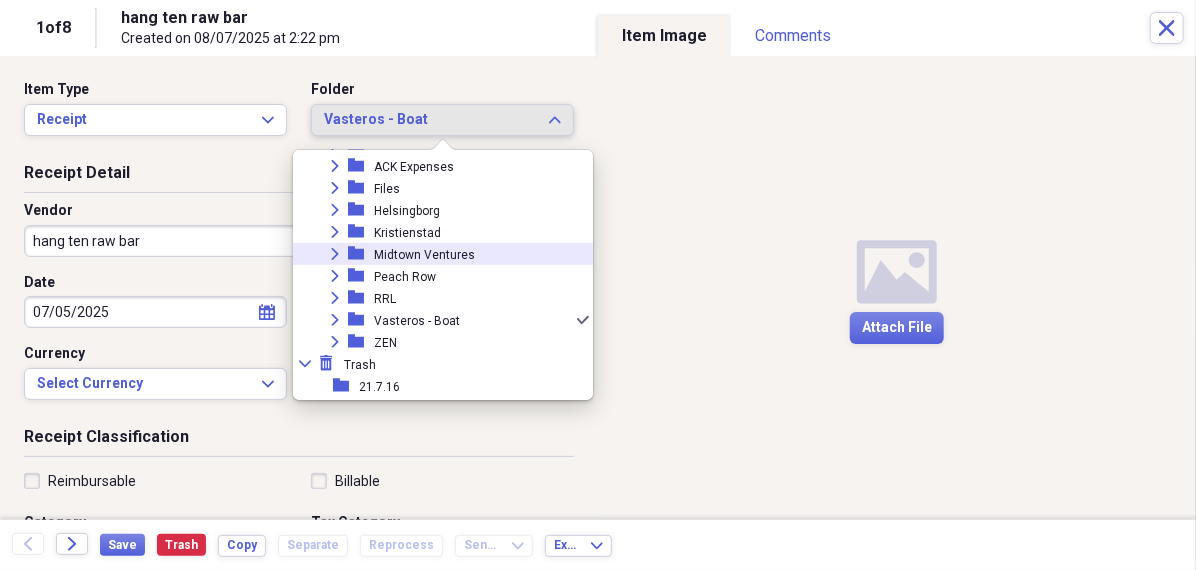 scroll, scrollTop: 250, scrollLeft: 0, axis: vertical 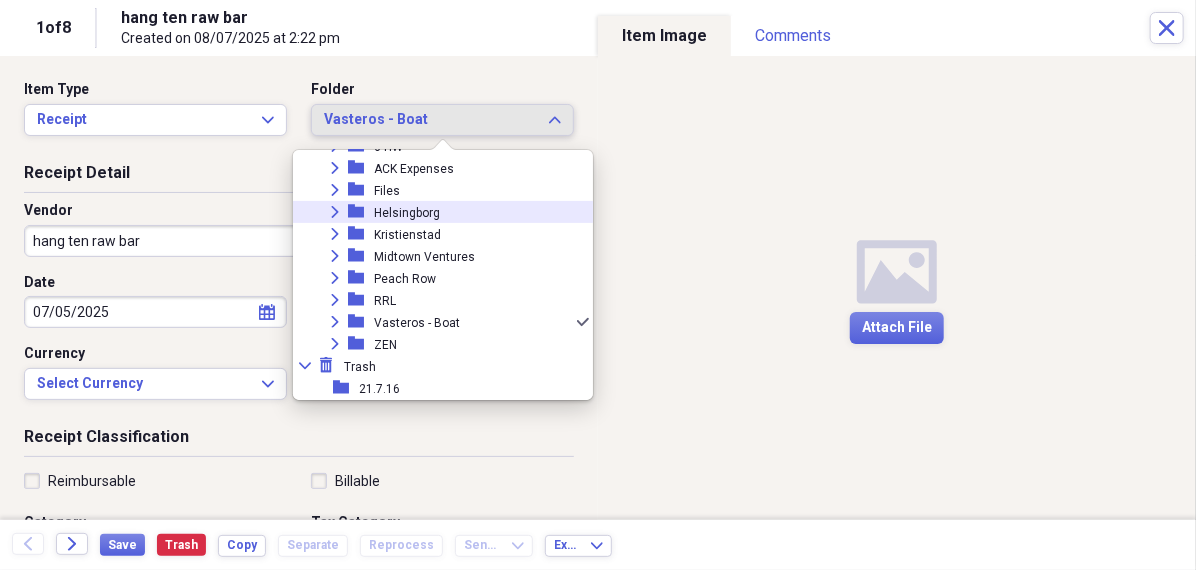click on "Helsingborg" at bounding box center [407, 213] 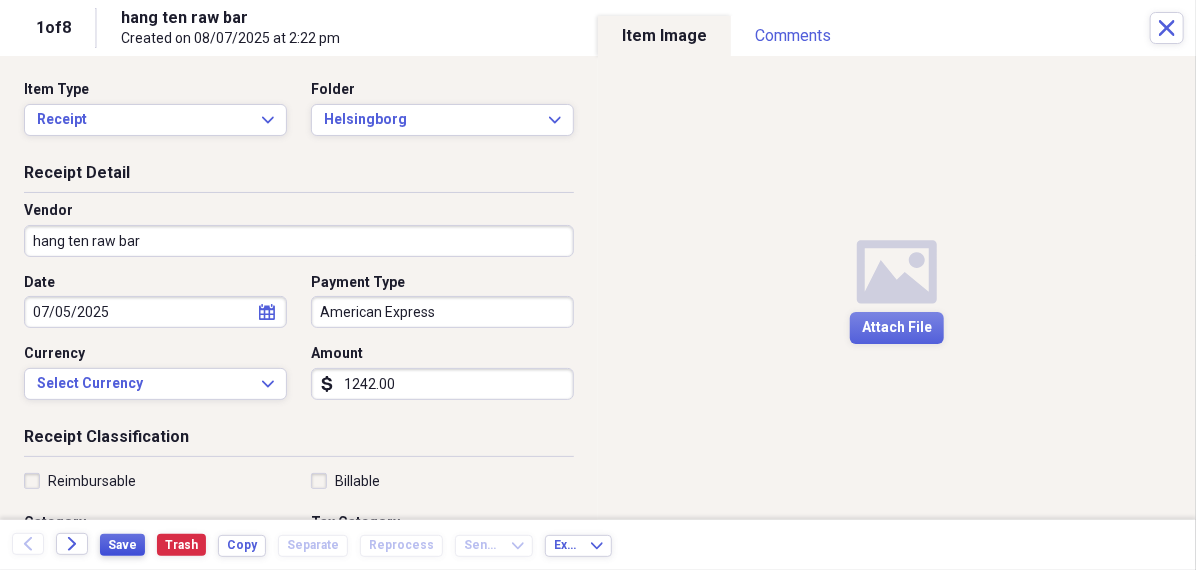 click on "Save" at bounding box center (122, 545) 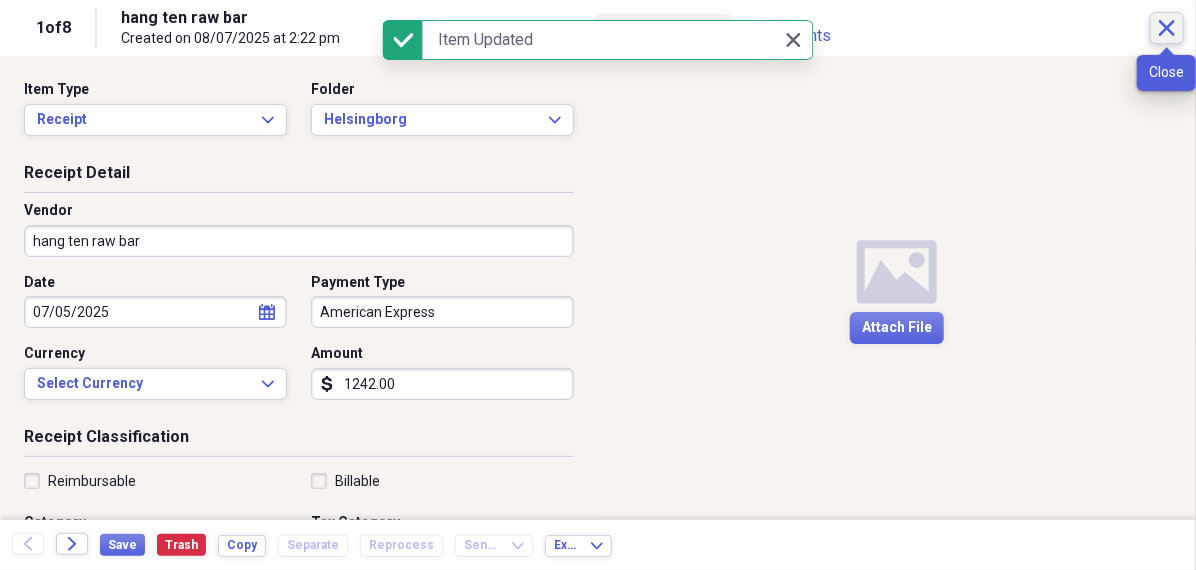 click on "Close" 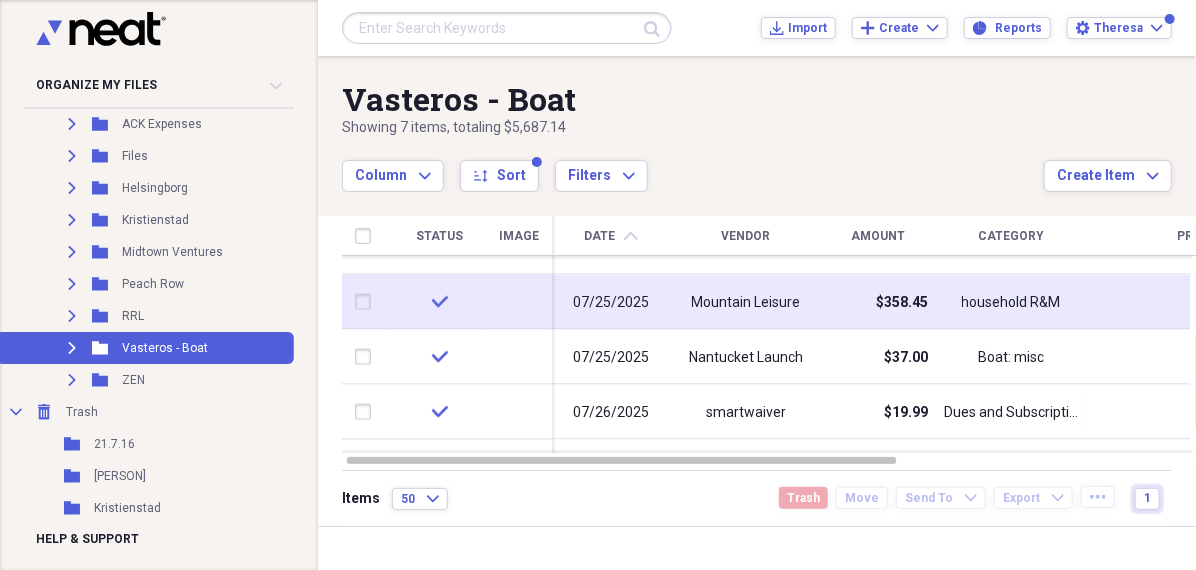 click on "$358.45" at bounding box center (878, 302) 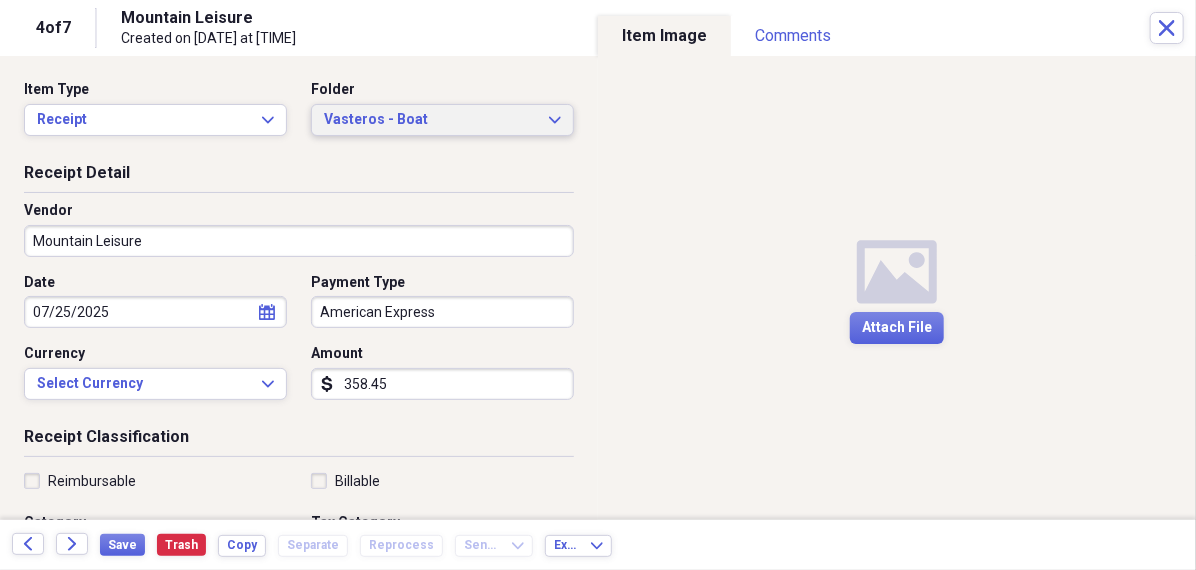 click on "Vasteros - Boat" at bounding box center [430, 120] 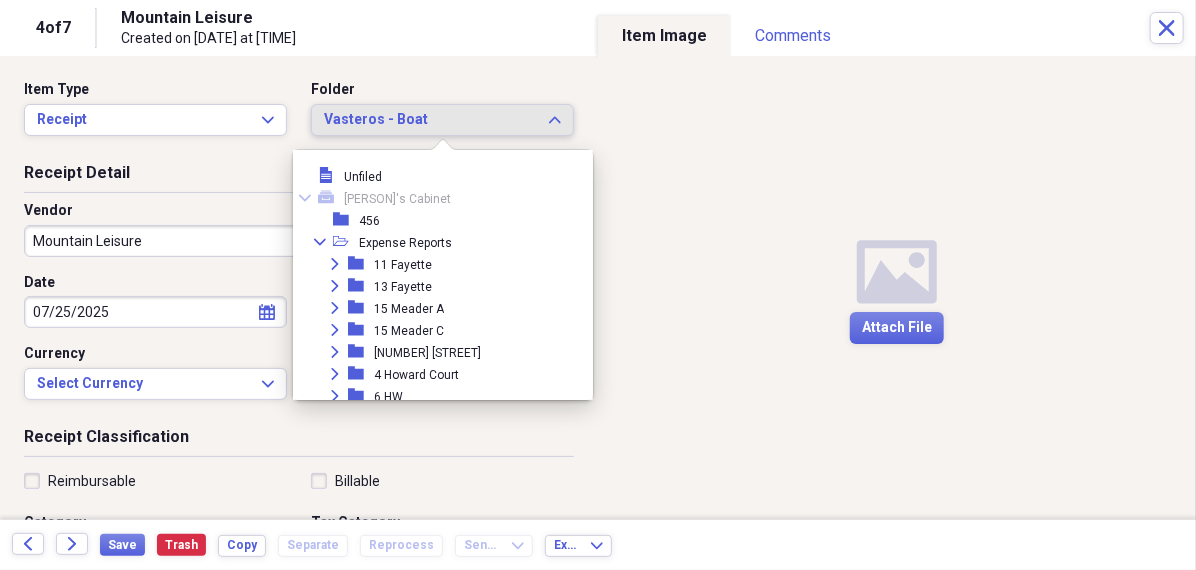 scroll, scrollTop: 292, scrollLeft: 0, axis: vertical 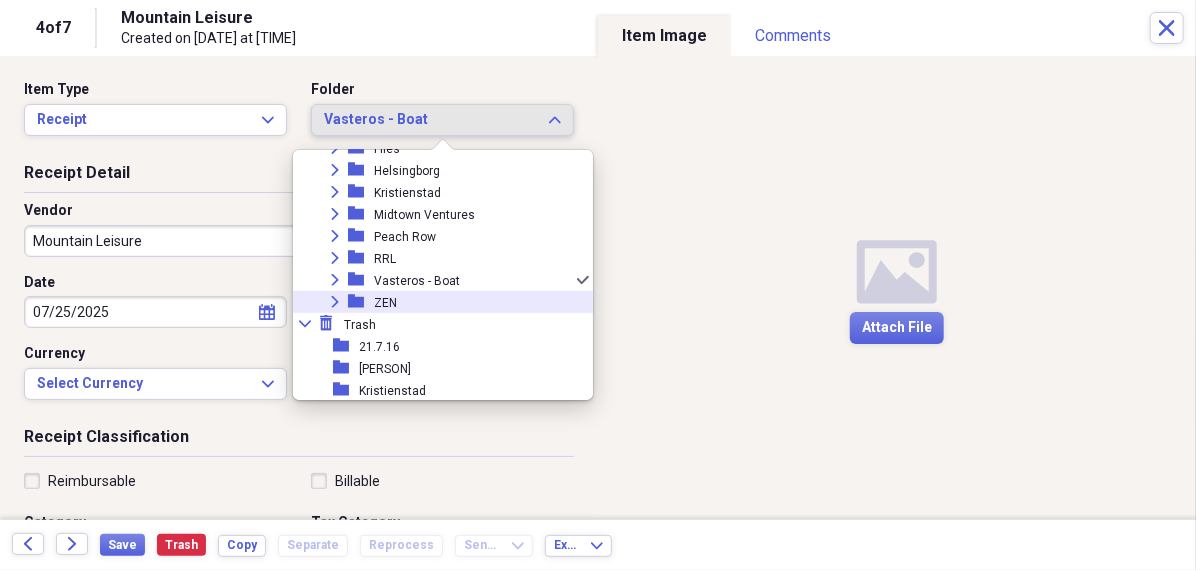 click on "ZEN" at bounding box center [385, 303] 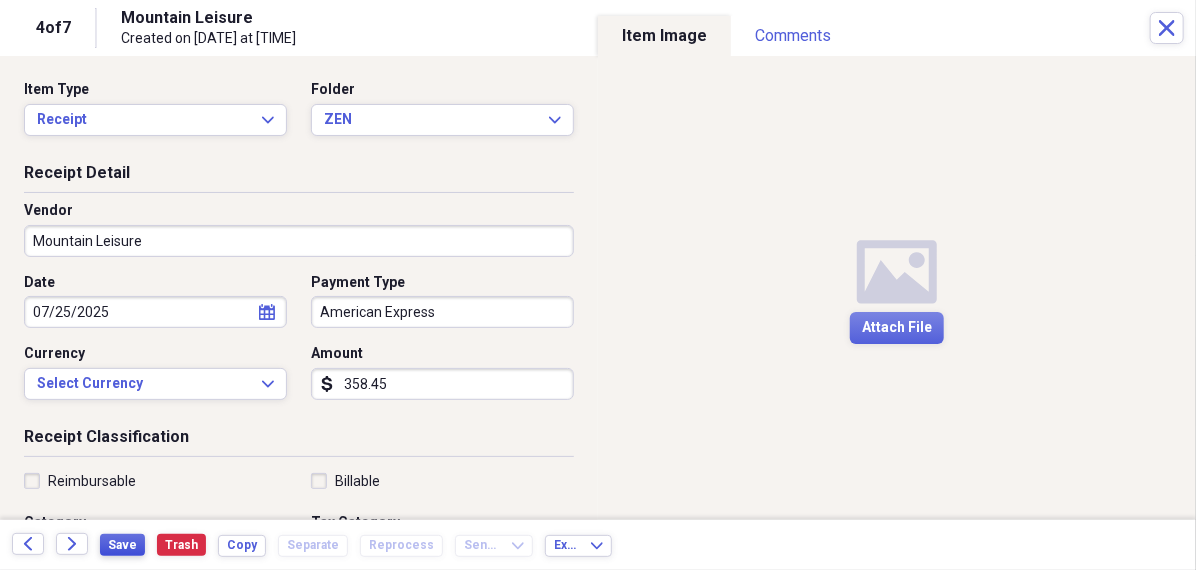 click on "Save" at bounding box center (122, 545) 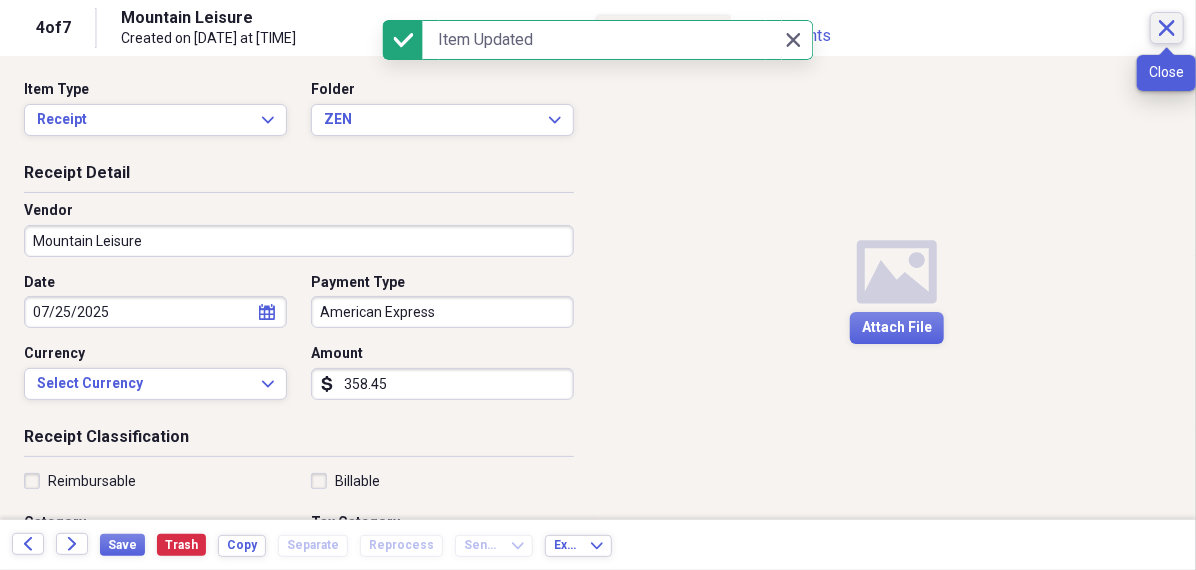 click on "Close" at bounding box center (1167, 28) 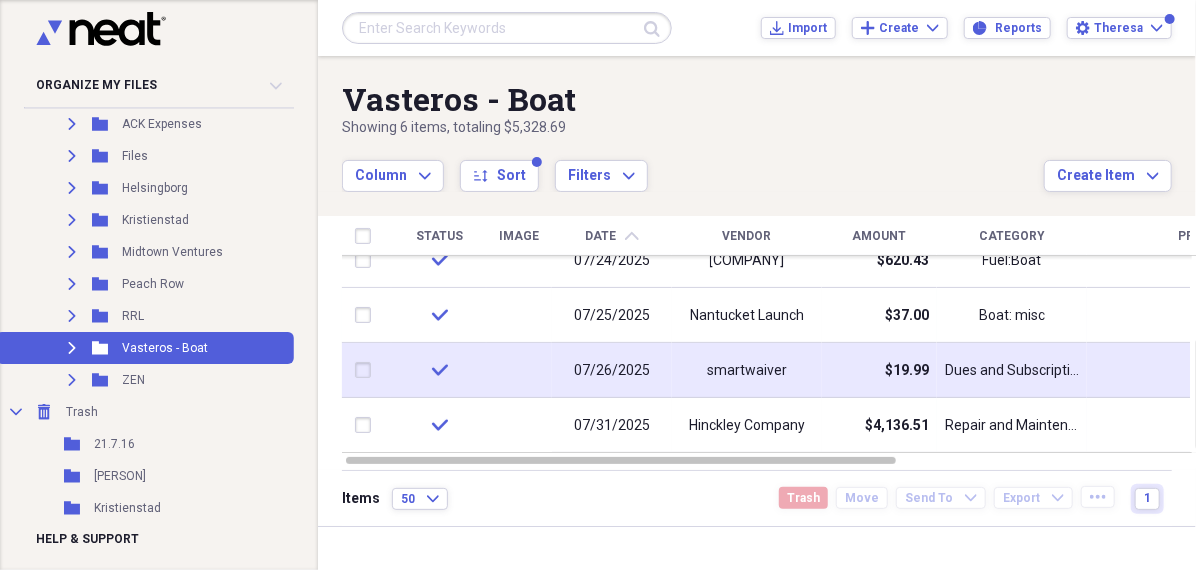 click on "$19.99" at bounding box center (879, 370) 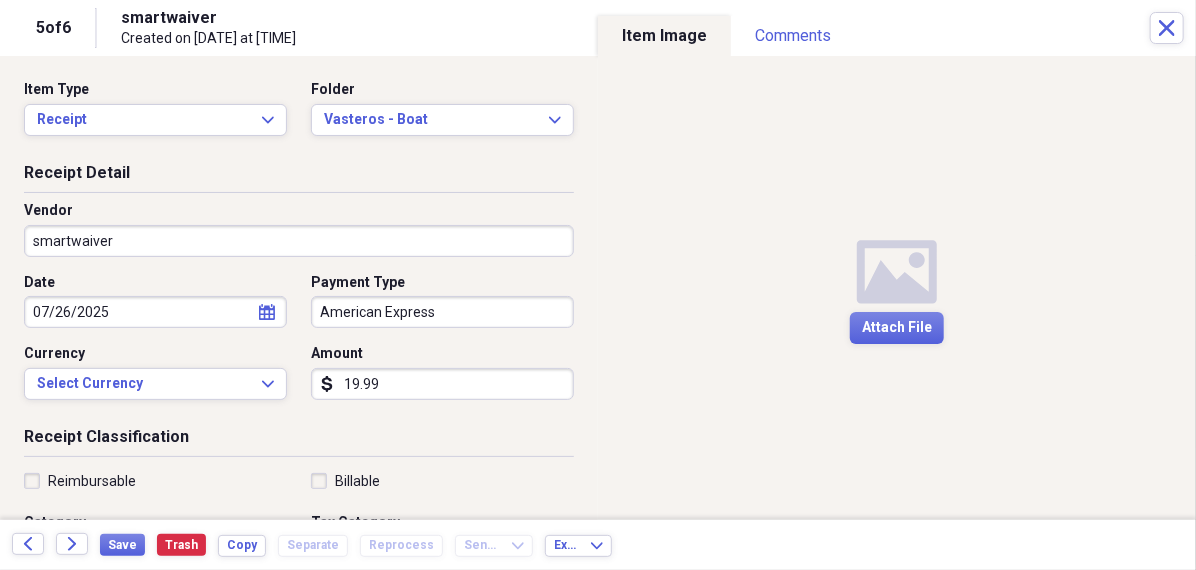 click on "19.99" at bounding box center [442, 384] 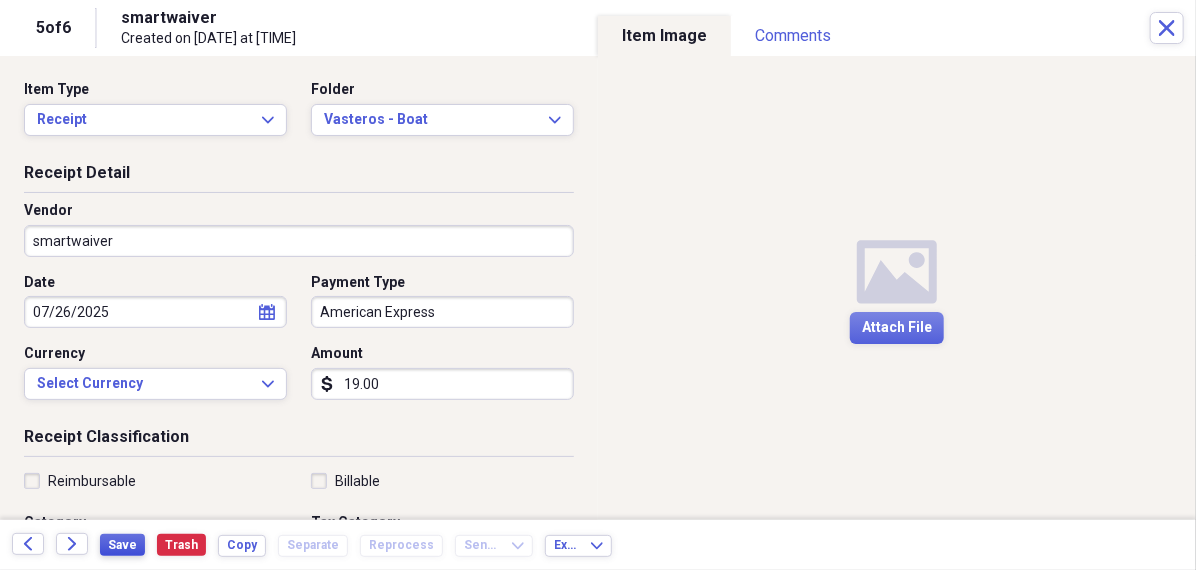 type on "19.00" 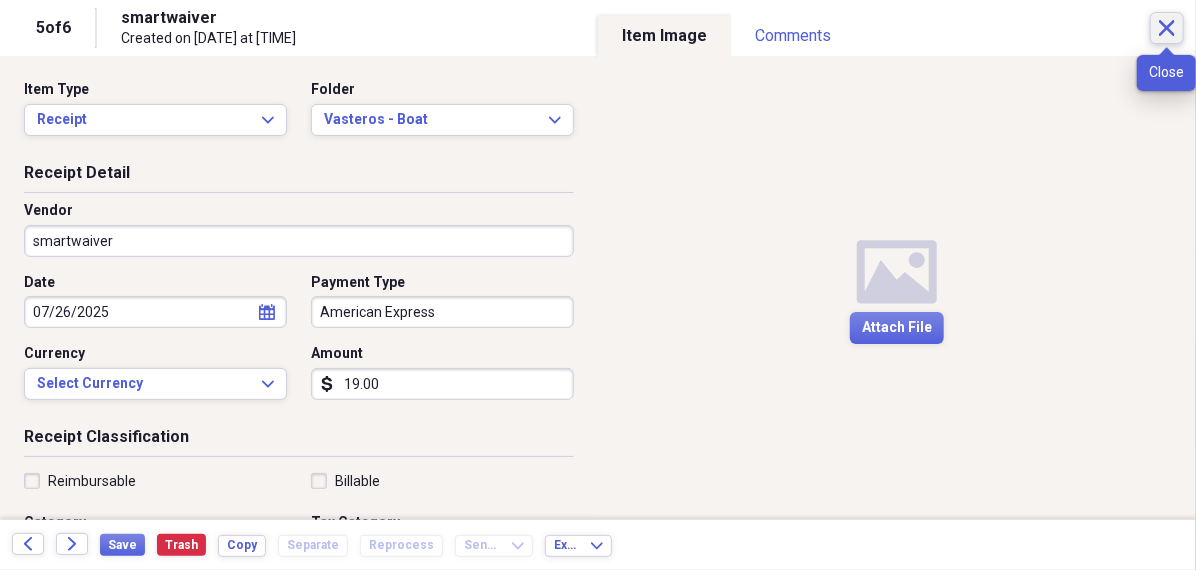 click on "Close" at bounding box center [1167, 28] 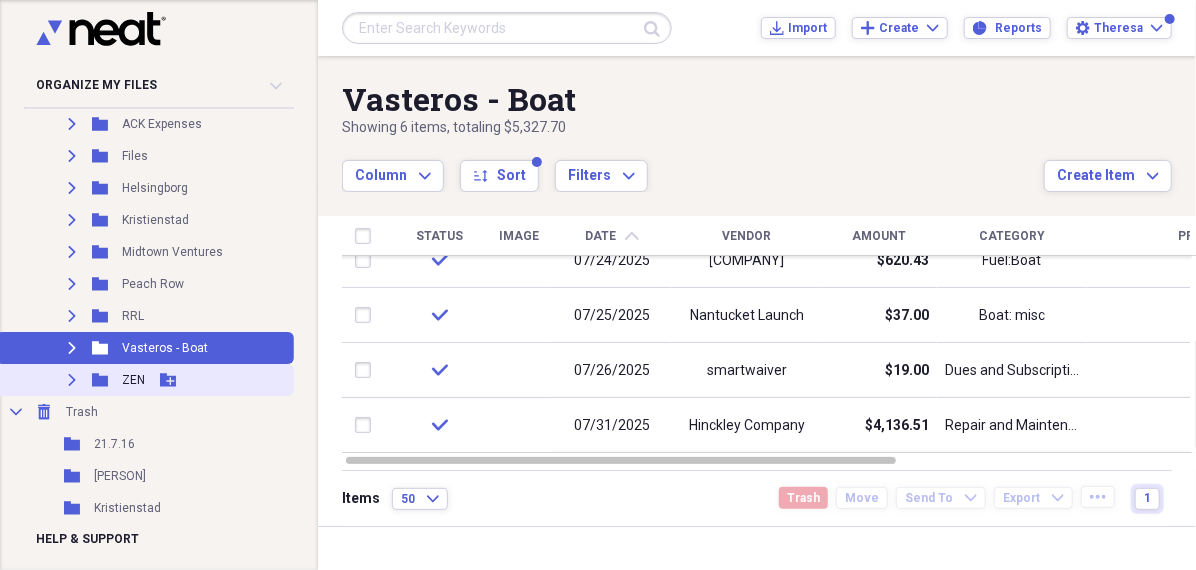 click on "ZEN" at bounding box center [133, 380] 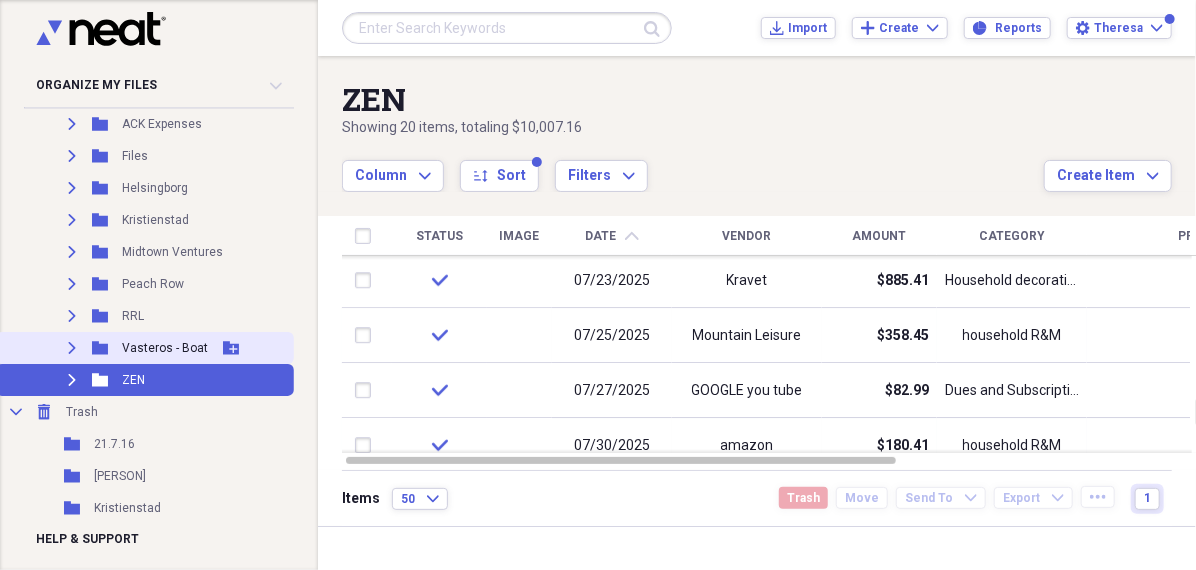 click on "Vasteros - Boat" at bounding box center [165, 348] 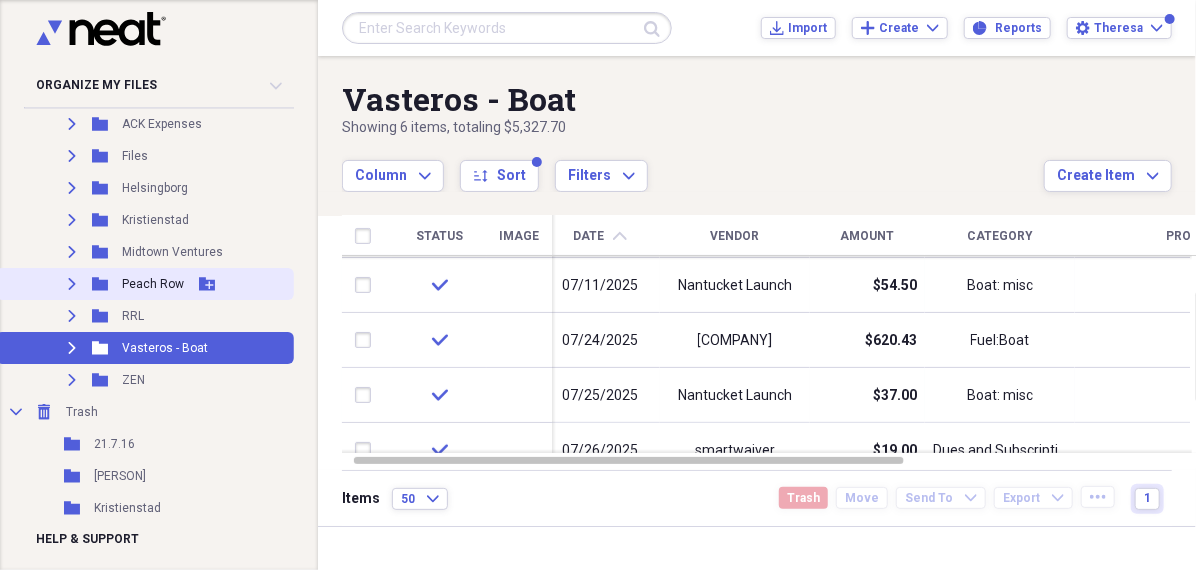 click on "Peach Row" at bounding box center [153, 284] 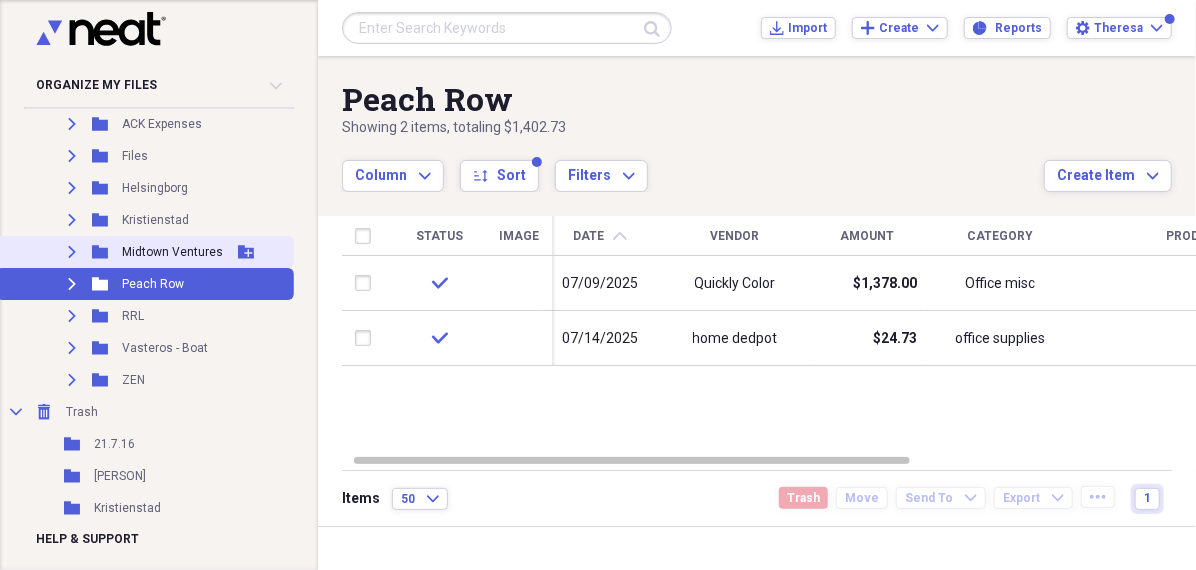 click on "Expand Folder Midtown Ventures Add Folder" at bounding box center (145, 252) 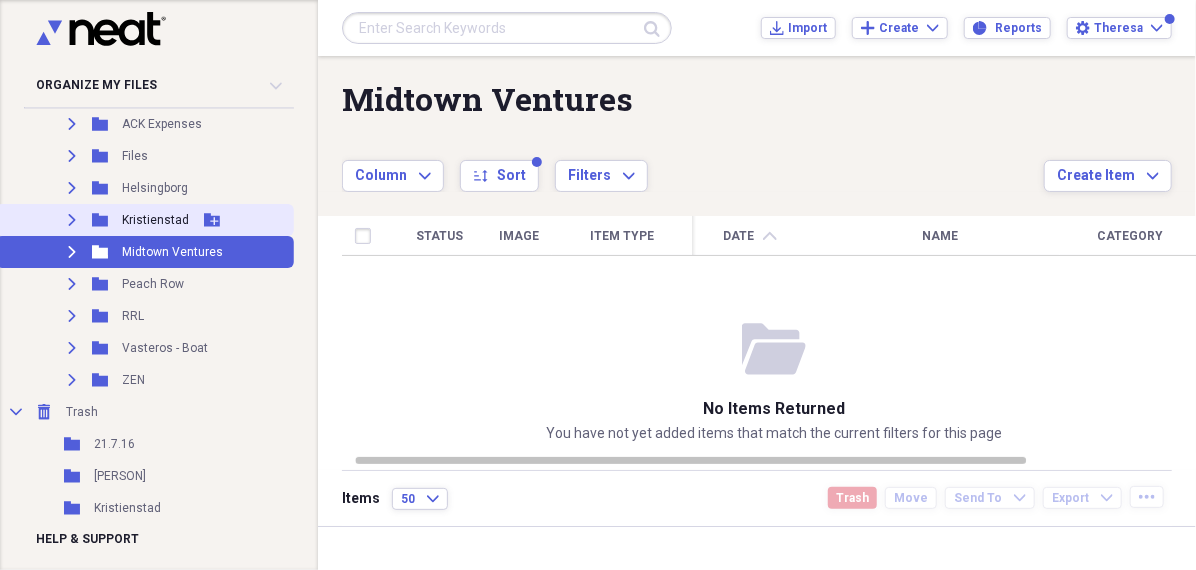click on "Kristienstad" at bounding box center (155, 220) 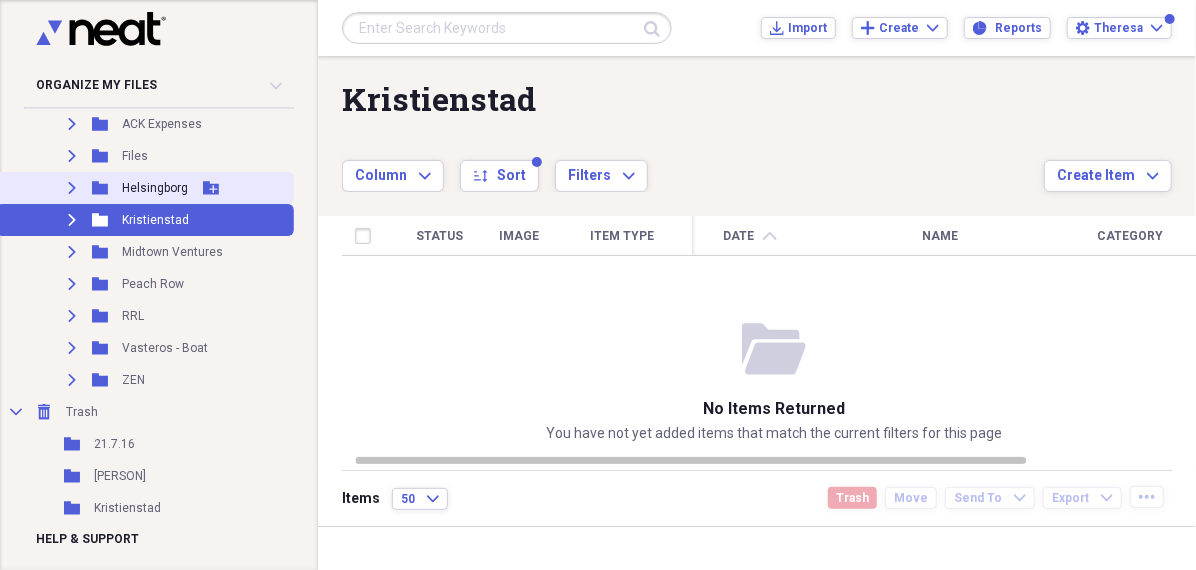 click on "Helsingborg" at bounding box center (155, 188) 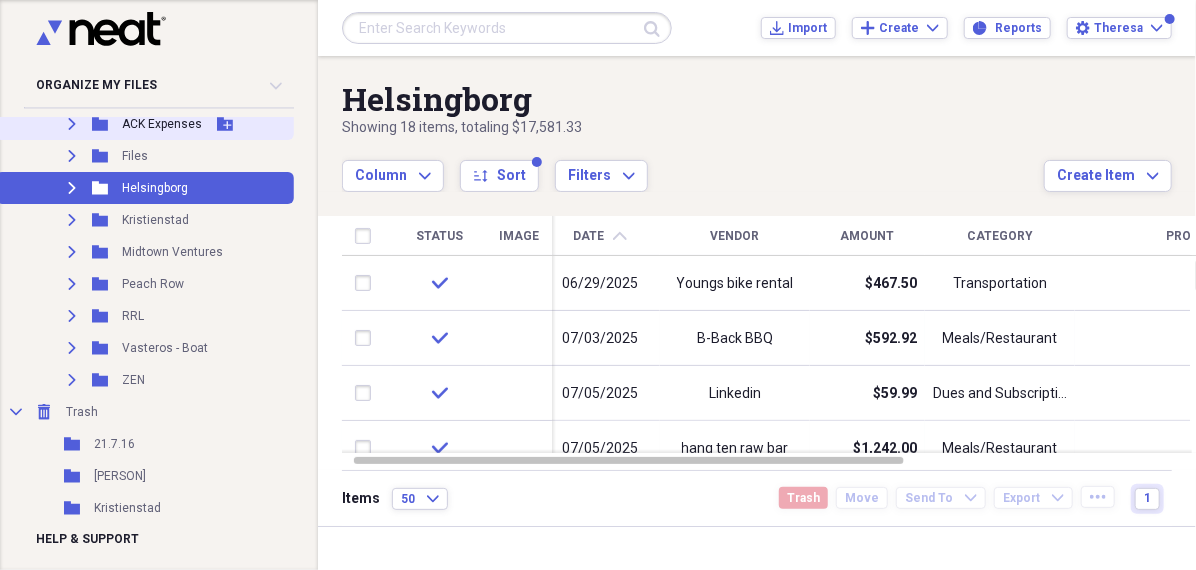 click on "ACK Expenses" at bounding box center (162, 124) 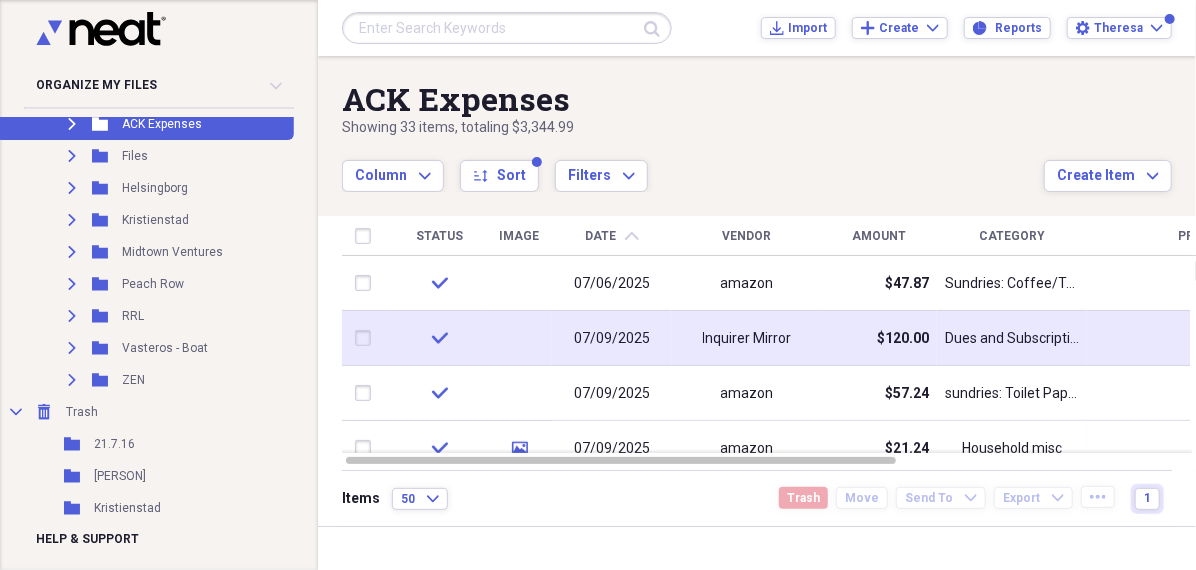 click on "Inquirer Mirror" at bounding box center (747, 339) 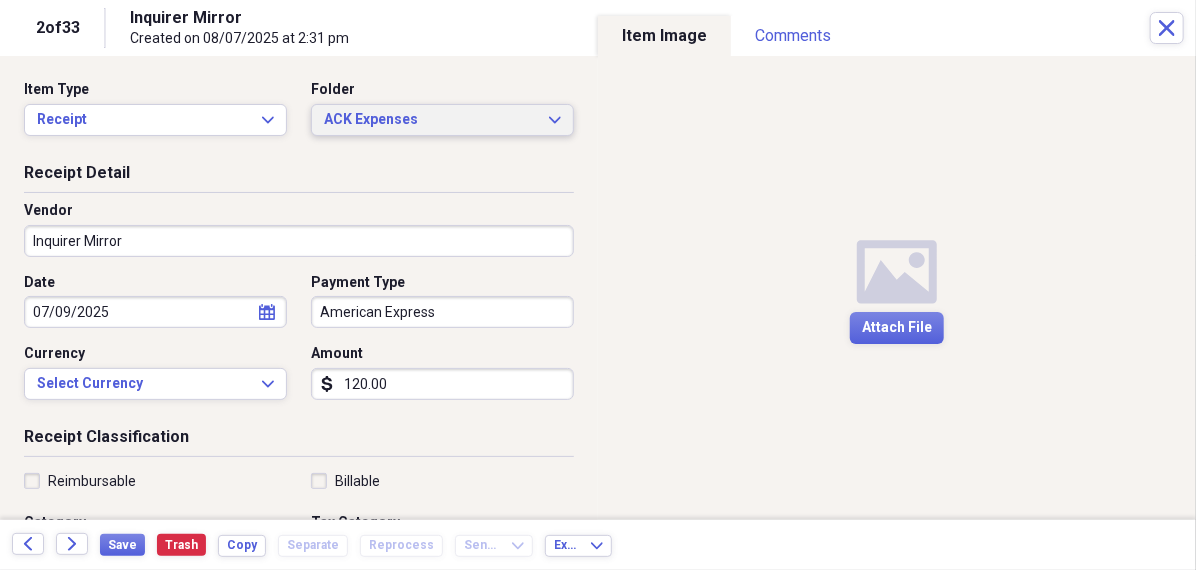click on "ACK Expenses" at bounding box center (430, 120) 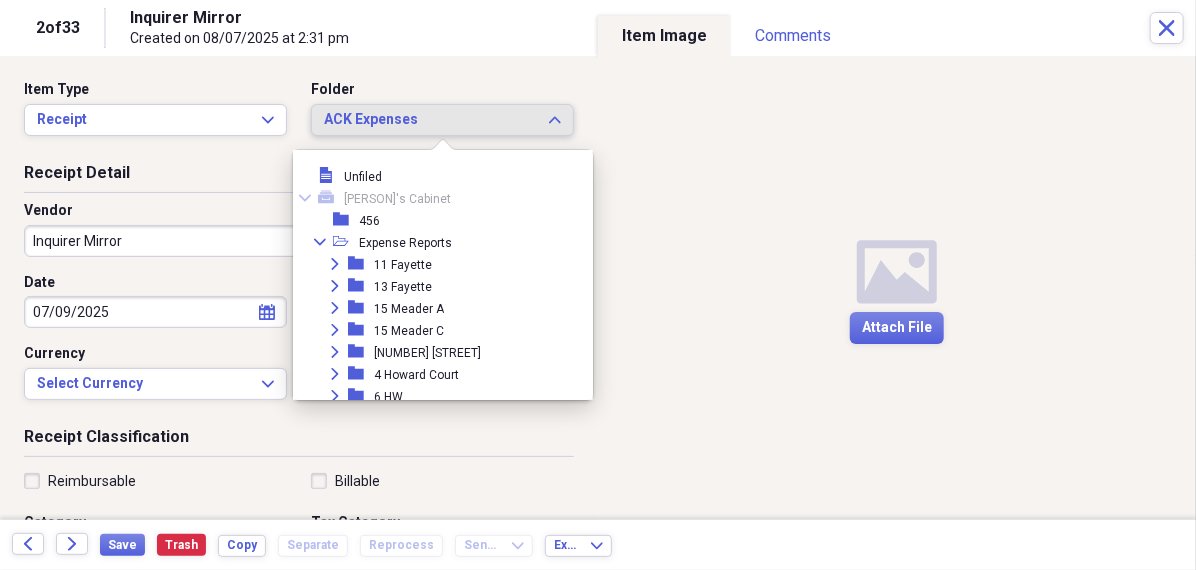 scroll, scrollTop: 142, scrollLeft: 0, axis: vertical 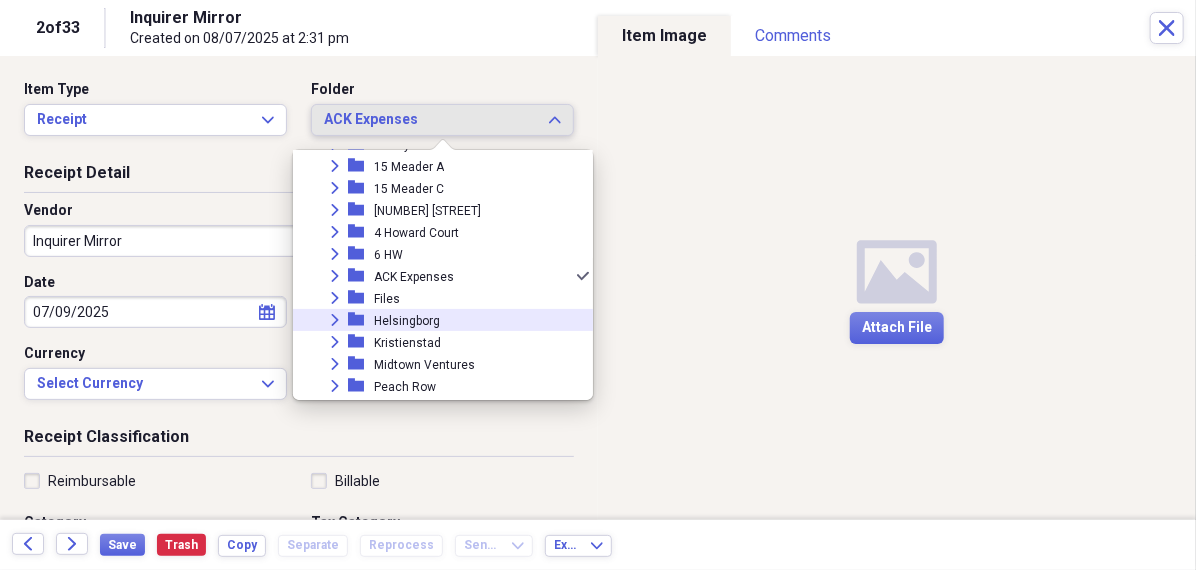 click on "Helsingborg" at bounding box center (407, 321) 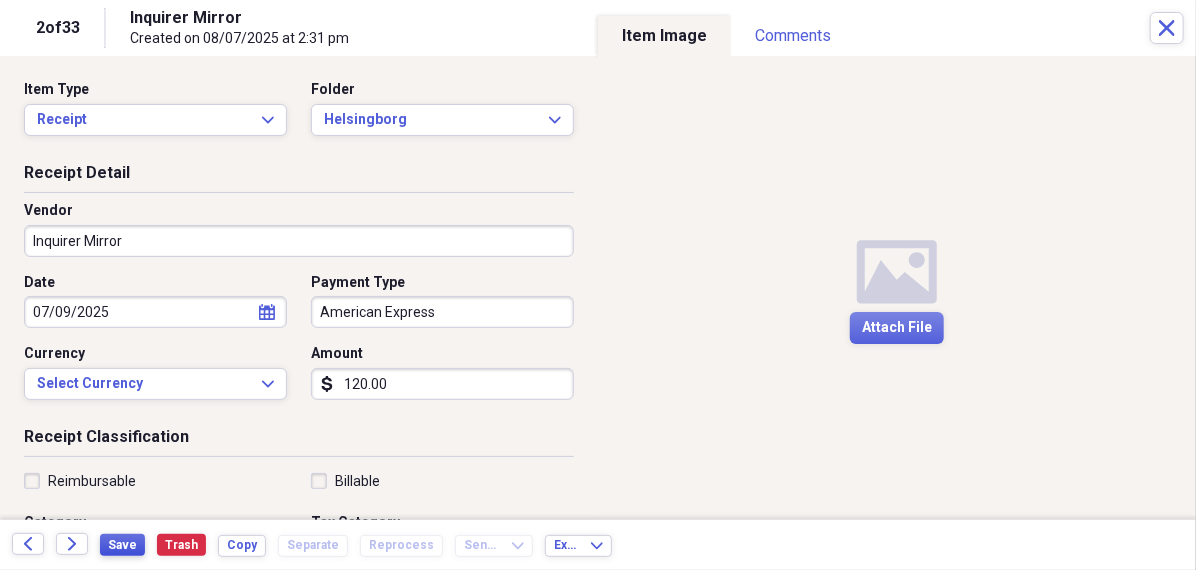 click on "Save" at bounding box center (122, 545) 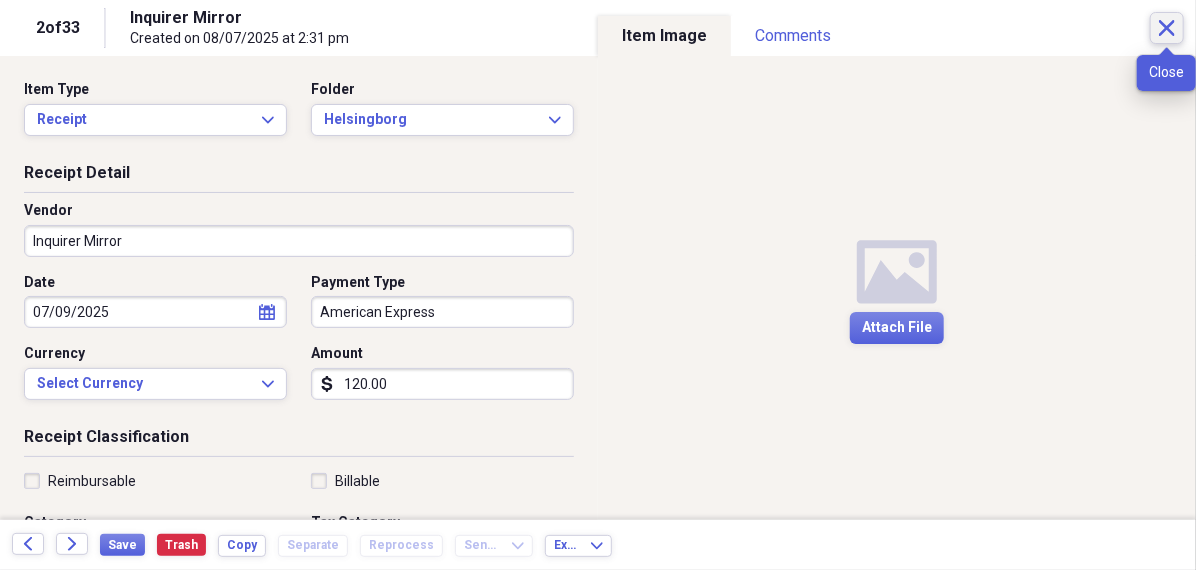 click on "Close" 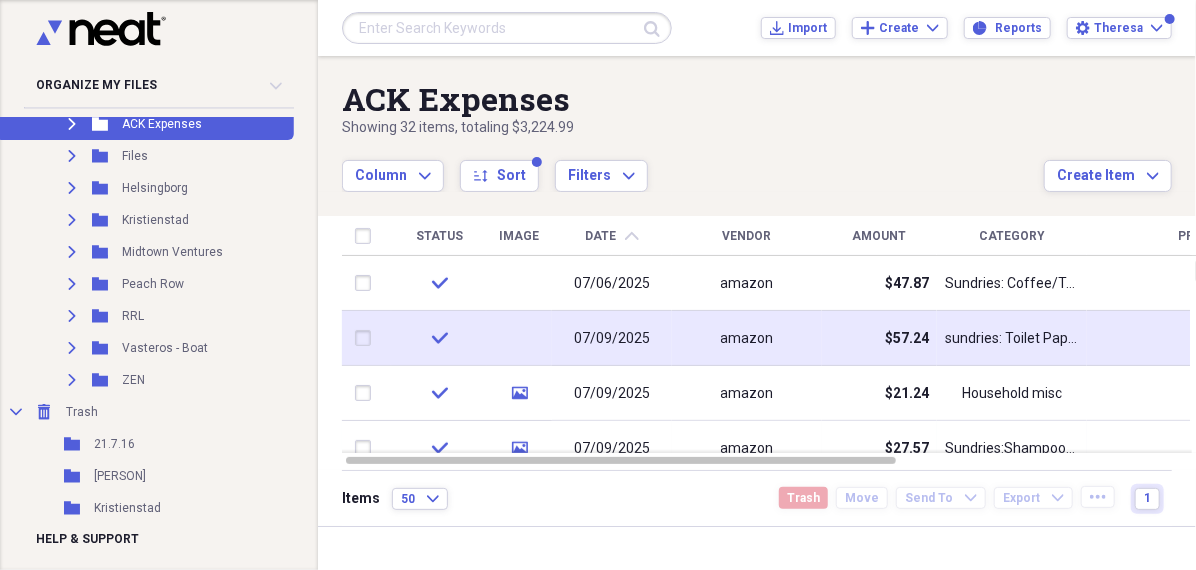 click on "amazon" at bounding box center [747, 339] 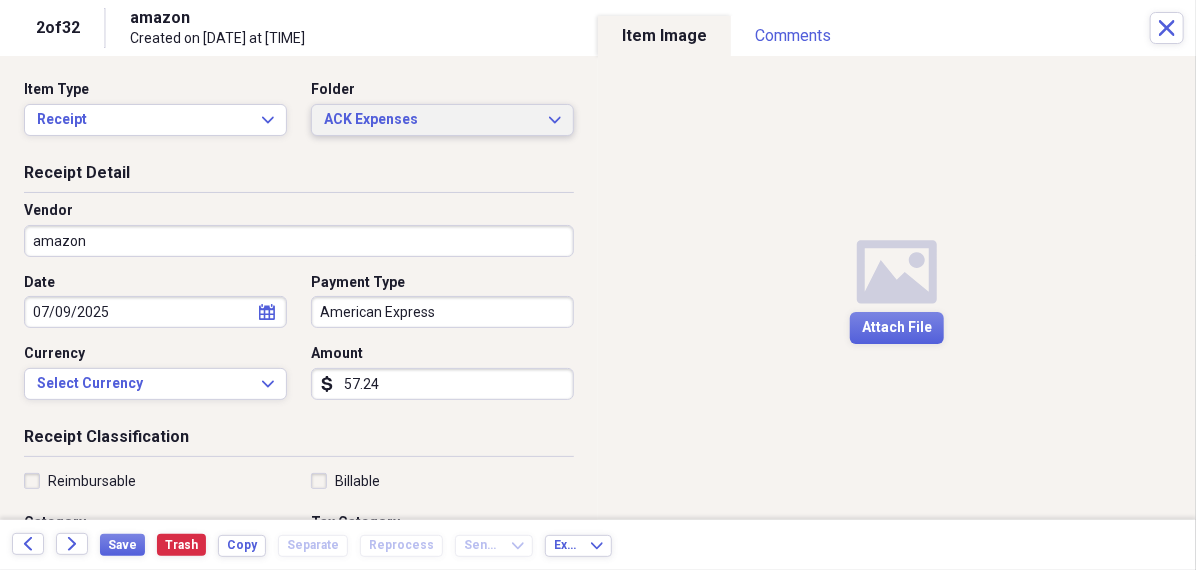 click on "ACK Expenses" at bounding box center [430, 120] 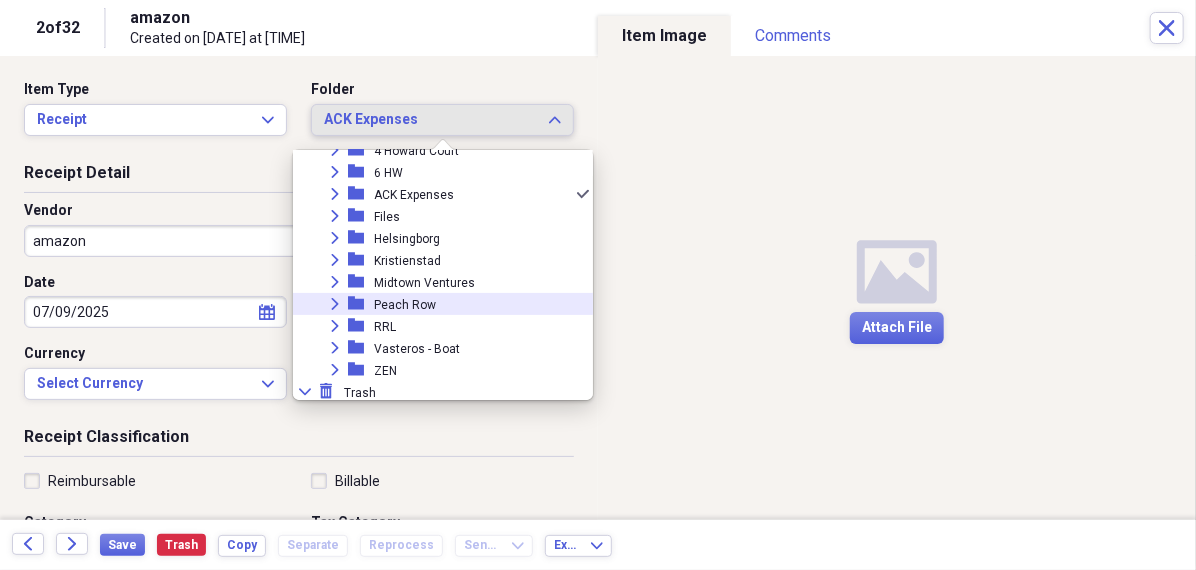 scroll, scrollTop: 250, scrollLeft: 0, axis: vertical 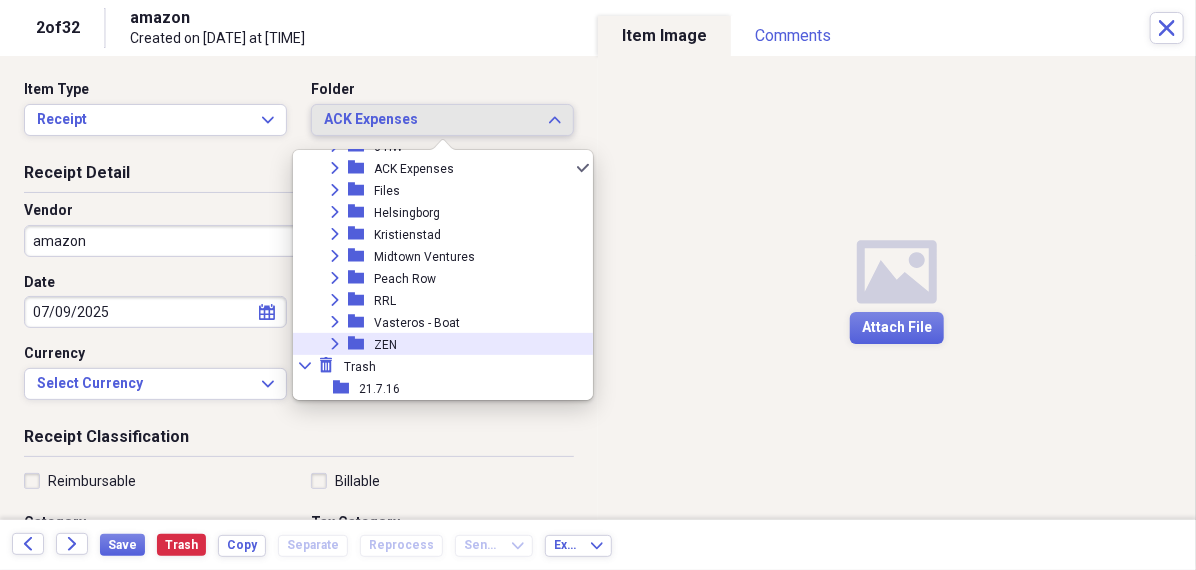 click on "Expand folder ZEN" at bounding box center (435, 344) 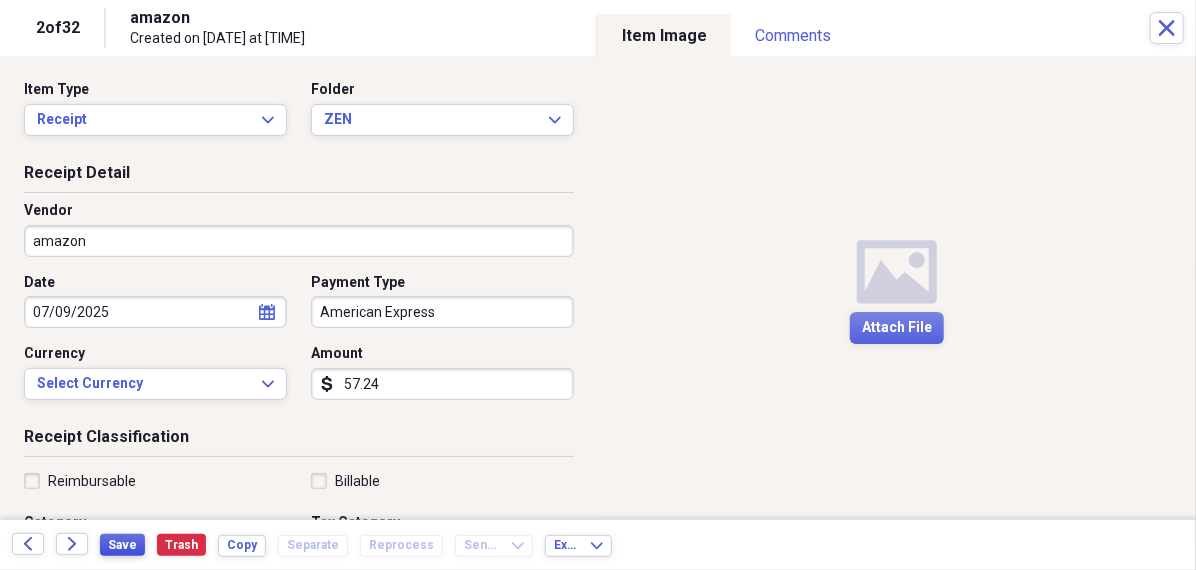 click on "Save" at bounding box center [122, 545] 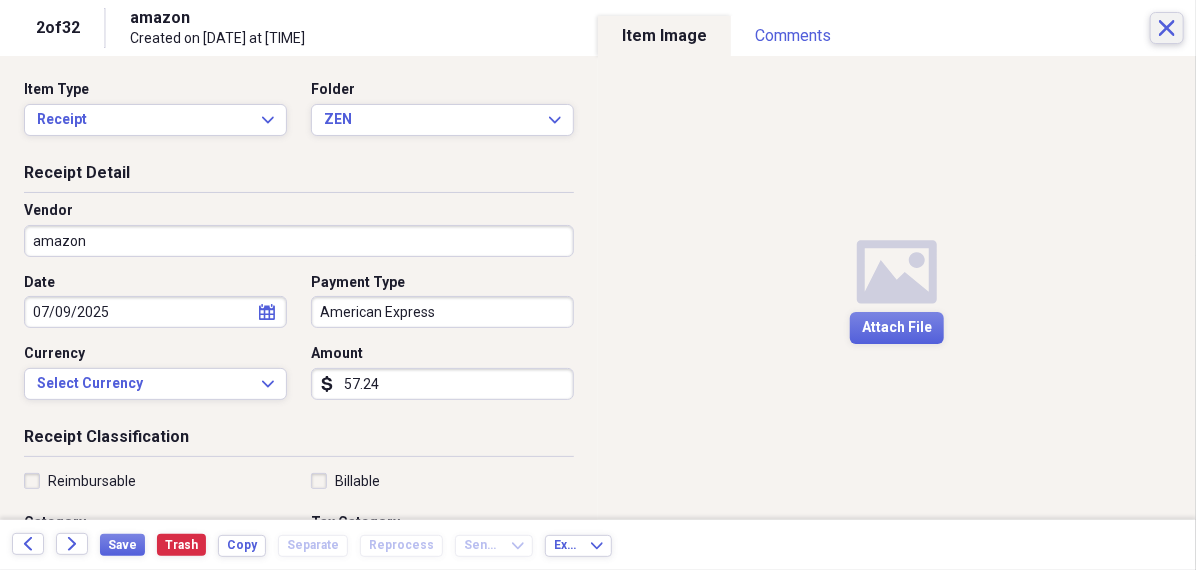 click on "Close" 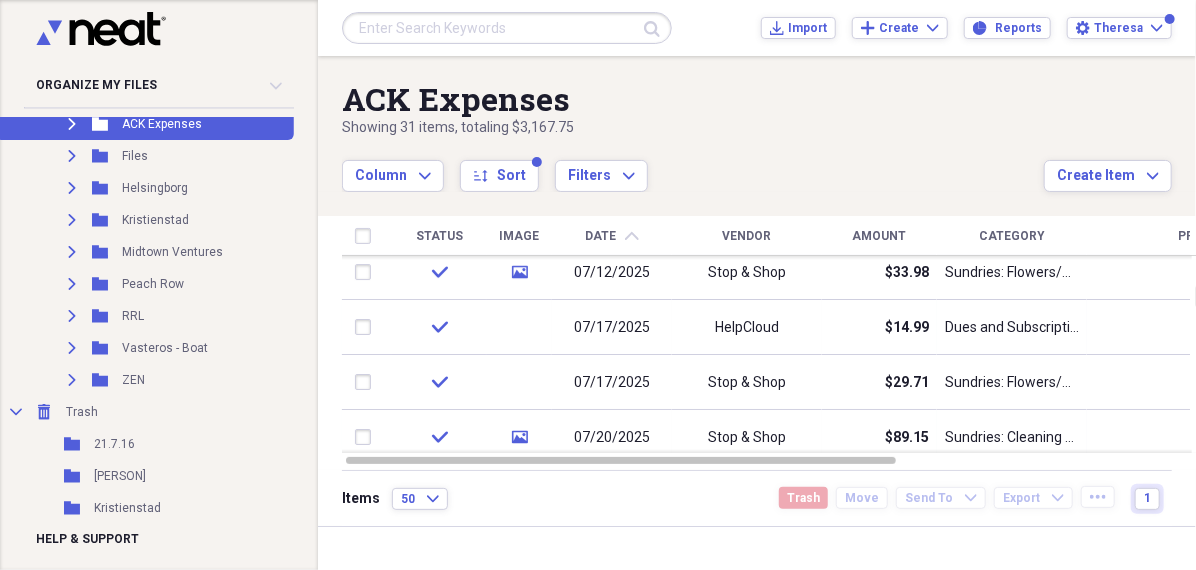 click on "HelpCloud" at bounding box center [747, 327] 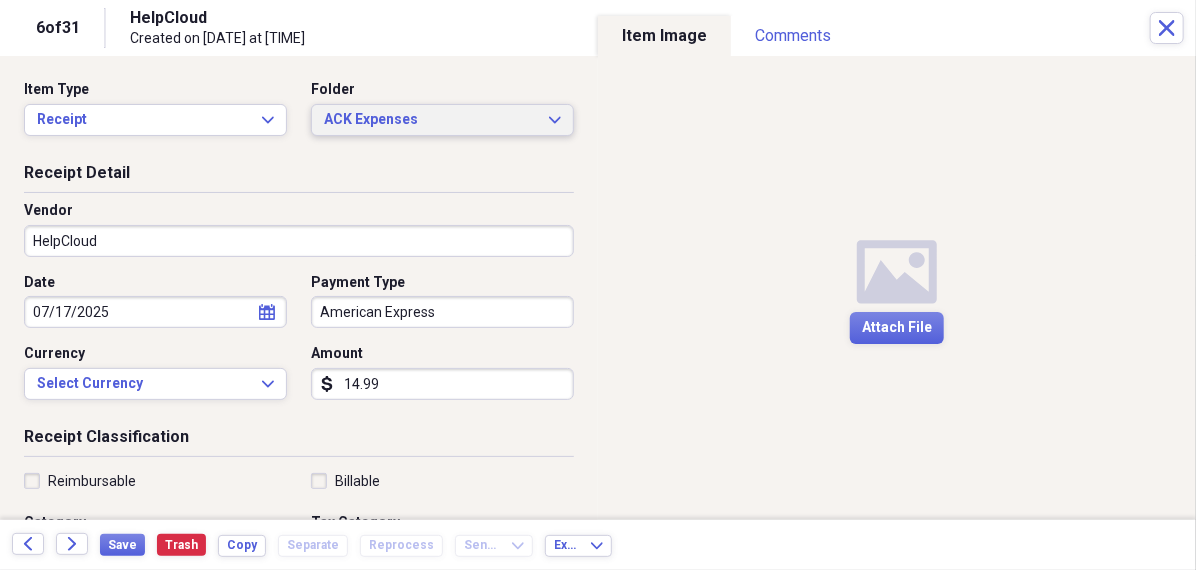 click on "ACK Expenses" at bounding box center (430, 120) 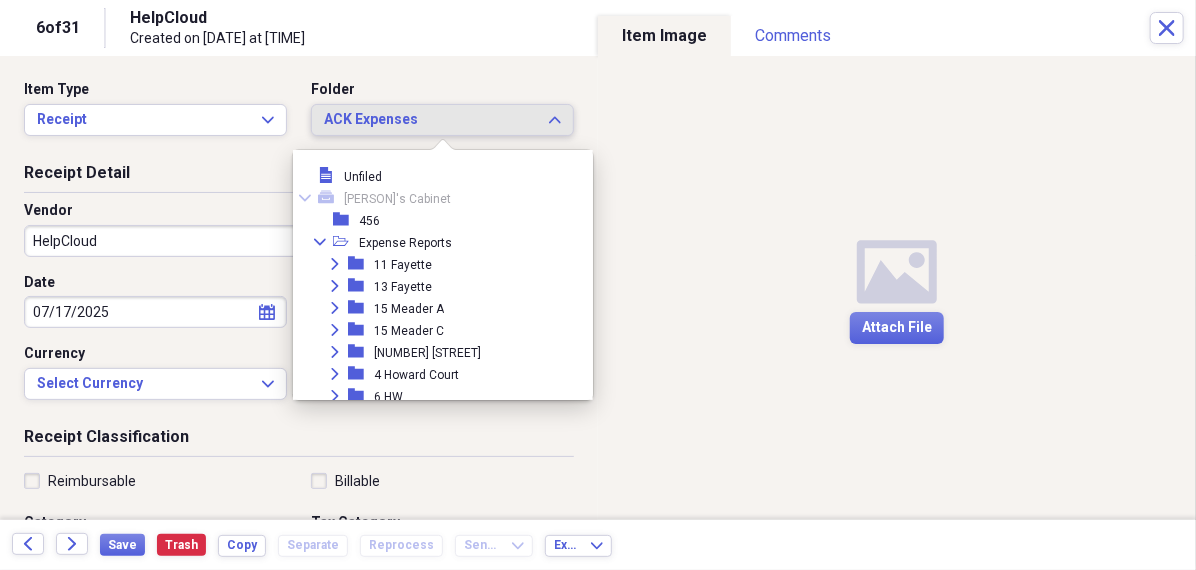 scroll, scrollTop: 142, scrollLeft: 0, axis: vertical 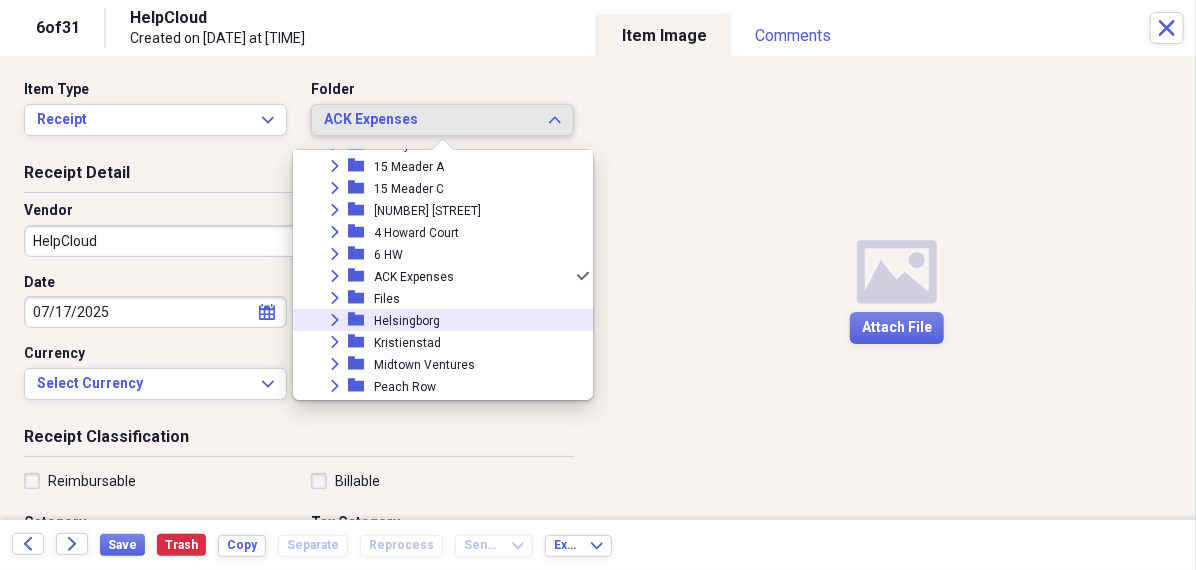 click on "Helsingborg" at bounding box center (407, 321) 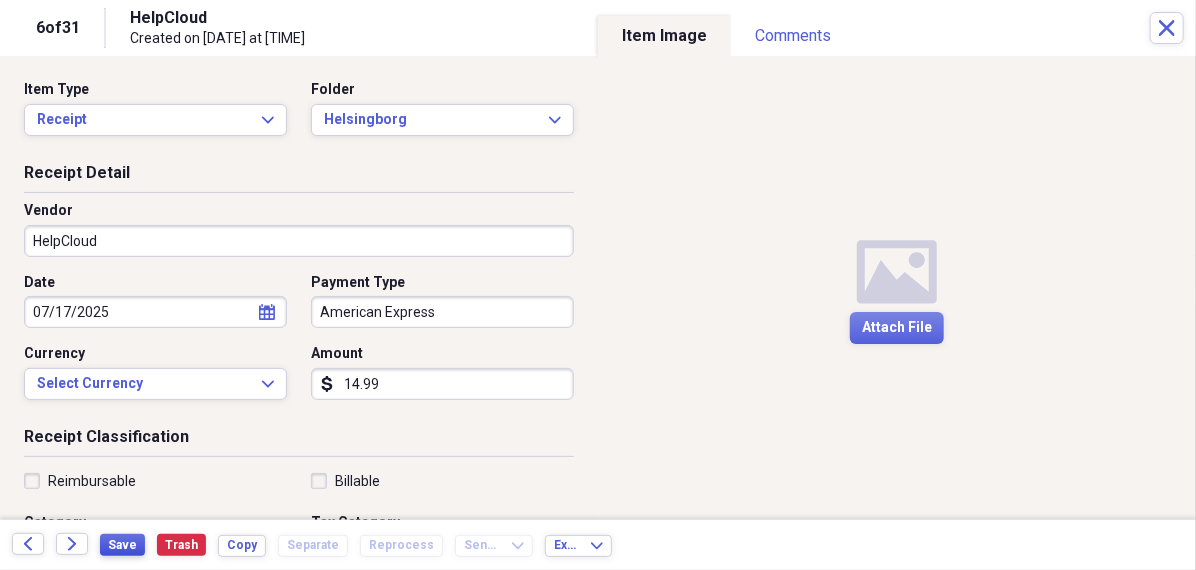 click on "Save" at bounding box center (122, 545) 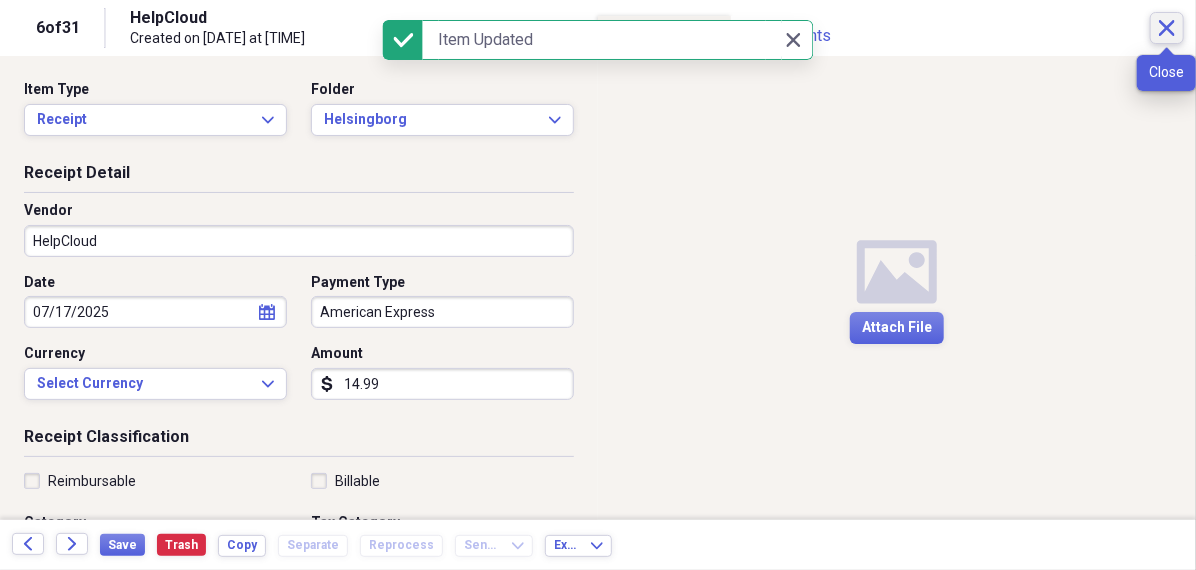 click on "Close" at bounding box center (1167, 28) 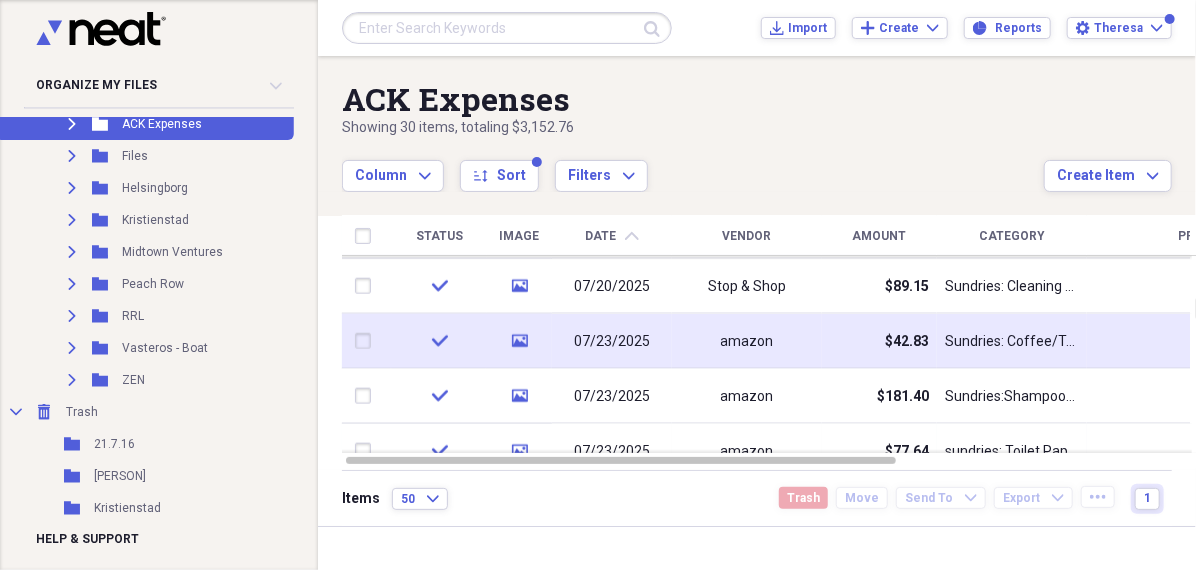 click on "$42.83" at bounding box center [879, 341] 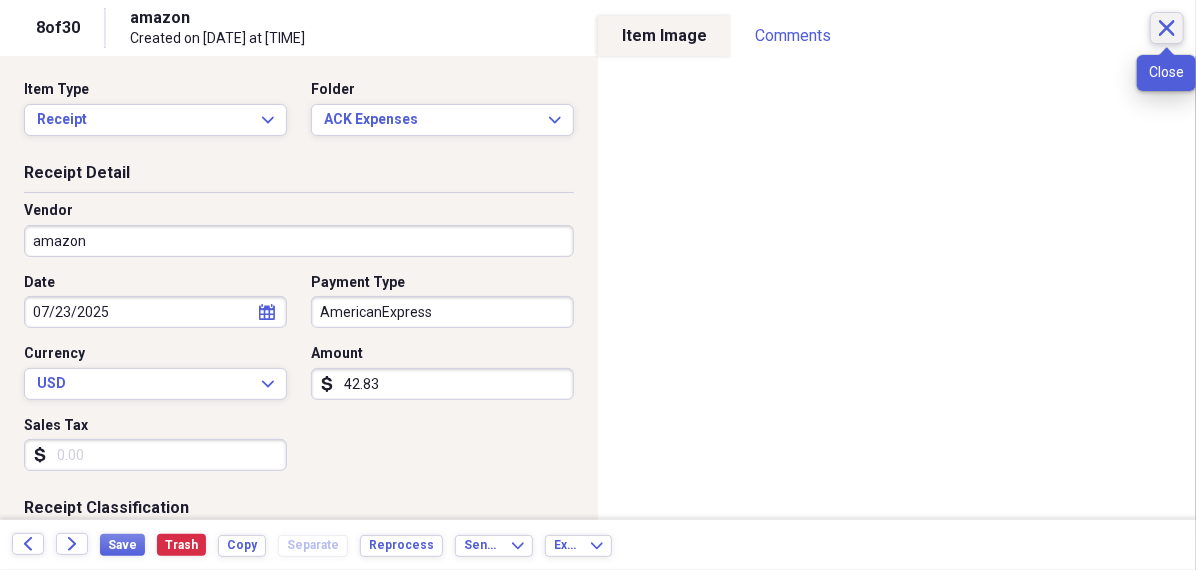 click 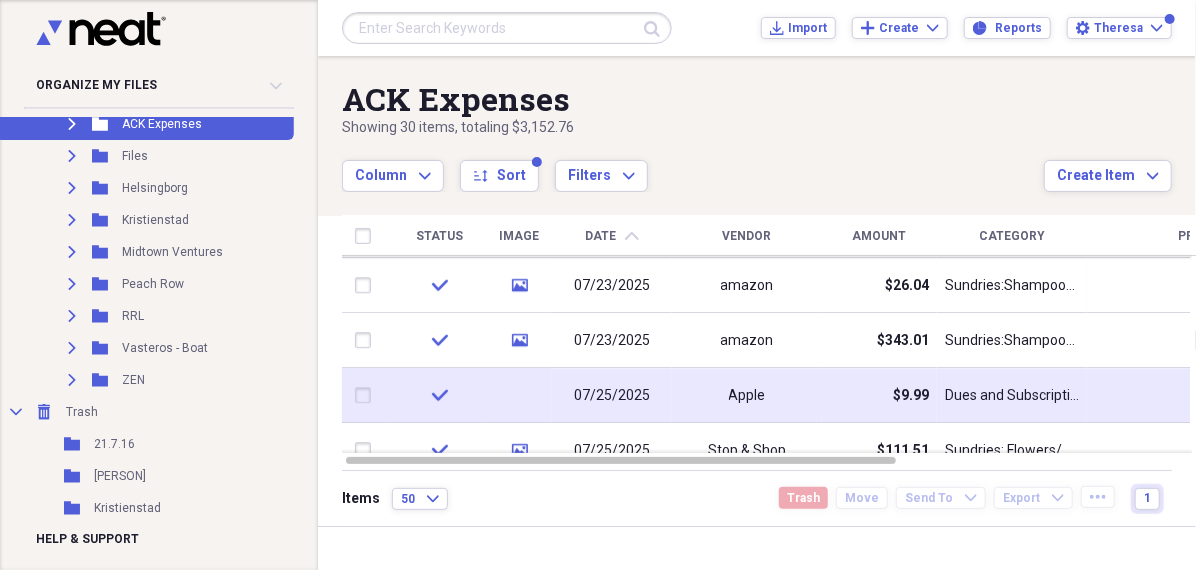 click on "Apple" at bounding box center [747, 395] 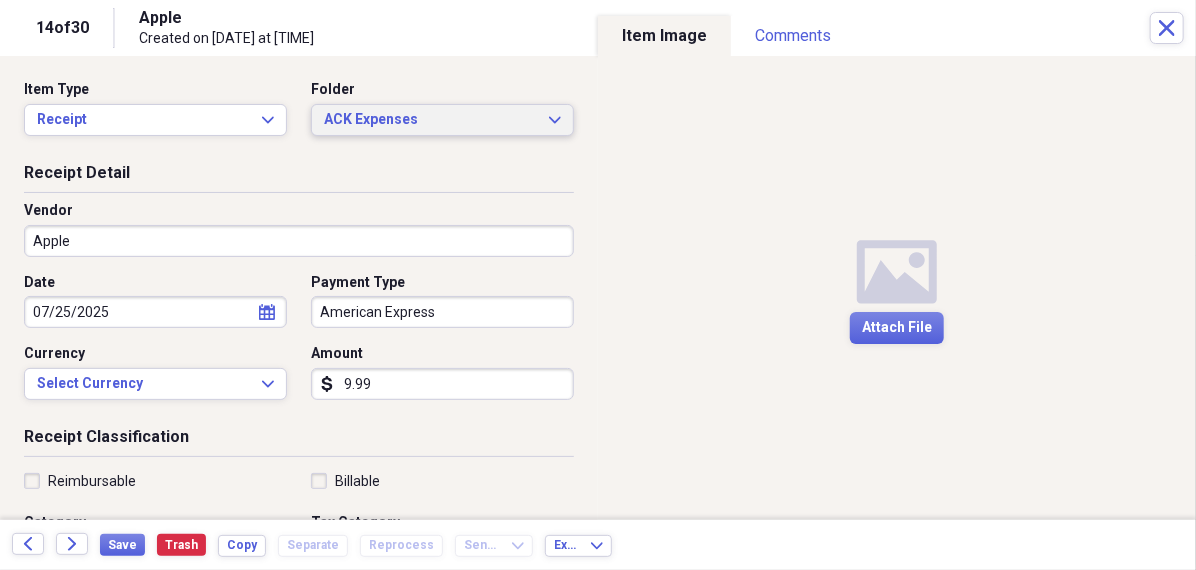click on "ACK Expenses" at bounding box center (430, 120) 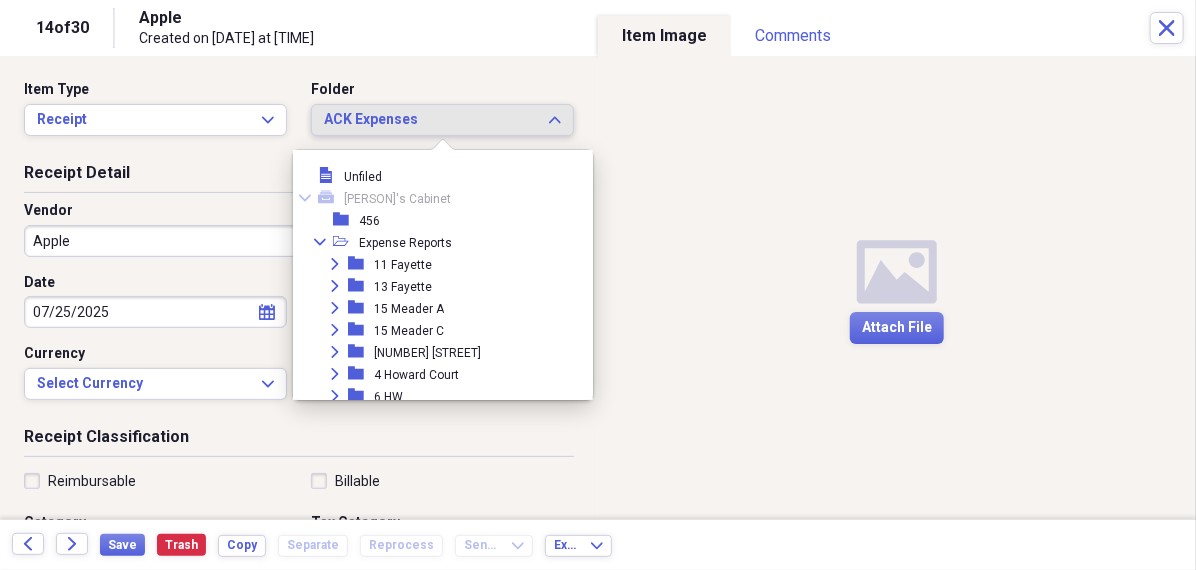 scroll, scrollTop: 142, scrollLeft: 0, axis: vertical 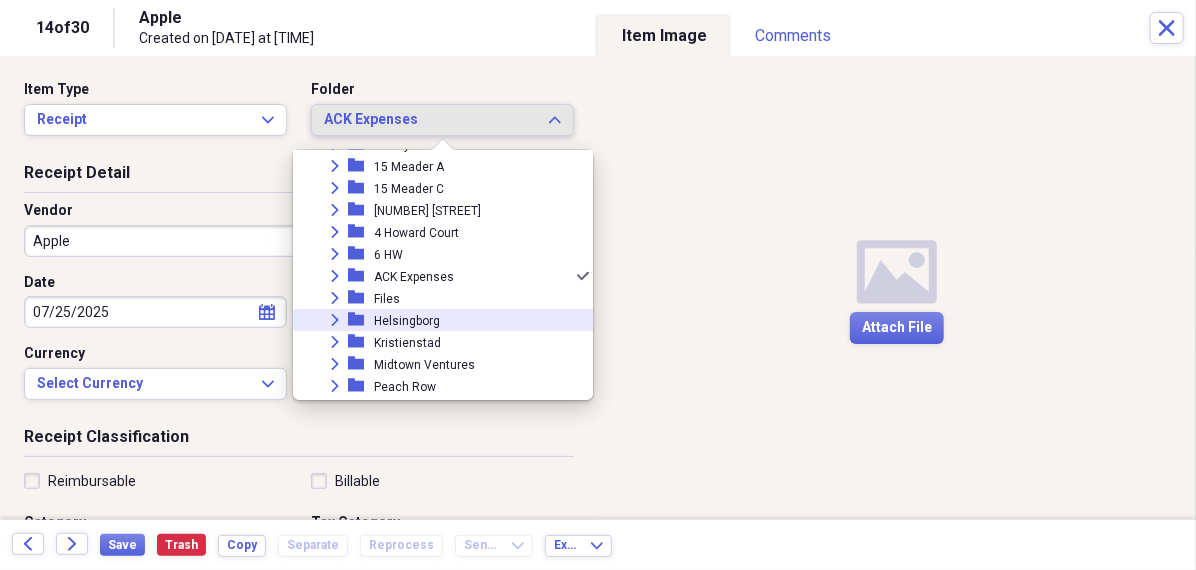 click on "Helsingborg" at bounding box center (407, 321) 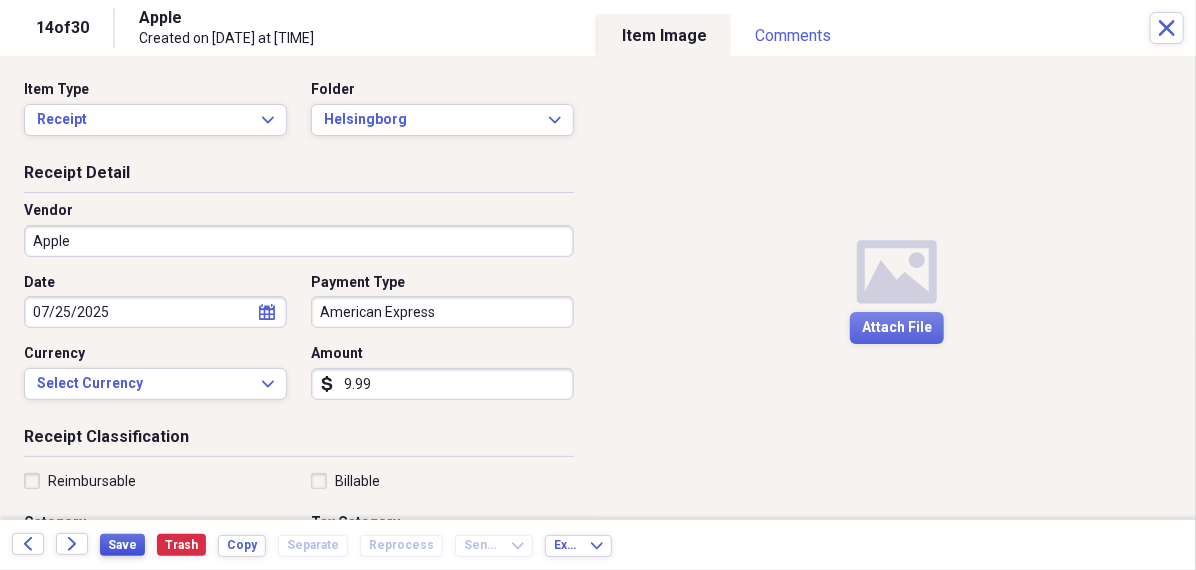 click on "Save" at bounding box center (122, 545) 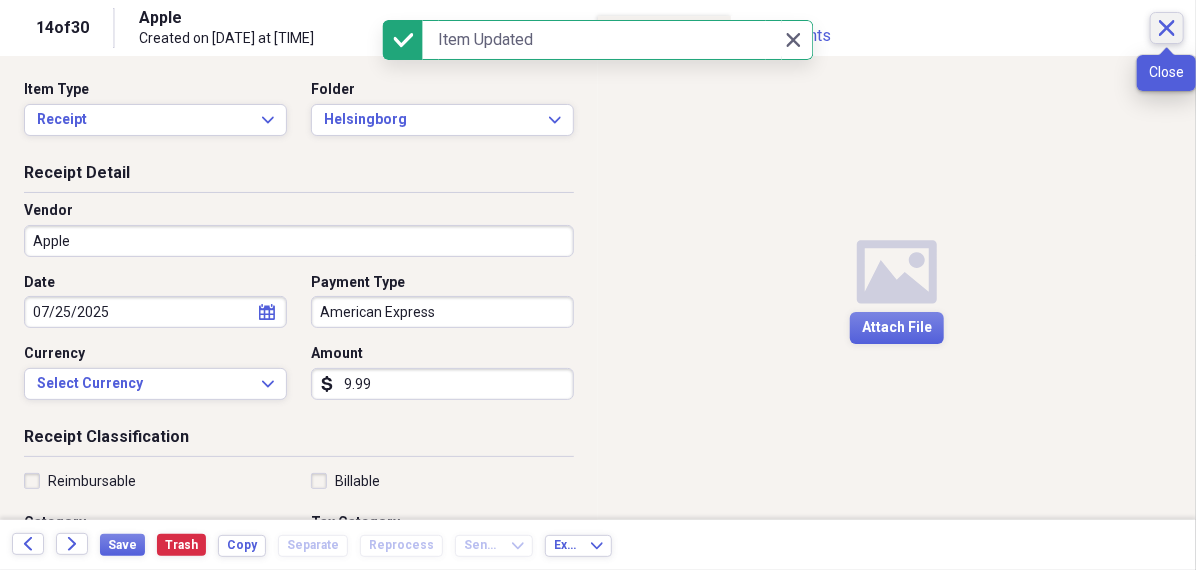 click on "Close" at bounding box center (1167, 28) 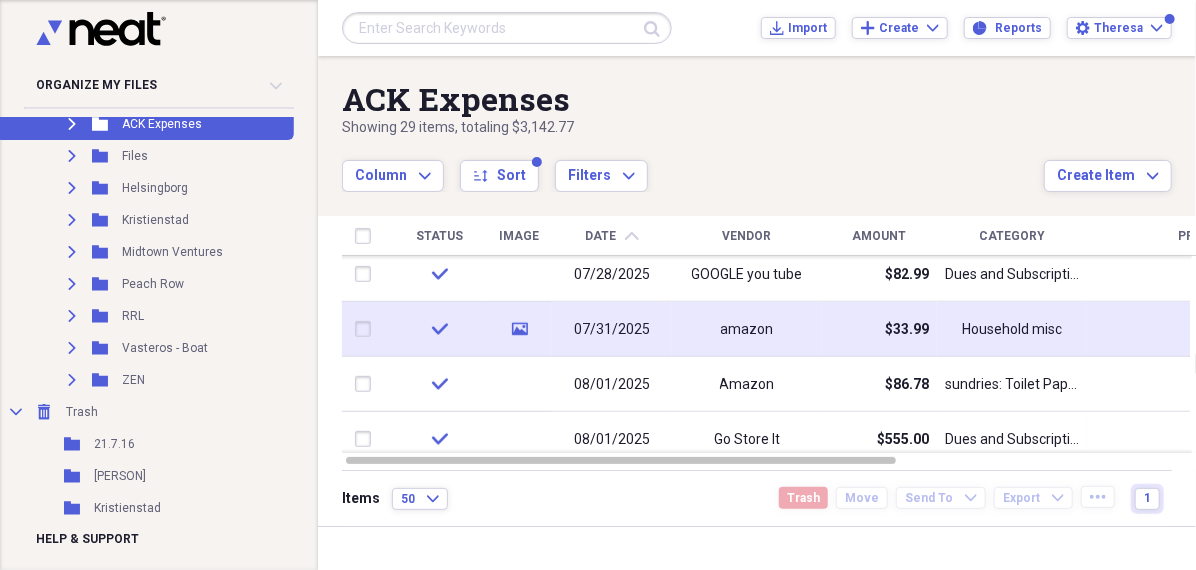 click on "$33.99" at bounding box center (879, 329) 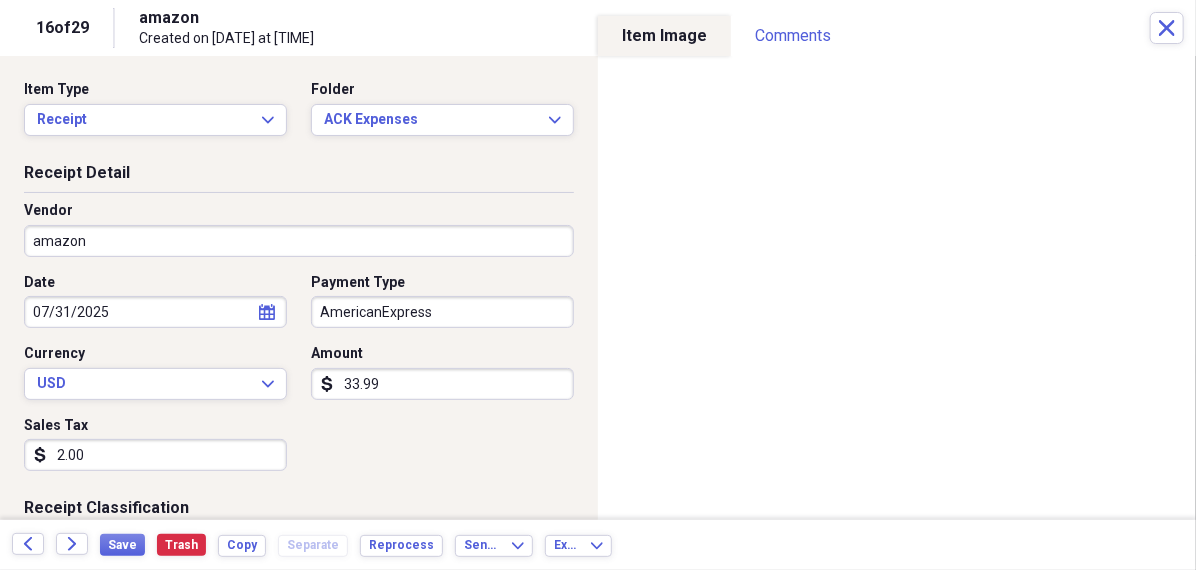 click 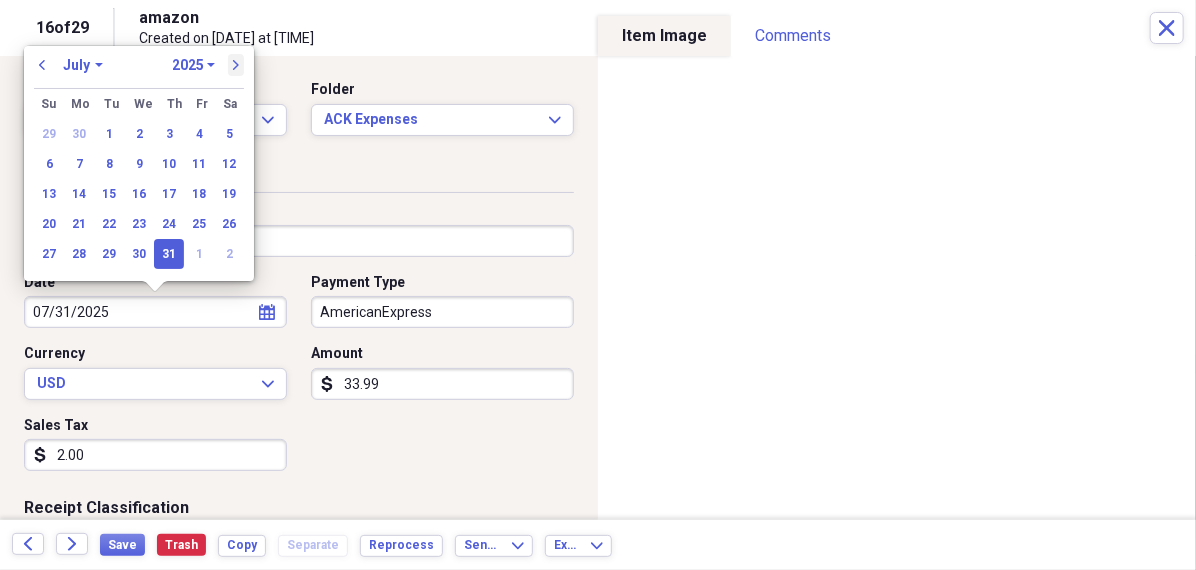 click on "next" at bounding box center [236, 65] 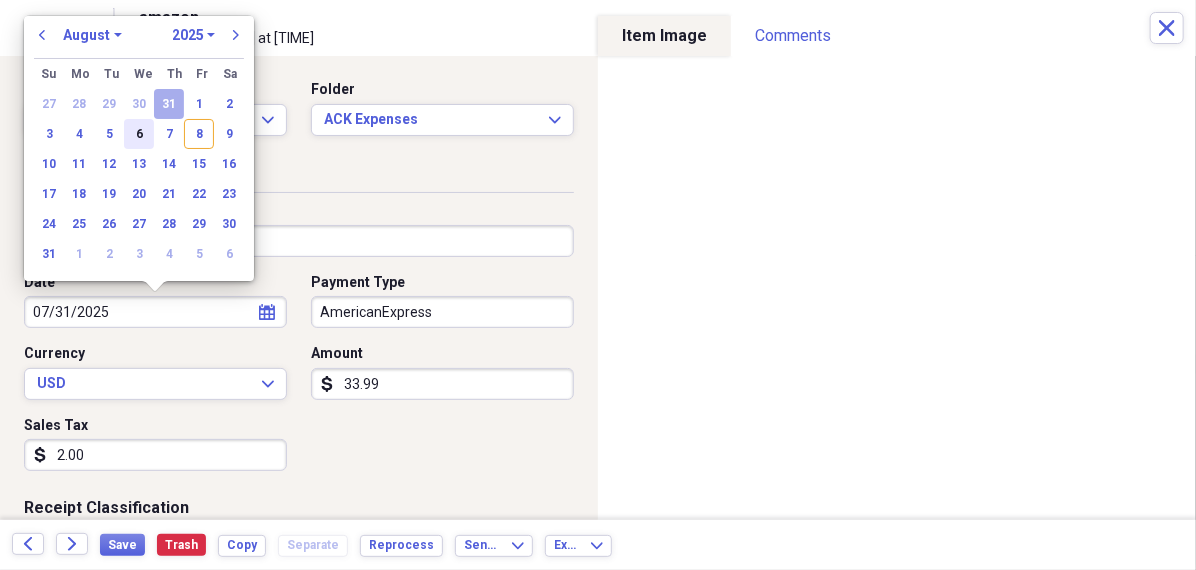 click on "6" at bounding box center [139, 134] 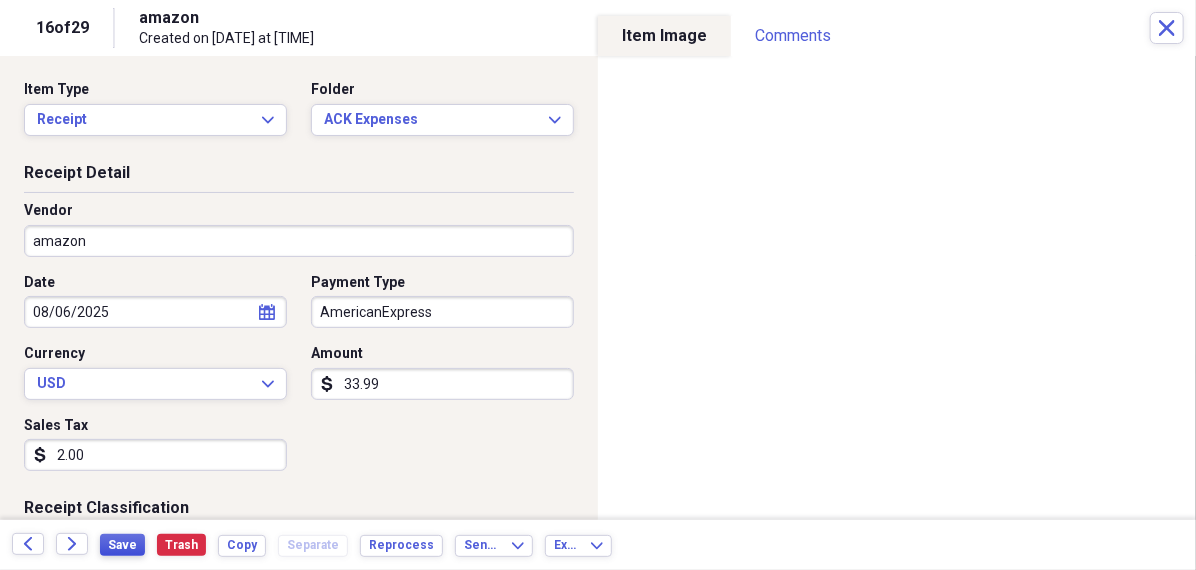 click on "Save" at bounding box center [122, 545] 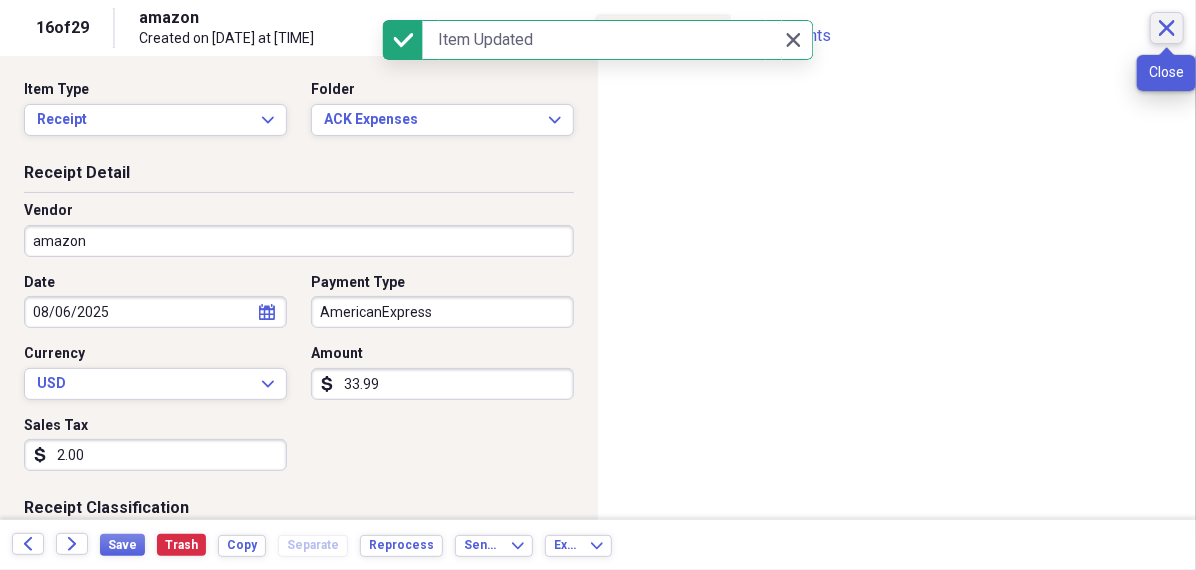 click on "Close" 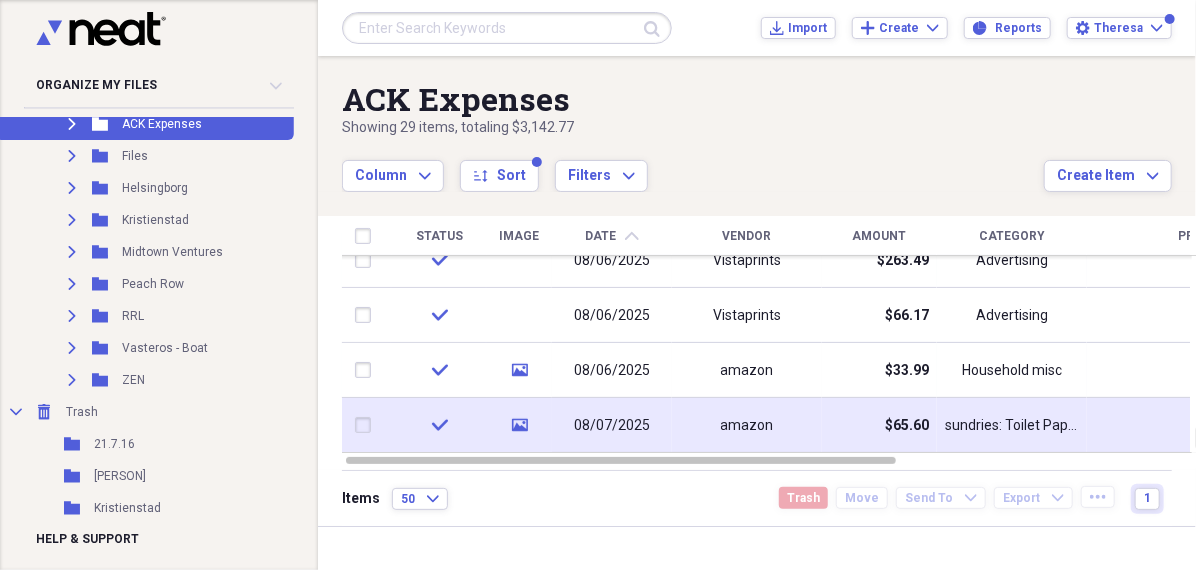 click on "$65.60" at bounding box center [879, 425] 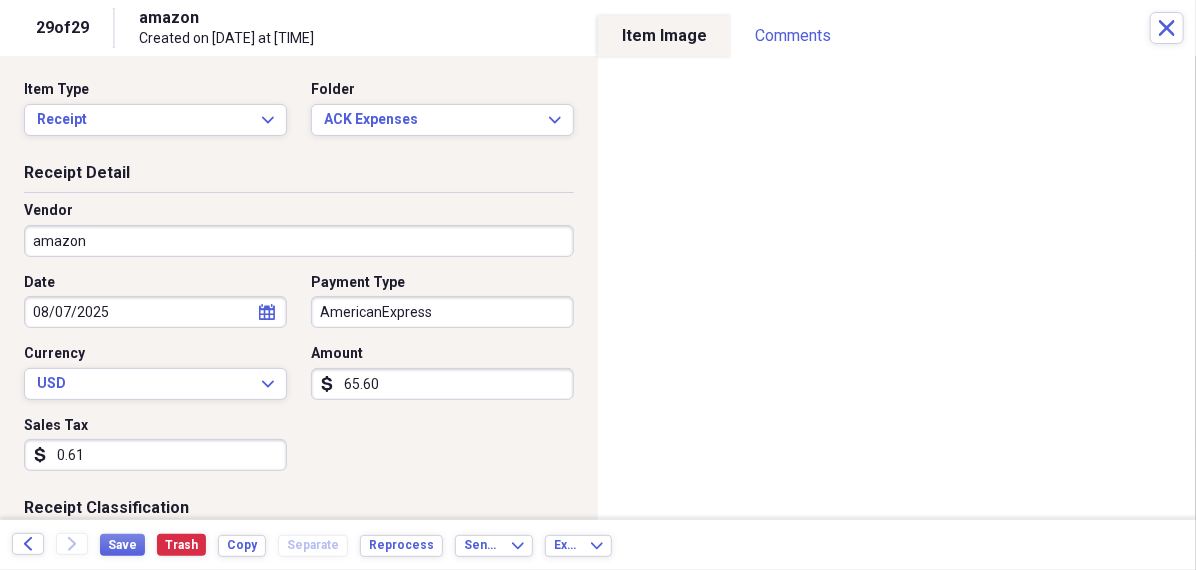 select on "7" 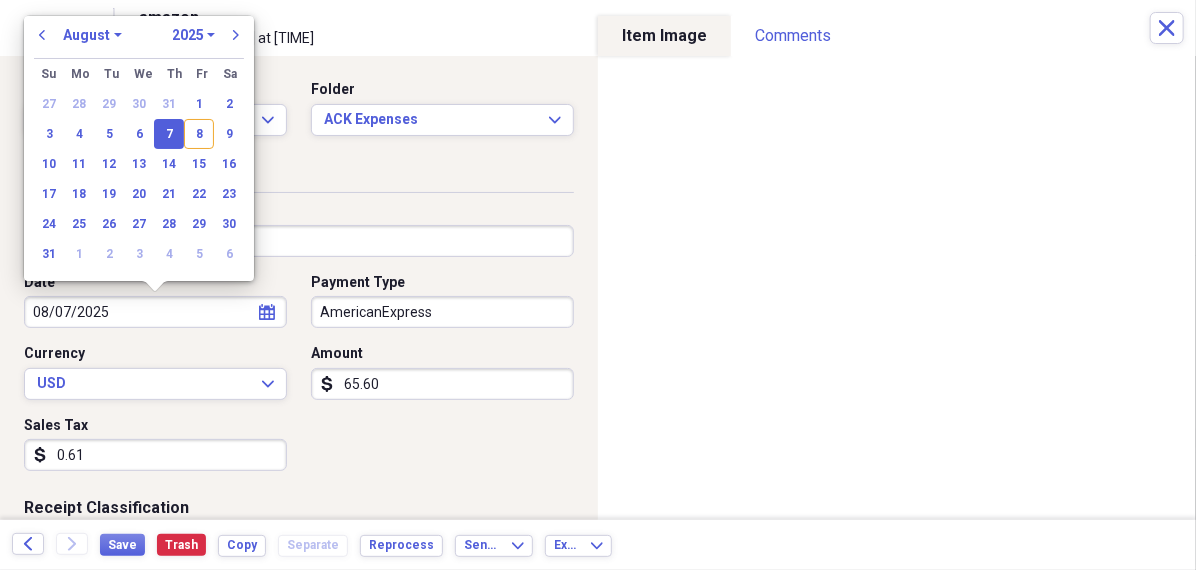 click on "08/07/2025" at bounding box center (155, 312) 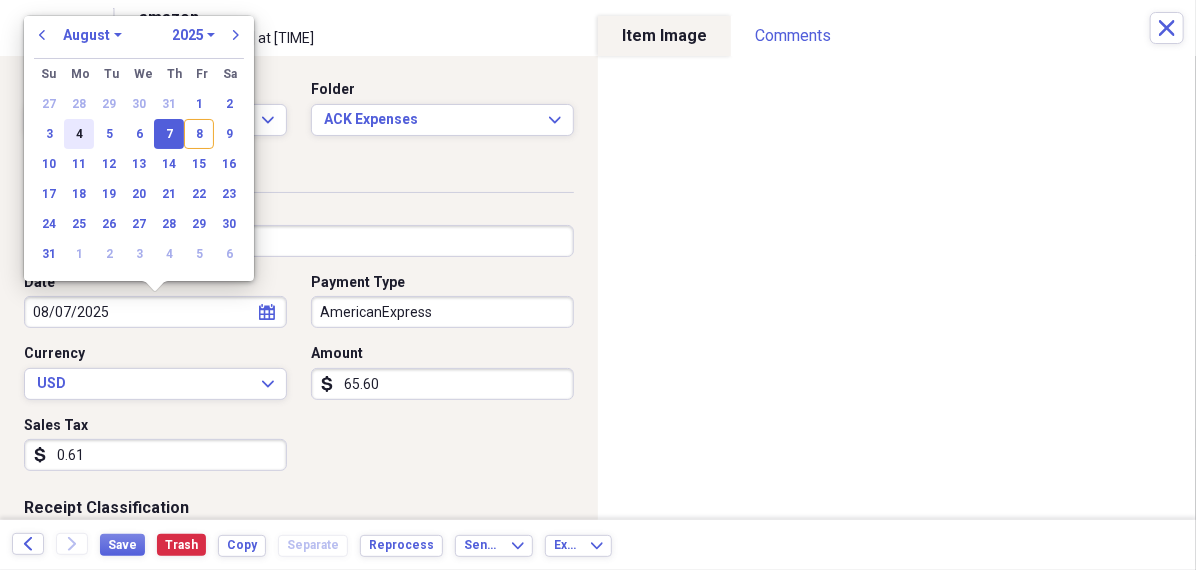 click on "4" at bounding box center [79, 134] 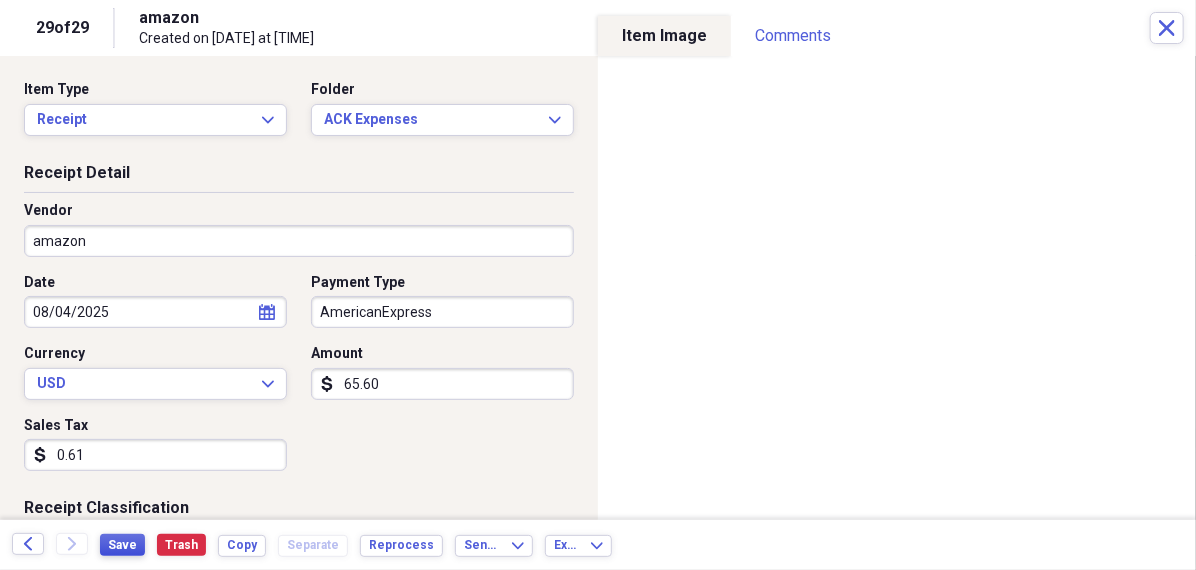 click on "Save" at bounding box center (122, 545) 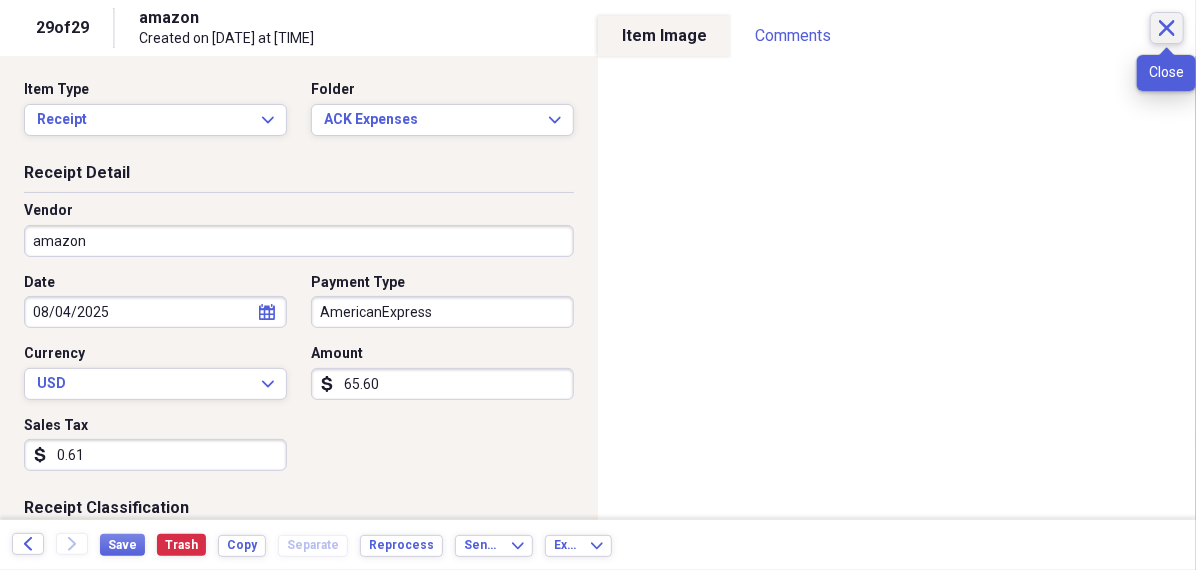 click 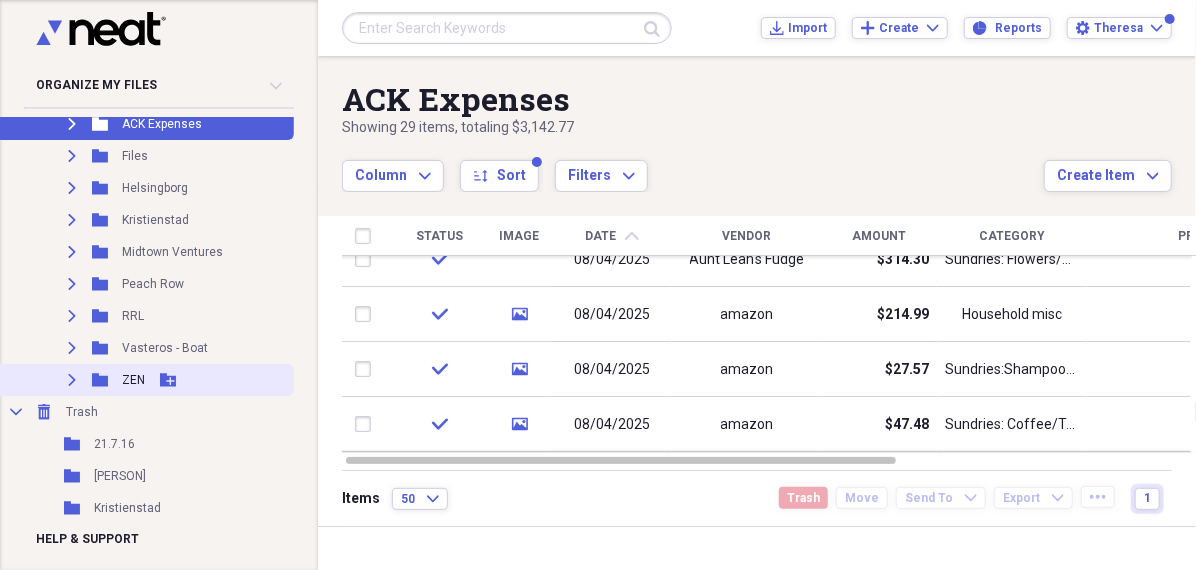 click on "ZEN" at bounding box center (133, 380) 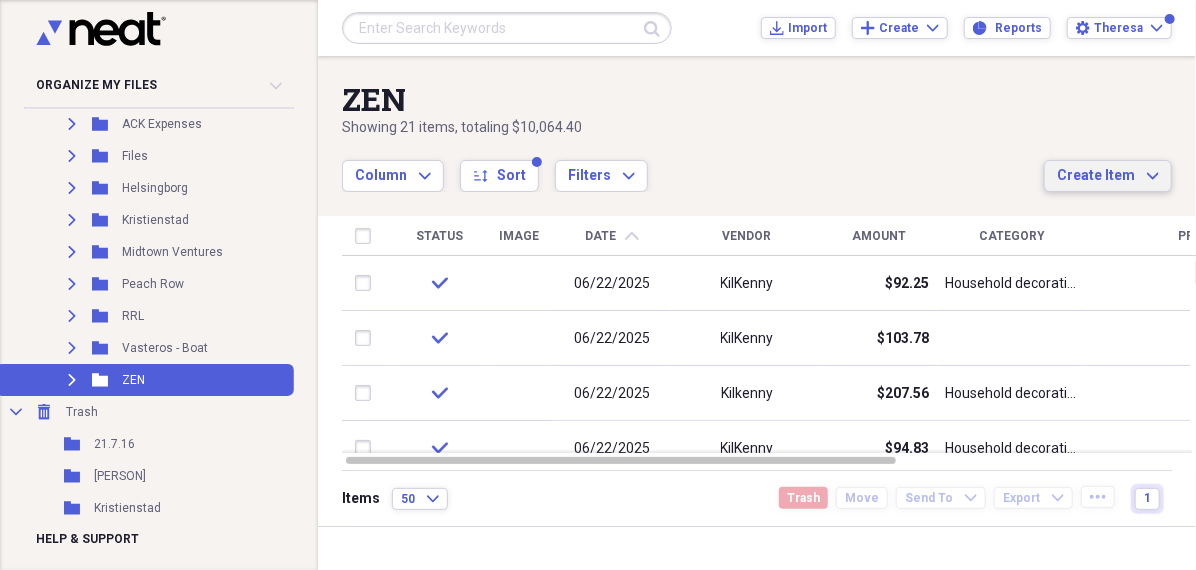 click on "Create Item Expand" at bounding box center (1108, 176) 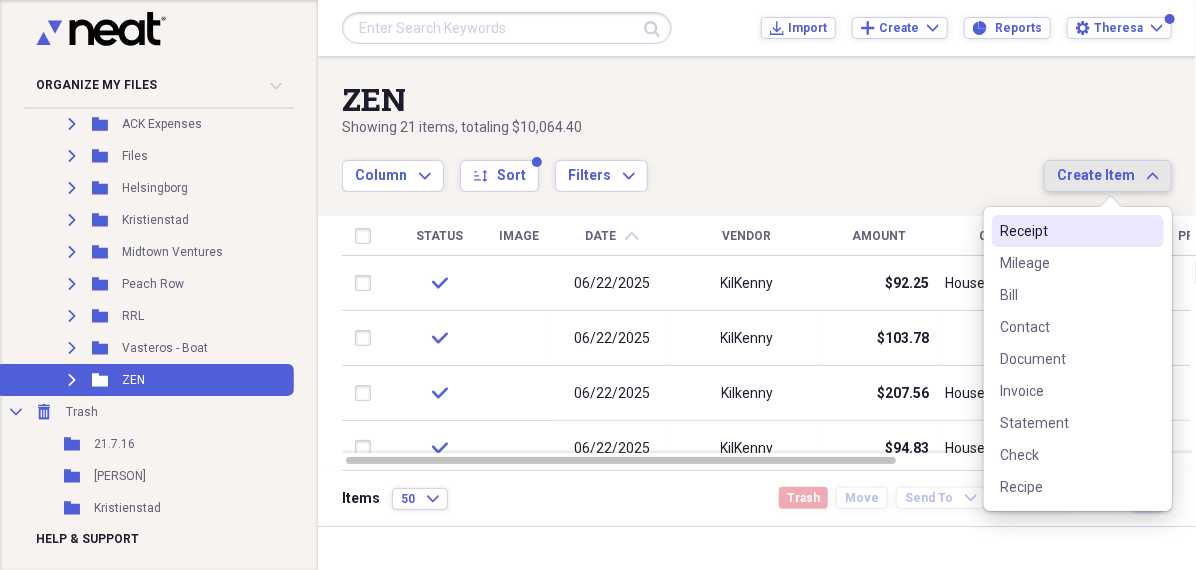 click on "Receipt" at bounding box center [1066, 231] 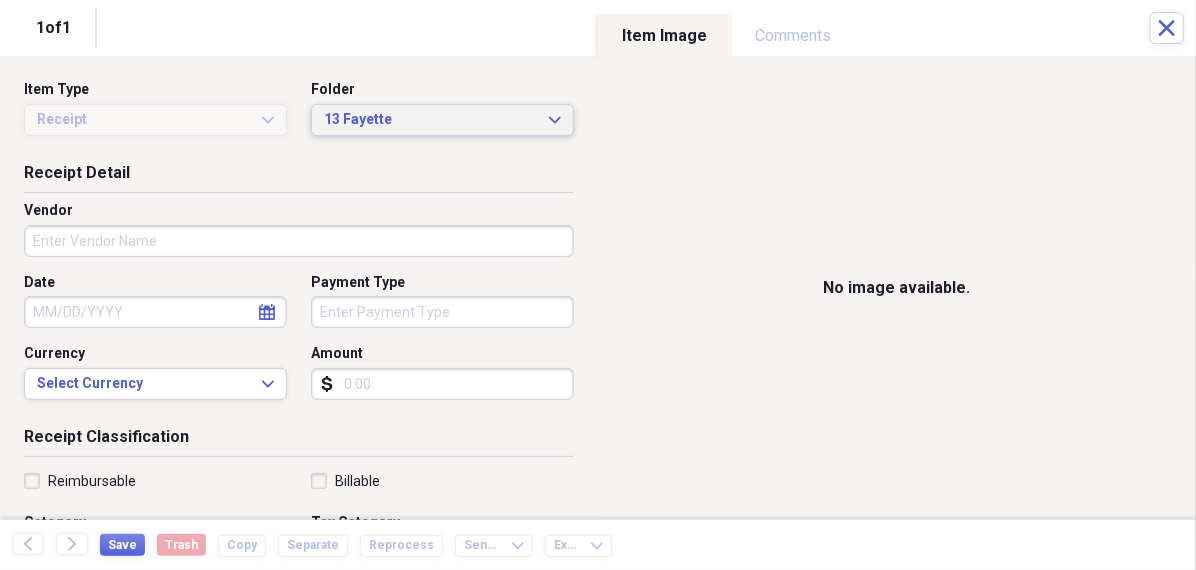 click on "13 Fayette" at bounding box center [430, 120] 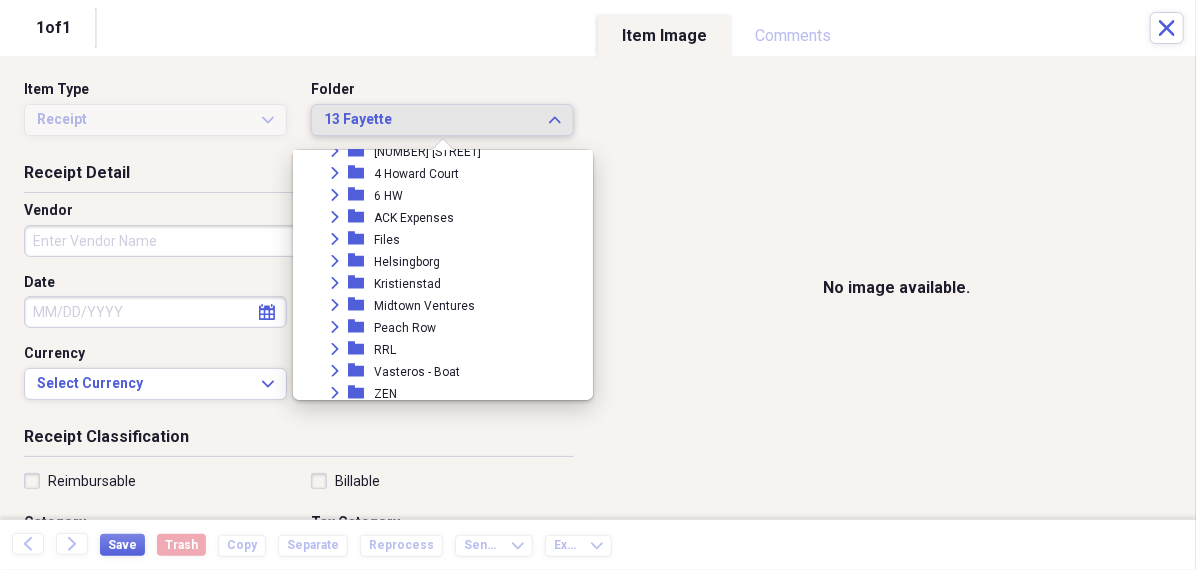 scroll, scrollTop: 205, scrollLeft: 0, axis: vertical 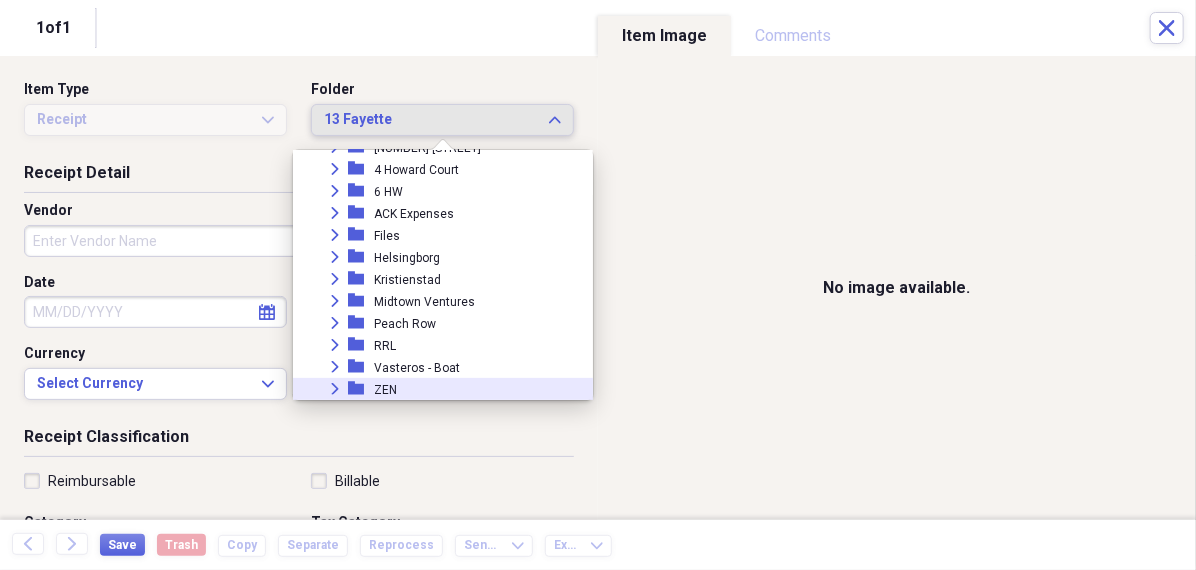 click on "ZEN" at bounding box center (385, 390) 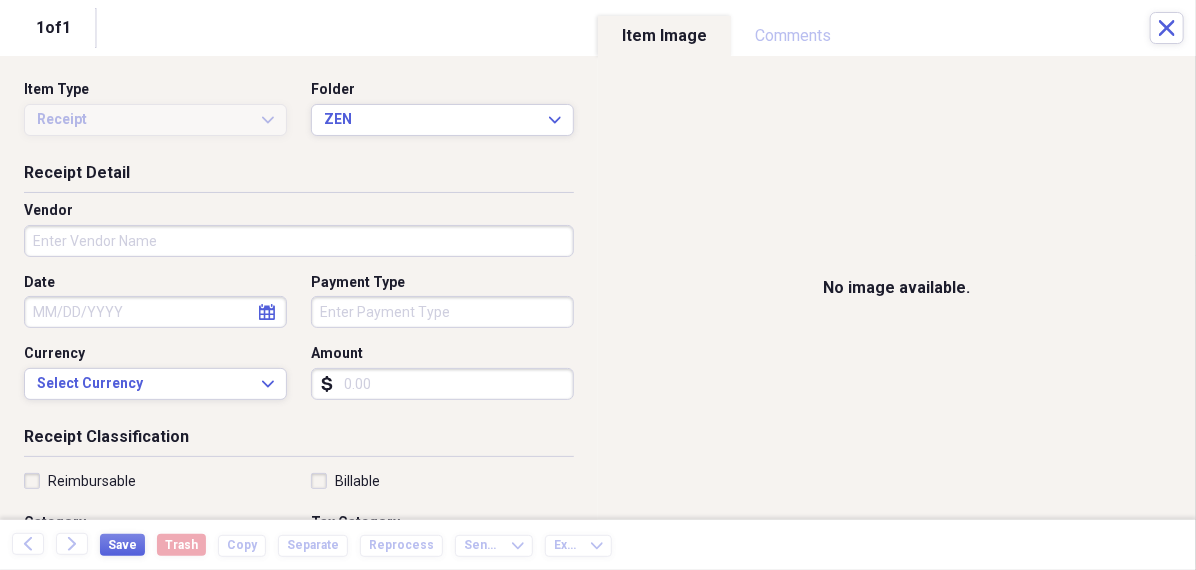 click on "Vendor" at bounding box center [299, 241] 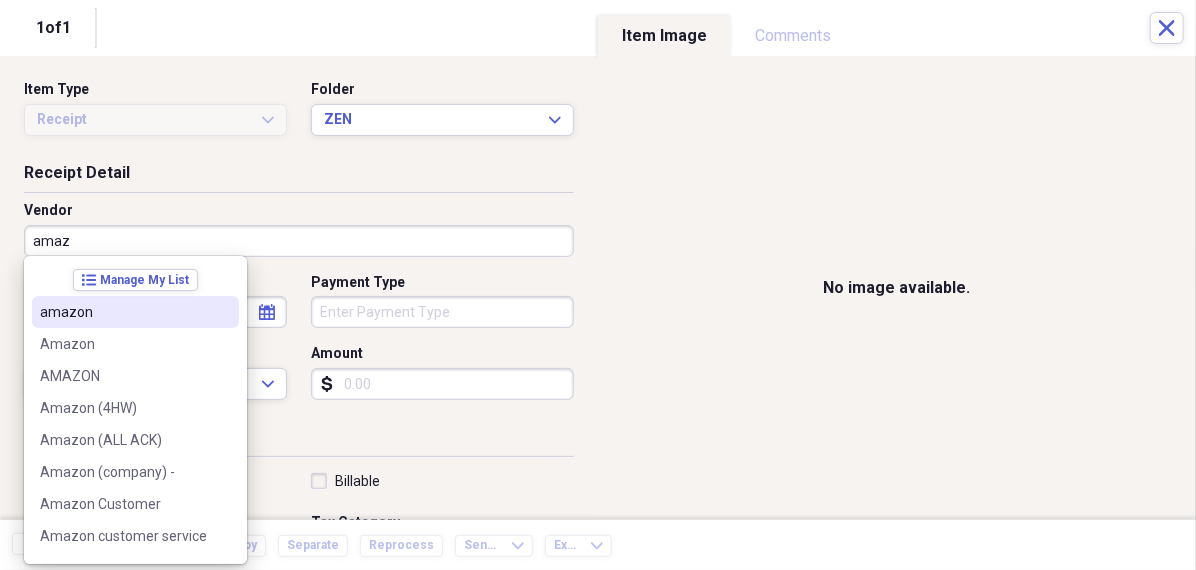 click on "amazon" at bounding box center (123, 312) 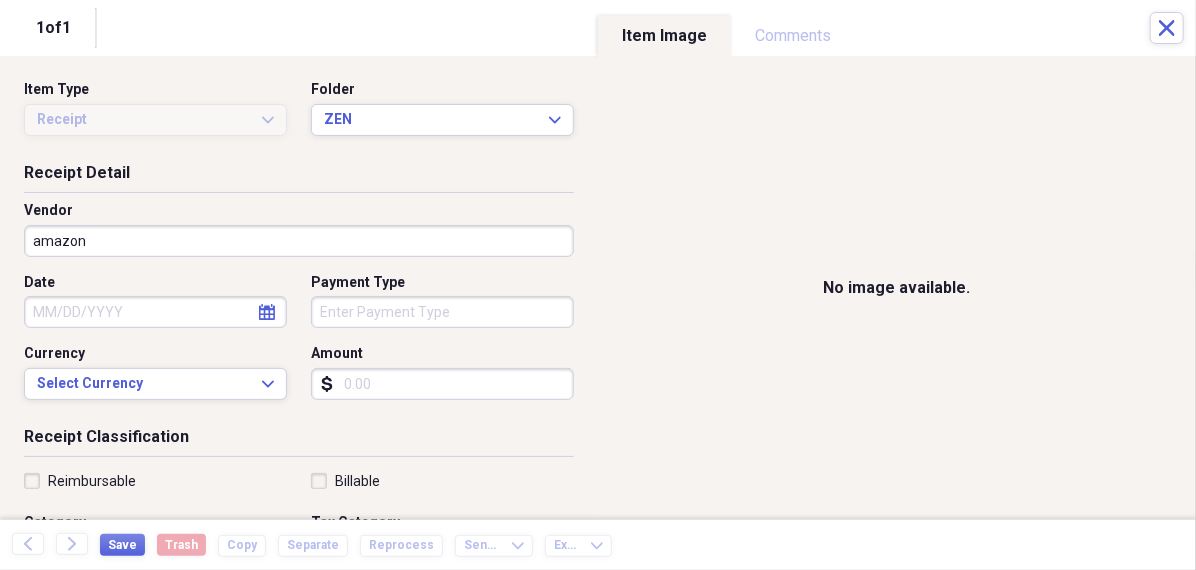 click on "Date" at bounding box center (155, 312) 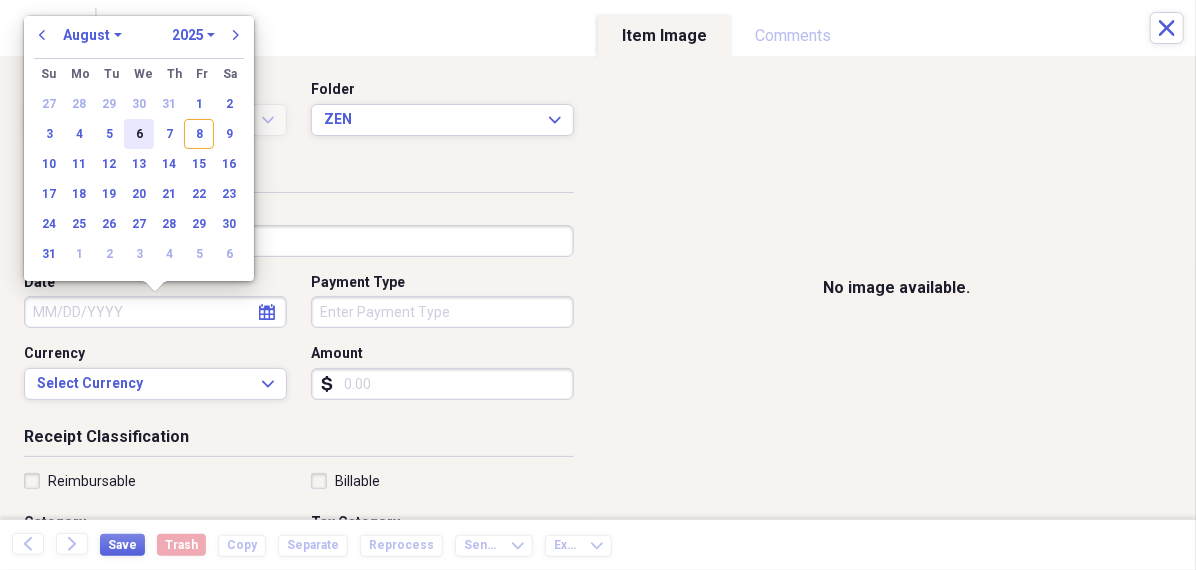 click on "6" at bounding box center (139, 134) 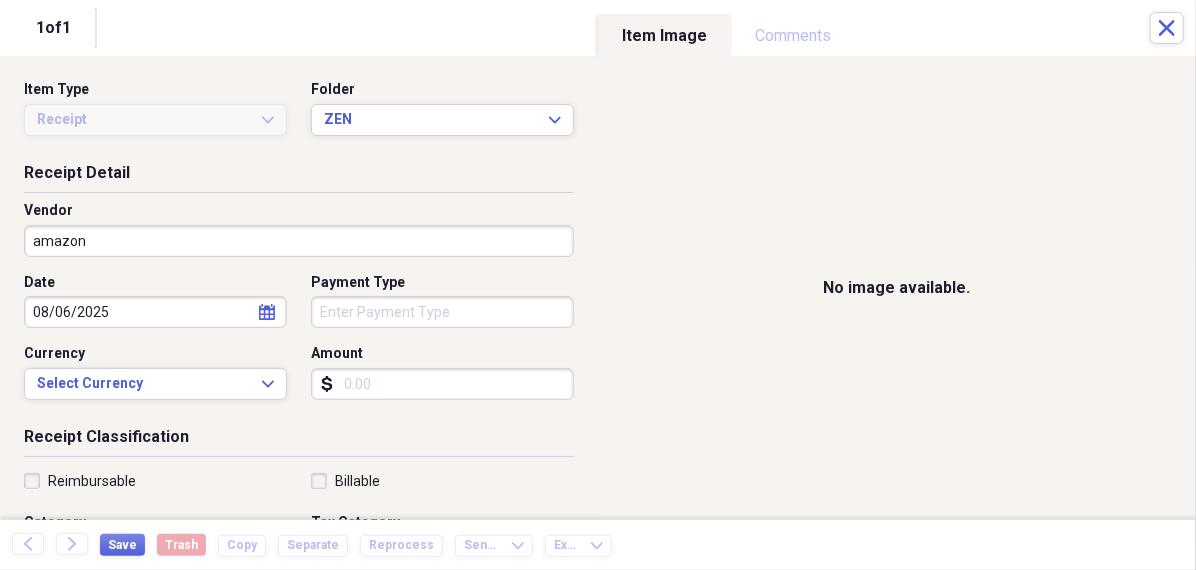 click on "Organize My Files 99+ Collapse Unfiled Needs Review 99+ Unfiled All Files Unfiled Unfiled Unfiled Saved Reports Collapse My Cabinet [PERSON]'s Cabinet Add Folder Folder 456 Add Folder Collapse Open Folder Expense Reports Add Folder Expand Folder 11 Fayette Add Folder Expand Folder 13 Fayette Add Folder Expand Folder 15 Meader A Add Folder Expand Folder 15 Meader C Add Folder Expand Folder 15 Meader D Add Folder Expand Folder 4 Howard Court Add Folder Expand Folder 6 HW Add Folder Expand Folder ACK Expenses Add Folder Expand Folder Files Add Folder Expand Folder Helsingborg Add Folder Expand Folder Kristienstad Add Folder Expand Folder Midtown Ventures Add Folder Expand Folder Peach Row Add Folder Expand Folder RRL Add Folder Expand Folder Vasteros - Boat Add Folder Expand Folder ZEN Add Folder Collapse Trash Trash Folder 21.7.16 Folder jeffrey Folder Kristienstad Help & Support Submit Import Import Add Create Expand Reports Reports Settings [PERSON] Expand ZEN Showing 21 items , totaling $10,064.40 Column sort" at bounding box center [598, 285] 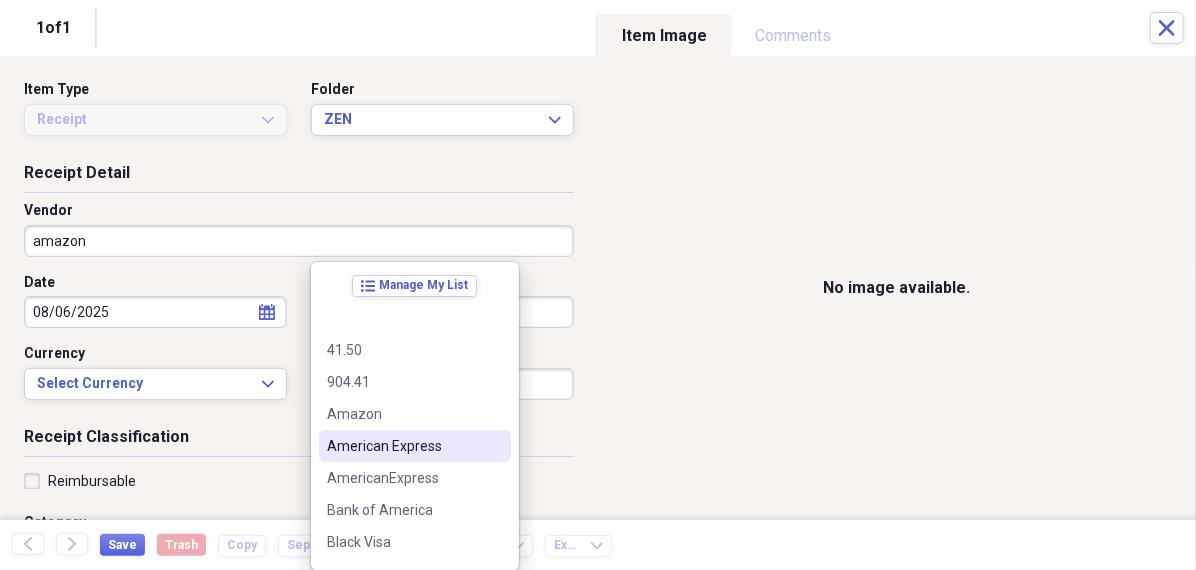 click on "American Express" at bounding box center (403, 446) 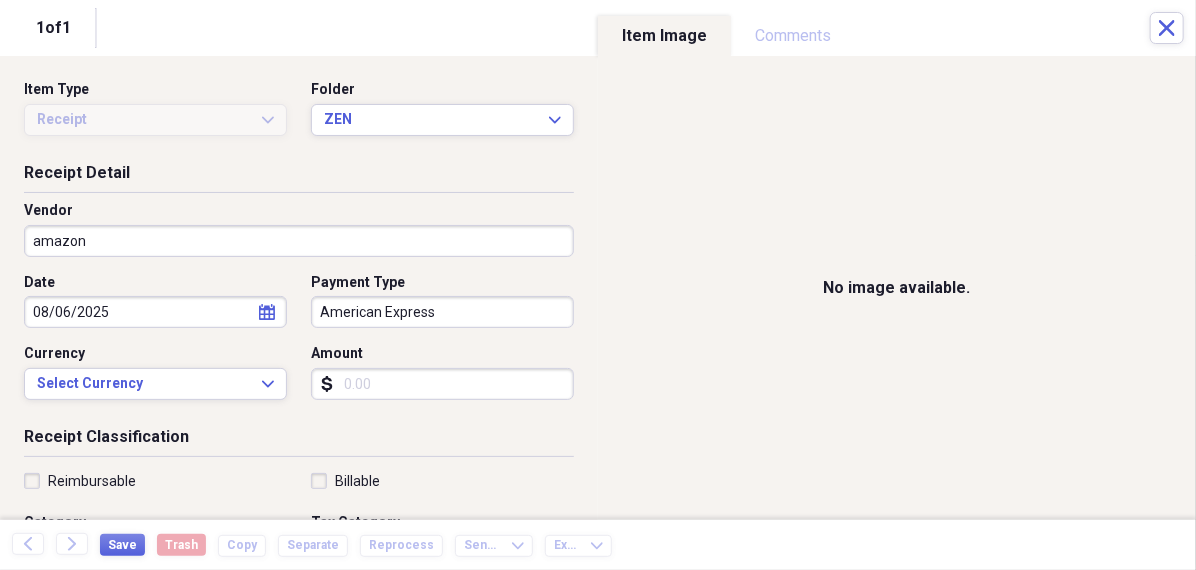 click on "Amount" at bounding box center (442, 384) 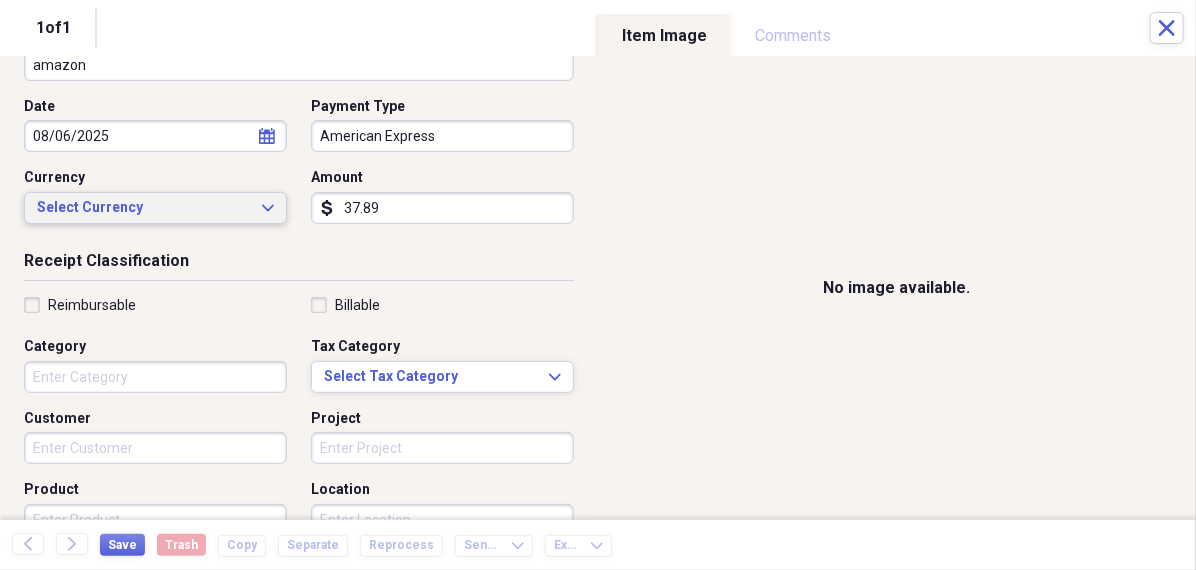 scroll, scrollTop: 187, scrollLeft: 0, axis: vertical 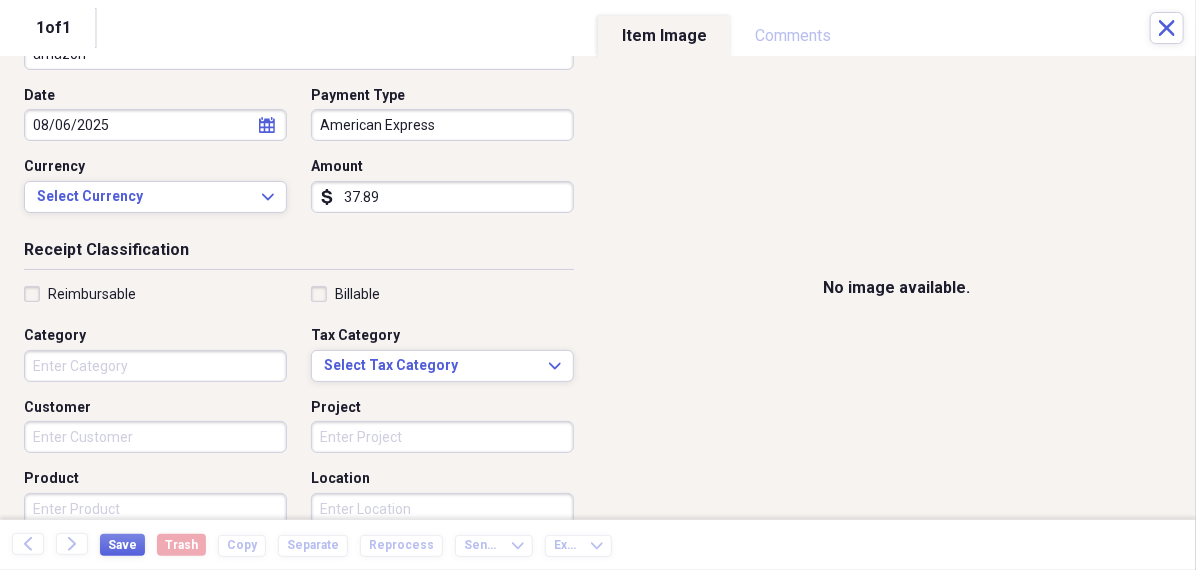 type on "37.89" 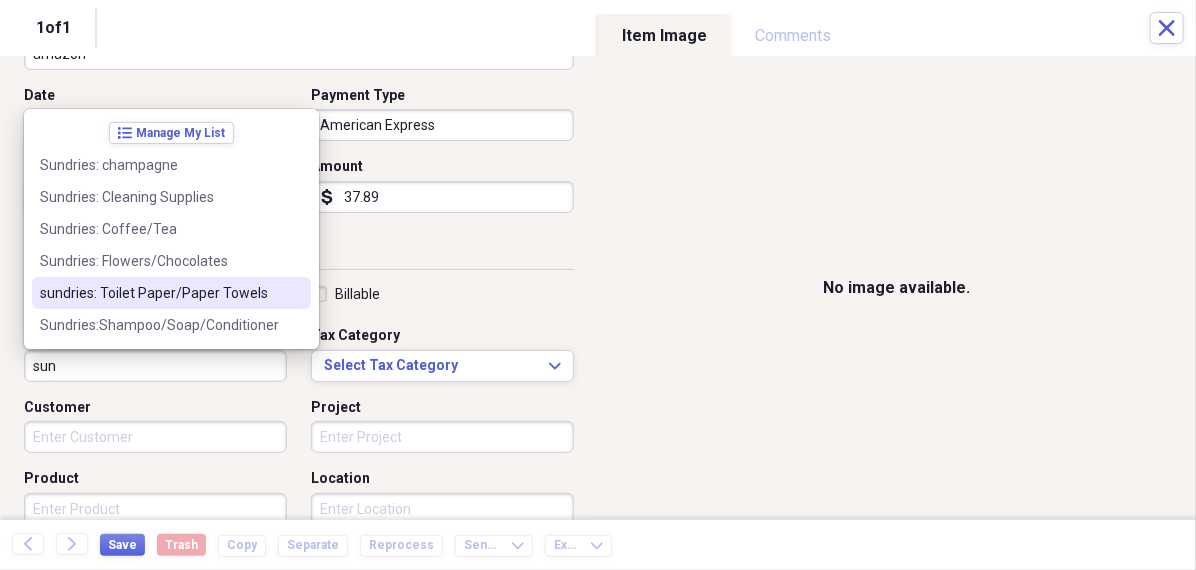 click on "sundries: Toilet Paper/Paper Towels" at bounding box center (159, 293) 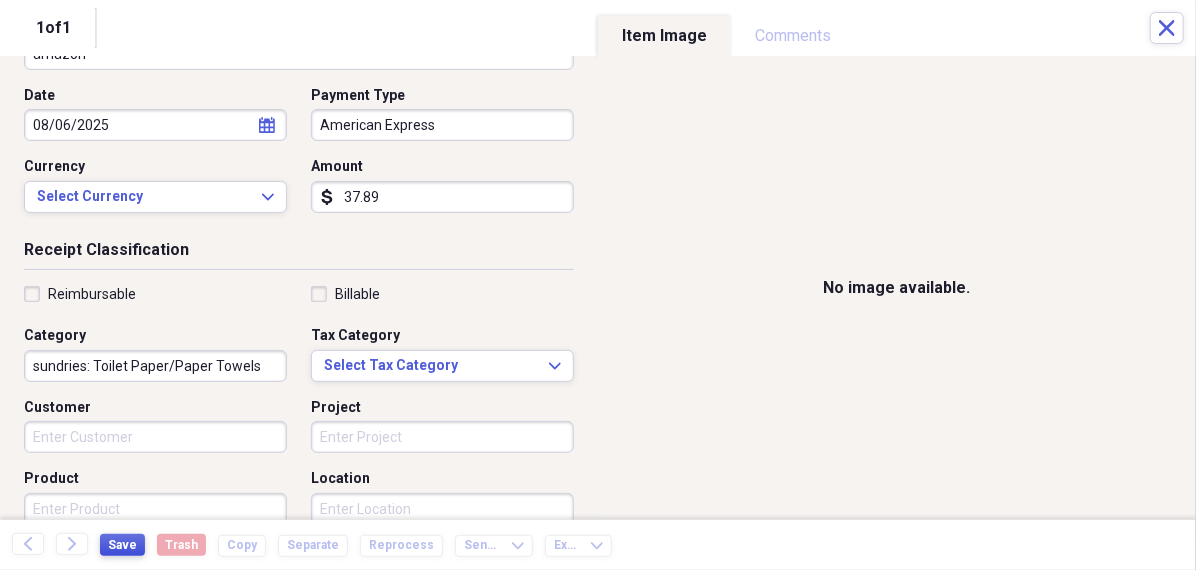 click on "Save" at bounding box center (122, 545) 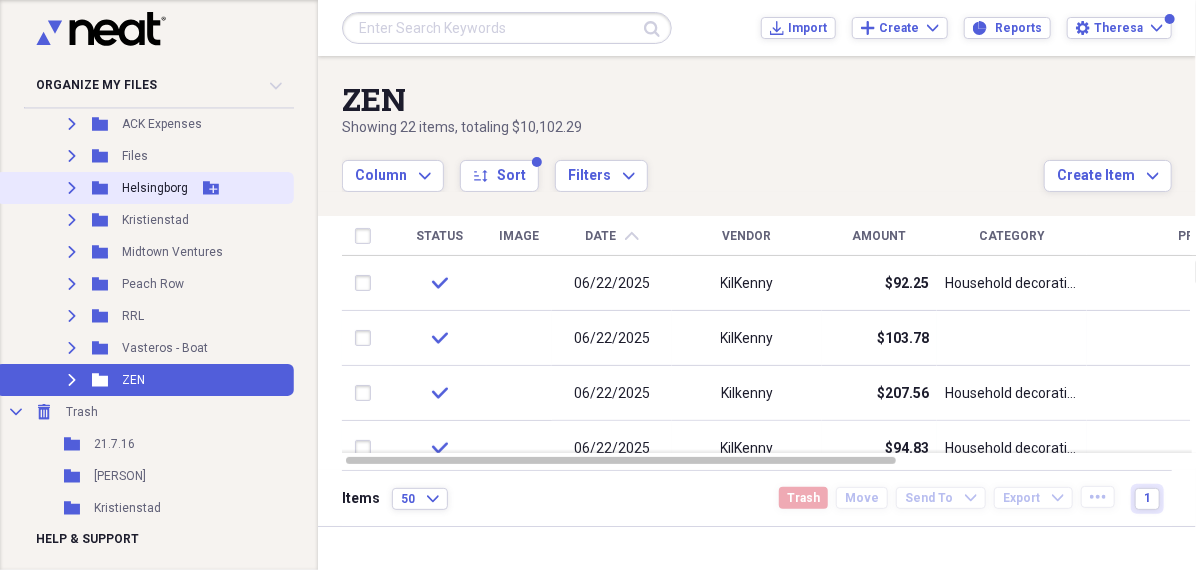 click on "Helsingborg" at bounding box center (155, 188) 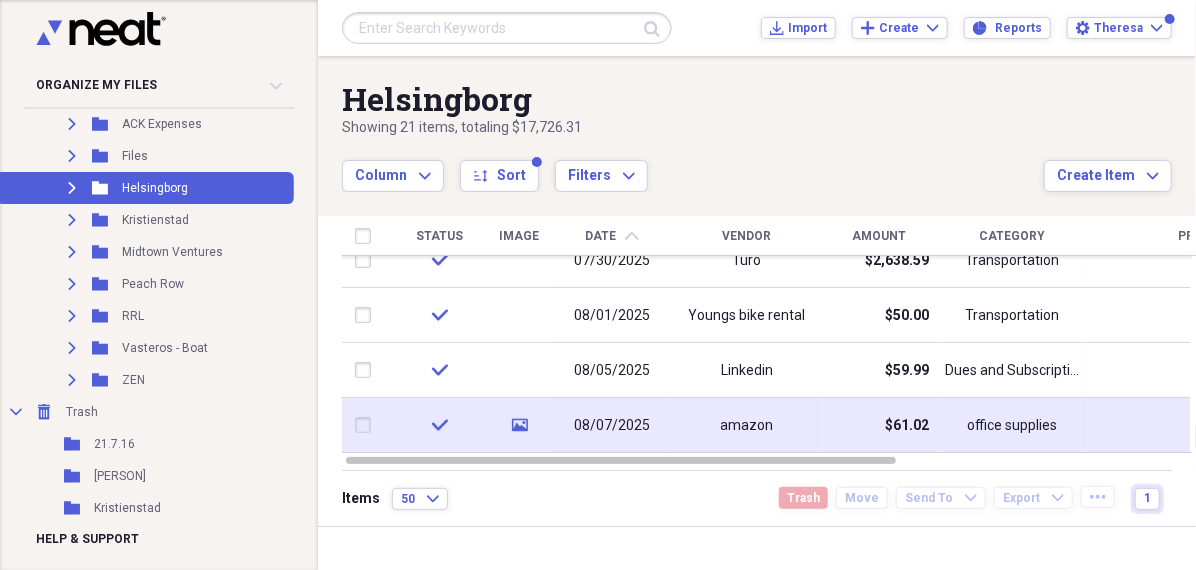 click on "amazon" at bounding box center [747, 425] 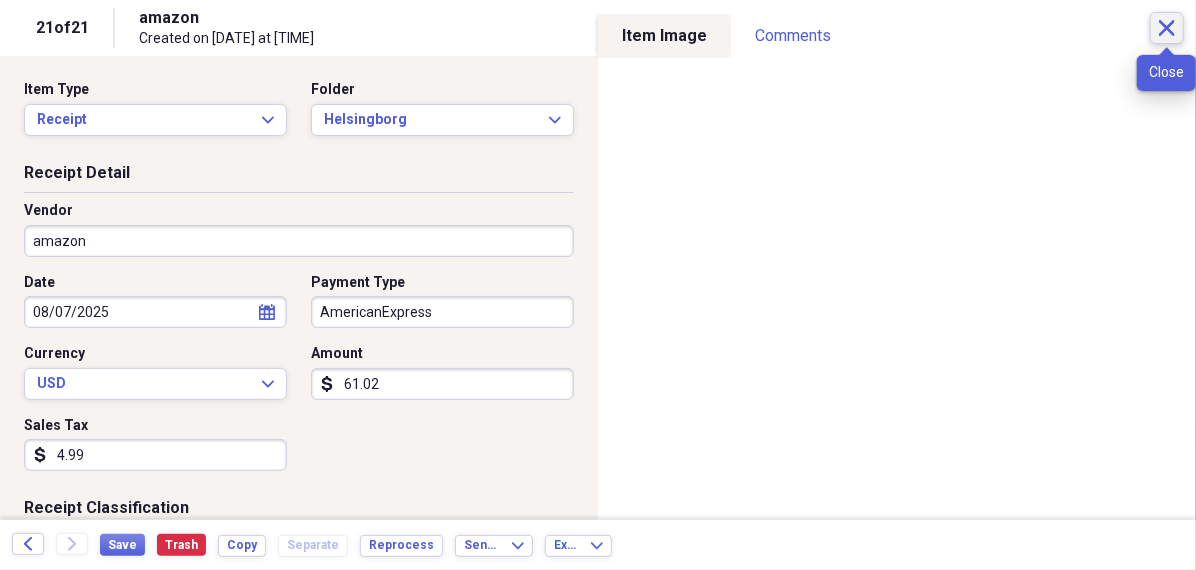 click on "Close" 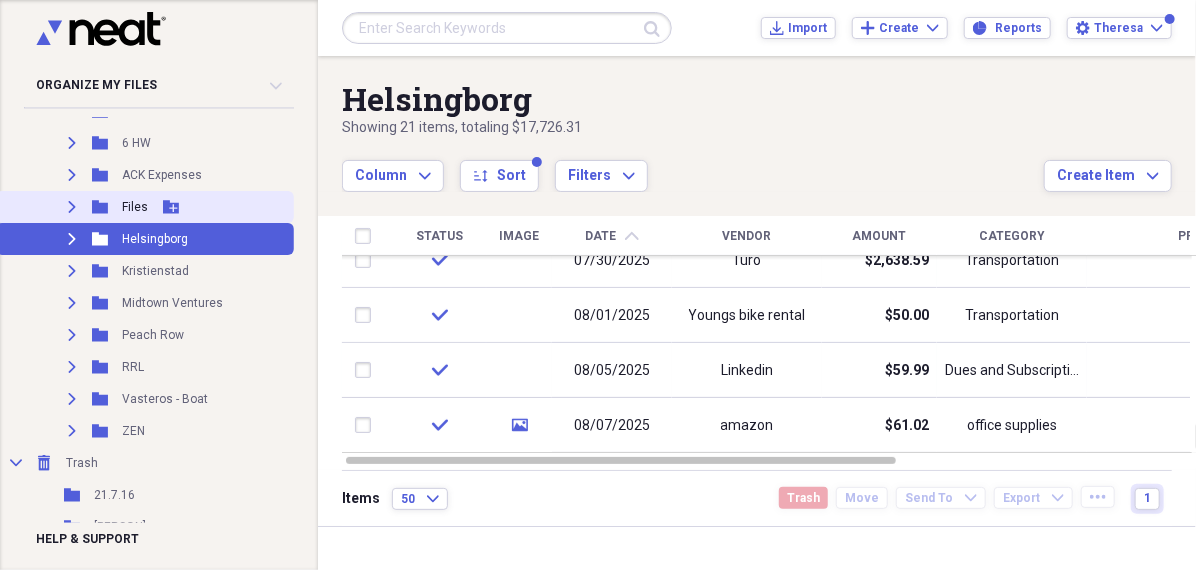 scroll, scrollTop: 398, scrollLeft: 0, axis: vertical 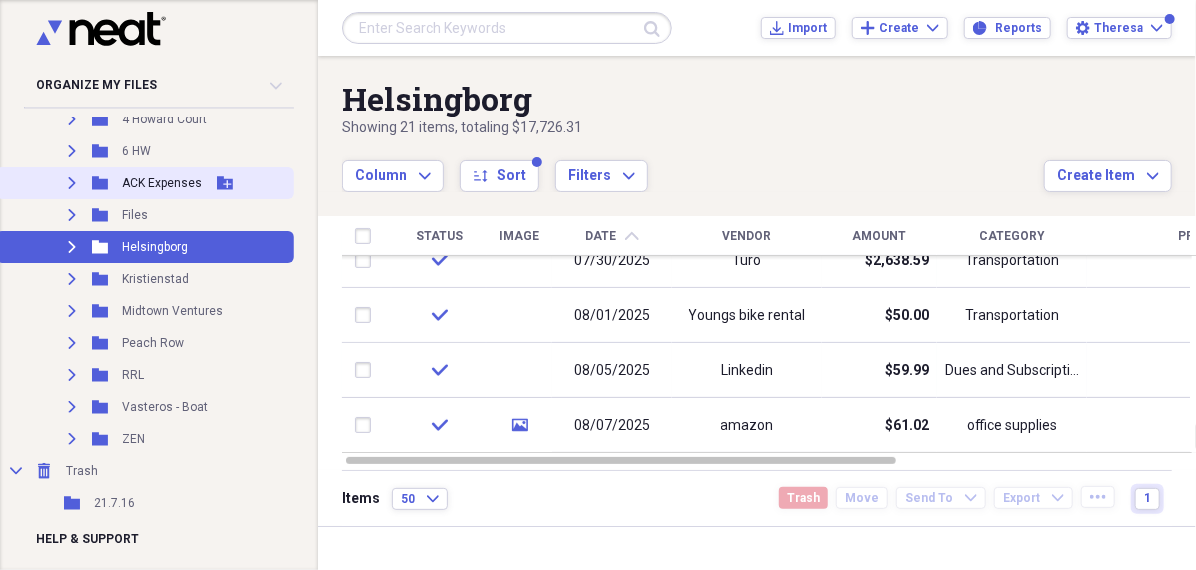 click on "ACK Expenses" at bounding box center [162, 183] 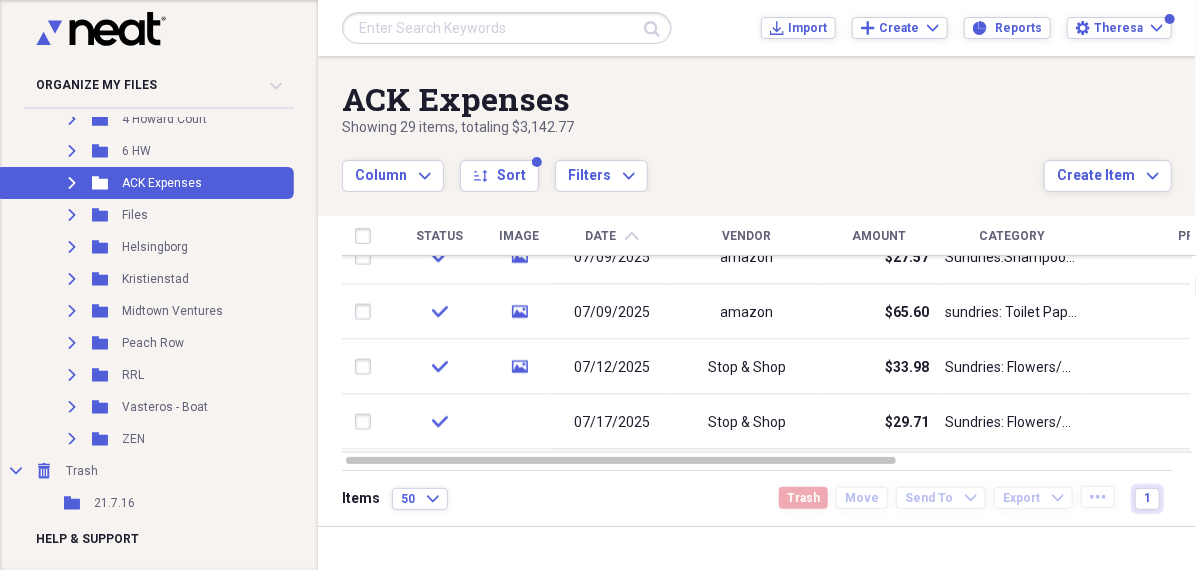 click on "Amount" at bounding box center [879, 236] 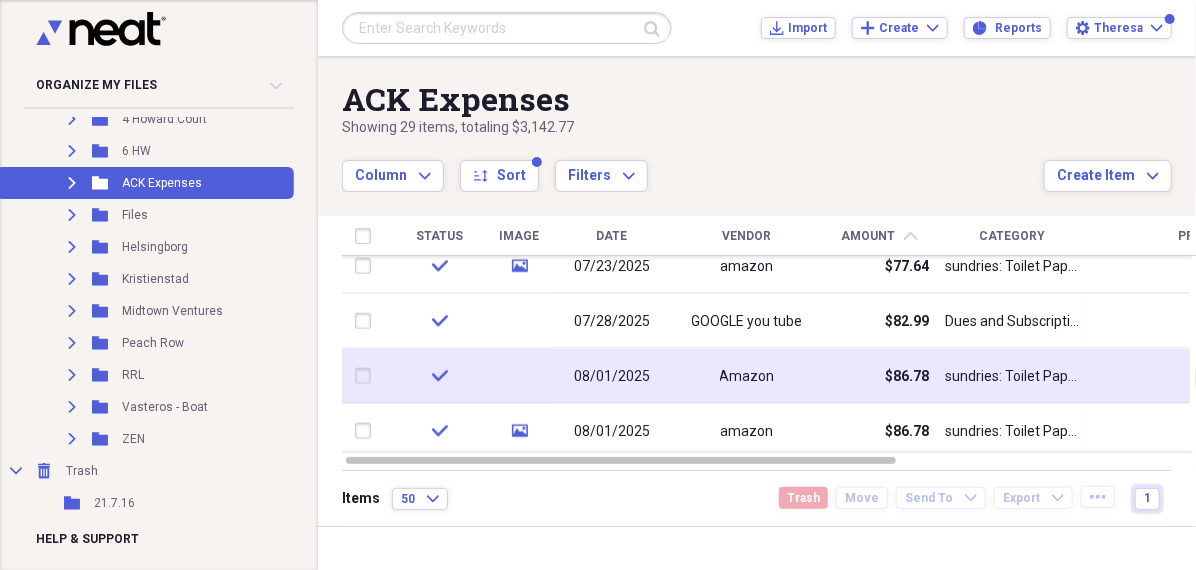 click on "$86.78" at bounding box center (879, 376) 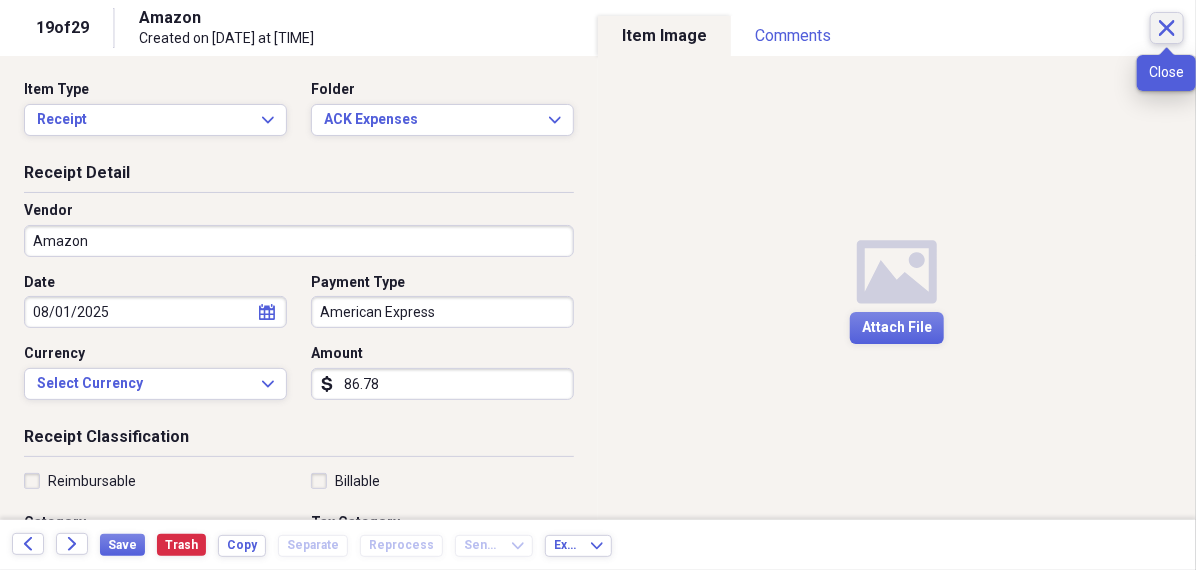click on "Close" 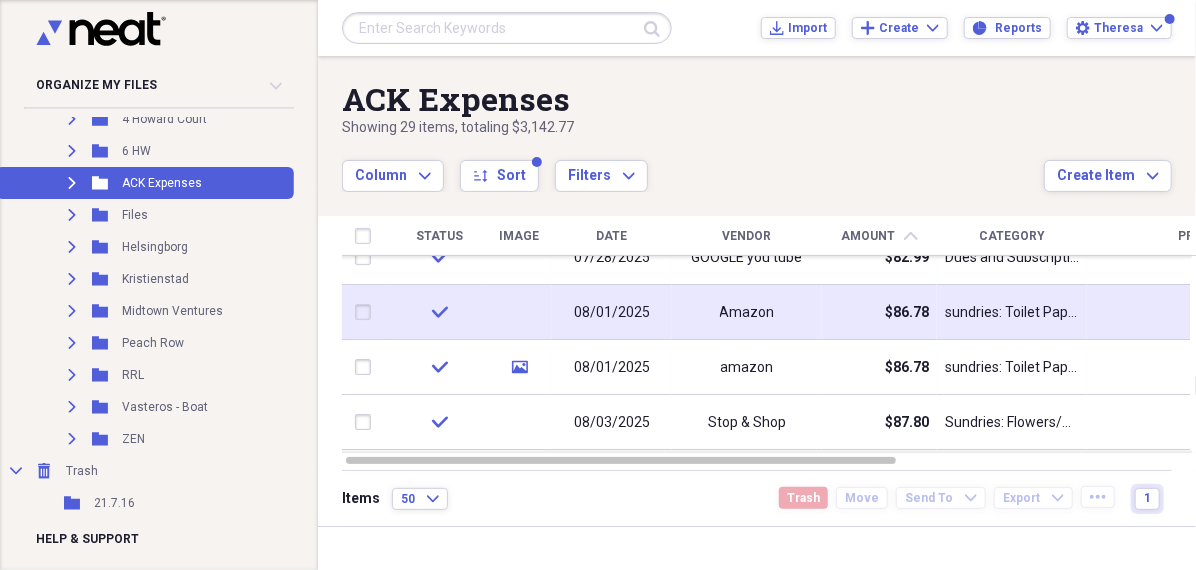 click on "08/01/2025" at bounding box center (612, 313) 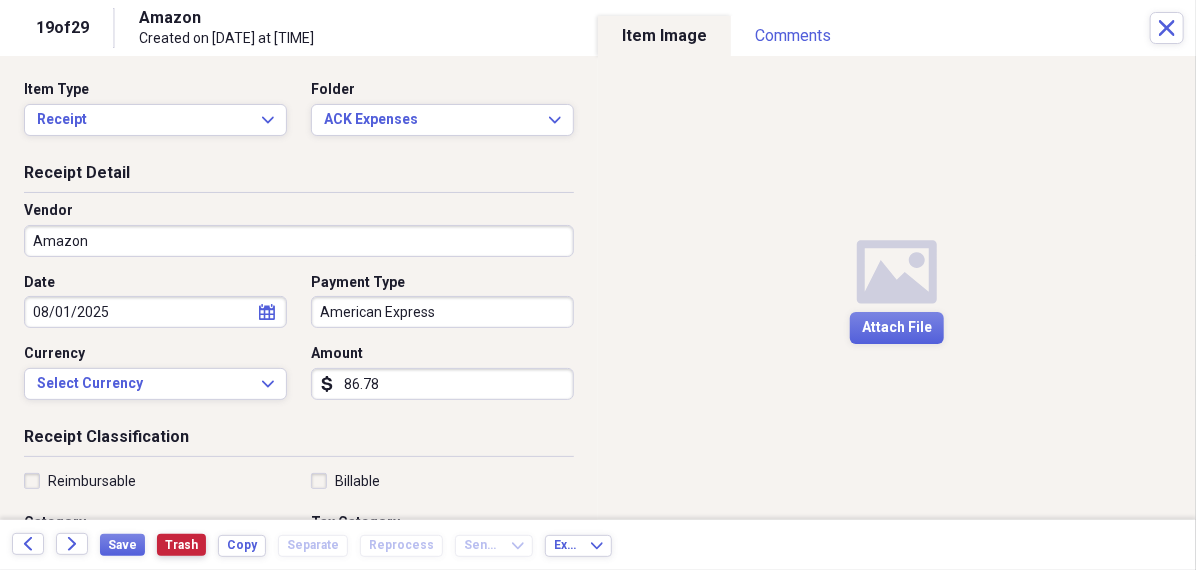 click on "Trash" at bounding box center (181, 545) 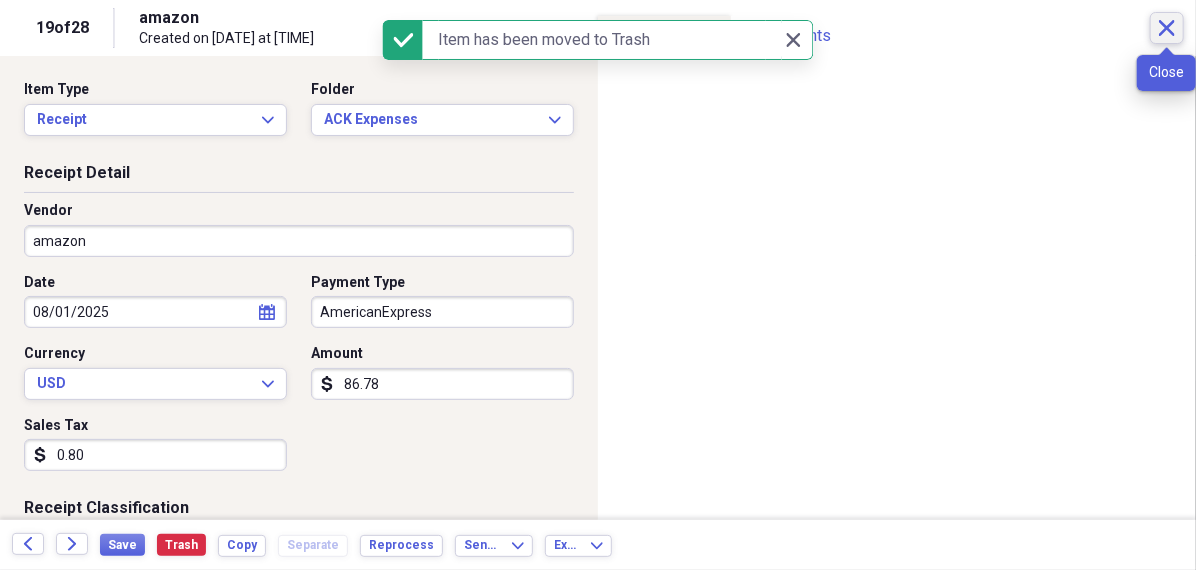 click on "Close" 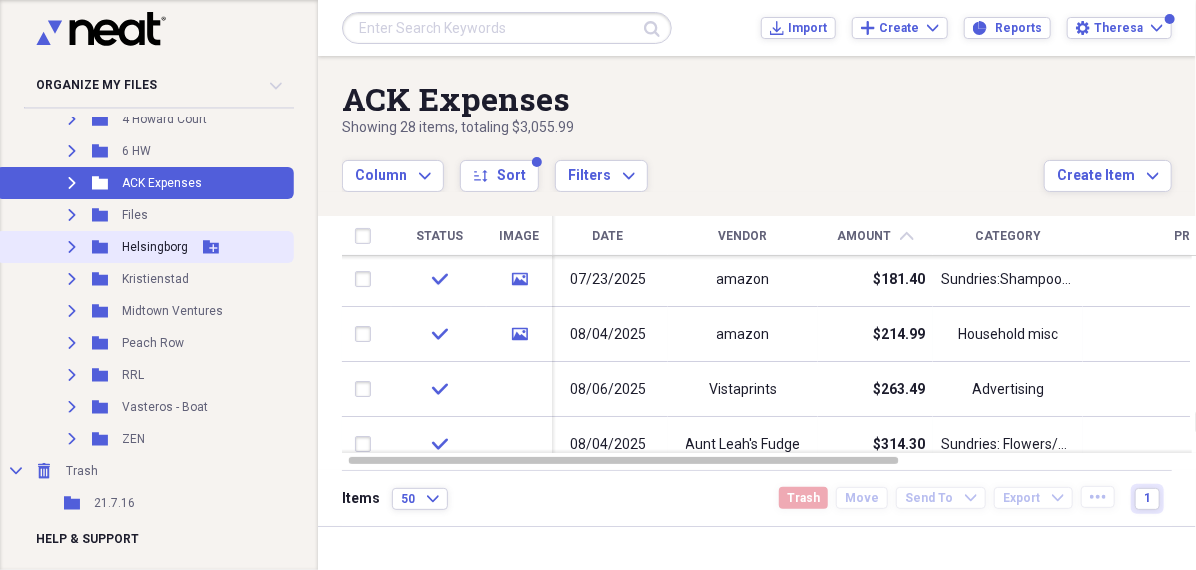 click on "Helsingborg" at bounding box center [155, 247] 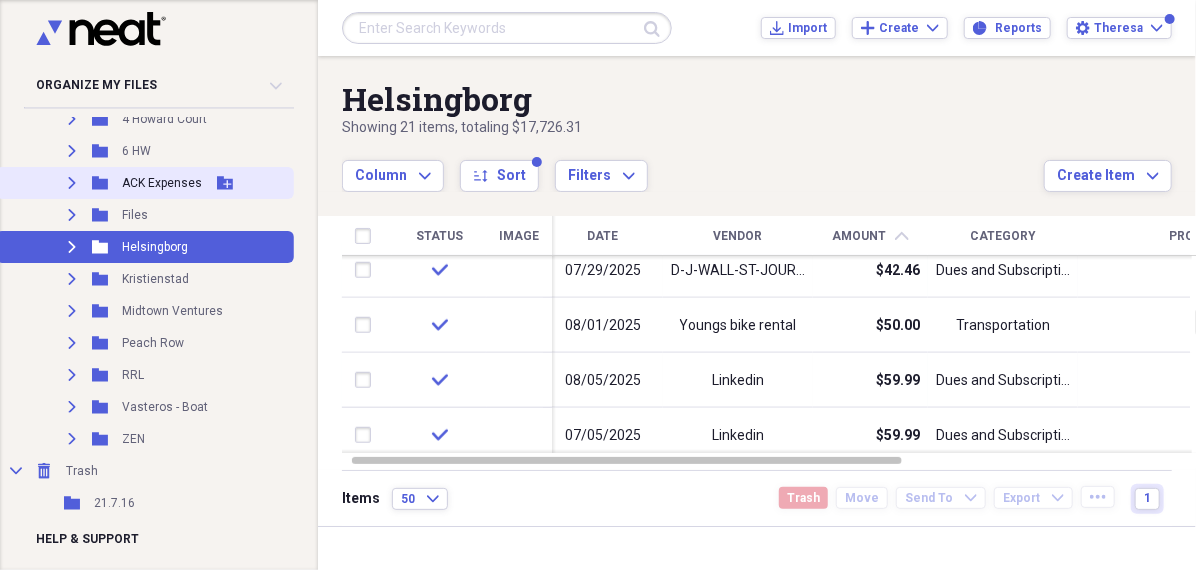 click on "Expand Folder ACK Expenses Add Folder" at bounding box center (145, 183) 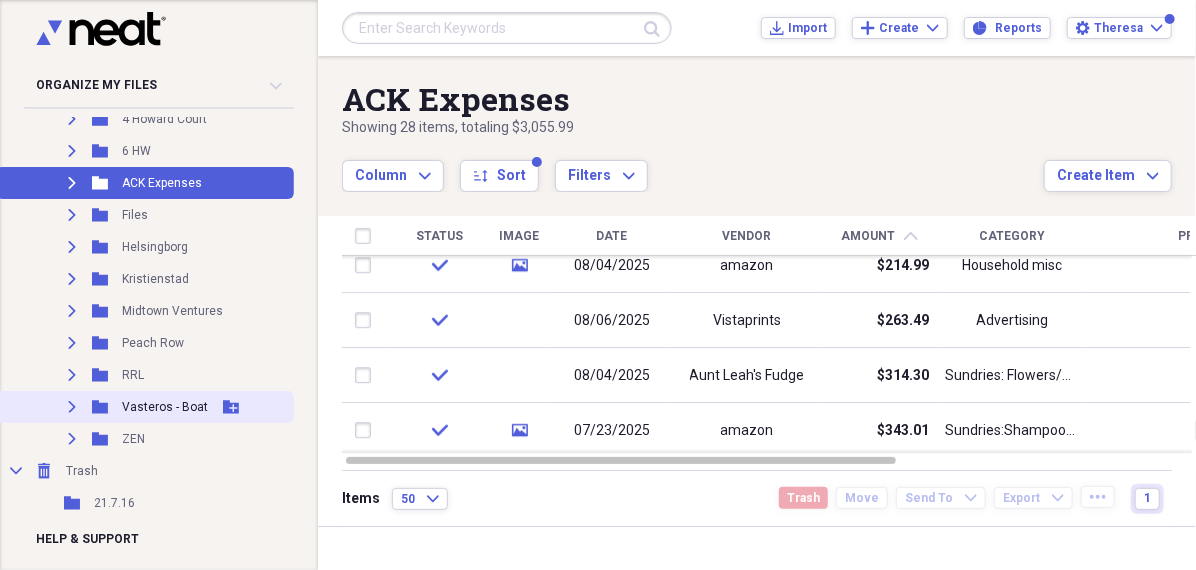 click on "Vasteros - Boat" at bounding box center (165, 407) 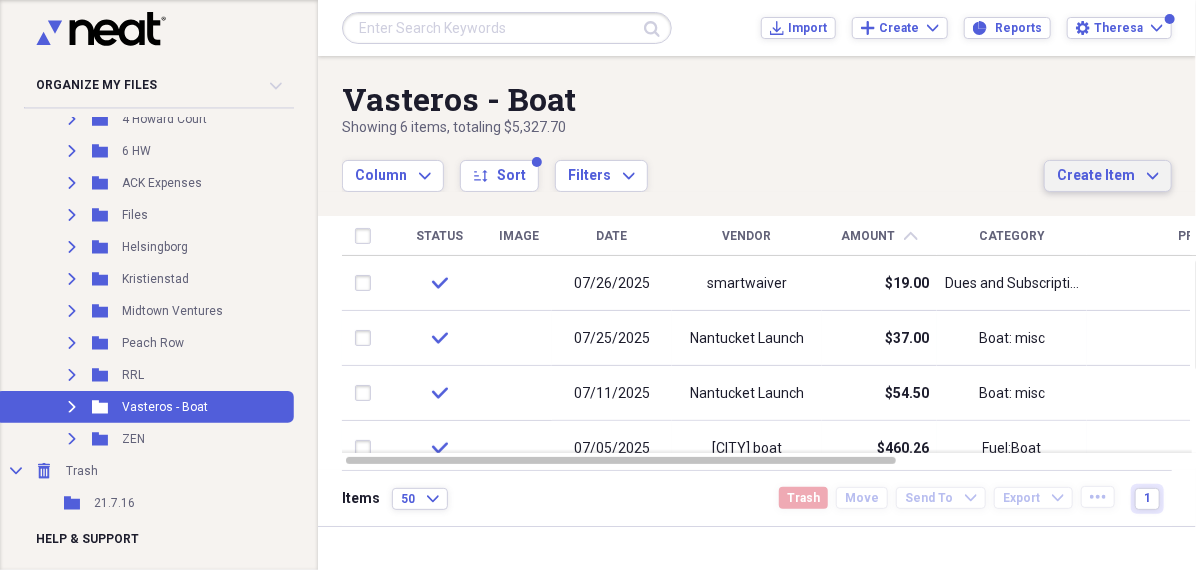 click on "Create Item" at bounding box center [1096, 176] 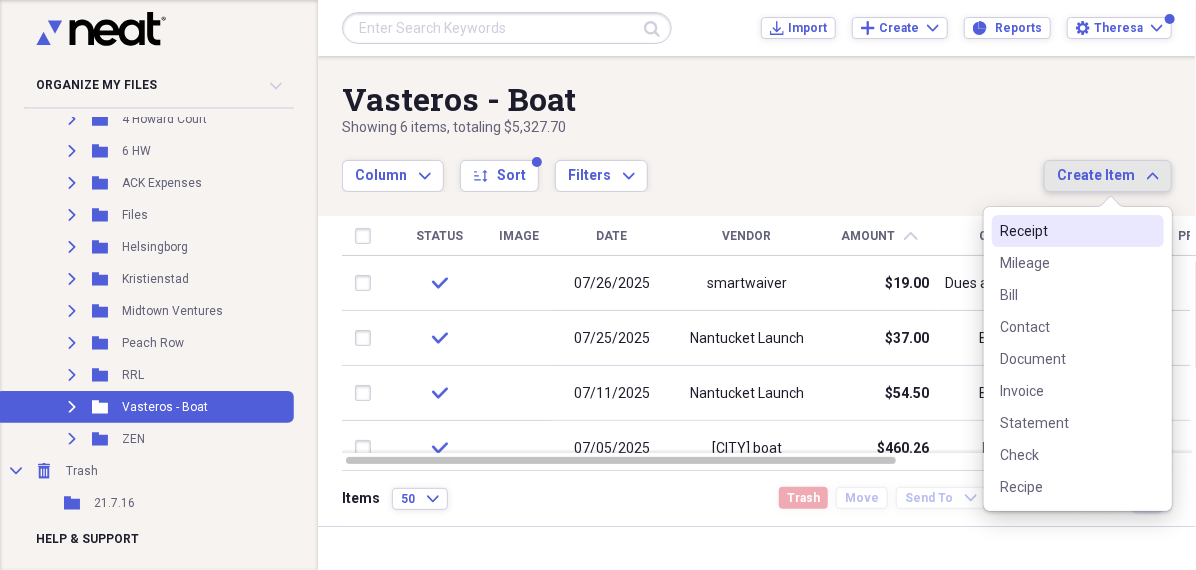 click on "Receipt" at bounding box center (1066, 231) 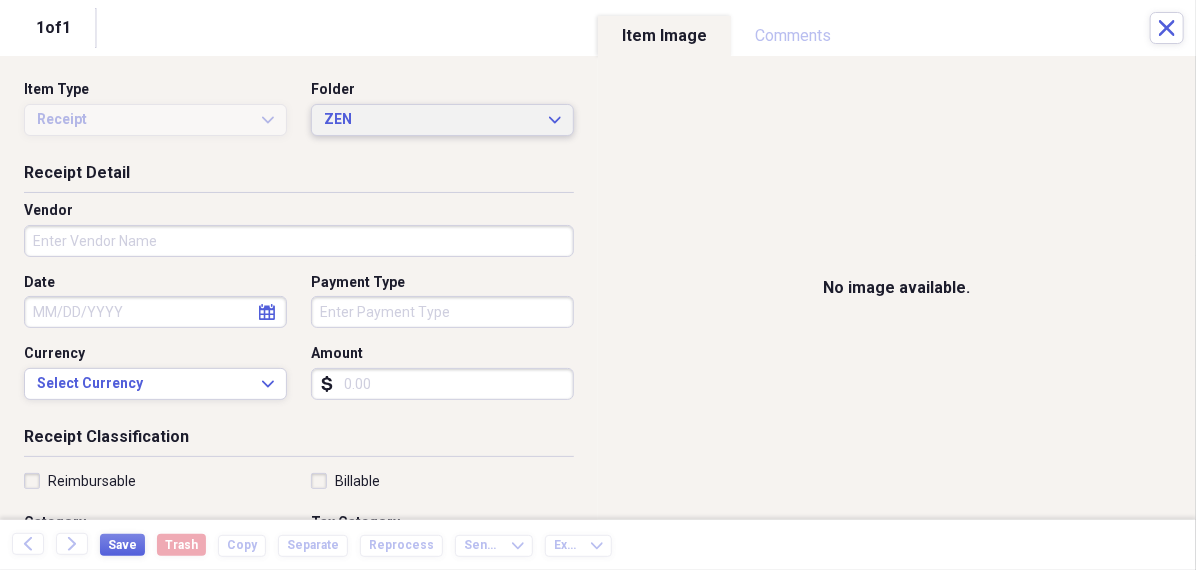 click on "ZEN" at bounding box center (430, 120) 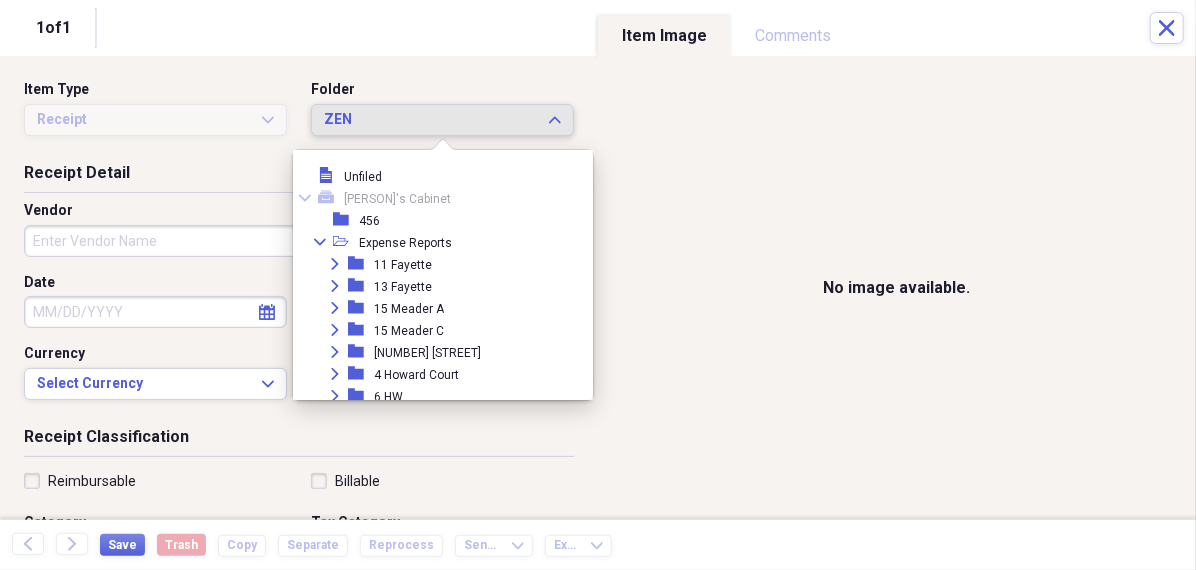 scroll, scrollTop: 205, scrollLeft: 0, axis: vertical 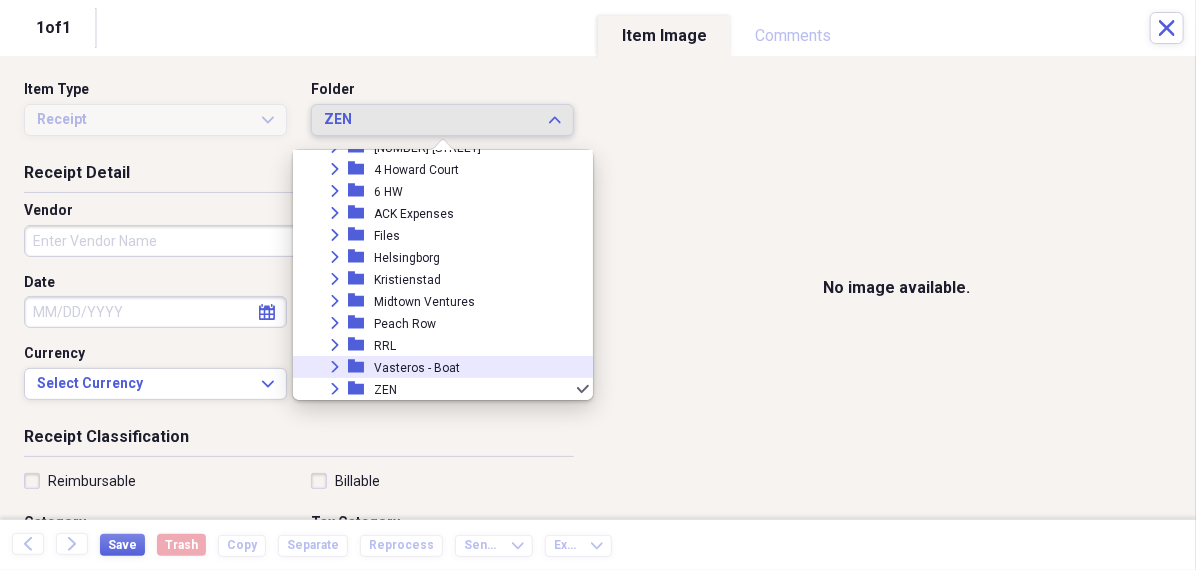 click on "Vasteros - Boat" at bounding box center [417, 368] 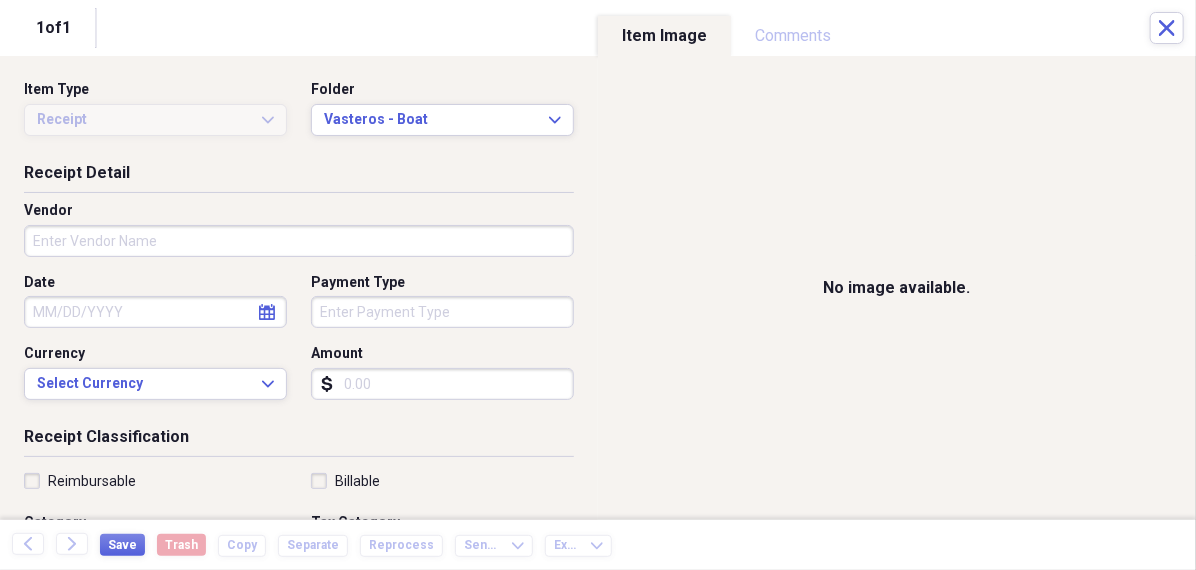 click on "Vendor" at bounding box center [299, 241] 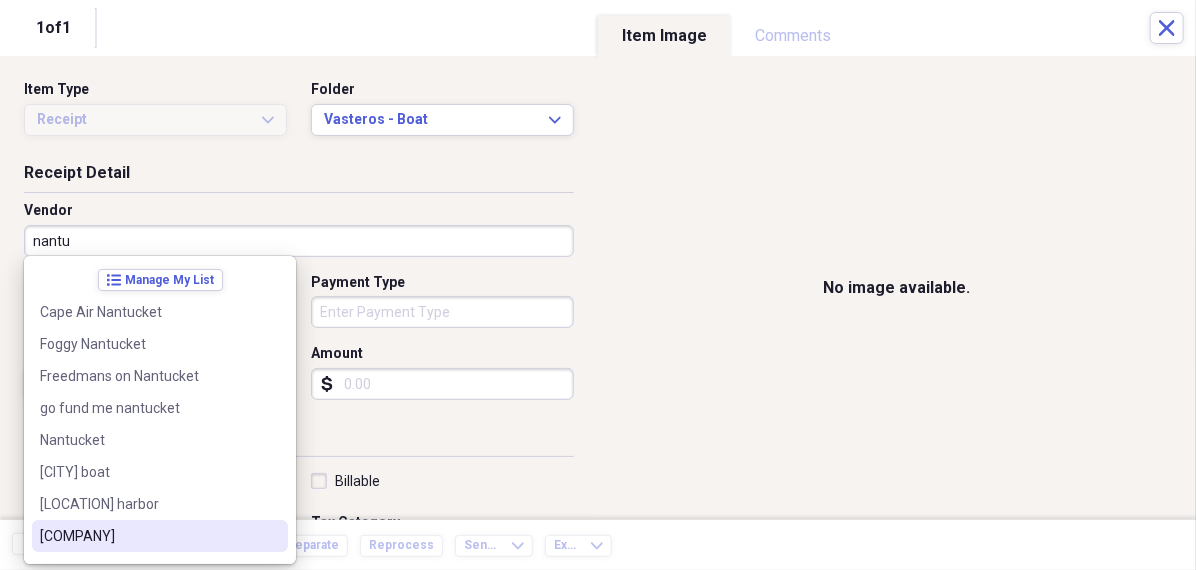 click on "[COMPANY]" at bounding box center [148, 536] 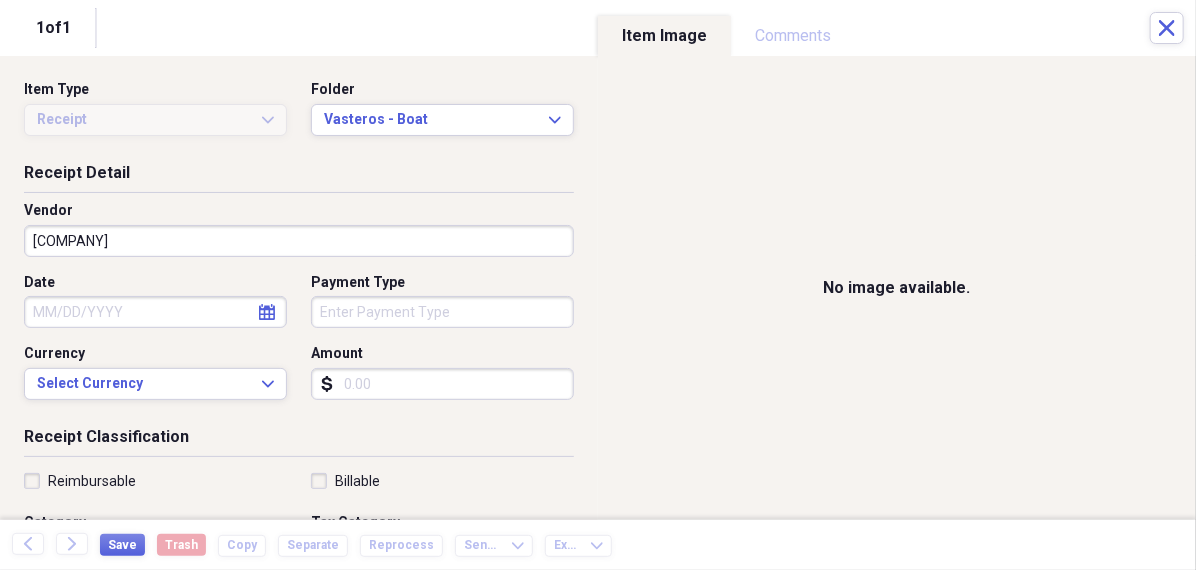 click on "Date" at bounding box center (155, 312) 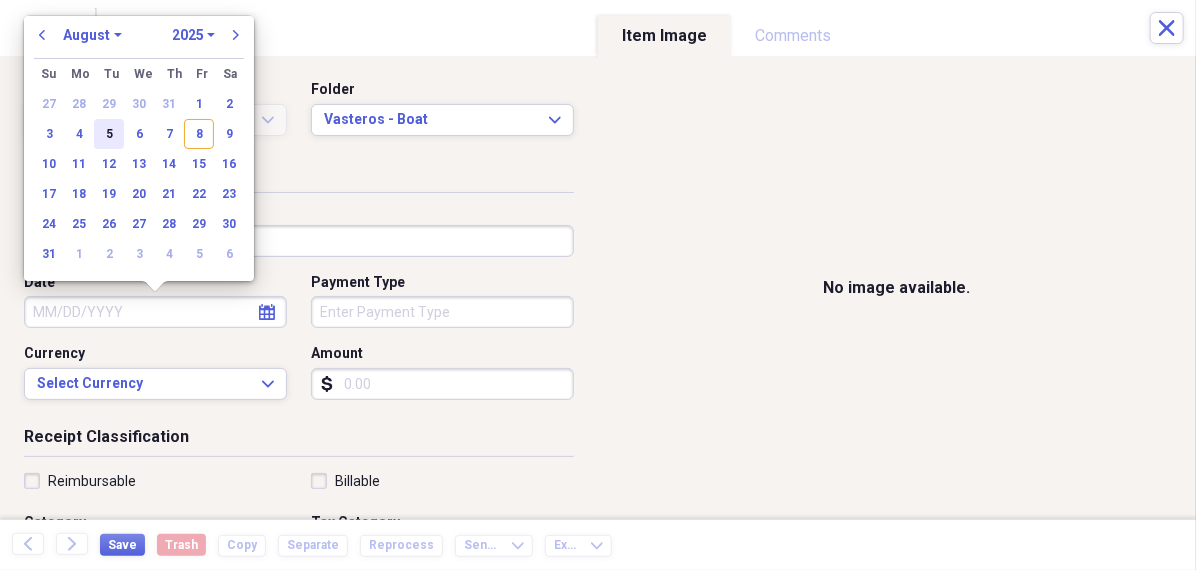 click on "5" at bounding box center [109, 134] 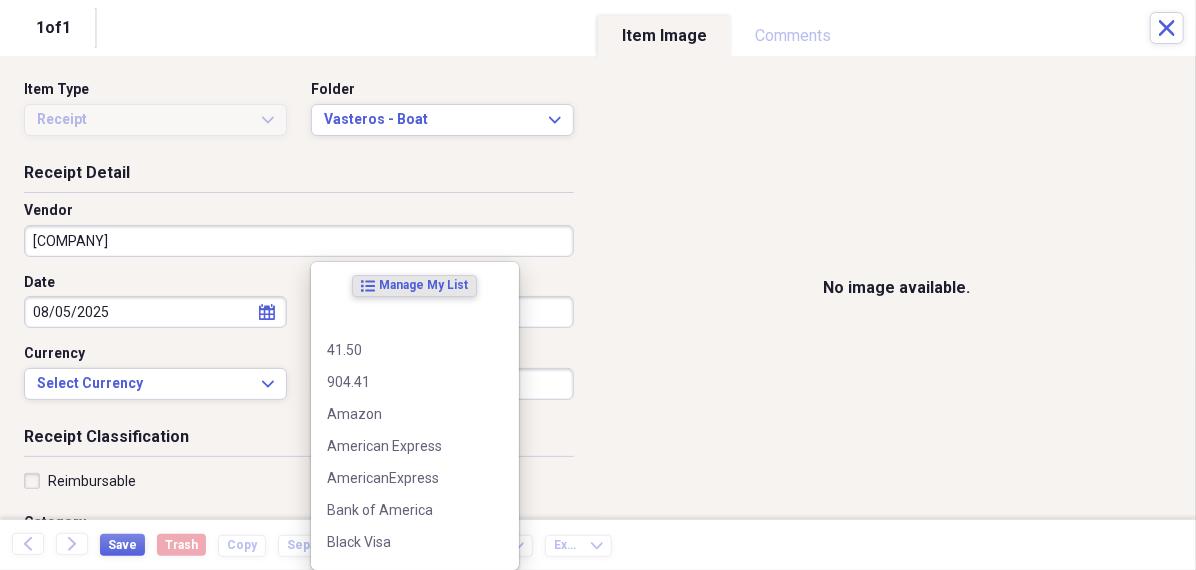 click on "Organize My Files 99+ Collapse Unfiled Needs Review 99+ Unfiled All Files Unfiled Unfiled Unfiled Saved Reports Collapse My Cabinet [PERSON]s Cabinet Add Folder Folder 456 Add Folder Collapse Open Folder Expense Reports Add Folder Expand Folder 11 Fayette Add Folder Expand Folder 13 Fayette Add Folder Expand Folder 15 Meader A Add Folder Expand Folder 15 Meader C Add Folder Expand Folder 15 Meader D Add Folder Expand Folder 4 Howard Court Add Folder Expand Folder 6 HW Add Folder Expand Folder ACK Expenses Add Folder Expand Folder Files Add Folder Expand Folder Helsingborg Add Folder Expand Folder Kristienstad Add Folder Expand Folder Midtown Ventures Add Folder Expand Folder Peach Row Add Folder Expand Folder RRL Add Folder Expand Folder Vasteros - Boat Add Folder Expand Folder ZEN Add Folder Collapse Trash Trash Folder 21.7.16 Folder [PERSON] Folder Kristienstad Help & Support Submit Import Import Add Create Expand Reports Reports Settings [PERSON] Expand Vasteros - Boat Showing 6 items , totaling $5,327.70 50" at bounding box center [598, 285] 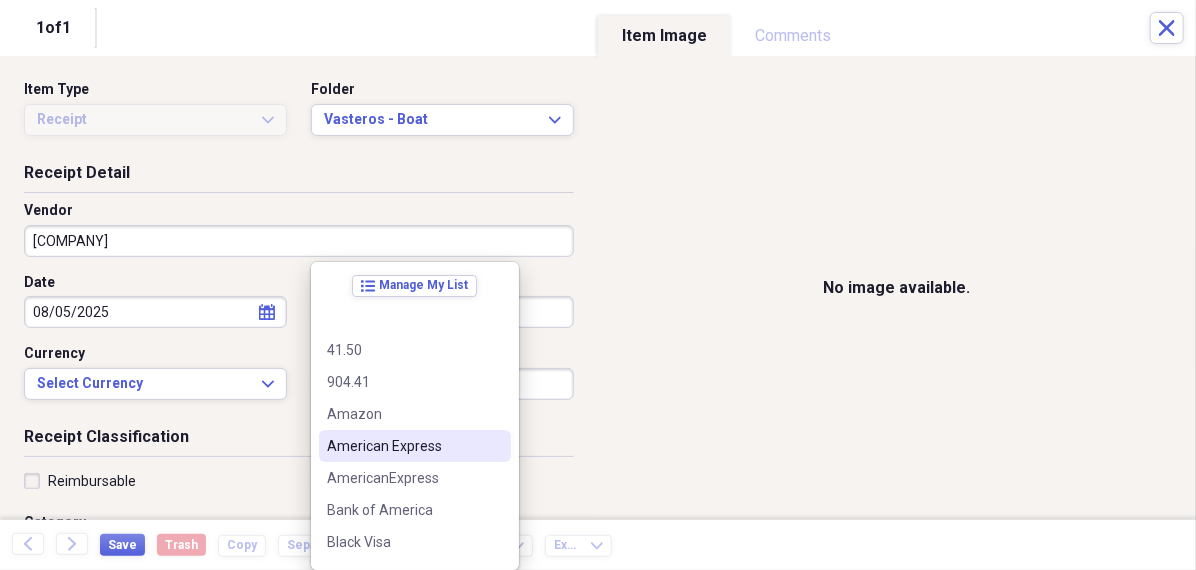 click on "American Express" at bounding box center [403, 446] 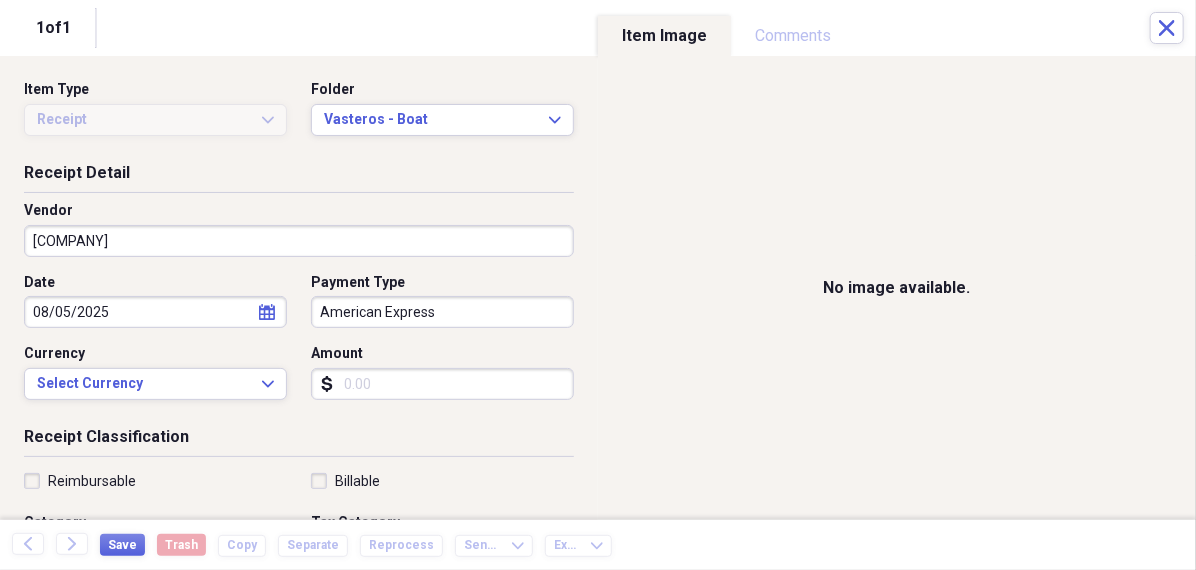 click on "Amount" at bounding box center (442, 384) 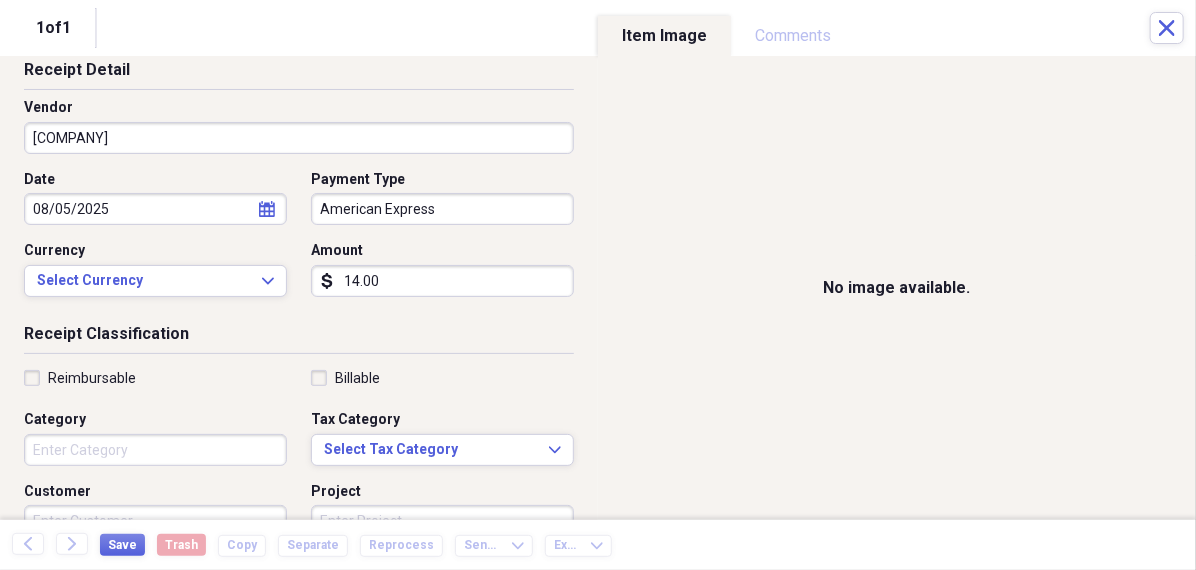 scroll, scrollTop: 134, scrollLeft: 0, axis: vertical 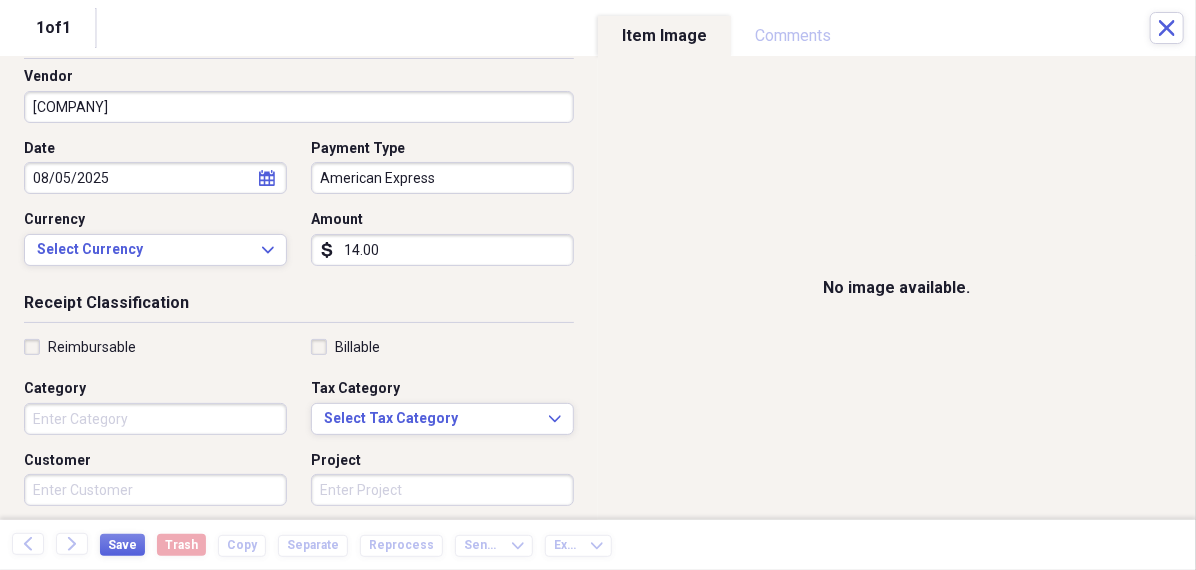 type on "14.00" 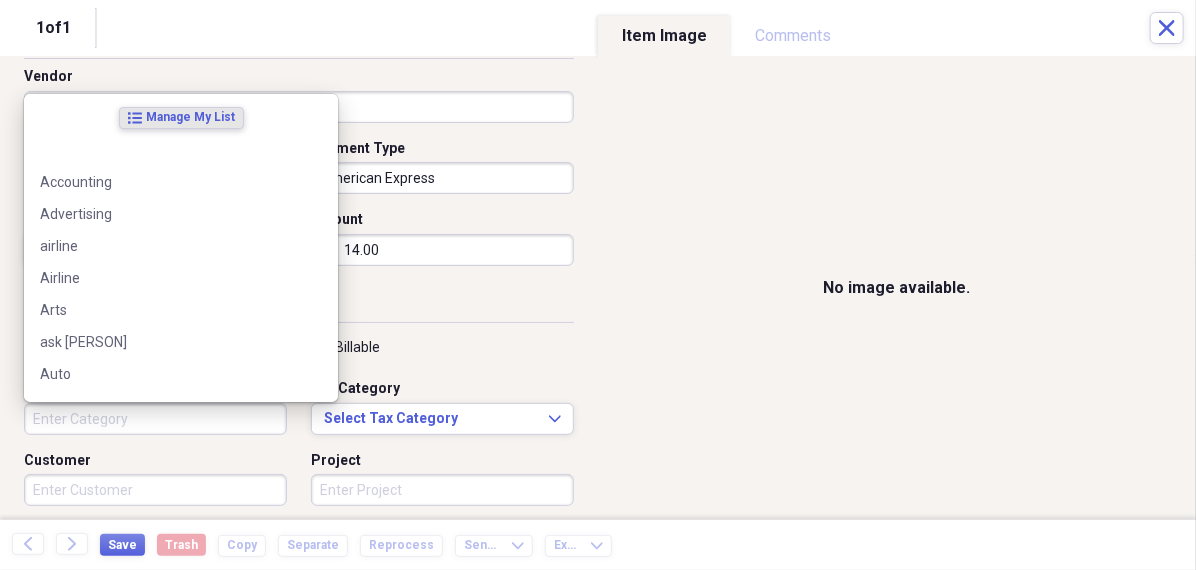 click on "Category" at bounding box center (155, 419) 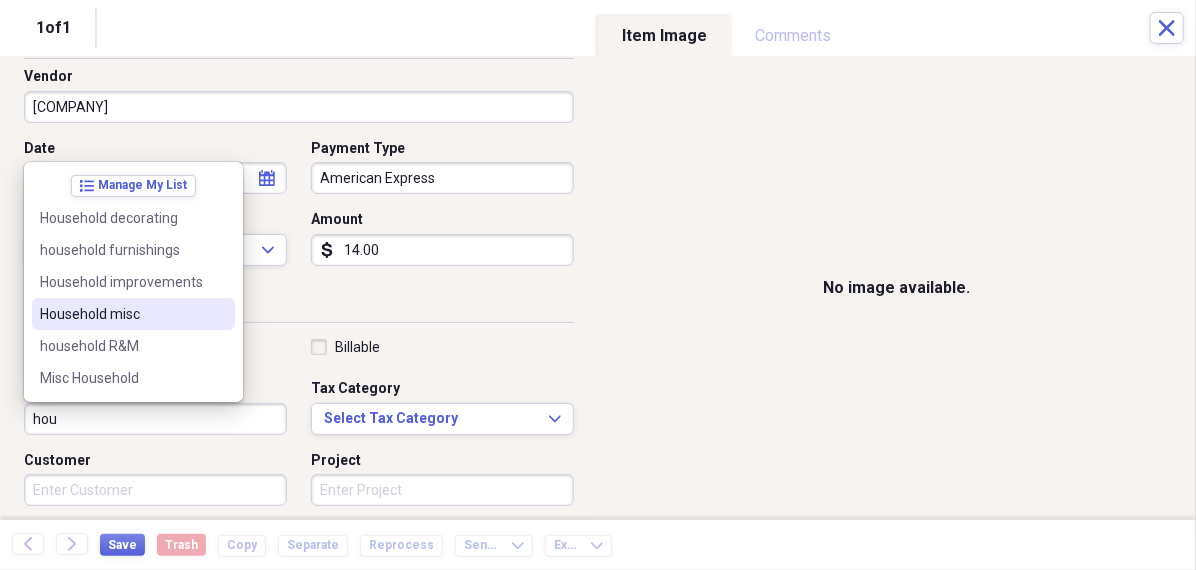 click on "Household misc" at bounding box center [121, 314] 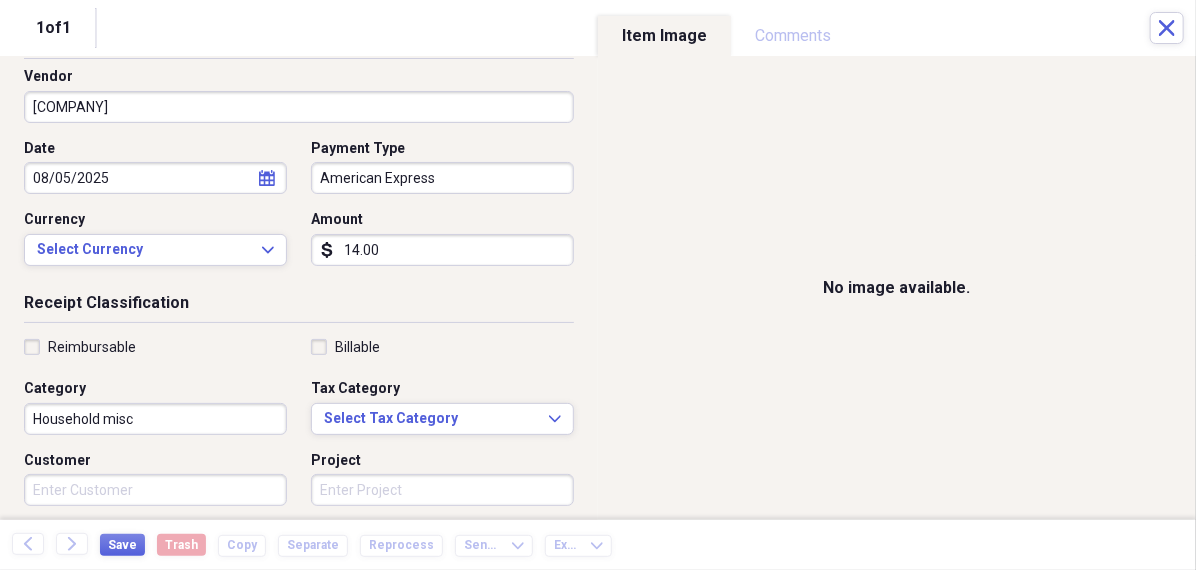 click on "Receipt Classification" at bounding box center (299, 307) 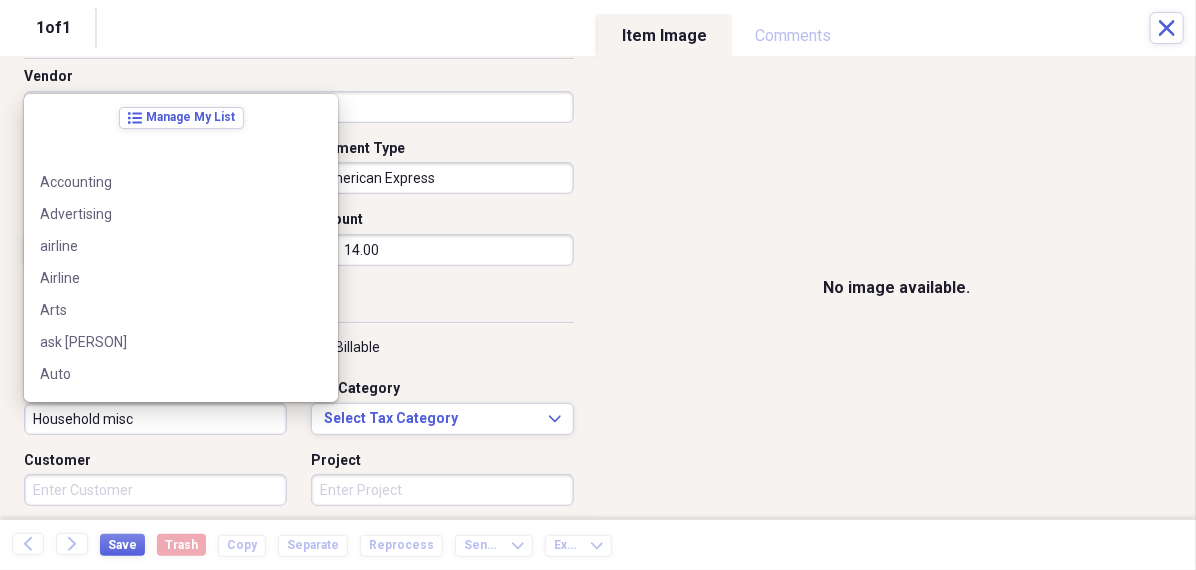 scroll, scrollTop: 1020, scrollLeft: 0, axis: vertical 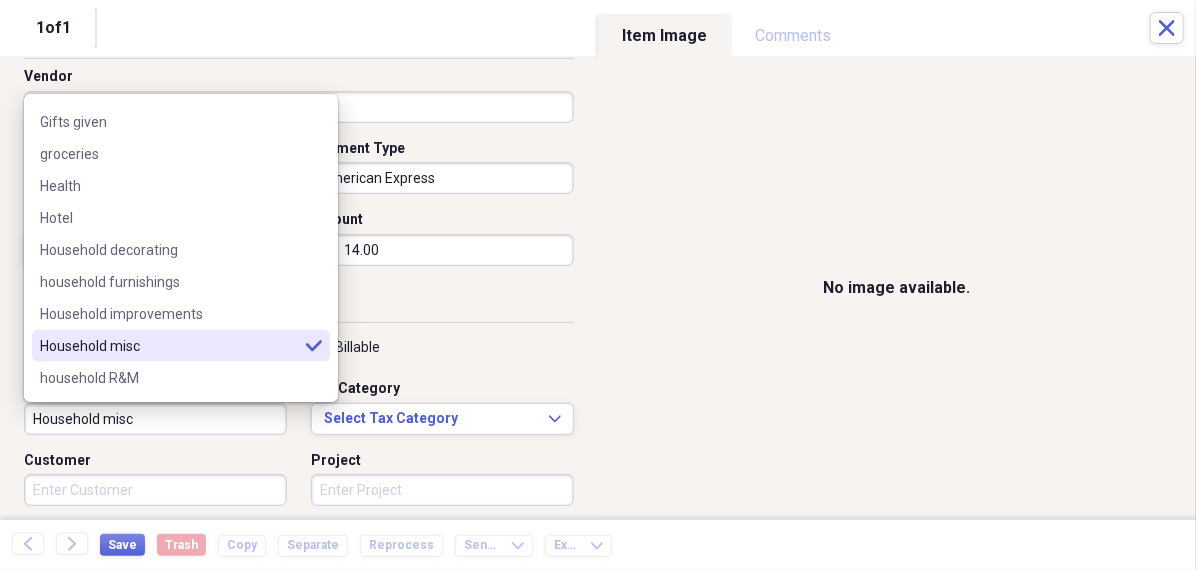 drag, startPoint x: 175, startPoint y: 421, endPoint x: -63, endPoint y: 394, distance: 239.52661 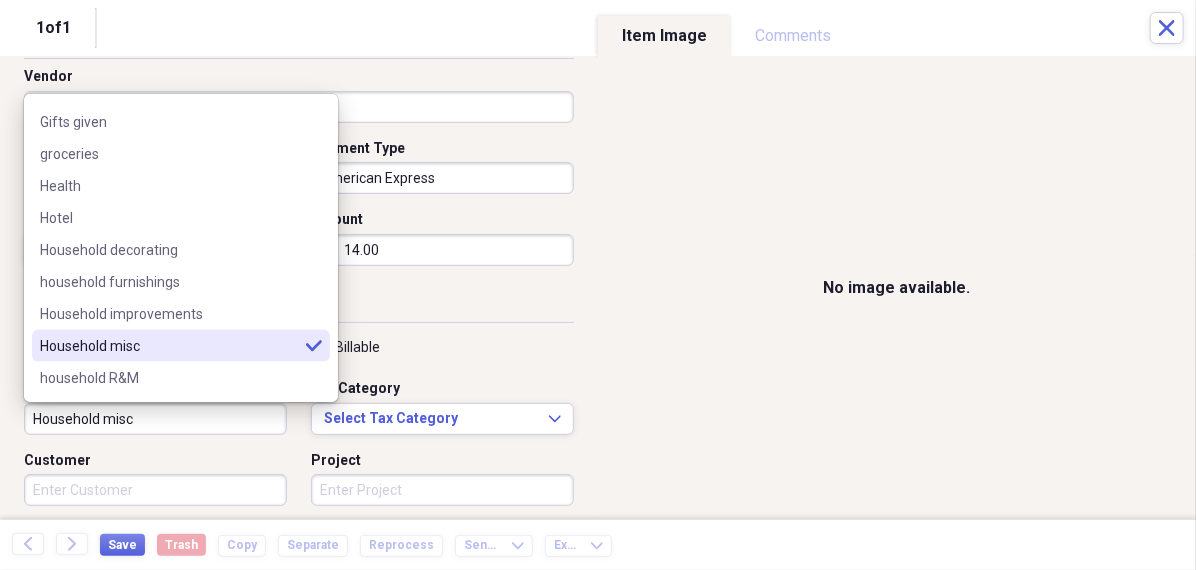 click on "Organize My Files 99+ Collapse Unfiled Needs Review 99+ Unfiled All Files Unfiled Unfiled Unfiled Saved Reports Collapse My Cabinet [PERSON]s Cabinet Add Folder Folder 456 Add Folder Collapse Open Folder Expense Reports Add Folder Expand Folder 11 Fayette Add Folder Expand Folder 13 Fayette Add Folder Expand Folder 15 Meader A Add Folder Expand Folder 15 Meader C Add Folder Expand Folder 15 Meader D Add Folder Expand Folder 4 Howard Court Add Folder Expand Folder 6 HW Add Folder Expand Folder ACK Expenses Add Folder Expand Folder Files Add Folder Expand Folder Helsingborg Add Folder Expand Folder Kristienstad Add Folder Expand Folder Midtown Ventures Add Folder Expand Folder Peach Row Add Folder Expand Folder RRL Add Folder Expand Folder Vasteros - Boat Add Folder Expand Folder ZEN Add Folder Collapse Trash Trash Folder 21.7.16 Folder [PERSON] Folder Kristienstad Help & Support Submit Import Import Add Create Expand Reports Reports Settings [PERSON] Expand Vasteros - Boat Showing 6 items , totaling $5,327.70 50" at bounding box center (598, 285) 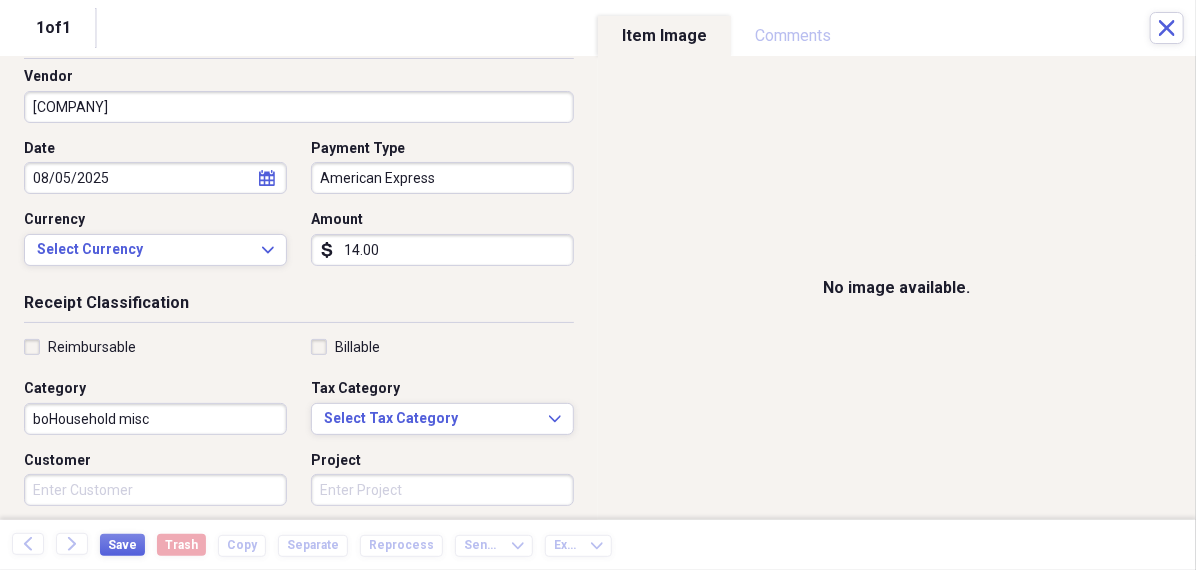 drag, startPoint x: 156, startPoint y: 418, endPoint x: 6, endPoint y: 404, distance: 150.65192 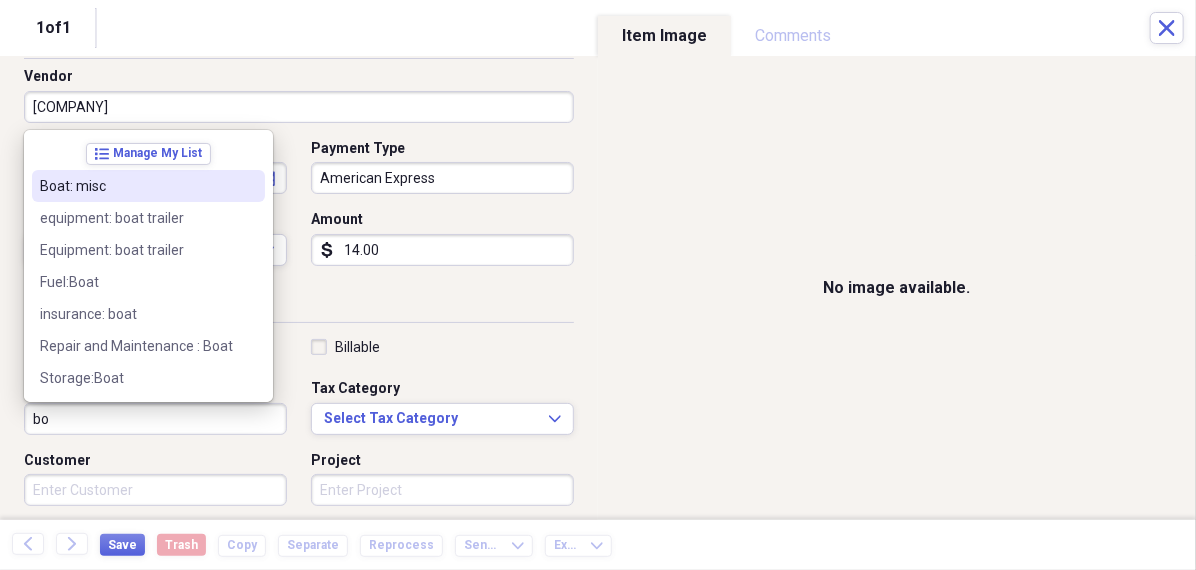 click on "Boat: misc" at bounding box center [136, 186] 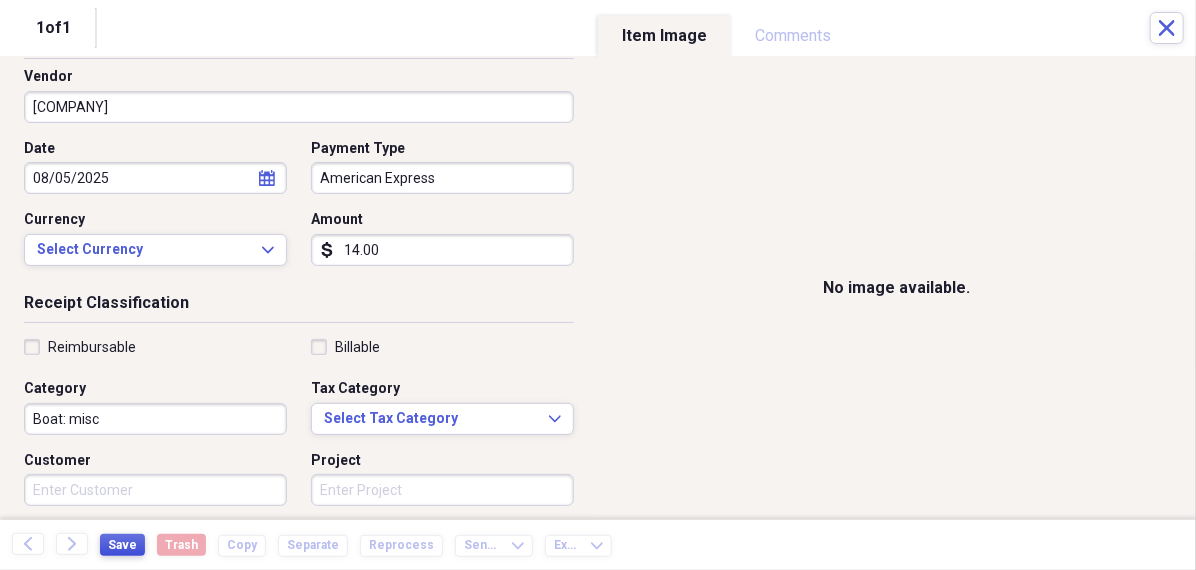 click on "Save" at bounding box center [122, 545] 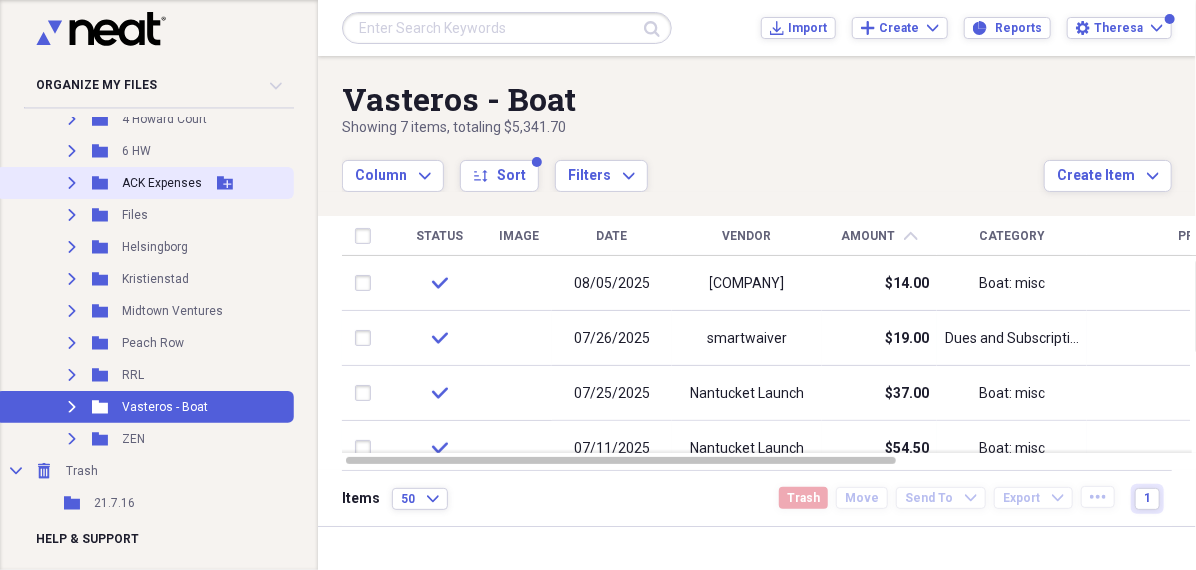 click on "ACK Expenses" at bounding box center (162, 183) 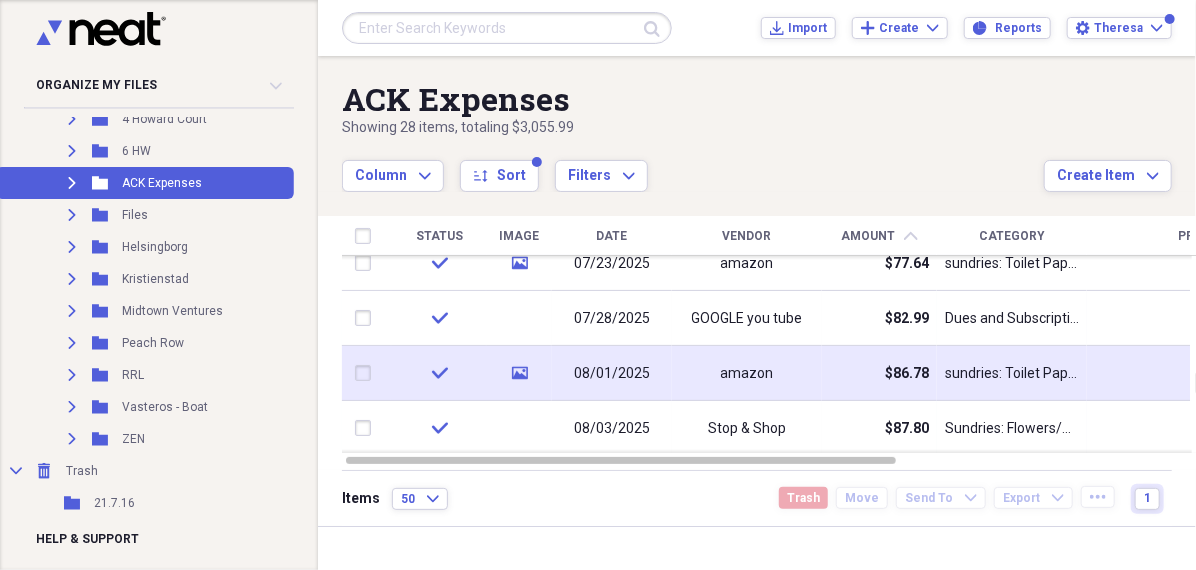click on "$86.78" at bounding box center (879, 373) 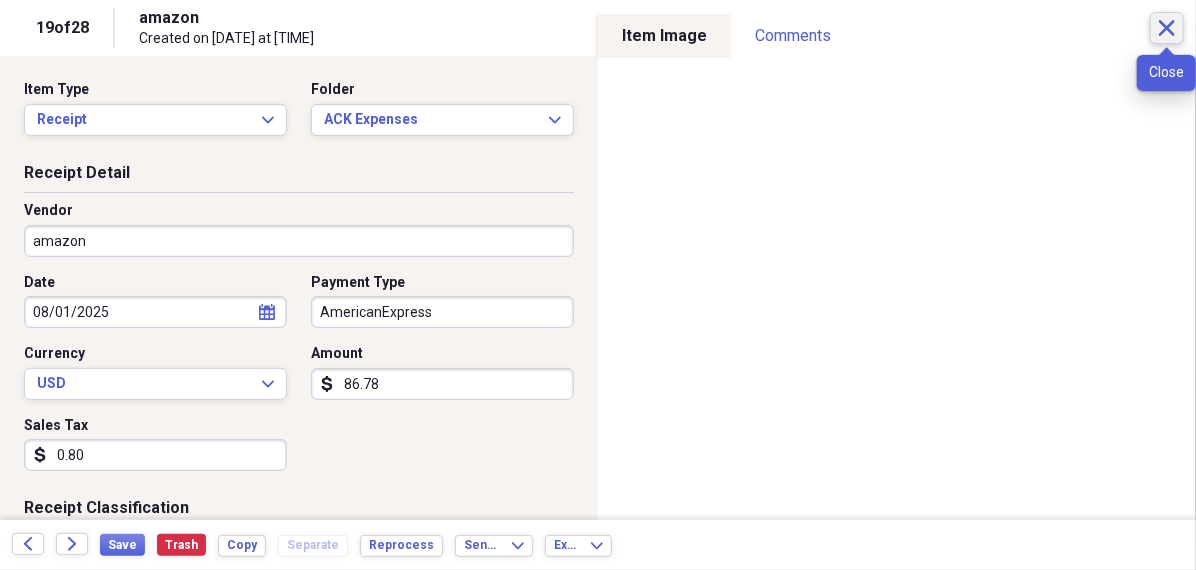 click on "Close" at bounding box center (1167, 28) 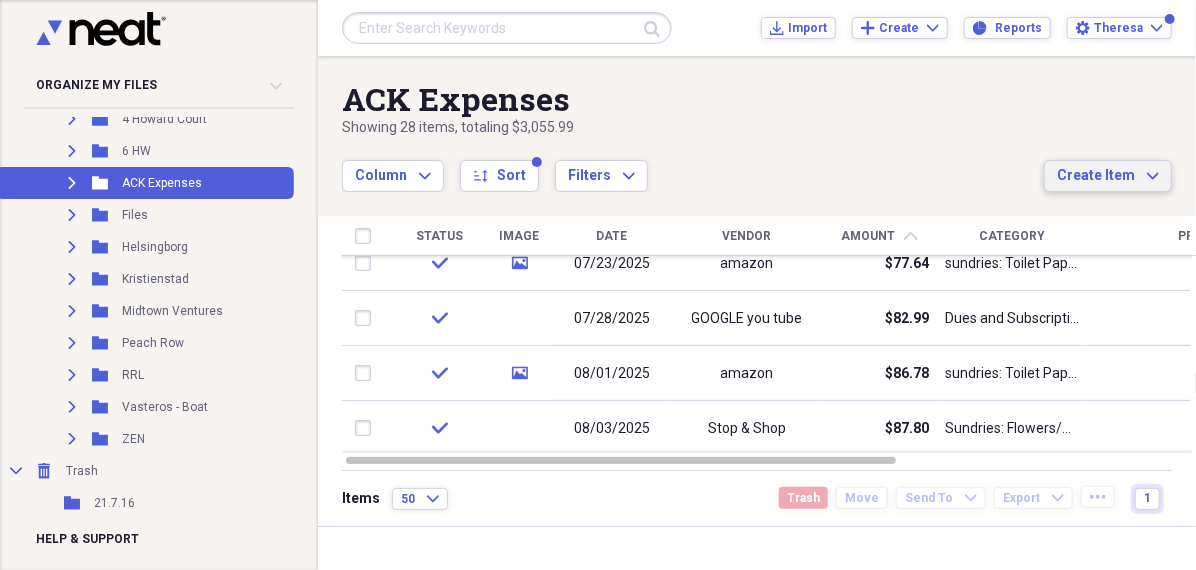 click on "Create Item" at bounding box center [1096, 176] 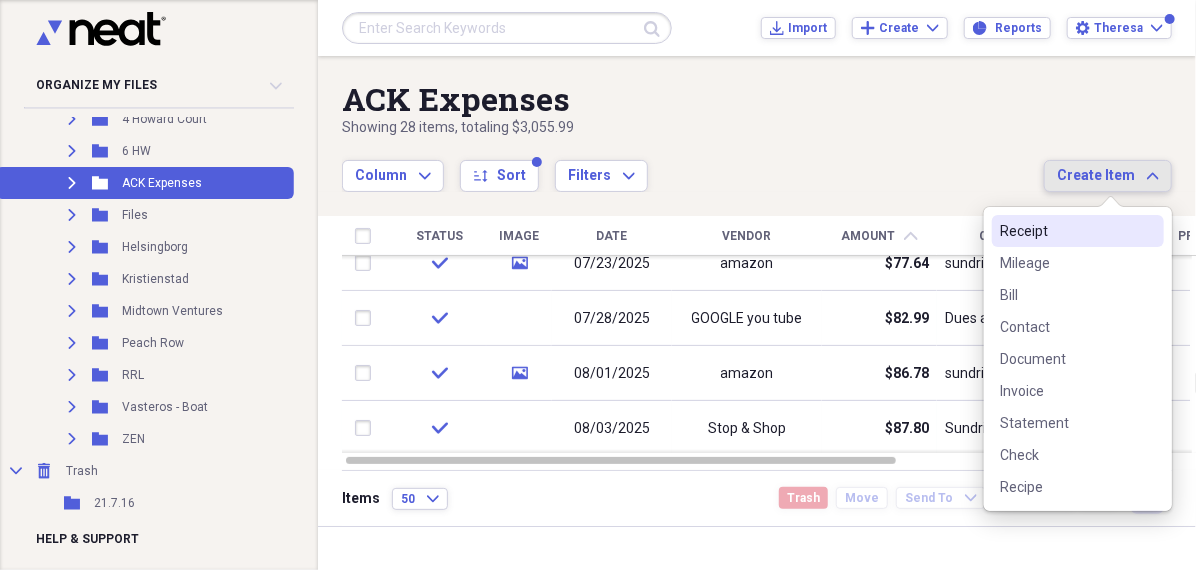 click on "Receipt" at bounding box center [1066, 231] 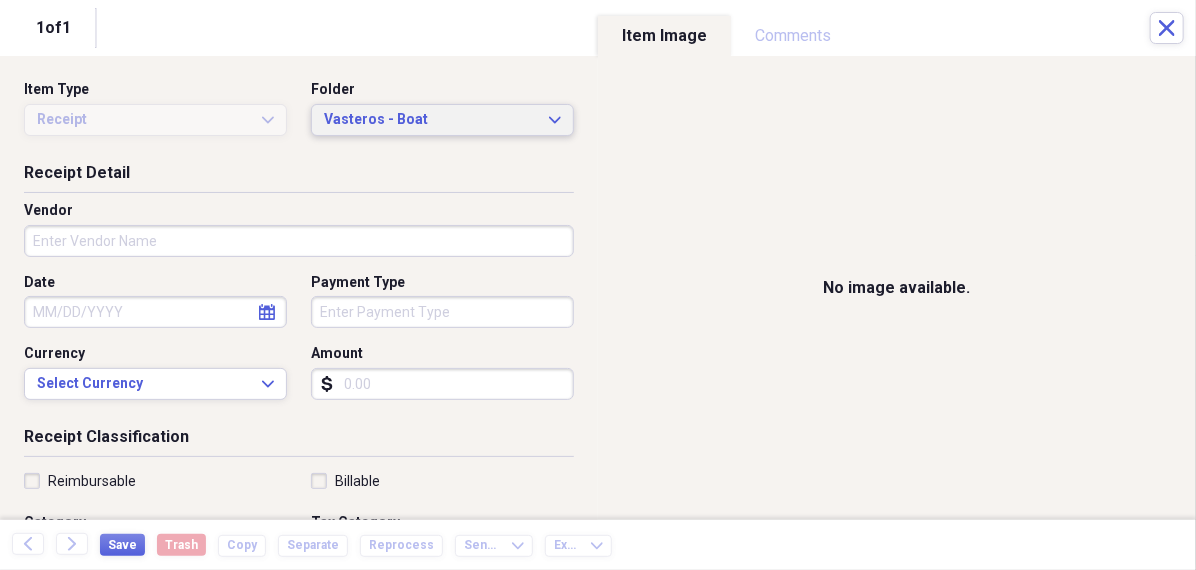 click on "Vasteros - Boat" at bounding box center (430, 120) 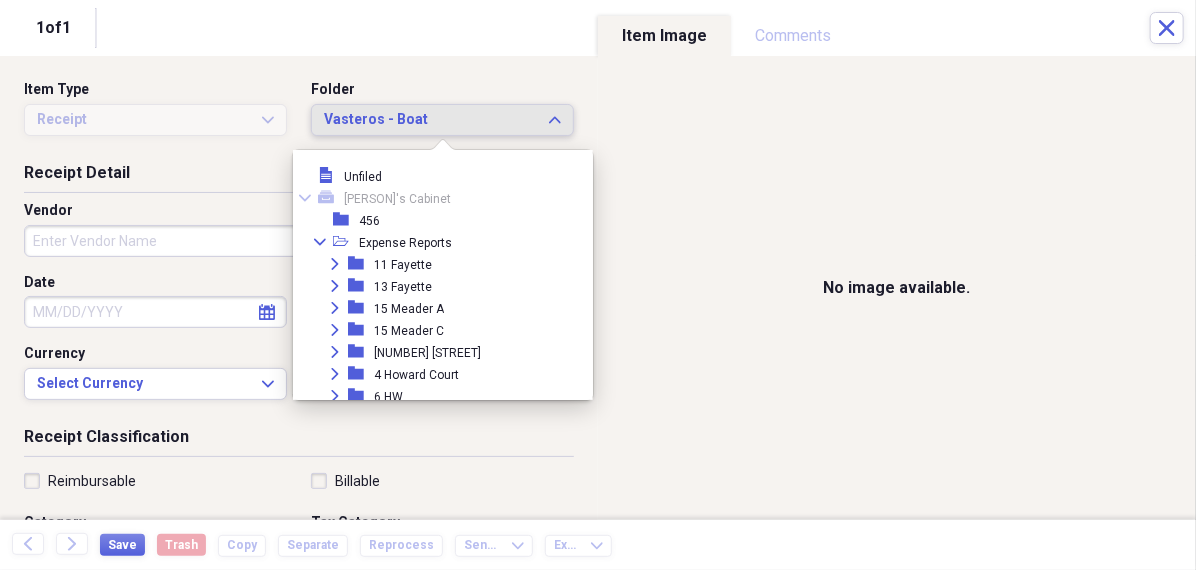 scroll, scrollTop: 205, scrollLeft: 0, axis: vertical 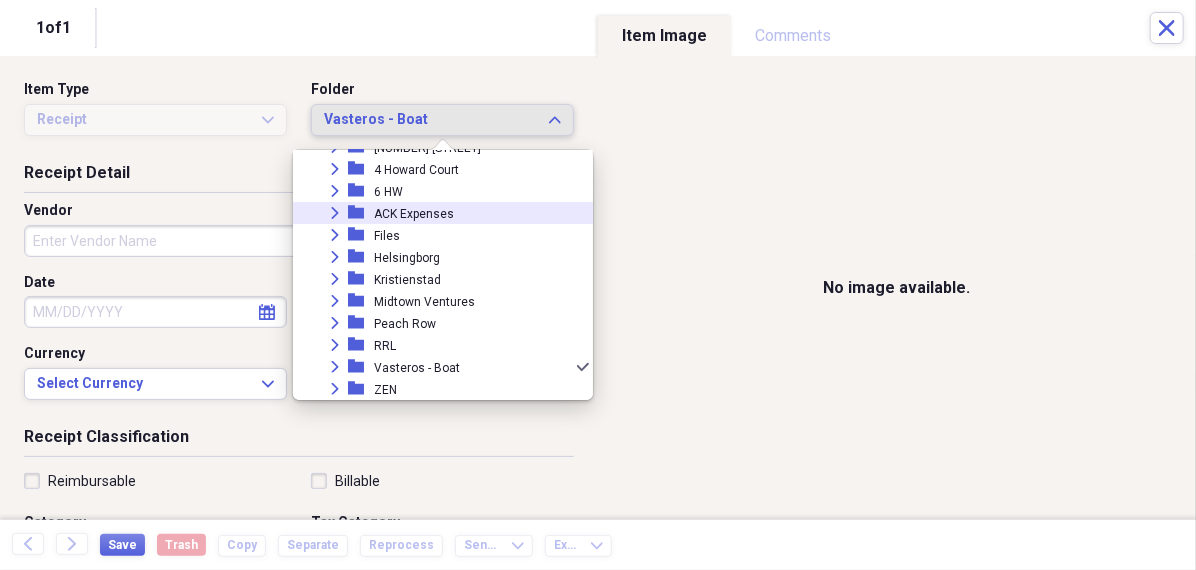 click on "Expand folder ACK Expenses" at bounding box center [435, 213] 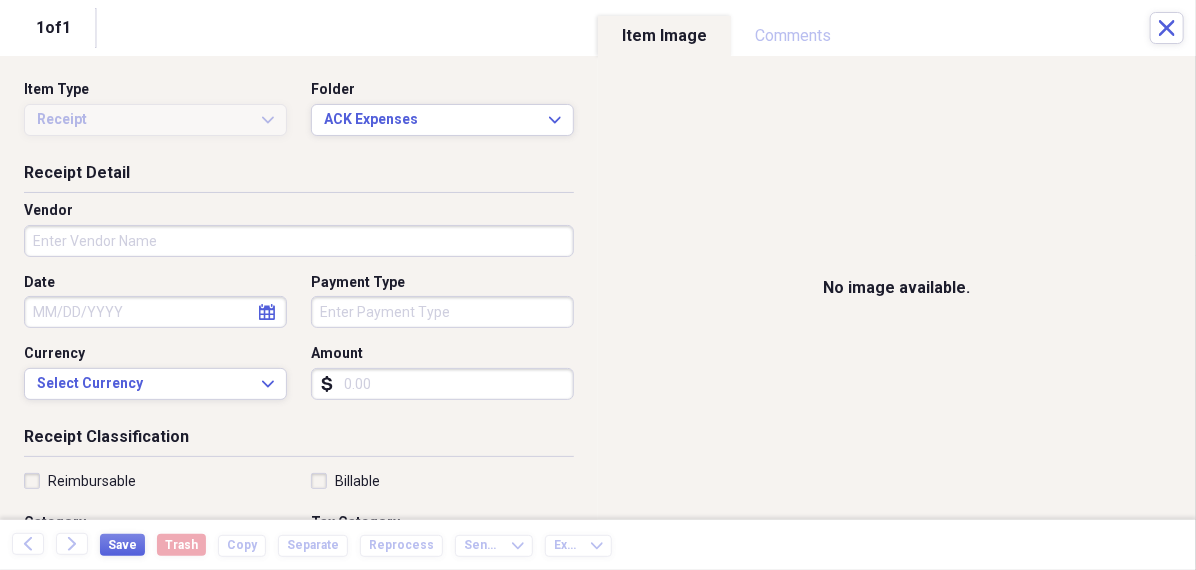 click on "Vendor" at bounding box center [299, 241] 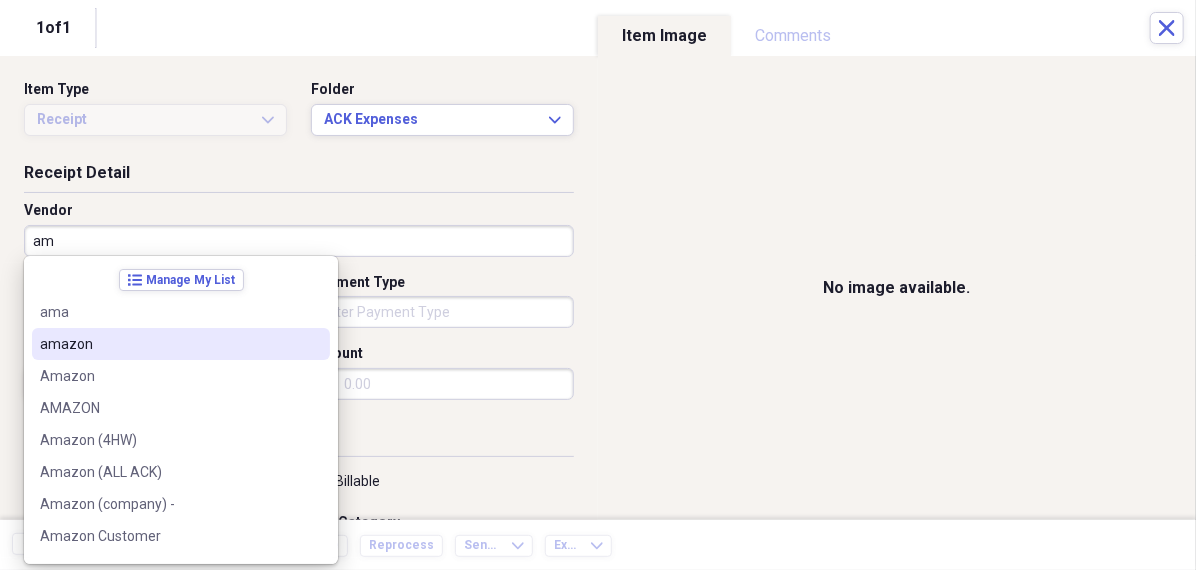 click on "amazon" at bounding box center (169, 344) 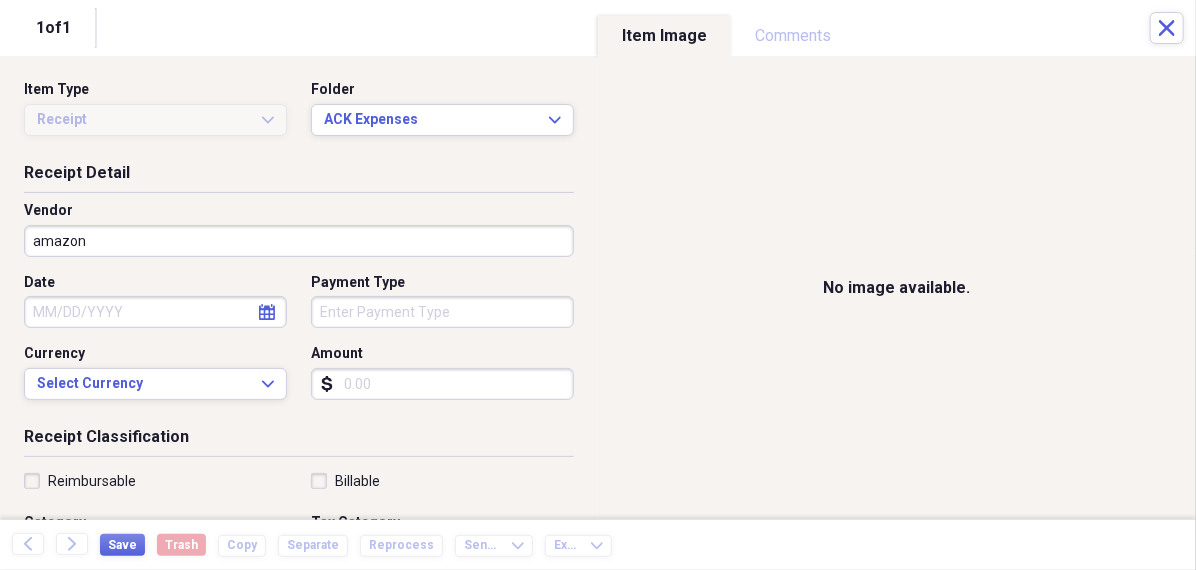 select on "7" 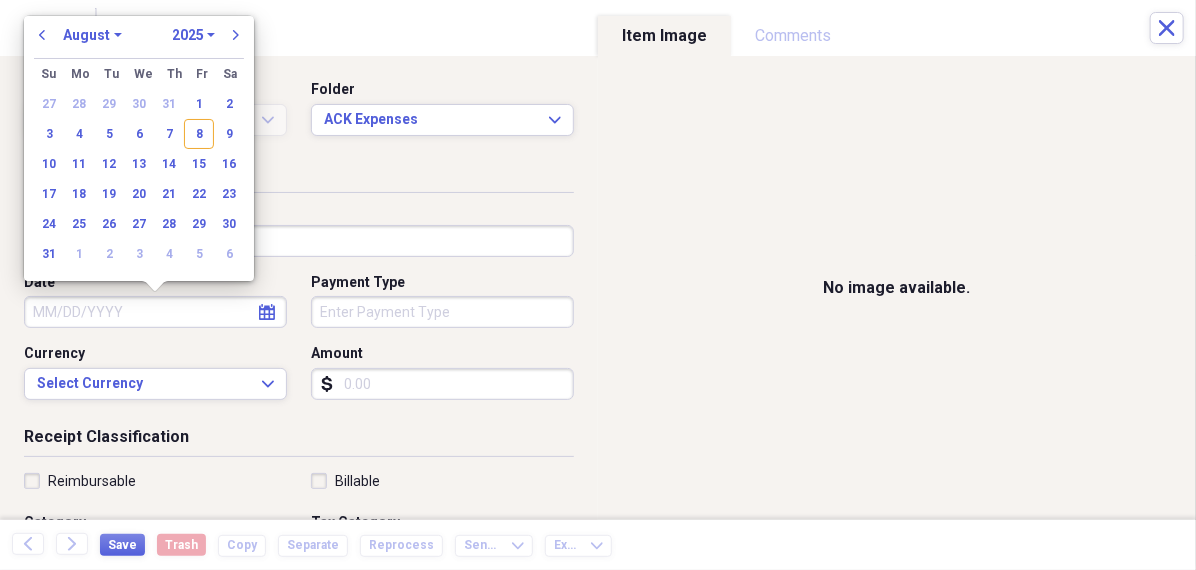 click on "Date" at bounding box center (155, 312) 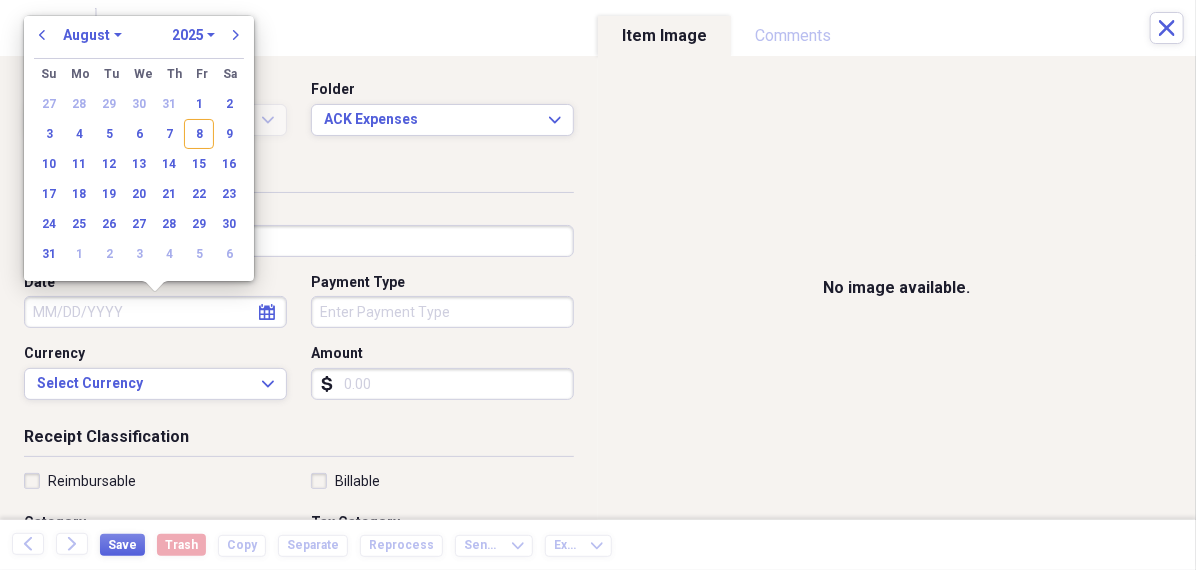 click on "January February March April May June July August September October November December" at bounding box center [92, 35] 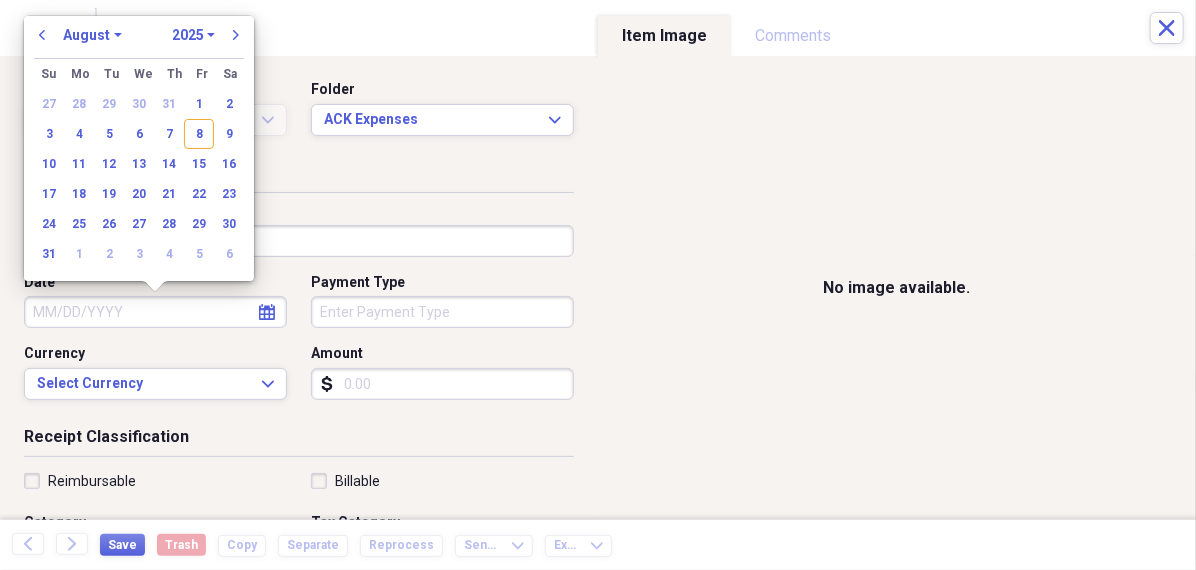 select on "6" 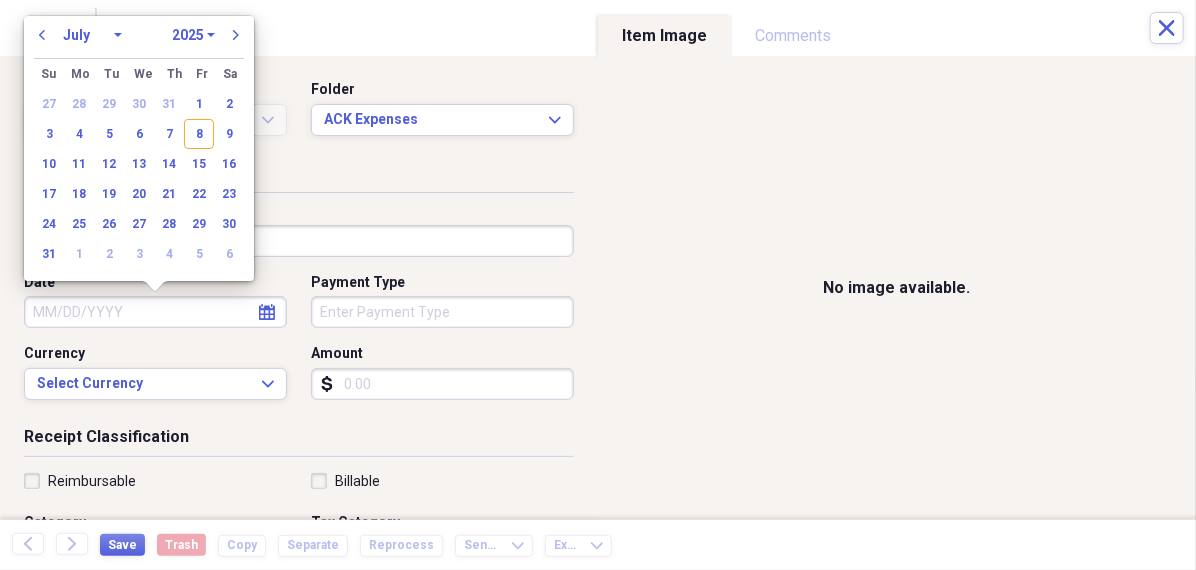 click on "January February March April May June July August September October November December" at bounding box center [92, 35] 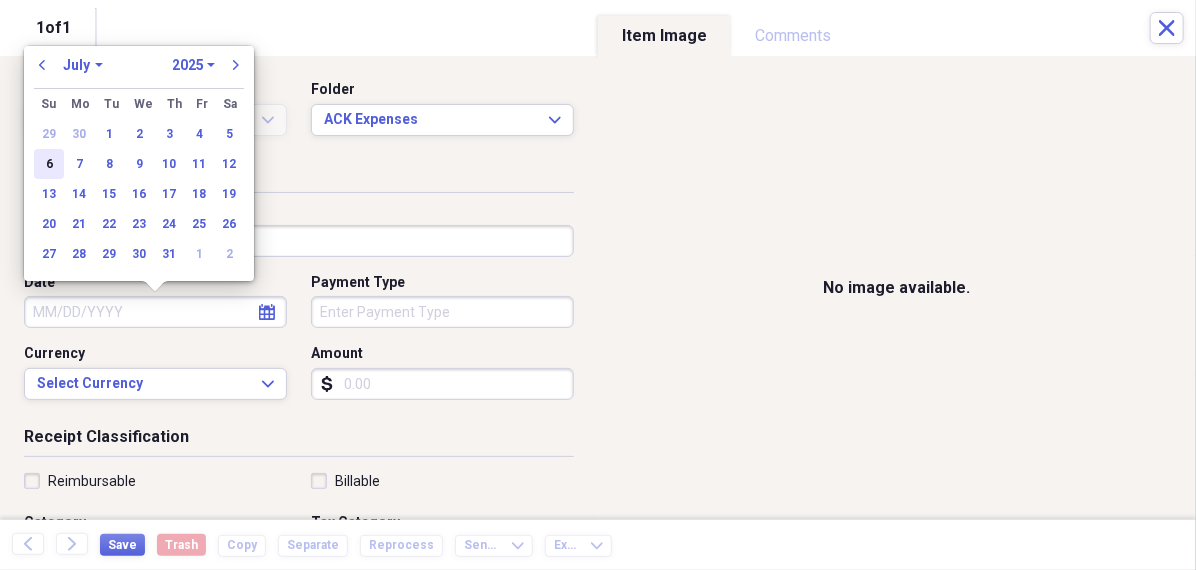 click on "6" at bounding box center (49, 164) 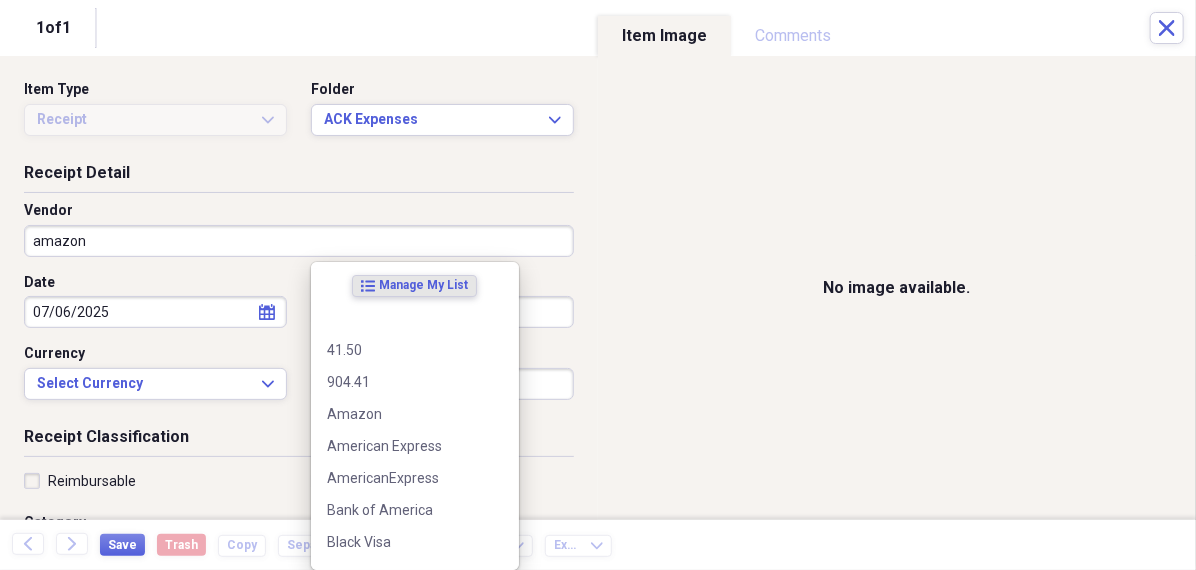 click on "Organize My Files 99+ Collapse Unfiled Needs Review 99+ Unfiled All Files Unfiled Unfiled Unfiled Saved Reports Collapse My Cabinet [PERSON]'s Cabinet Add Folder Folder 456 Add Folder Collapse Open Folder Expense Reports Add Folder Expand Folder 11 Fayette Add Folder Expand Folder 13 Fayette Add Folder Expand Folder 15 Meader A Add Folder Expand Folder 15 Meader C Add Folder Expand Folder 15 Meader D Add Folder Expand Folder 4 Howard Court Add Folder Expand Folder 6 HW Add Folder Expand Folder ACK Expenses Add Folder Expand Folder Files Add Folder Expand Folder Helsingborg Add Folder Expand Folder Kristienstad Add Folder Expand Folder Midtown Ventures Add Folder Expand Folder Peach Row Add Folder Expand Folder RRL Add Folder Expand Folder Vasteros - Boat Add Folder Expand Folder ZEN Add Folder Collapse Trash Trash Folder 21.7.16 Folder jeffrey Folder Kristienstad Help & Support Submit Import Import Add Create Expand Reports Reports Settings [PERSON] Expand ACK Expenses Showing 28 items , totaling $3,055.99 sort" at bounding box center [598, 285] 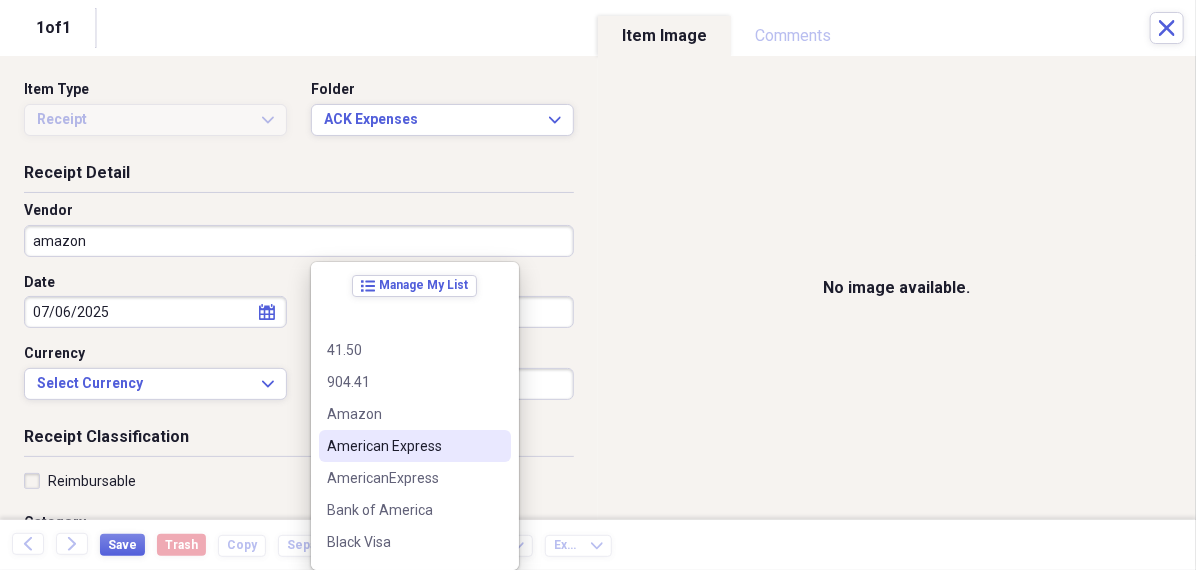 click on "American Express" at bounding box center [403, 446] 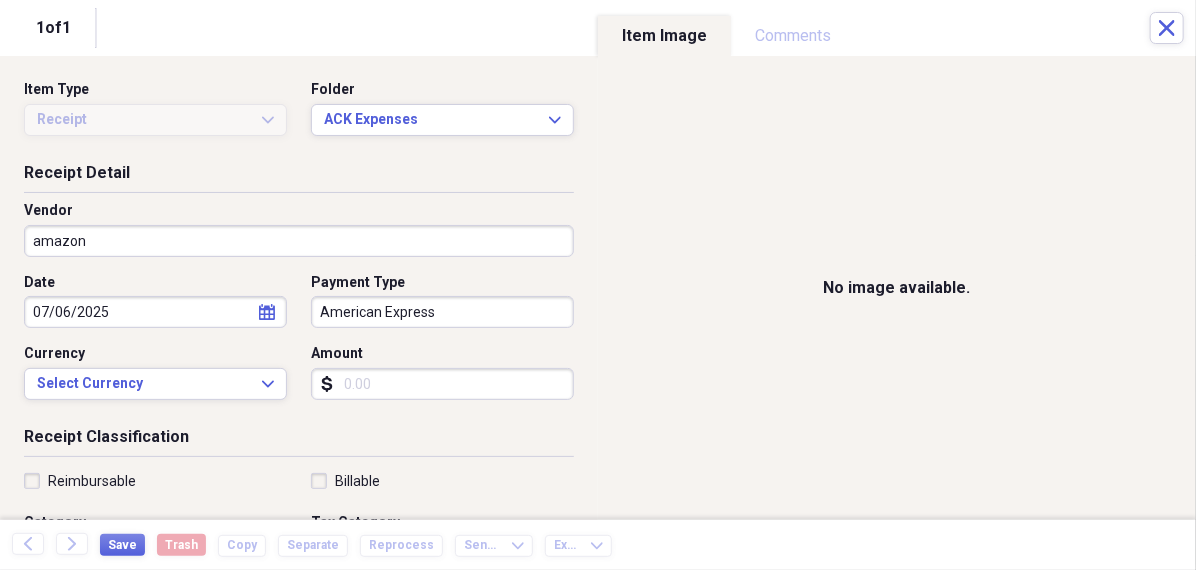 click on "Amount" at bounding box center [442, 384] 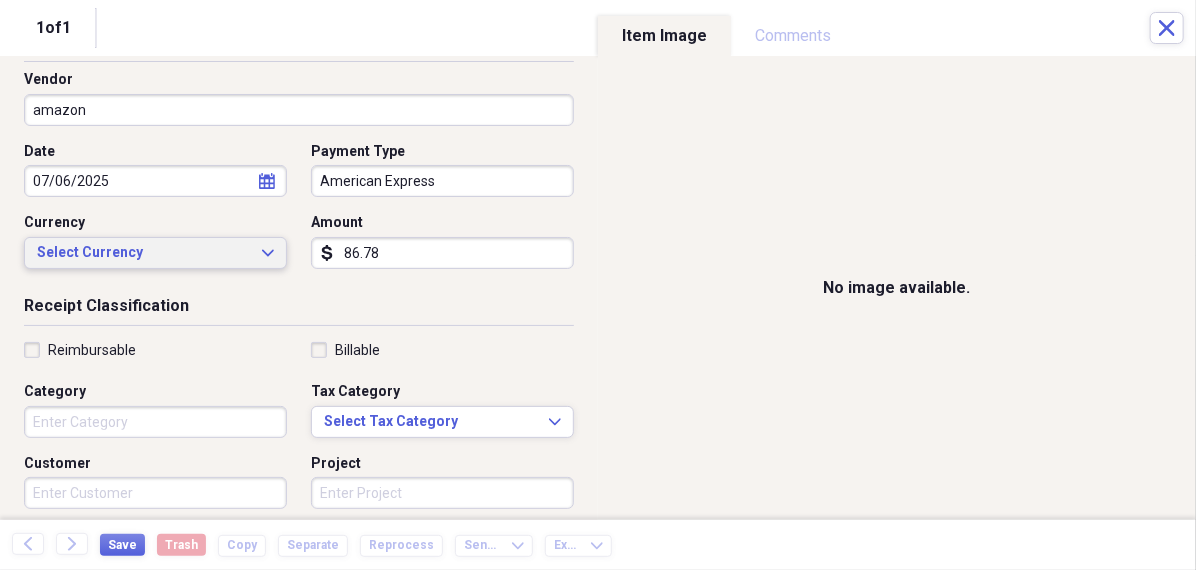 scroll, scrollTop: 151, scrollLeft: 0, axis: vertical 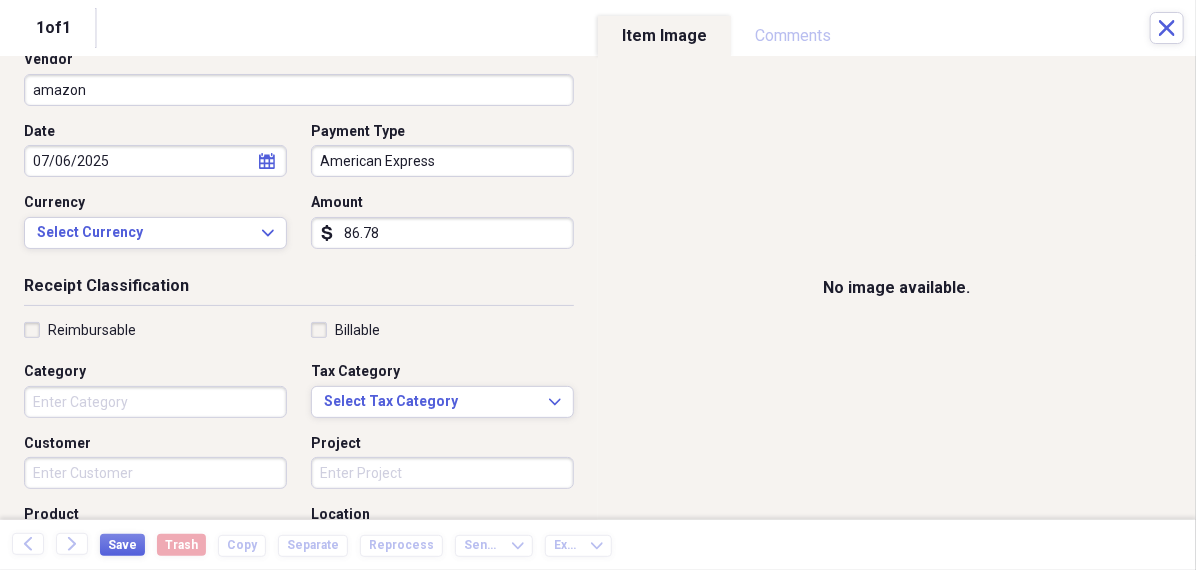 type on "86.78" 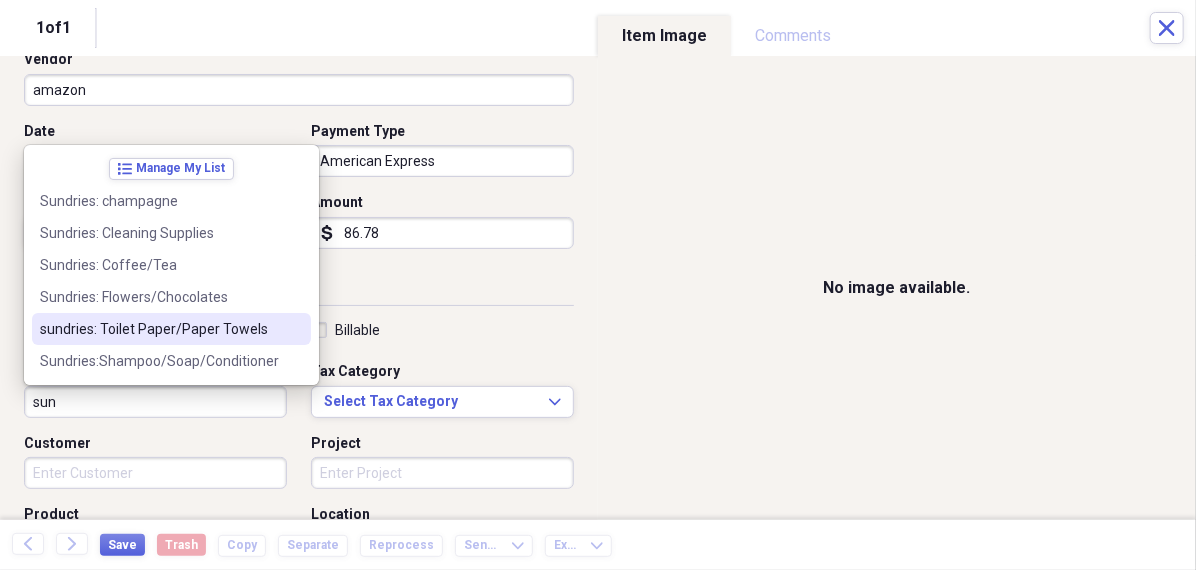 click on "sundries: Toilet Paper/Paper Towels" at bounding box center [159, 329] 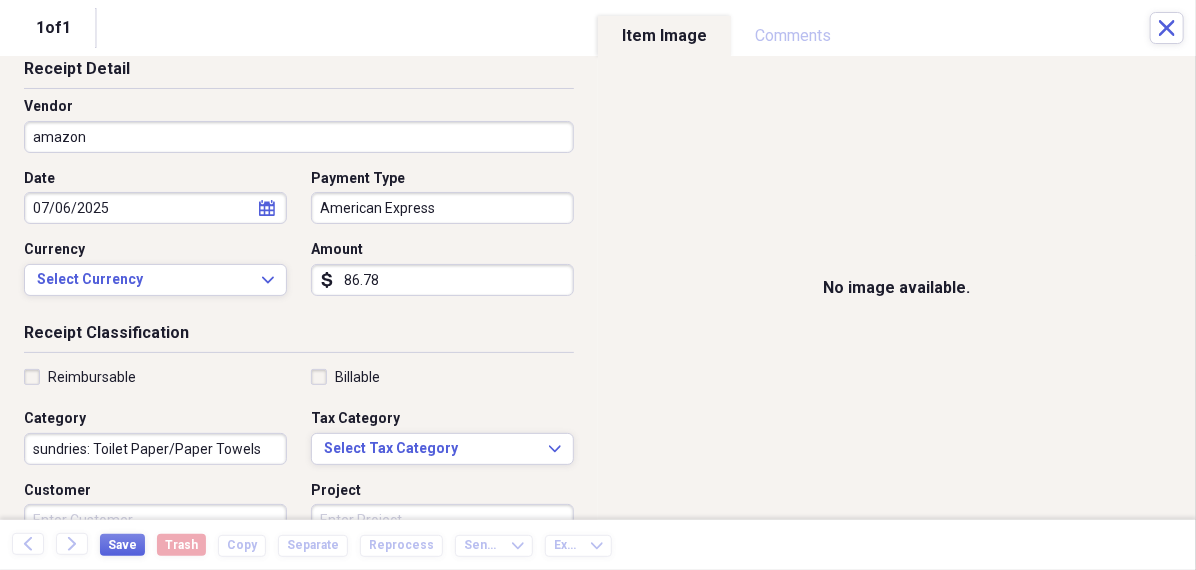 scroll, scrollTop: 0, scrollLeft: 0, axis: both 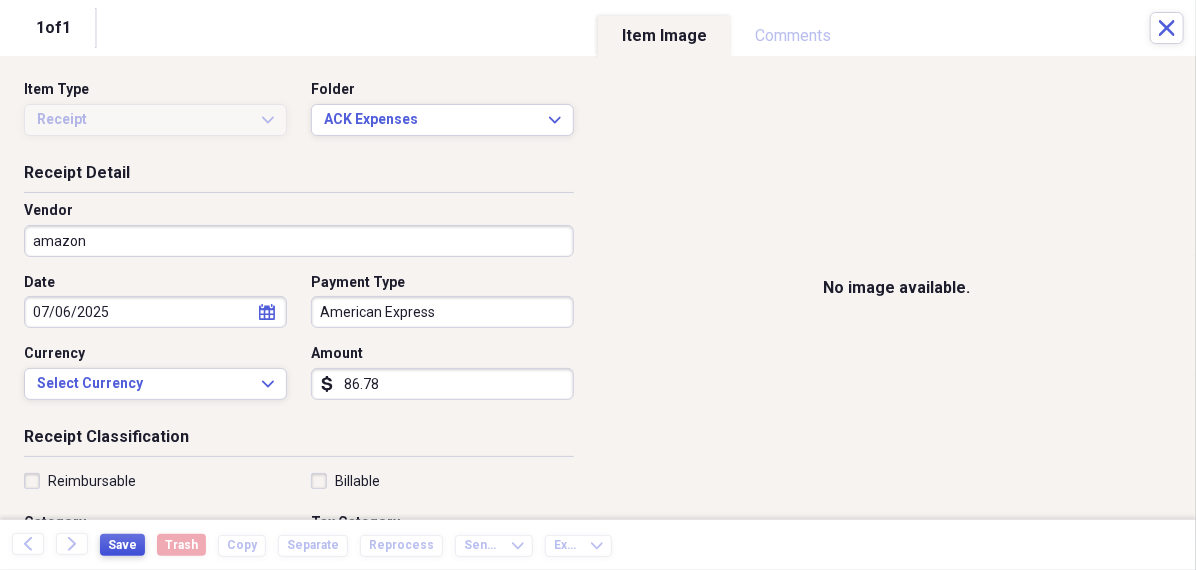 click on "Save" at bounding box center [122, 545] 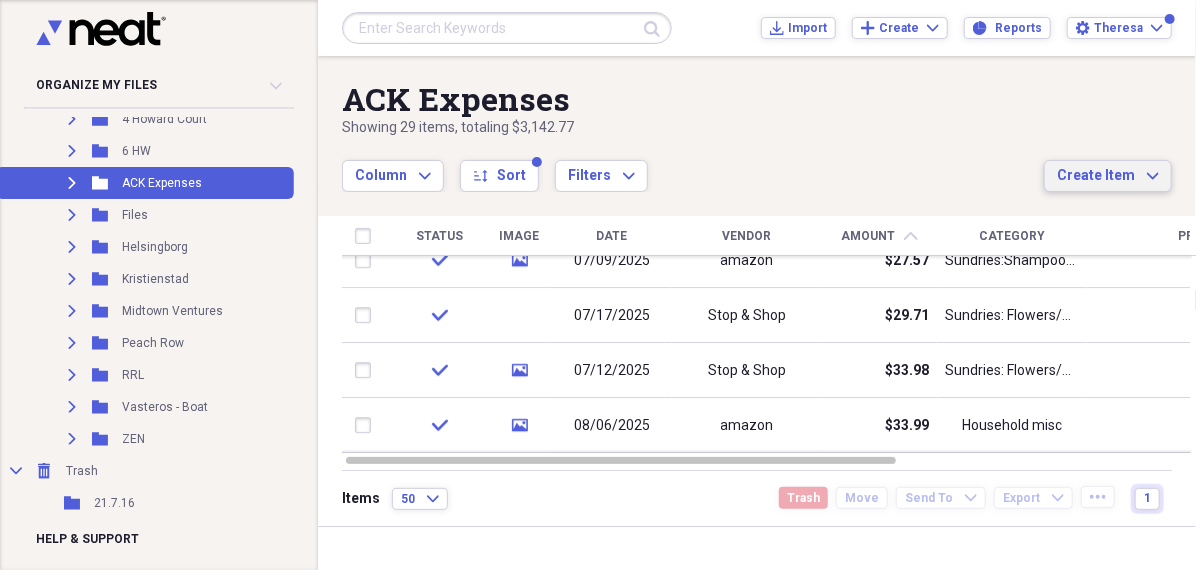 click on "Create Item" at bounding box center [1096, 176] 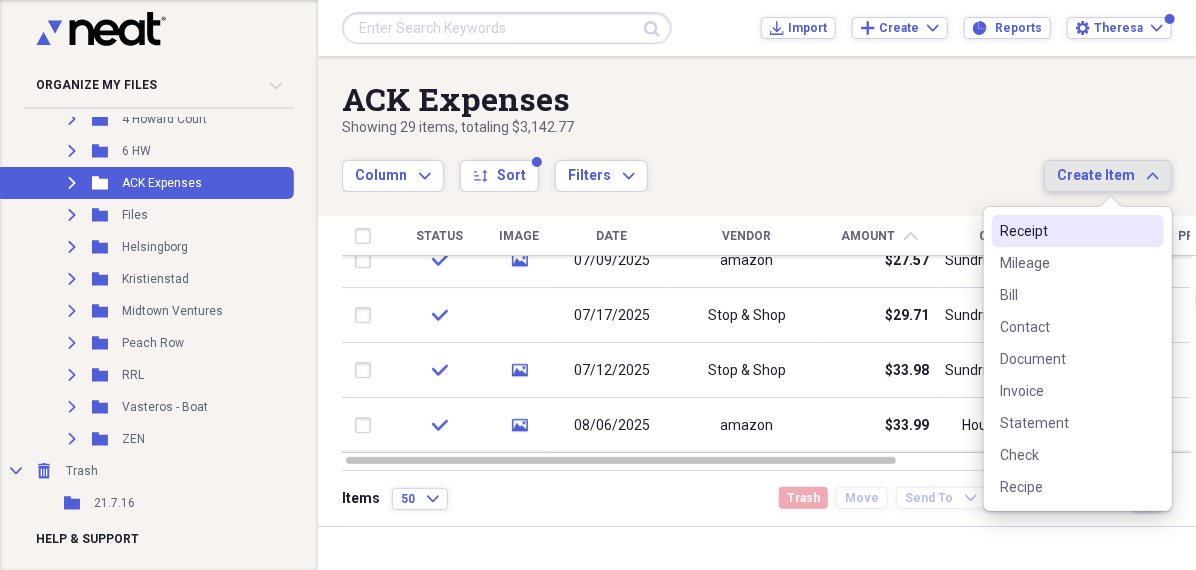 click on "Receipt" at bounding box center (1066, 231) 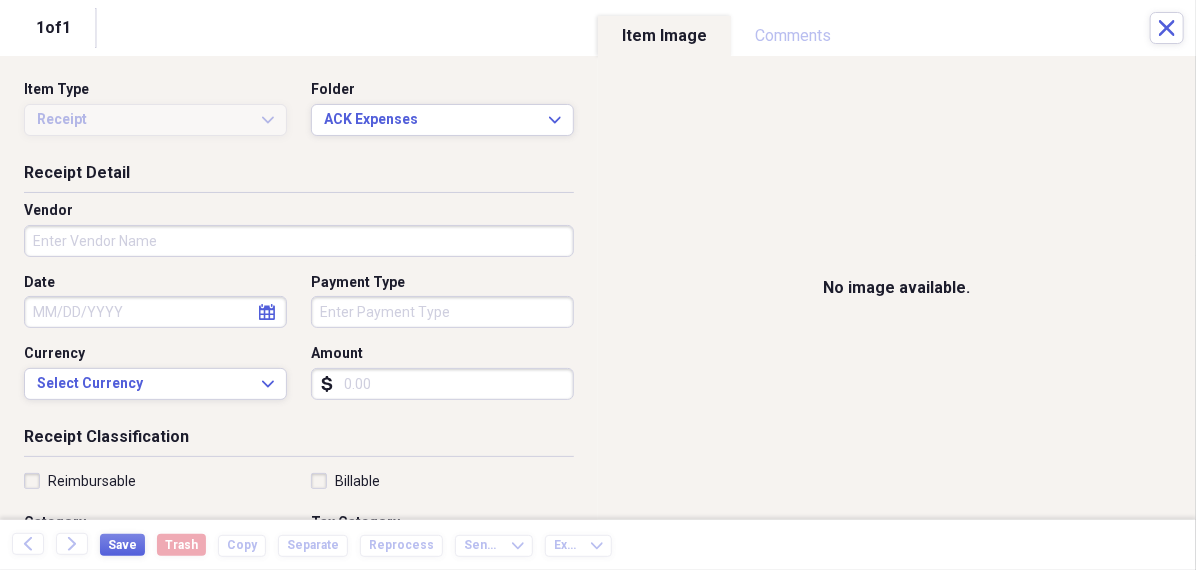 click on "Amount" at bounding box center (442, 384) 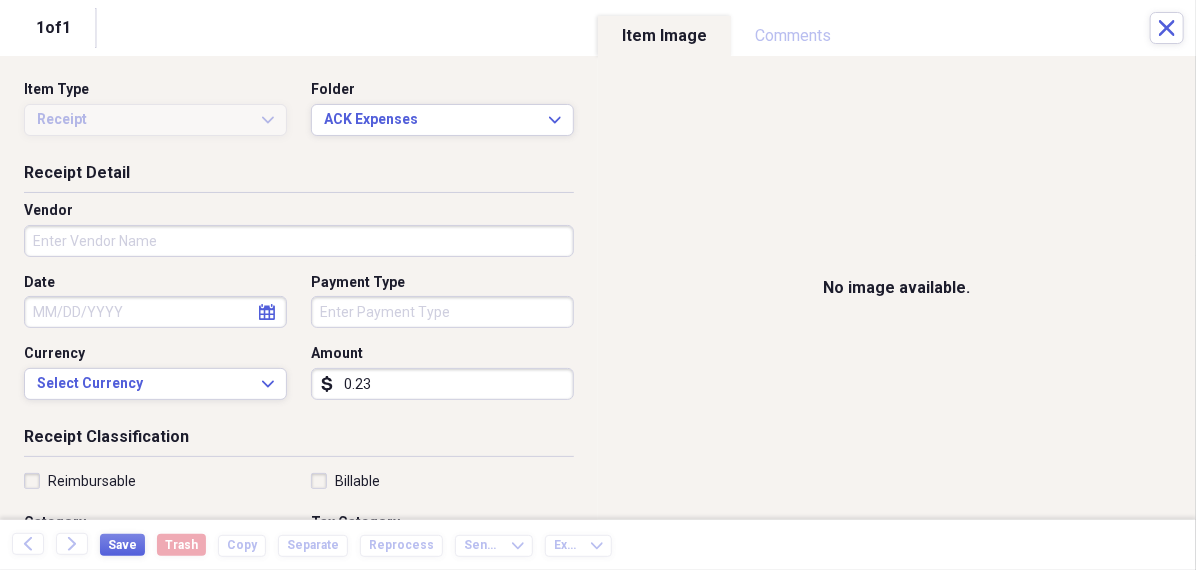 type on "0.02" 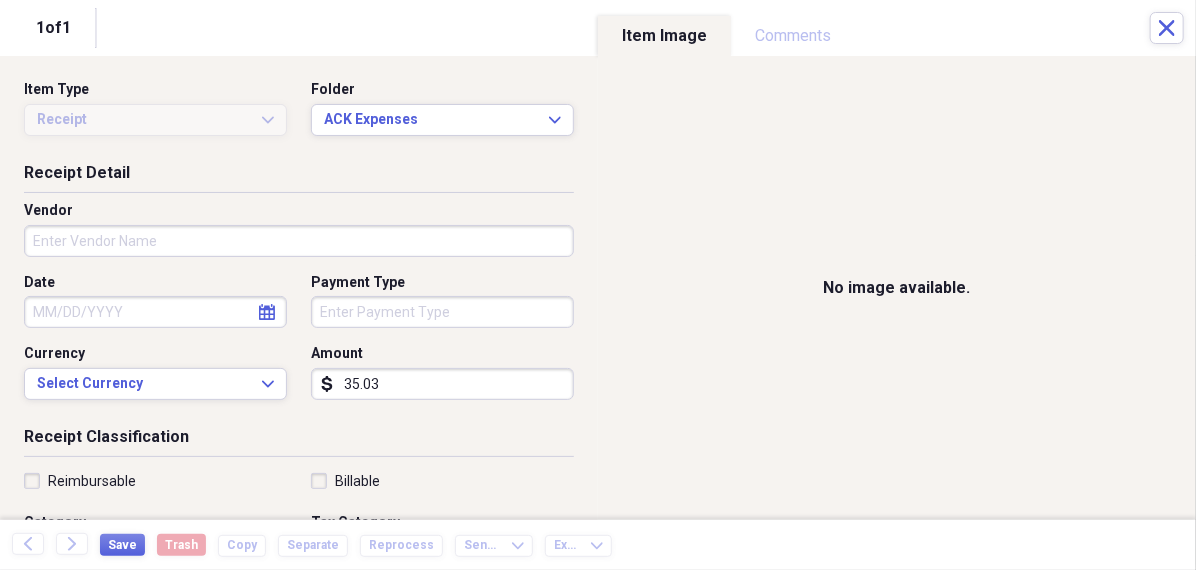 type on "35.03" 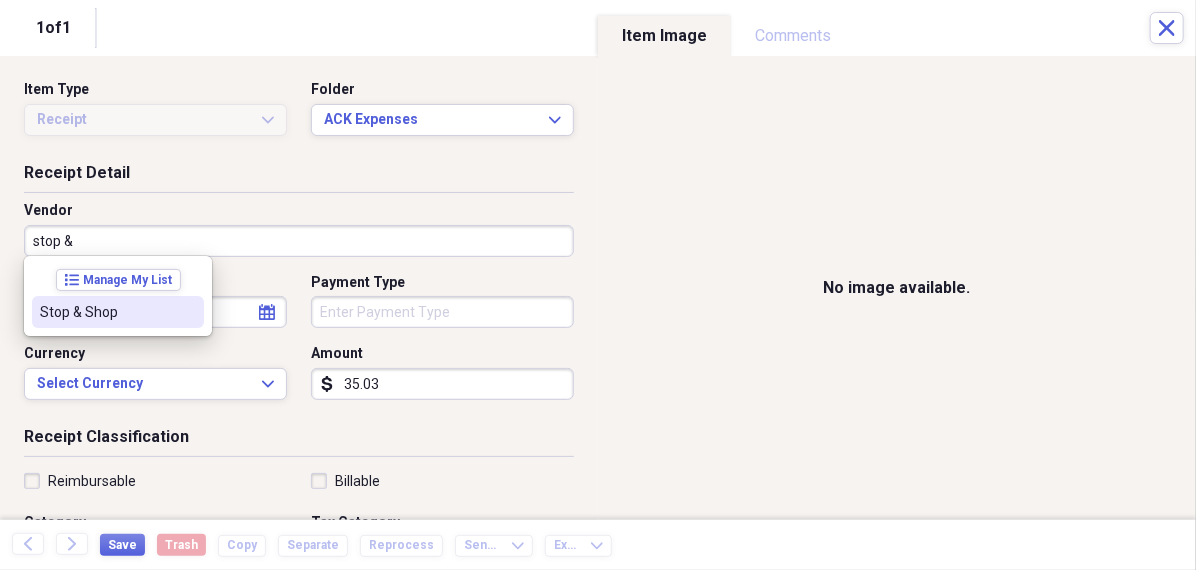 click on "Stop & Shop" at bounding box center (106, 312) 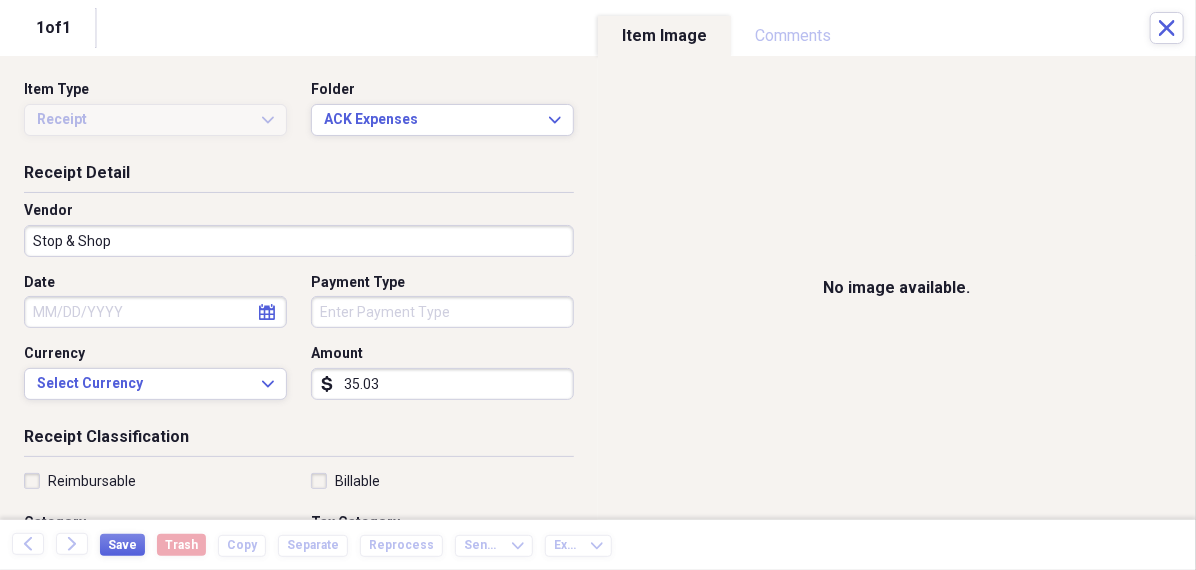 click on "Date" at bounding box center (155, 312) 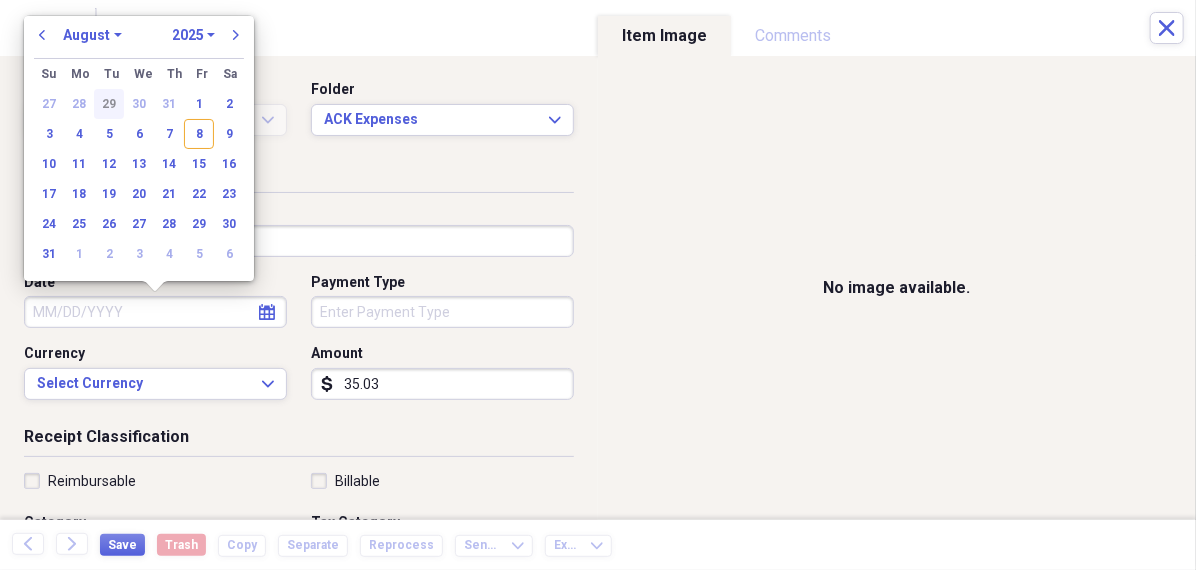 click on "29" at bounding box center [109, 104] 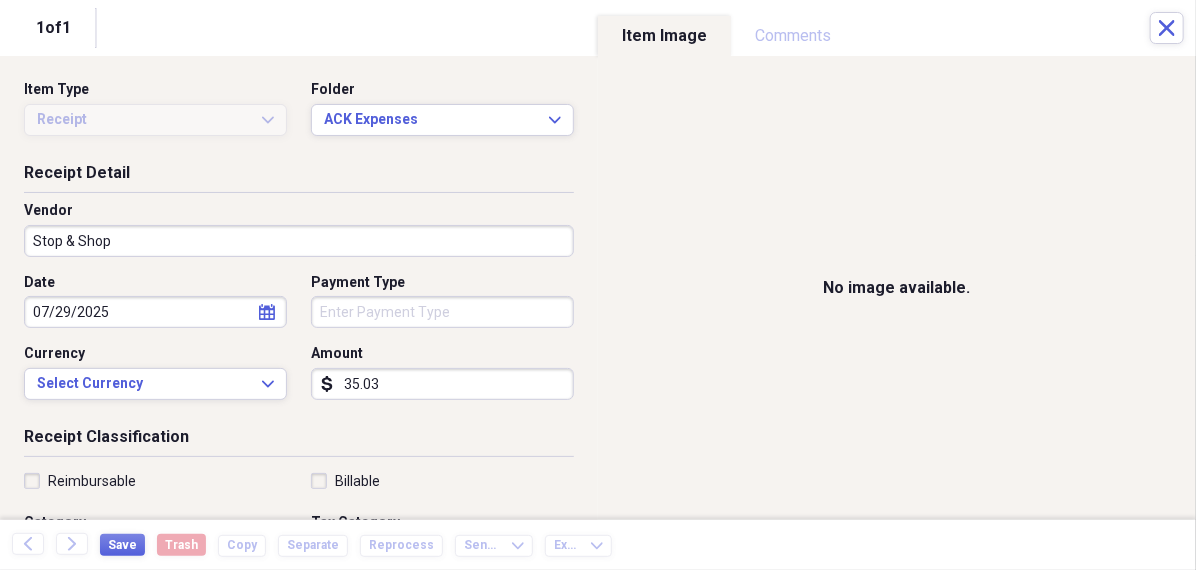 click on "07/29/2025" at bounding box center (155, 312) 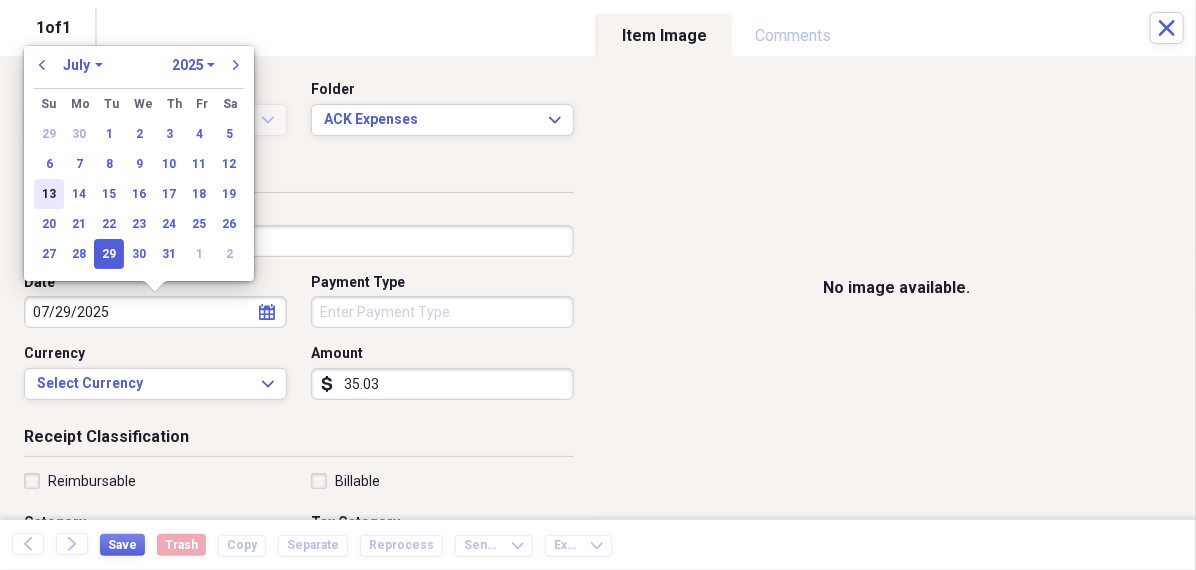 click on "13" at bounding box center (49, 194) 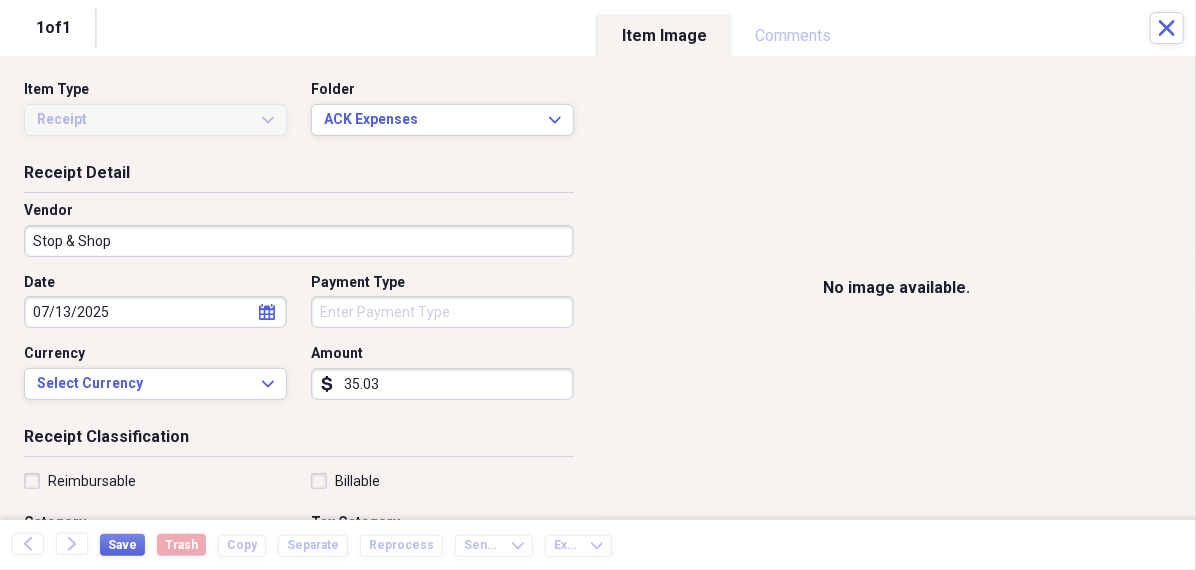 click on "Organize My Files 99+ Collapse Unfiled Needs Review 99+ Unfiled All Files Unfiled Unfiled Unfiled Saved Reports Collapse My Cabinet [PERSON]s Cabinet Add Folder Folder 456 Add Folder Collapse Open Folder Expense Reports Add Folder Expand Folder 11 Fayette Add Folder Expand Folder 13 Fayette Add Folder Expand Folder 15 Meader A Add Folder Expand Folder 15 Meader C Add Folder Expand Folder 15 Meader D Add Folder Expand Folder 4 Howard Court Add Folder Expand Folder 6 HW Add Folder Expand Folder ACK Expenses Add Folder Expand Folder Files Add Folder Expand Folder Helsingborg Add Folder Expand Folder Kristienstad Add Folder Expand Folder Midtown Ventures Add Folder Expand Folder Peach Row Add Folder Expand Folder RRL Add Folder Expand Folder Vasteros - Boat Add Folder Expand Folder ZEN Add Folder Collapse Trash Trash Folder 21.7.16 Folder [PERSON] Folder Kristienstad Help & Support Submit Import Import Add Create Expand Reports Reports Settings [PERSON] Expand ACK Expenses Showing 29 items , totaling $3,142.77 sort" at bounding box center (598, 285) 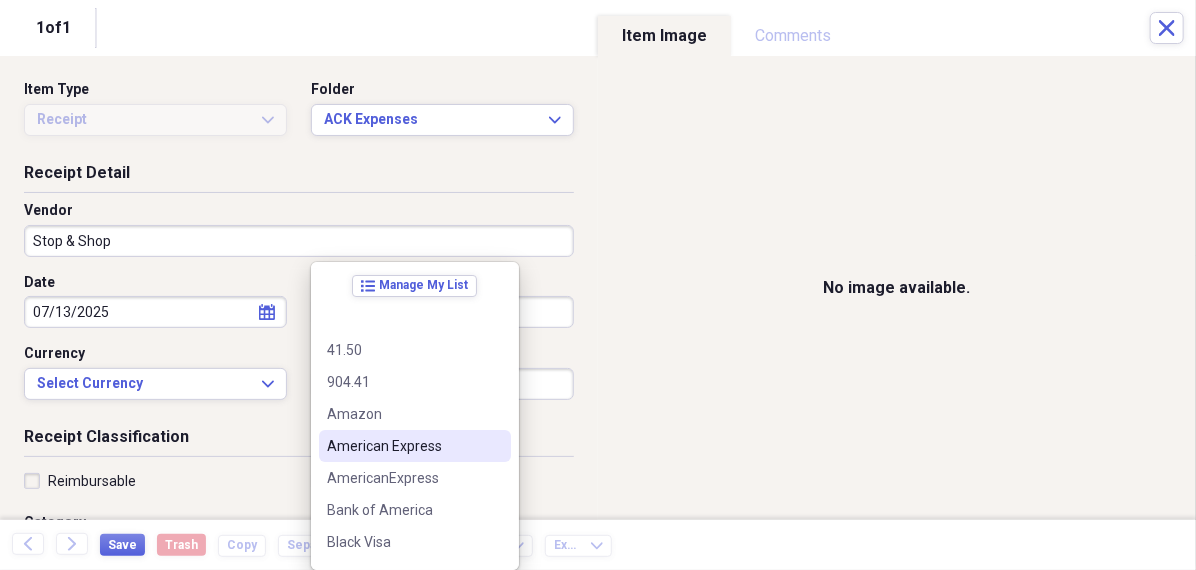 click on "American Express" at bounding box center [403, 446] 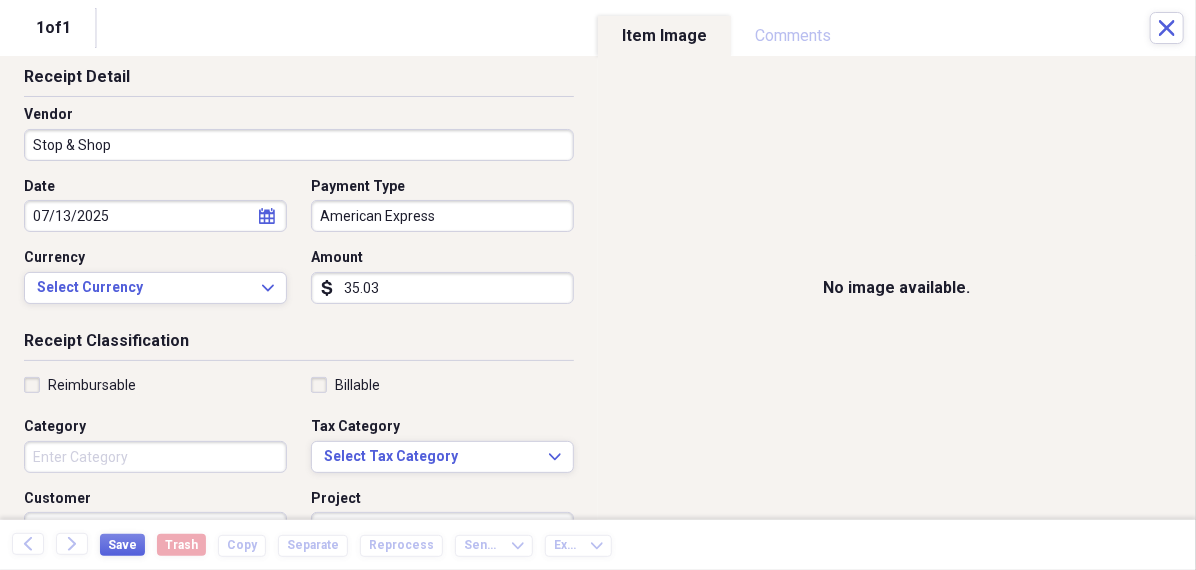 scroll, scrollTop: 128, scrollLeft: 0, axis: vertical 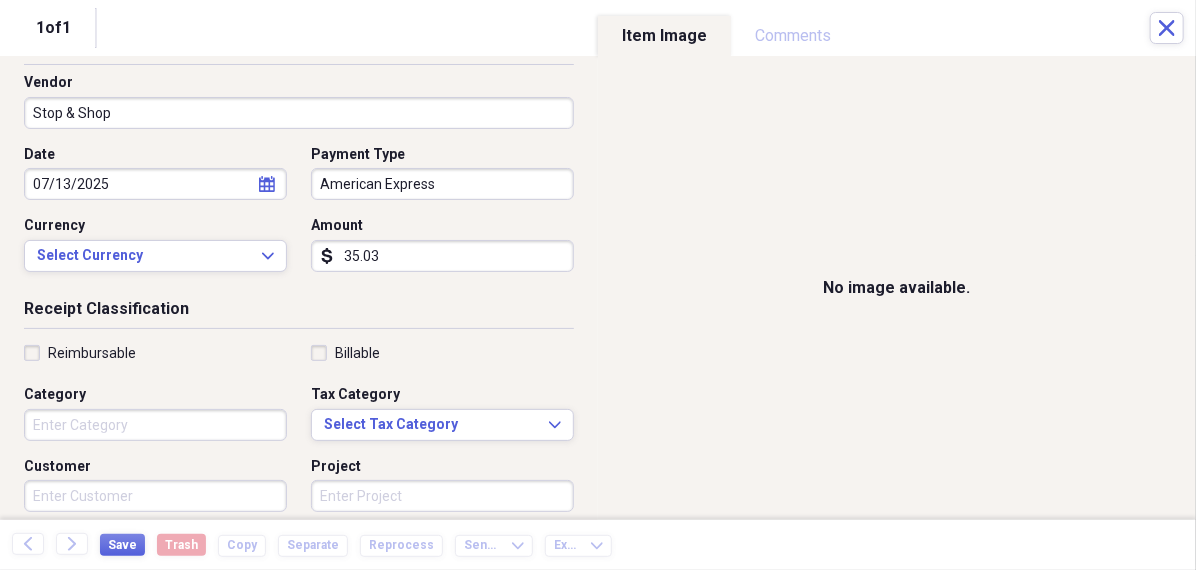 click on "Category" at bounding box center (155, 425) 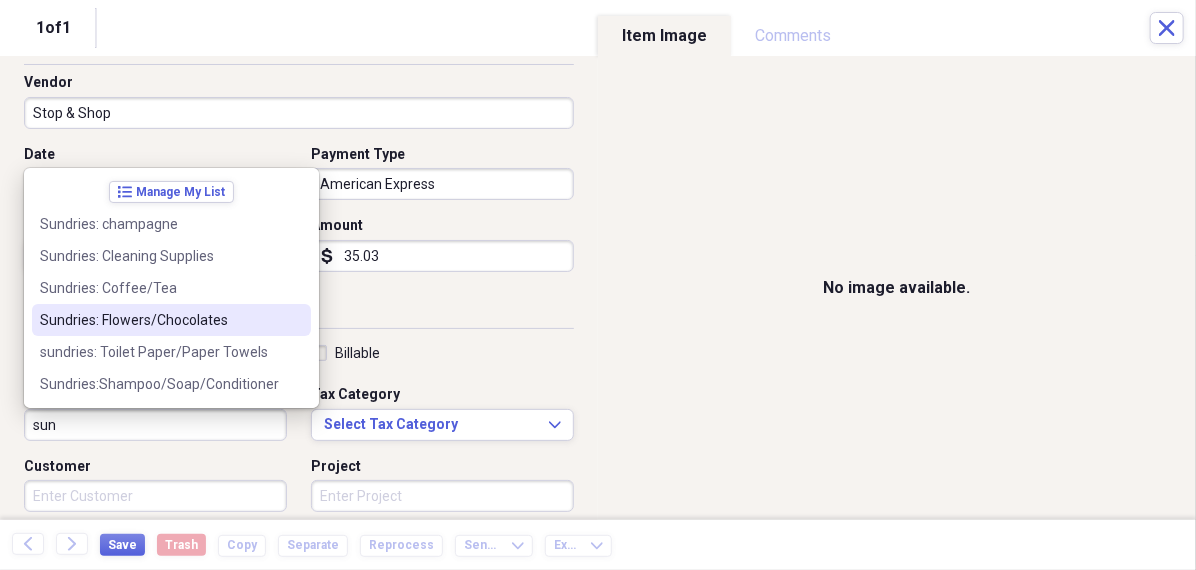 click on "Sundries: Flowers/Chocolates" at bounding box center [159, 320] 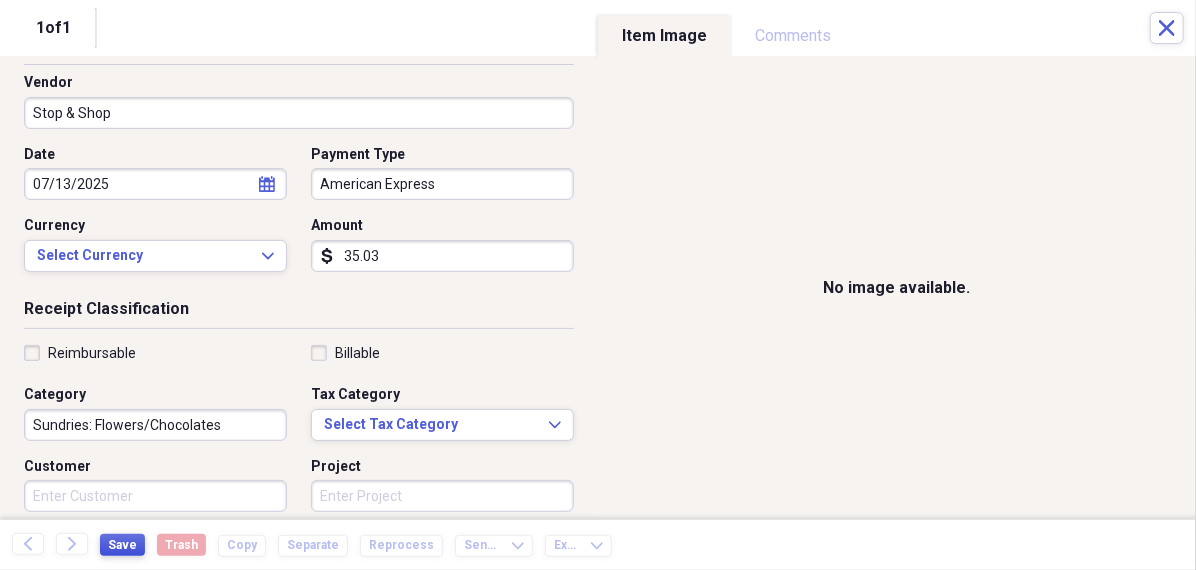 click on "Save" at bounding box center [122, 545] 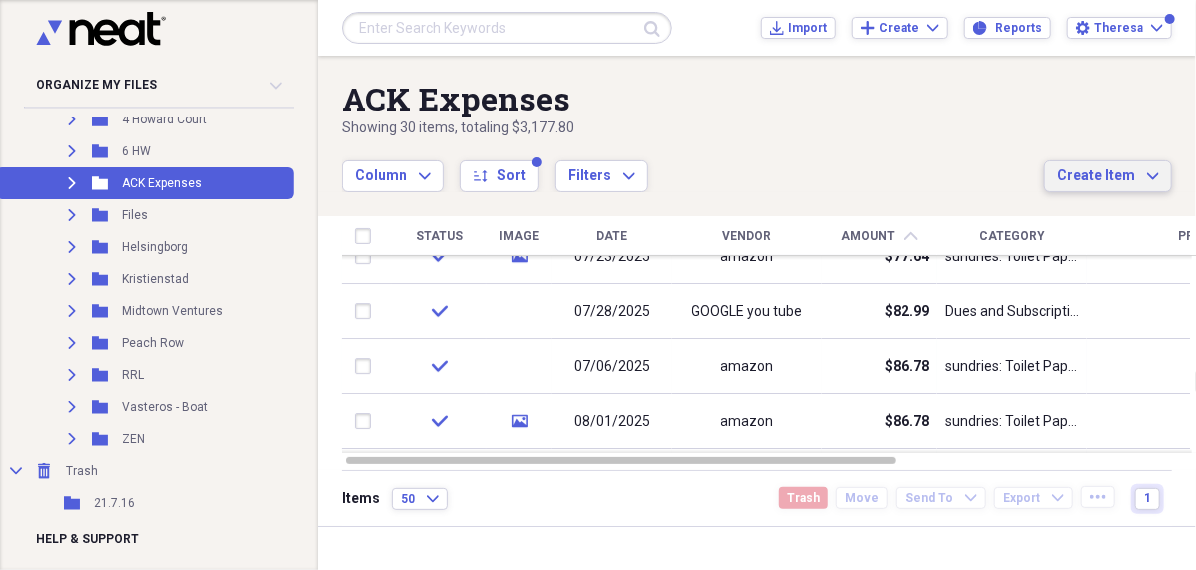 click on "Create Item" at bounding box center [1096, 176] 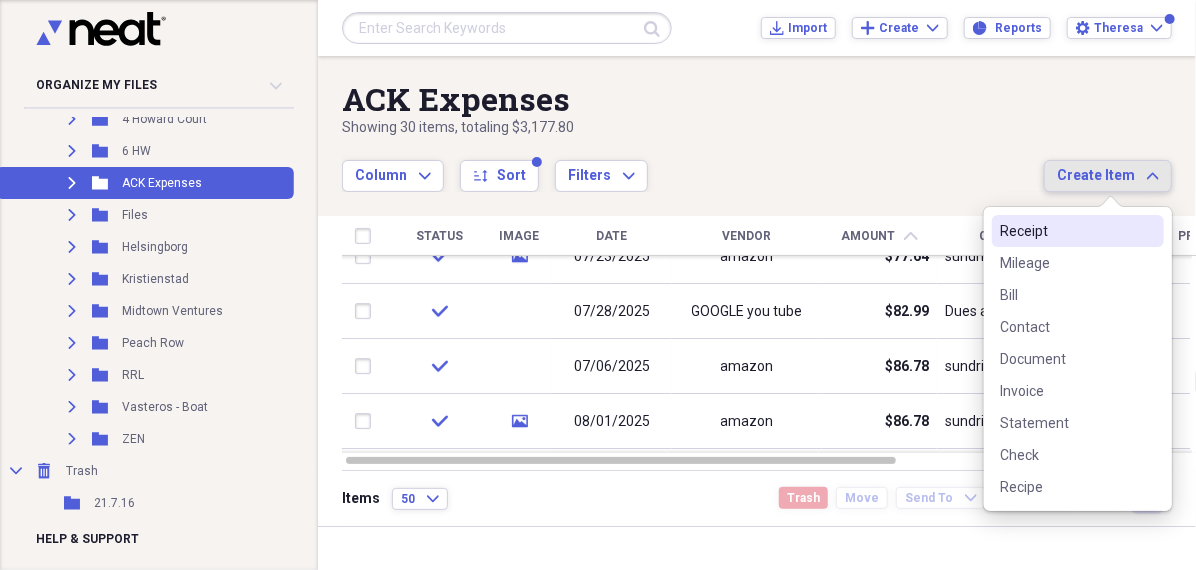 click on "Receipt" at bounding box center (1066, 231) 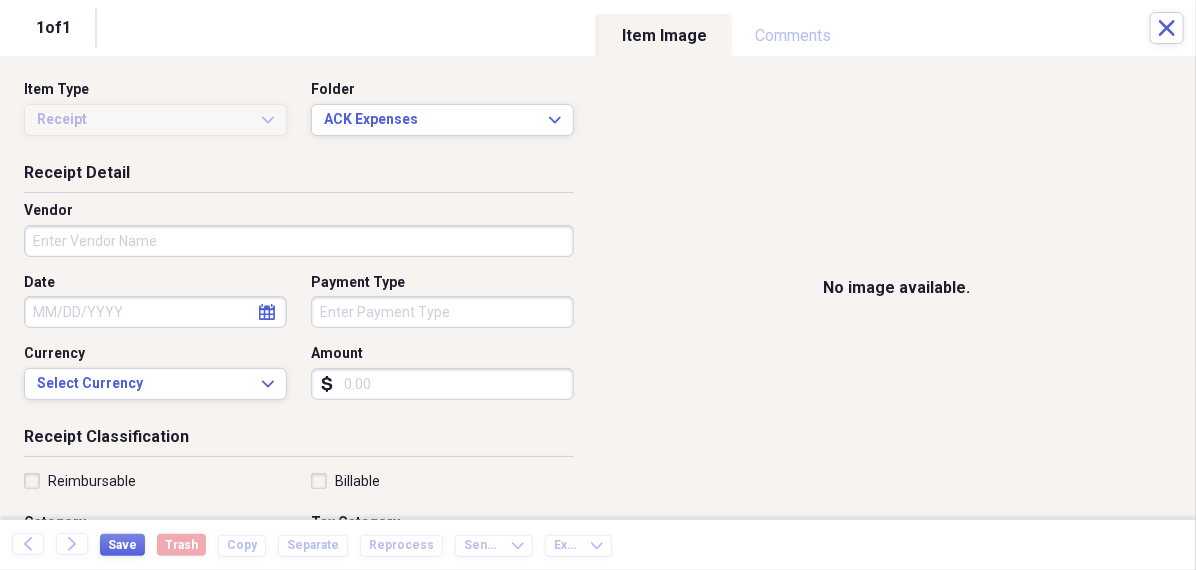click on "Amount" at bounding box center (442, 384) 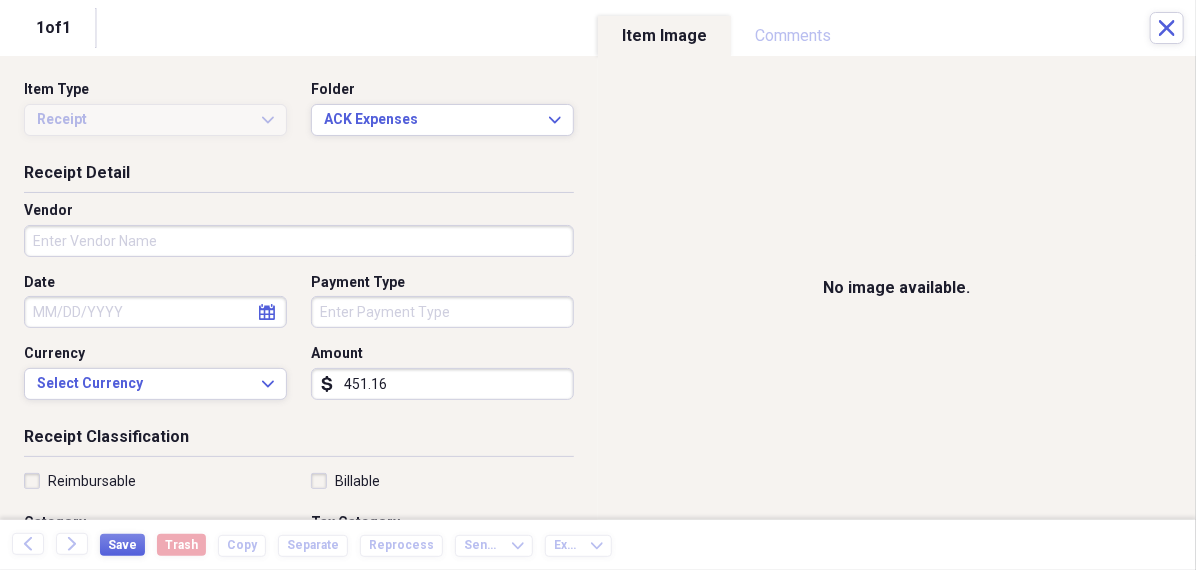type on "451.16" 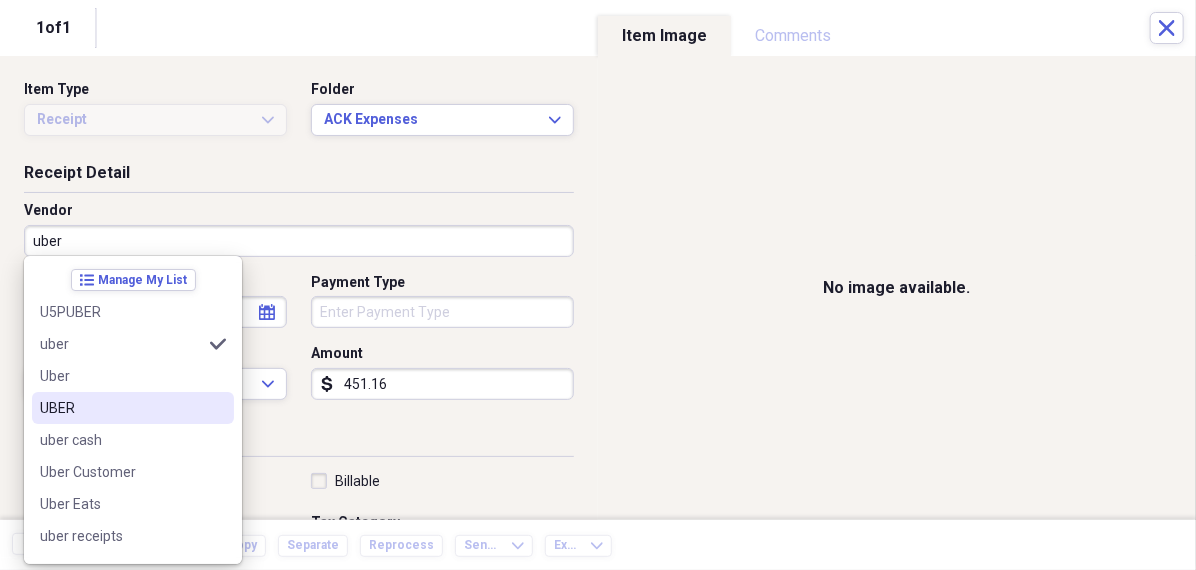 click on "UBER" at bounding box center [133, 408] 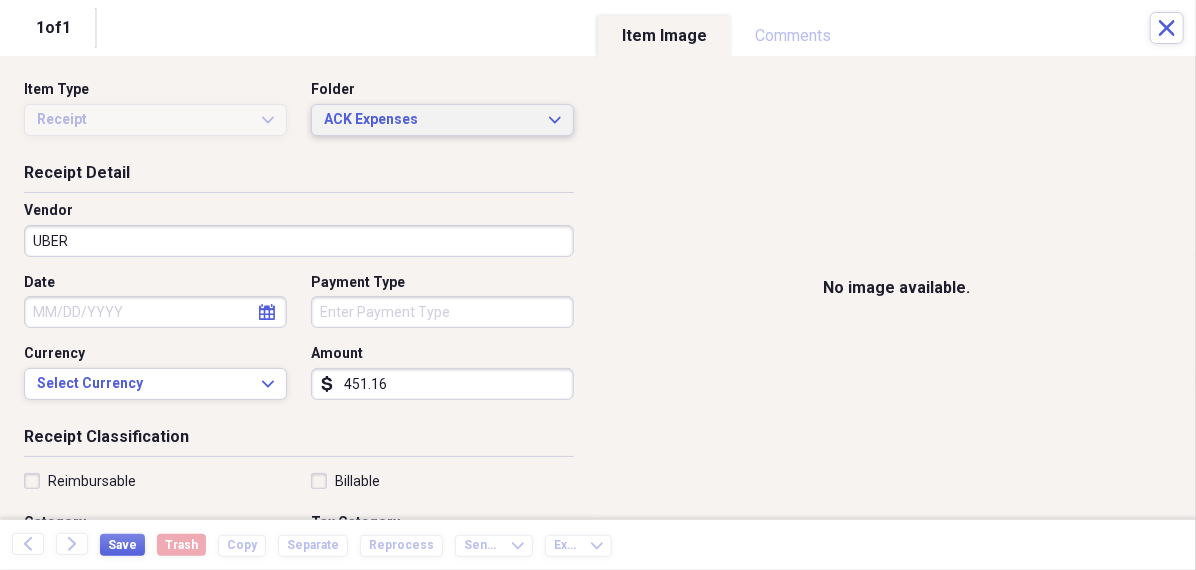 click on "ACK Expenses" at bounding box center [430, 120] 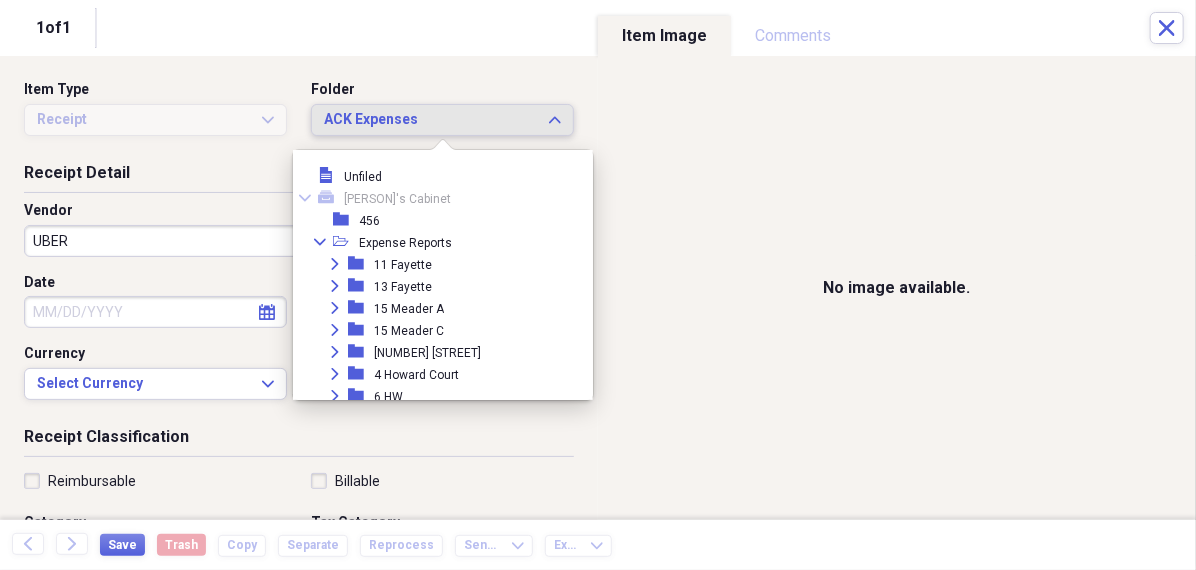 scroll, scrollTop: 142, scrollLeft: 0, axis: vertical 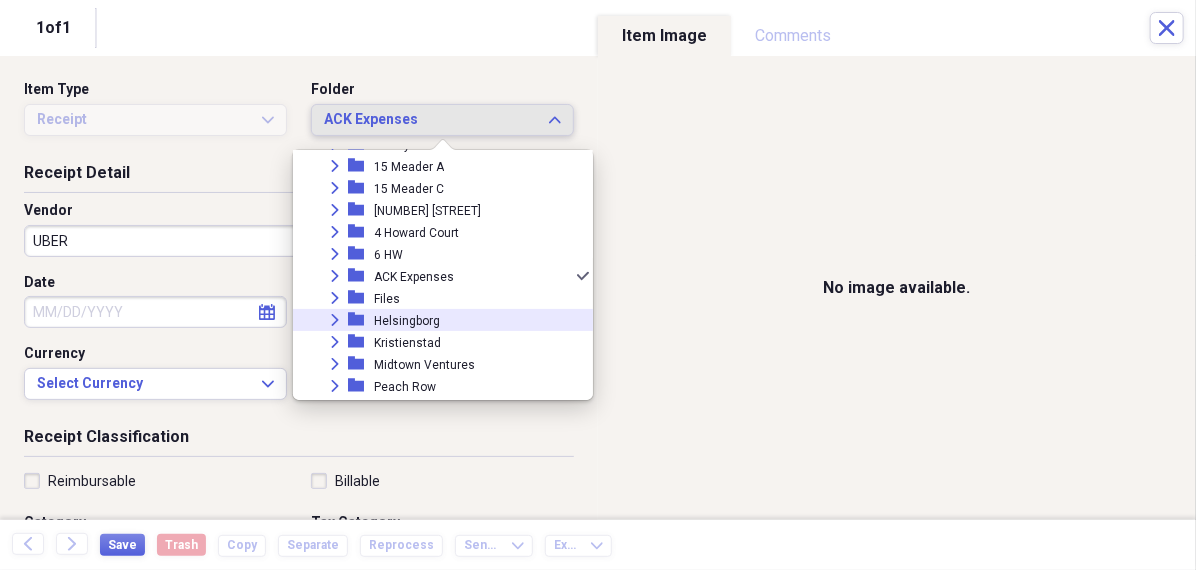 click on "Helsingborg" at bounding box center (407, 321) 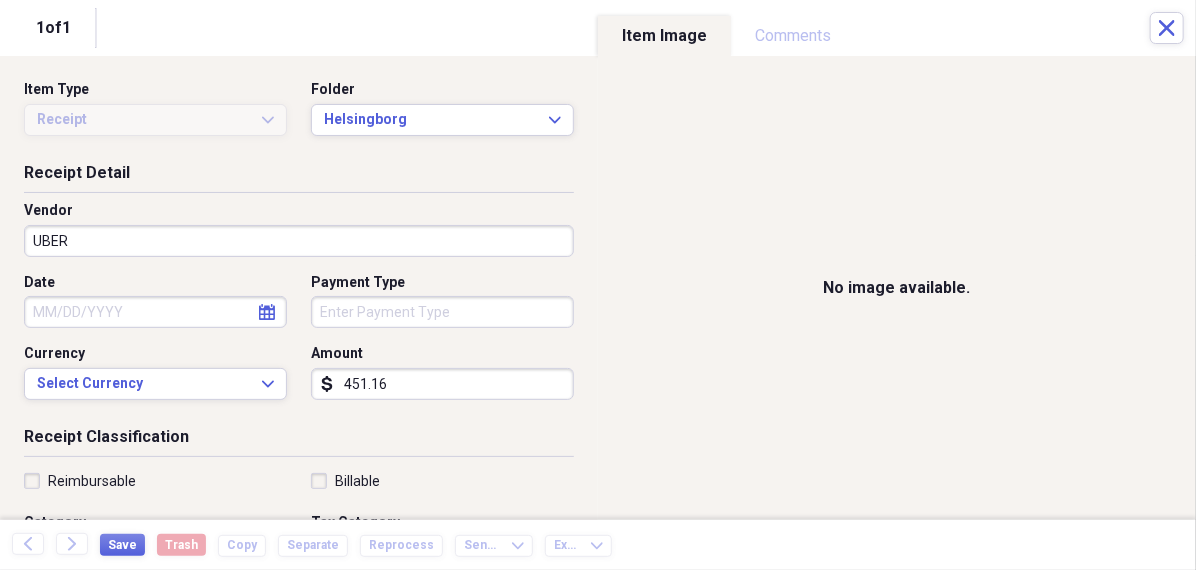 click on "Organize My Files 99+ Collapse Unfiled Needs Review 99+ Unfiled All Files Unfiled Unfiled Unfiled Saved Reports Collapse My Cabinet [PERSON]'s Cabinet Add Folder Folder 456 Add Folder Collapse Open Folder Expense Reports Add Folder Expand Folder 11 Fayette Add Folder Expand Folder 13 Fayette Add Folder Expand Folder 15 Meader A Add Folder Expand Folder 15 Meader C Add Folder Expand Folder 15 Meader D Add Folder Expand Folder 4 Howard Court Add Folder Expand Folder 6 HW Add Folder Expand Folder ACK Expenses Add Folder Expand Folder Files Add Folder Expand Folder Helsingborg Add Folder Expand Folder Kristienstad Add Folder Expand Folder Midtown Ventures Add Folder Expand Folder Peach Row Add Folder Expand Folder RRL Add Folder Expand Folder Vasteros - Boat Add Folder Expand Folder ZEN Add Folder Collapse Trash Trash Folder 21.7.16 Folder jeffrey Folder Kristienstad Help & Support Submit Import Import Add Create Expand Reports Reports Settings [PERSON] Expand ACK Expenses Showing 30 items , totaling $3,177.80 sort" at bounding box center [598, 285] 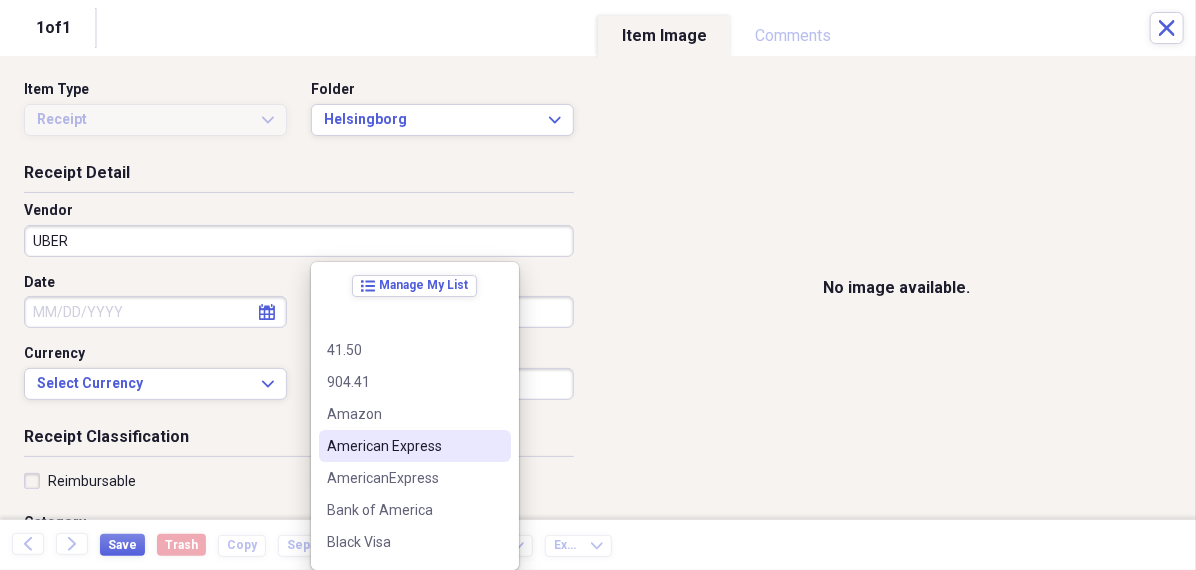 click on "American Express" at bounding box center [403, 446] 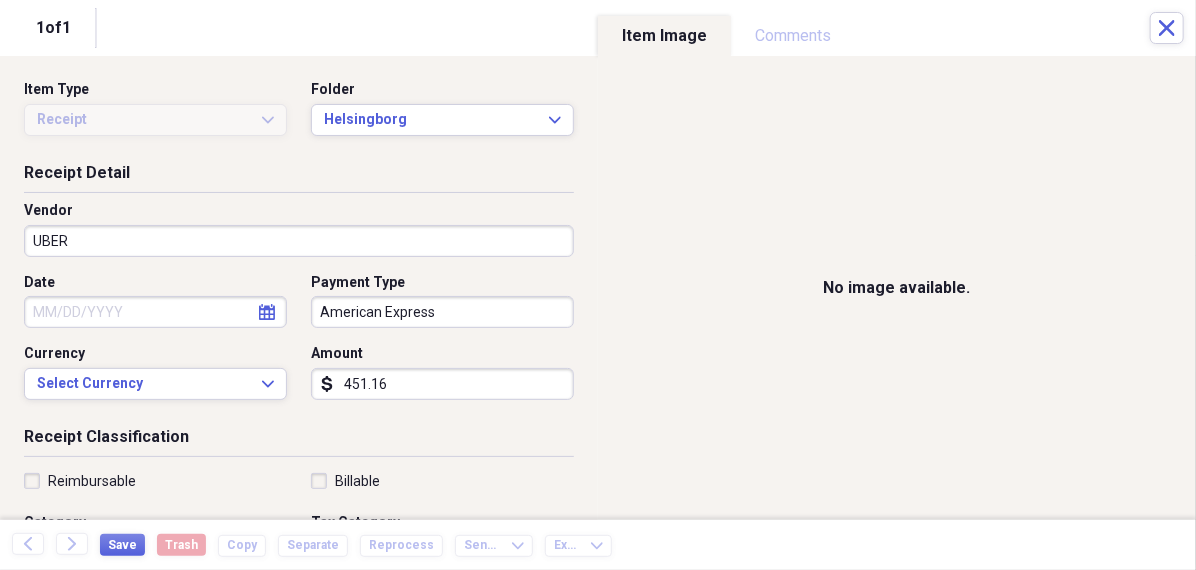 click 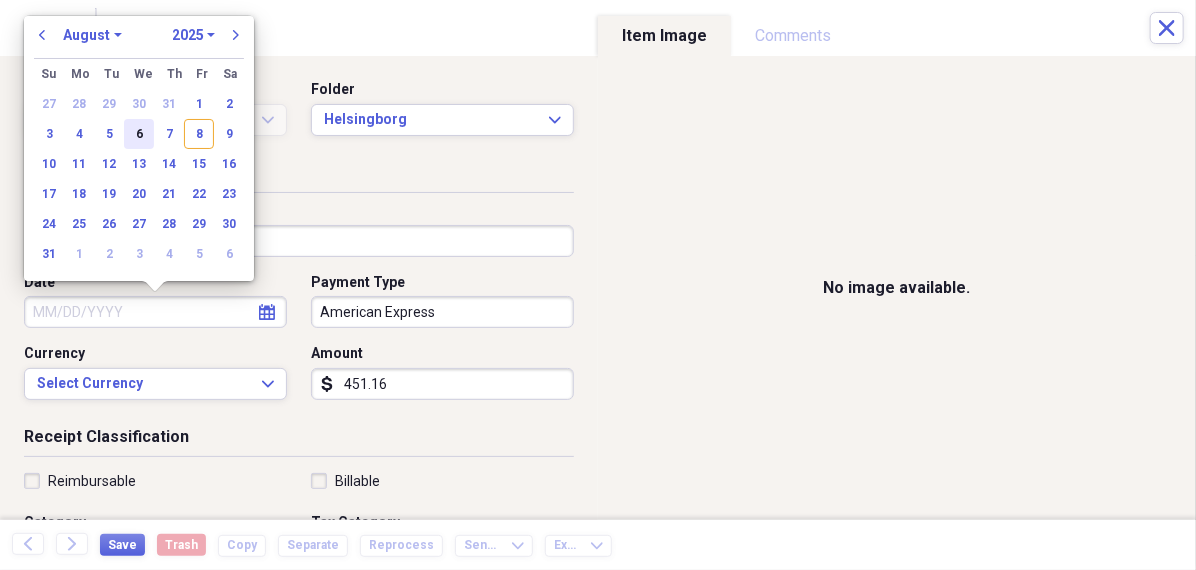 click on "6" at bounding box center [139, 134] 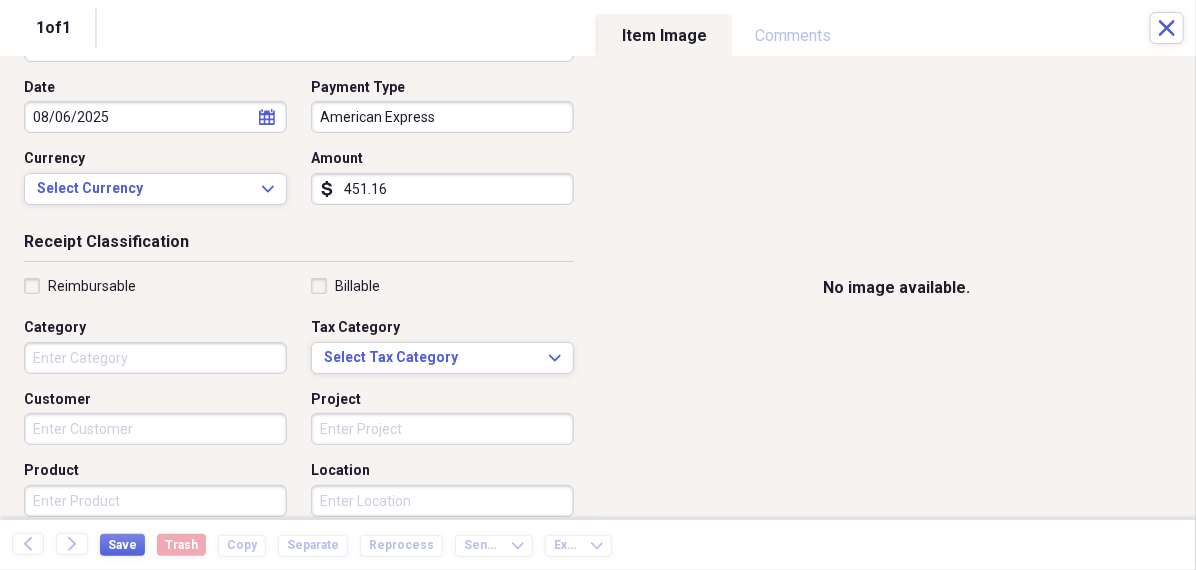 scroll, scrollTop: 200, scrollLeft: 0, axis: vertical 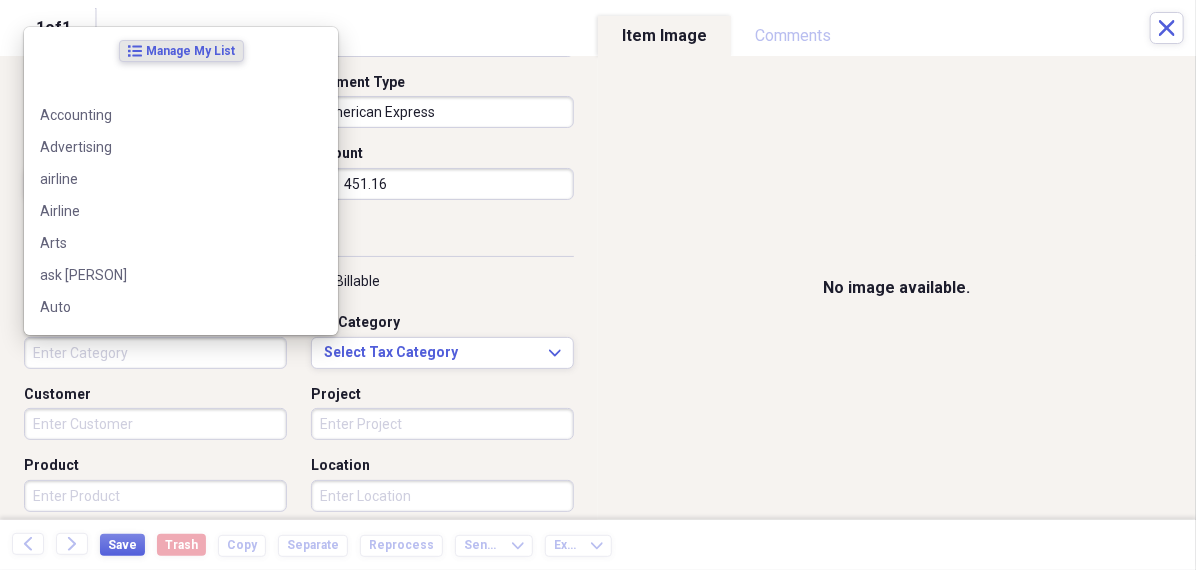 click on "Category" at bounding box center (155, 353) 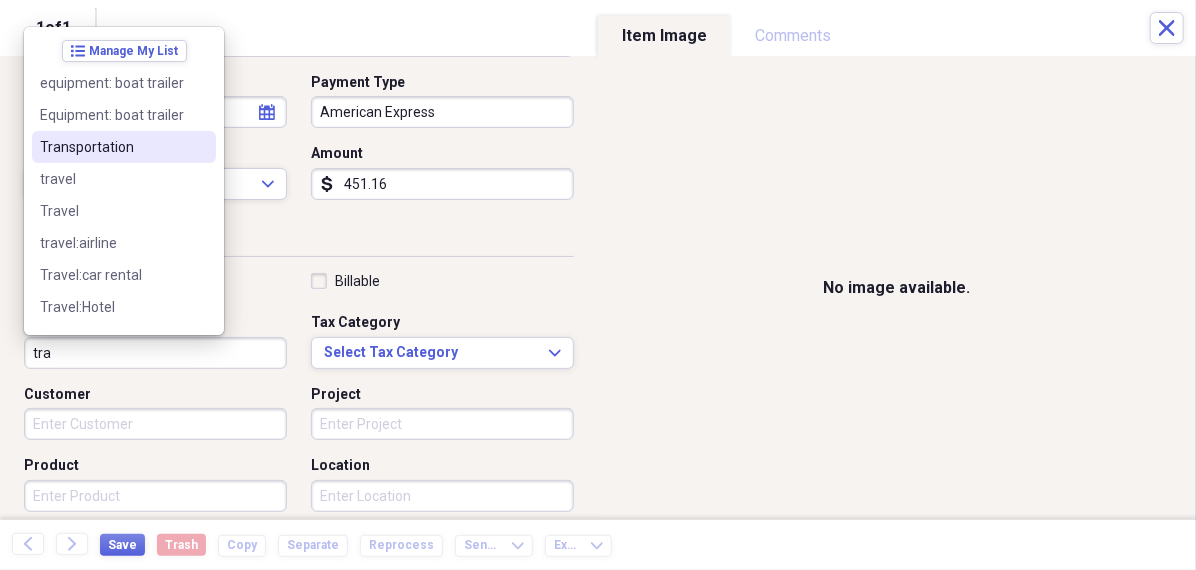 click on "Transportation" at bounding box center [112, 147] 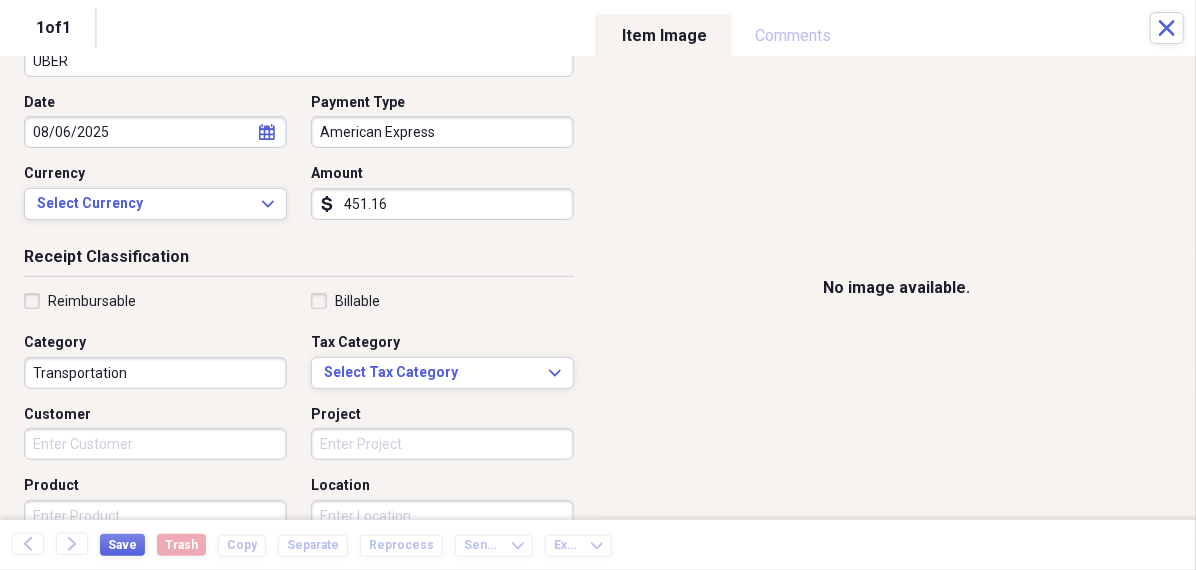 scroll, scrollTop: 193, scrollLeft: 0, axis: vertical 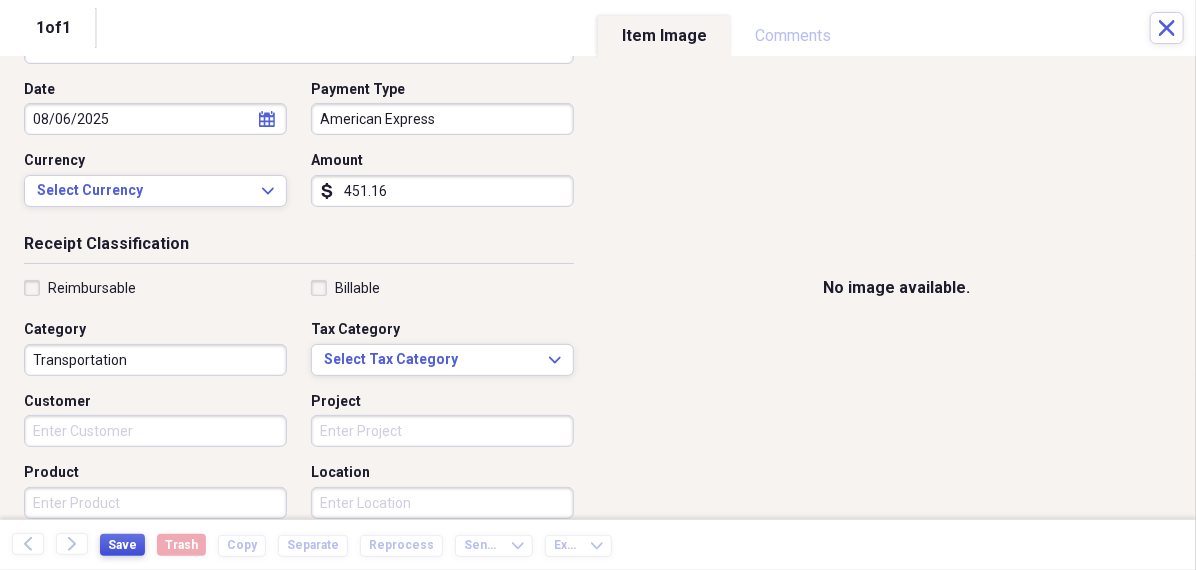click on "Save" at bounding box center [122, 545] 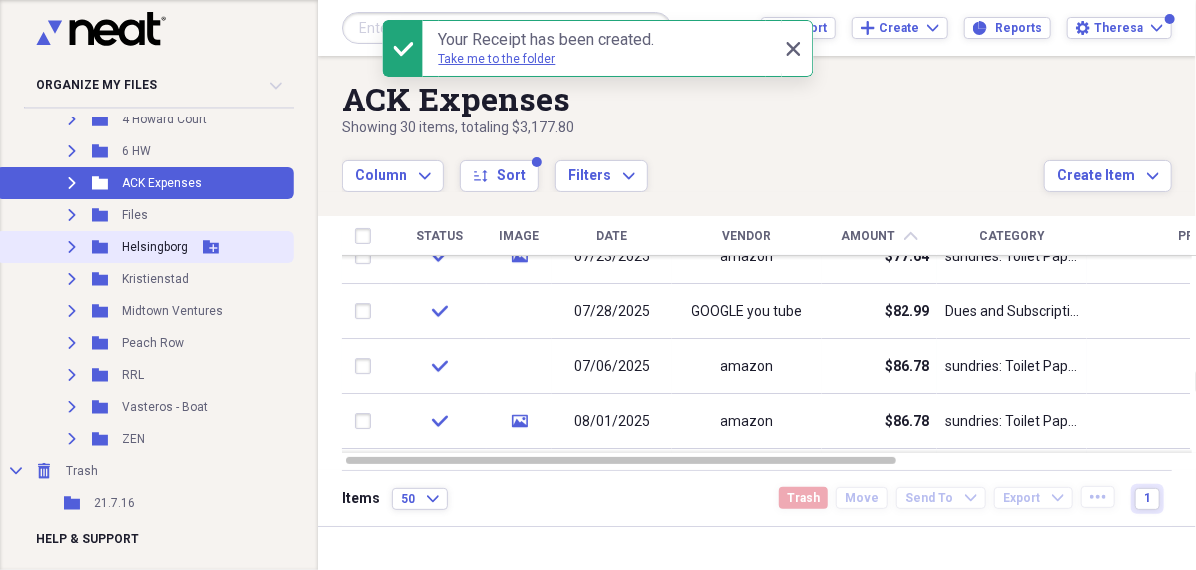 click on "Helsingborg" at bounding box center [155, 247] 